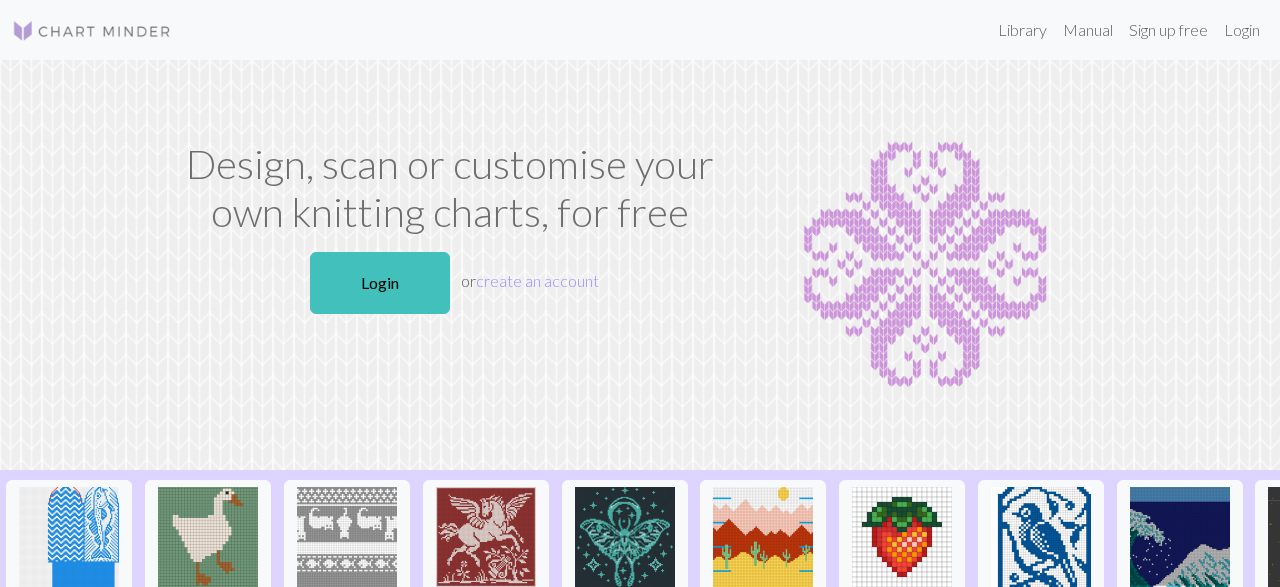 scroll, scrollTop: 0, scrollLeft: 0, axis: both 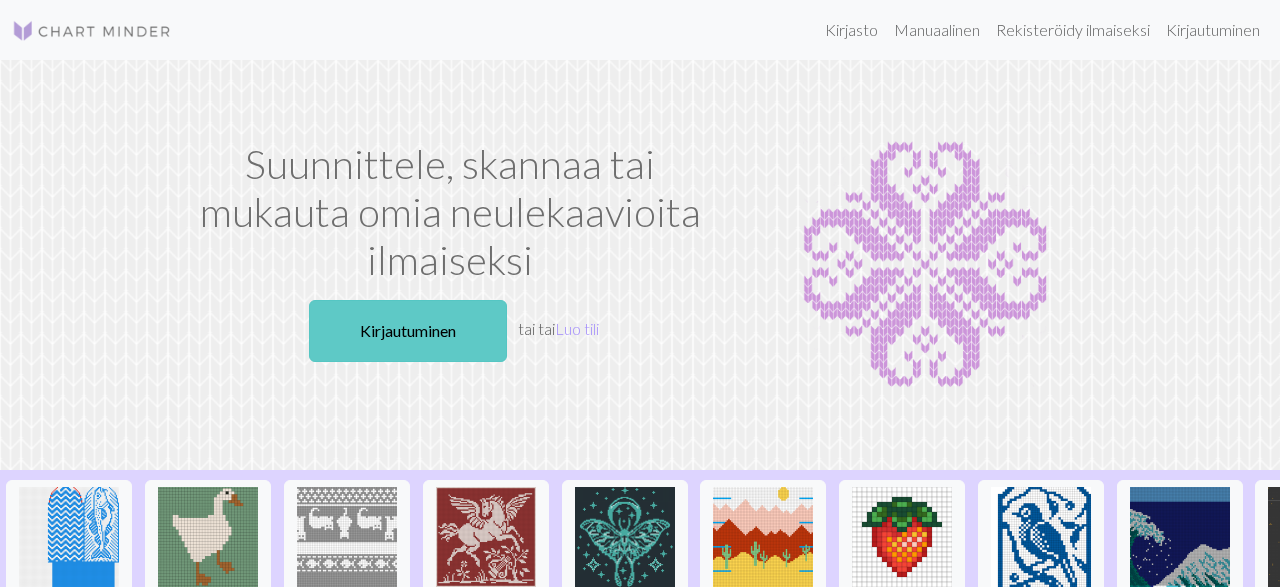 click on "Kirjautuminen" at bounding box center (408, 331) 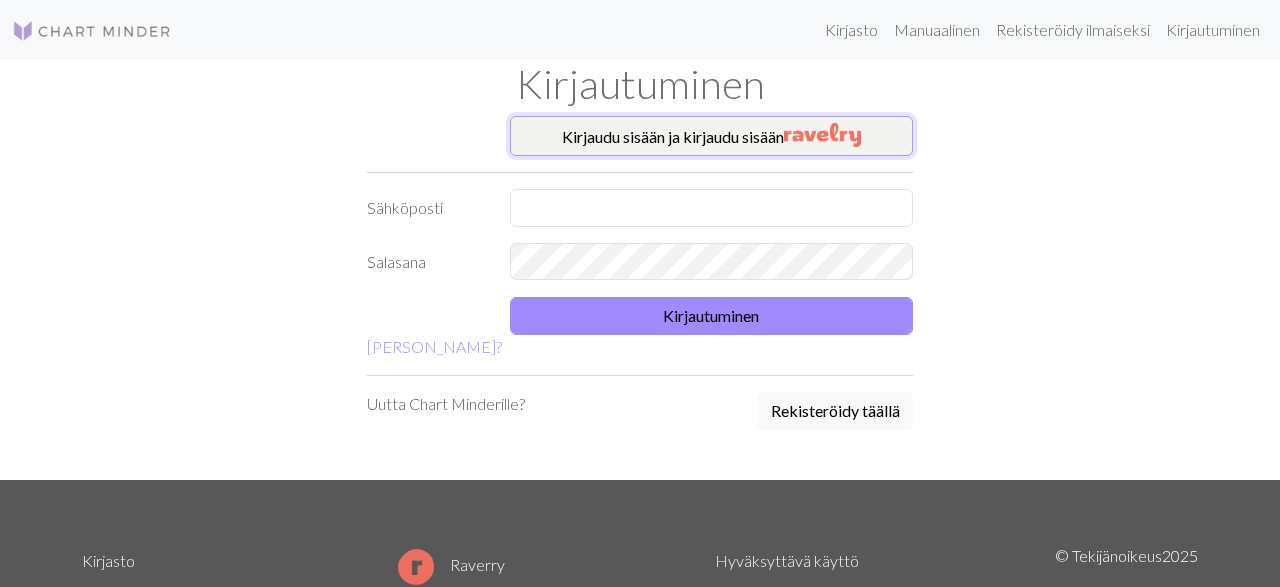 click on "Kirjaudu sisään ja kirjaudu sisään" at bounding box center [712, 136] 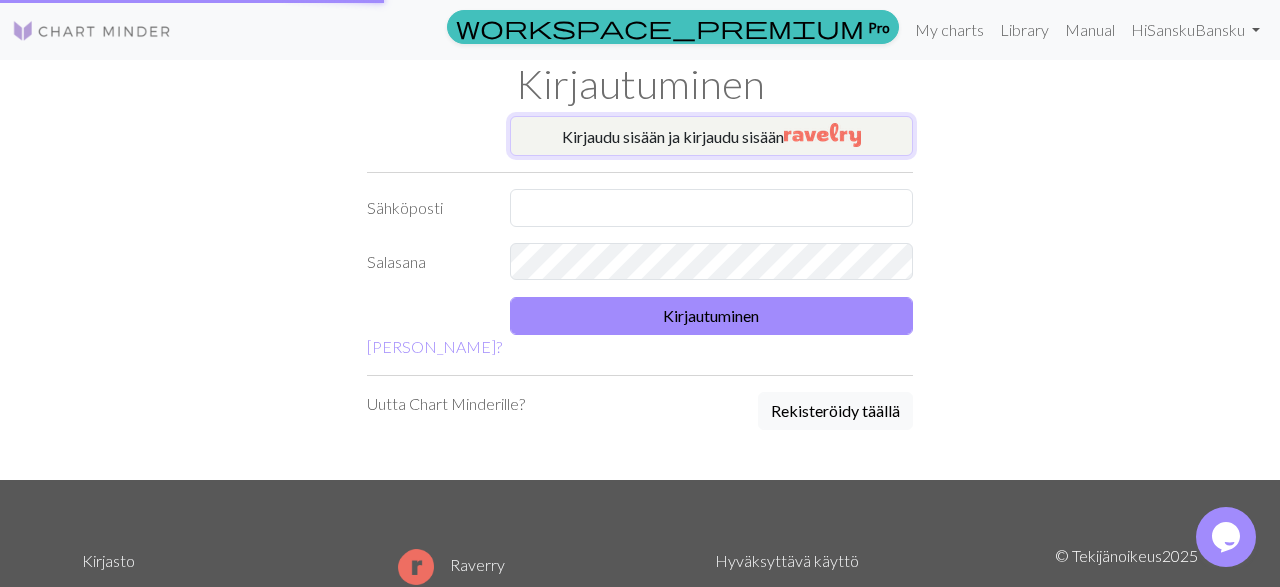 scroll, scrollTop: 0, scrollLeft: 0, axis: both 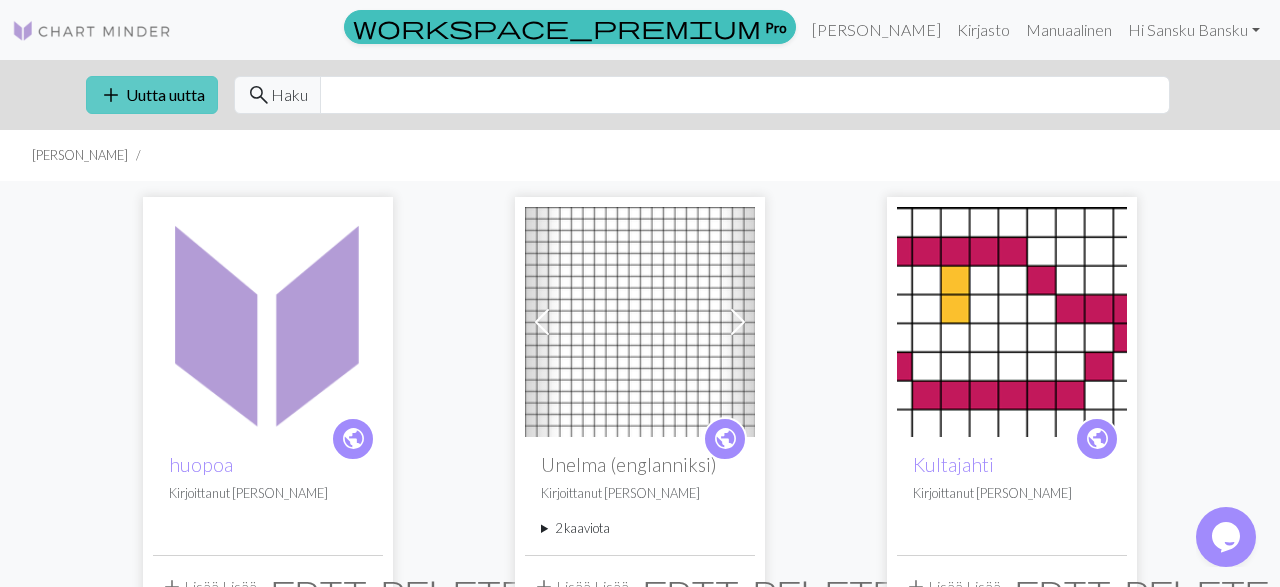 click on "add   Uutta uutta" at bounding box center [152, 95] 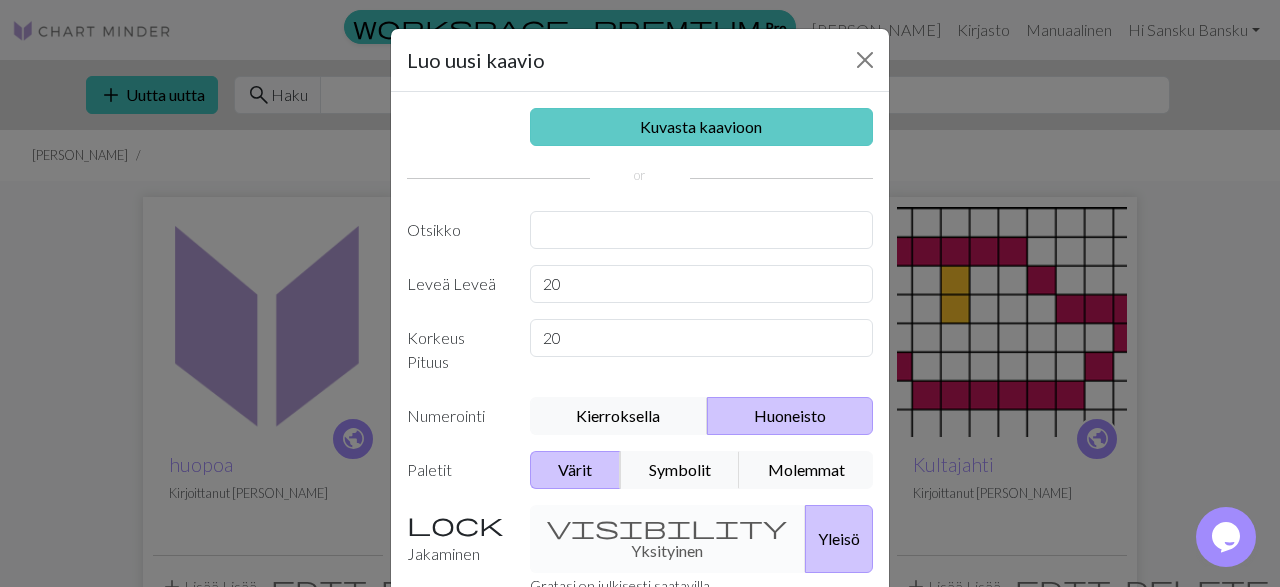 click on "Kuvasta kaavioon" at bounding box center (702, 127) 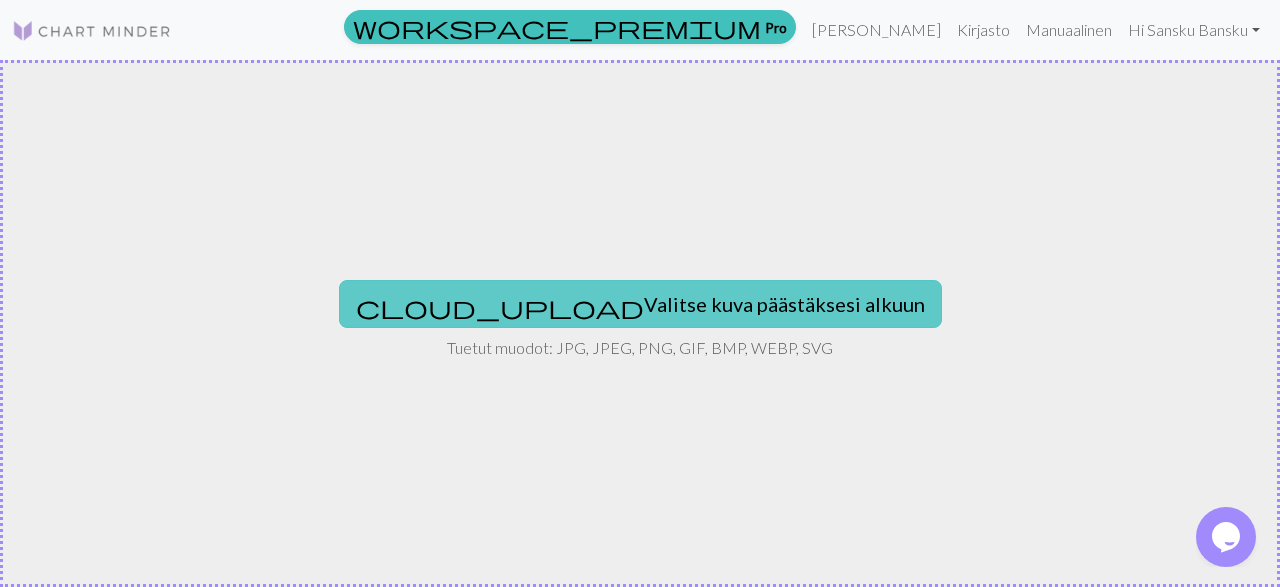 click on "cloud_upload  Valitse kuva päästäksesi alkuun" at bounding box center (640, 304) 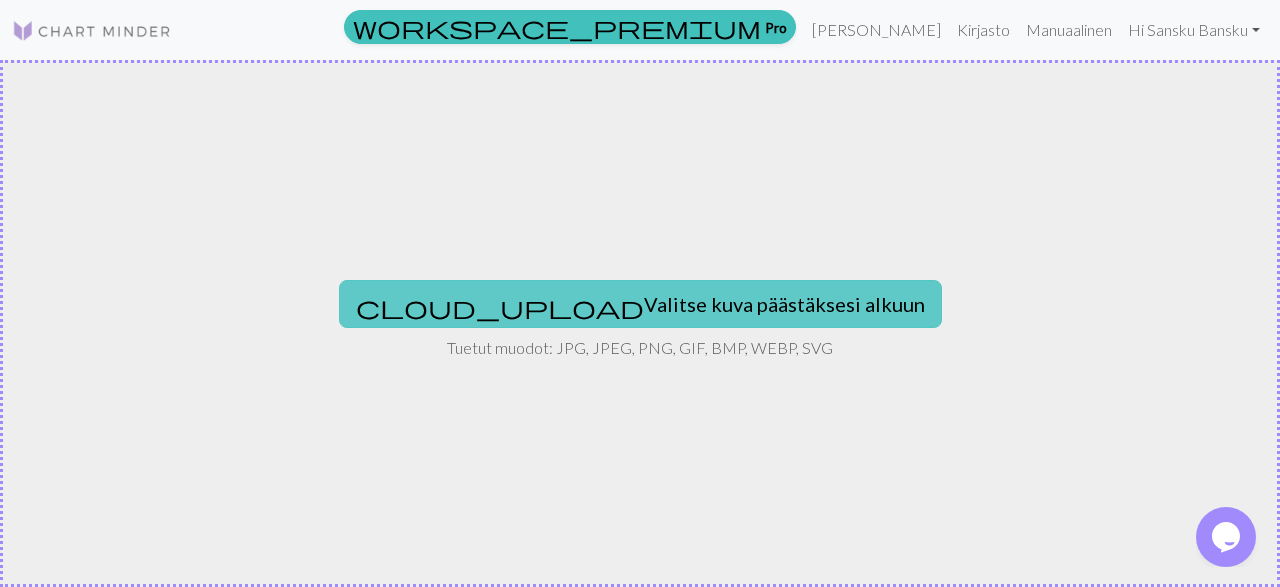 type on "C:\fakepath\ChatGPT Image [DATE] 14.45.51.png" 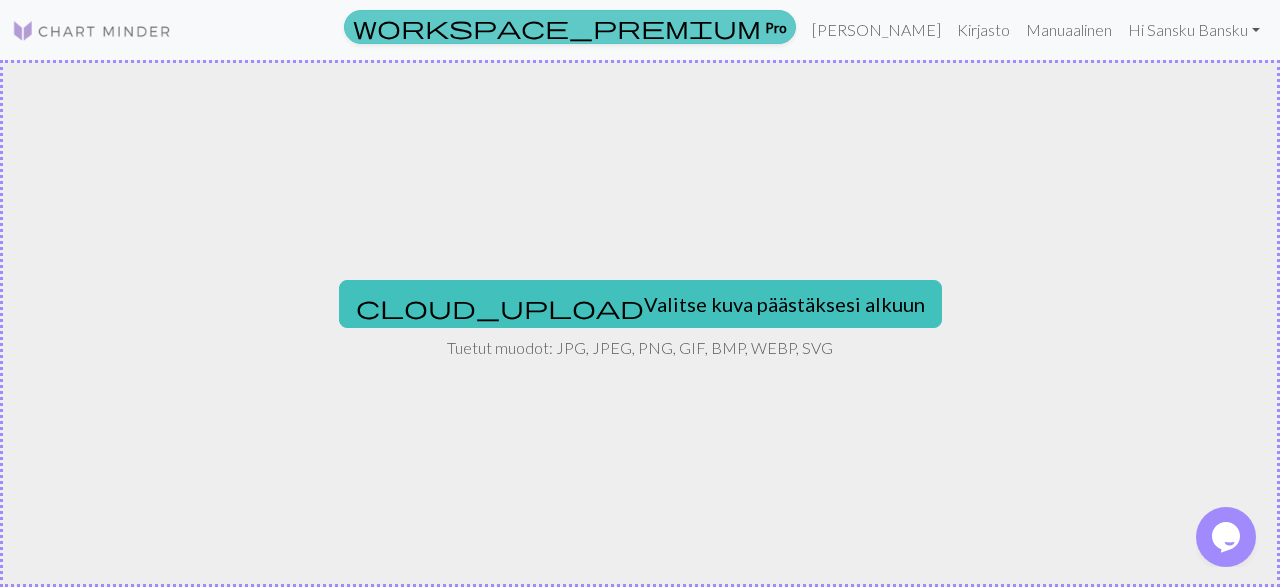 click on "workspace_premium  Pro" at bounding box center (570, 27) 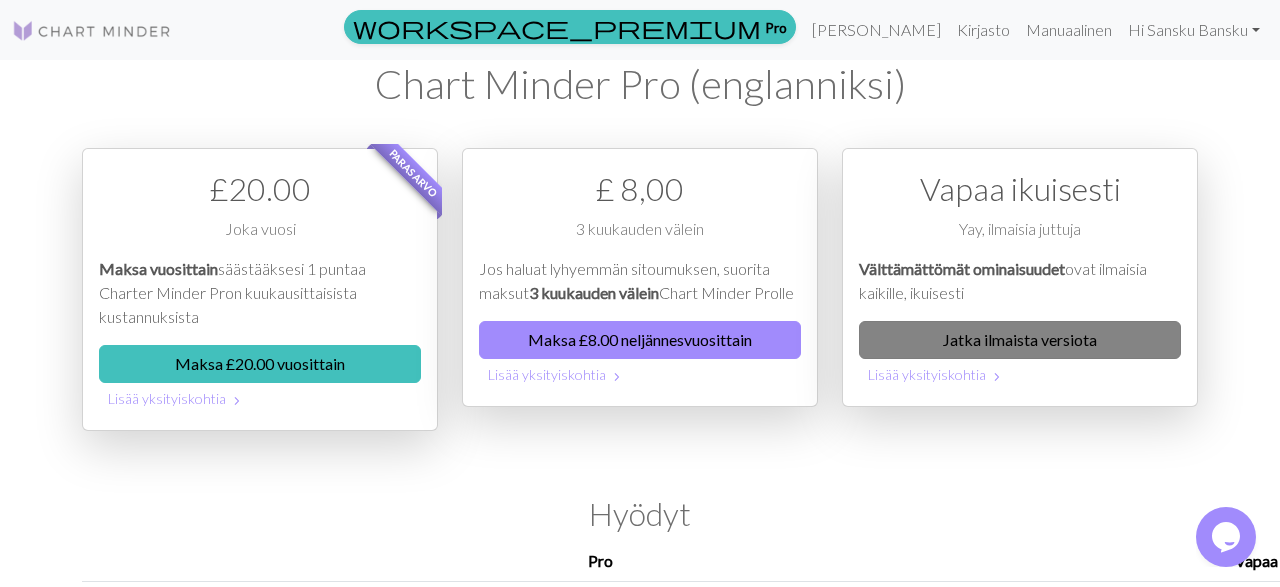 click on "Jatka ilmaista versiota" at bounding box center (1020, 340) 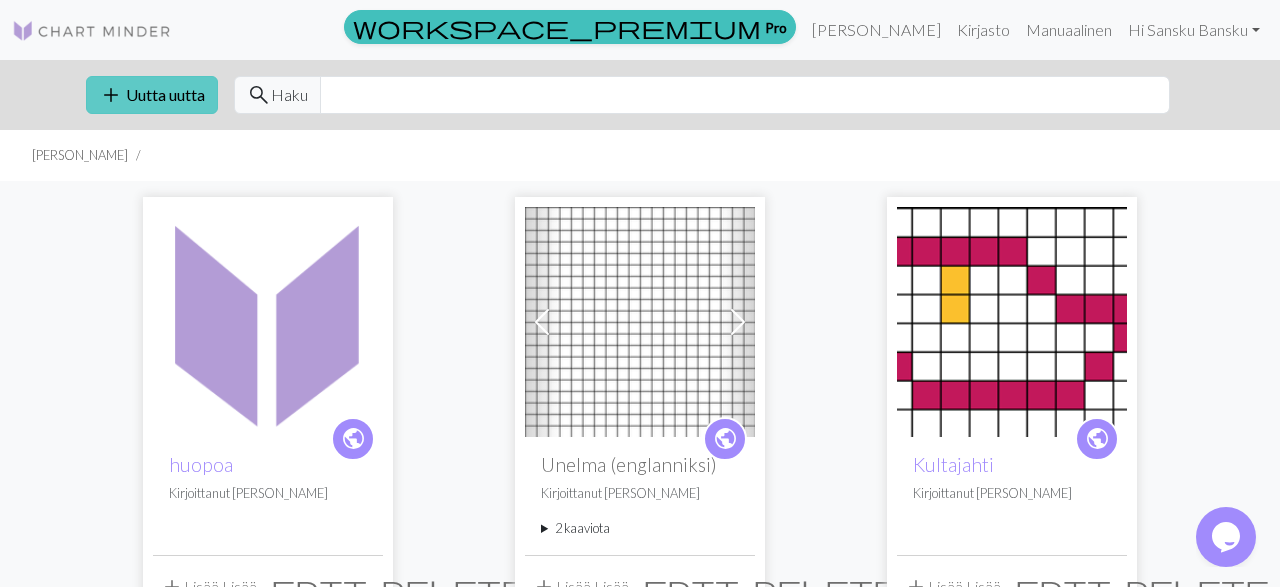 click on "add   Uutta uutta" at bounding box center (152, 95) 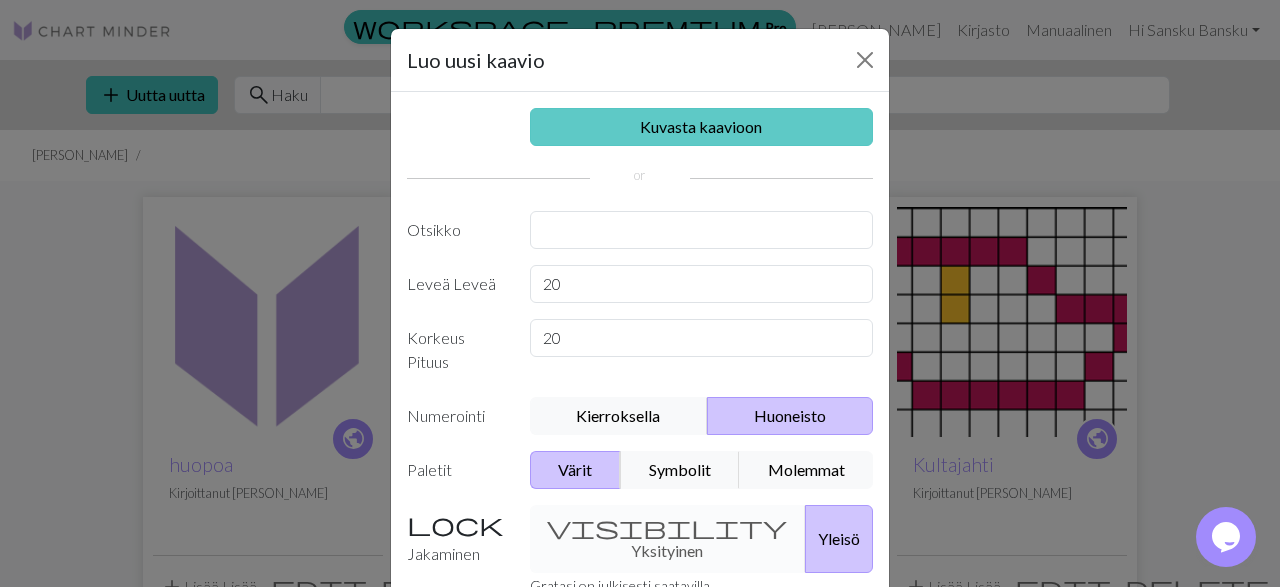 click on "Kuvasta kaavioon" at bounding box center (702, 127) 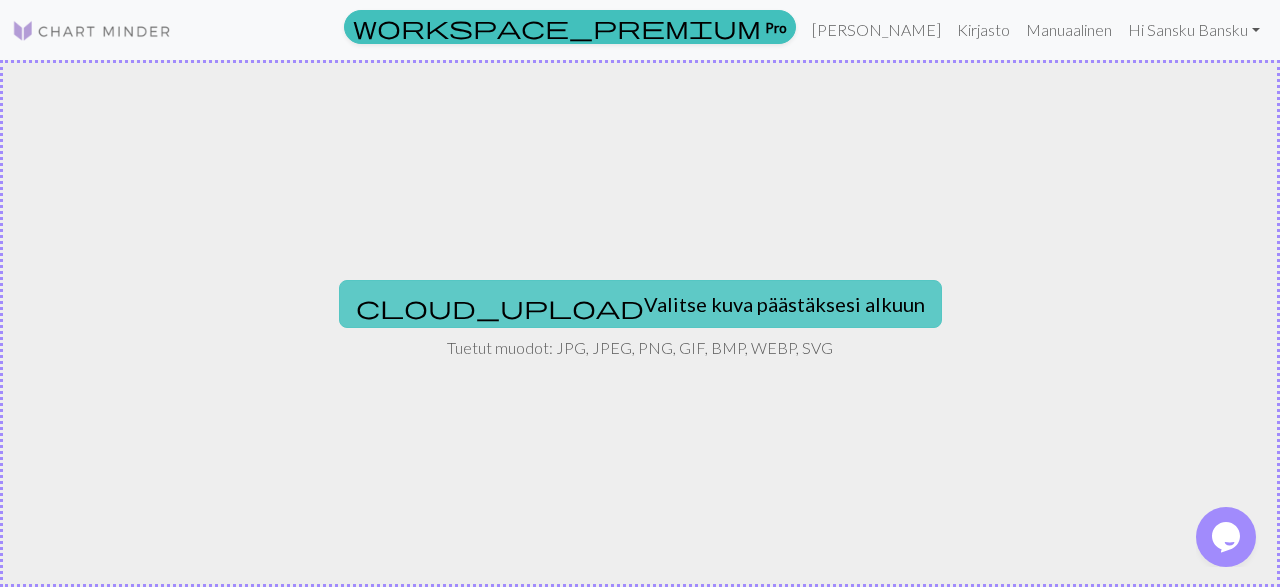 click on "cloud_upload  Valitse kuva päästäksesi alkuun" at bounding box center [640, 304] 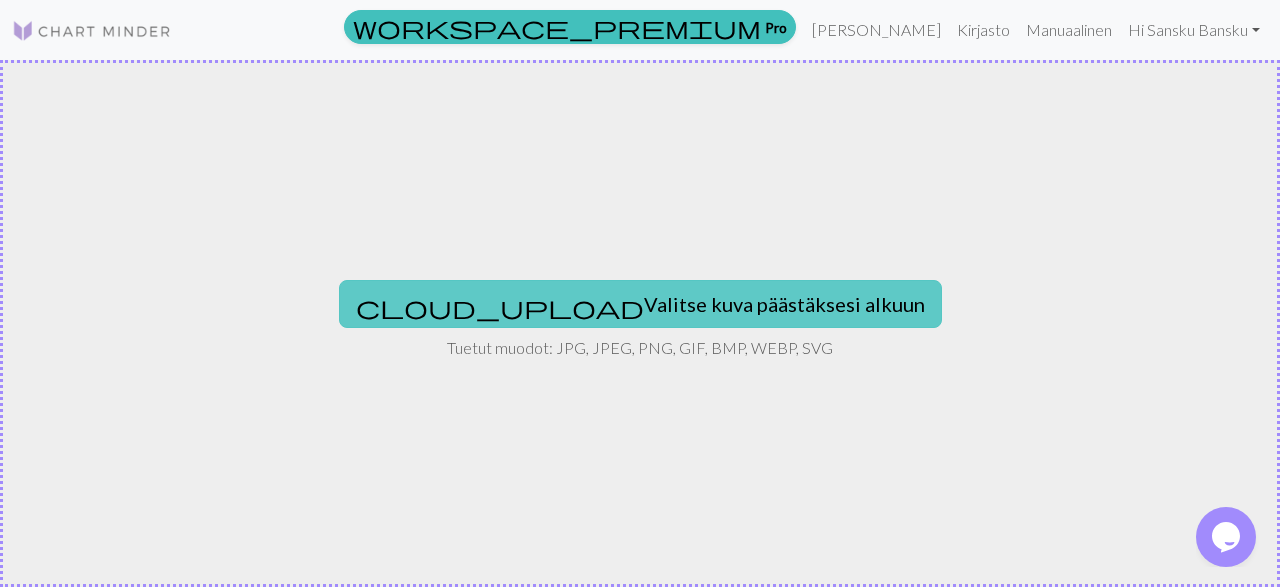 drag, startPoint x: 613, startPoint y: 311, endPoint x: 613, endPoint y: 295, distance: 16 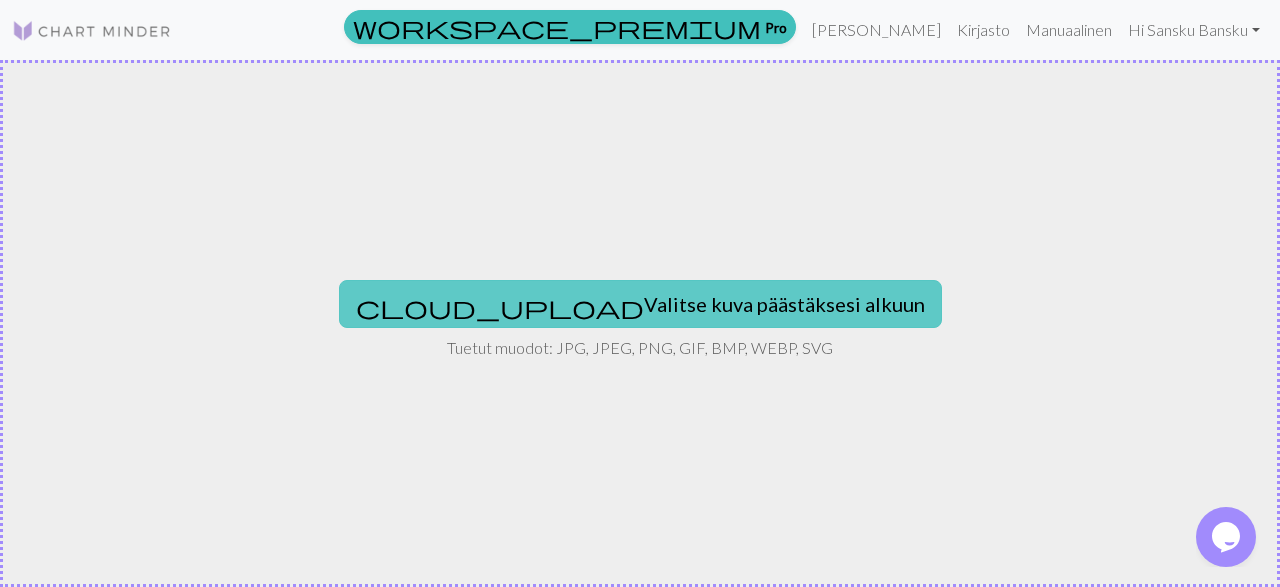 click on "cloud_upload  Valitse kuva päästäksesi alkuun" at bounding box center [640, 304] 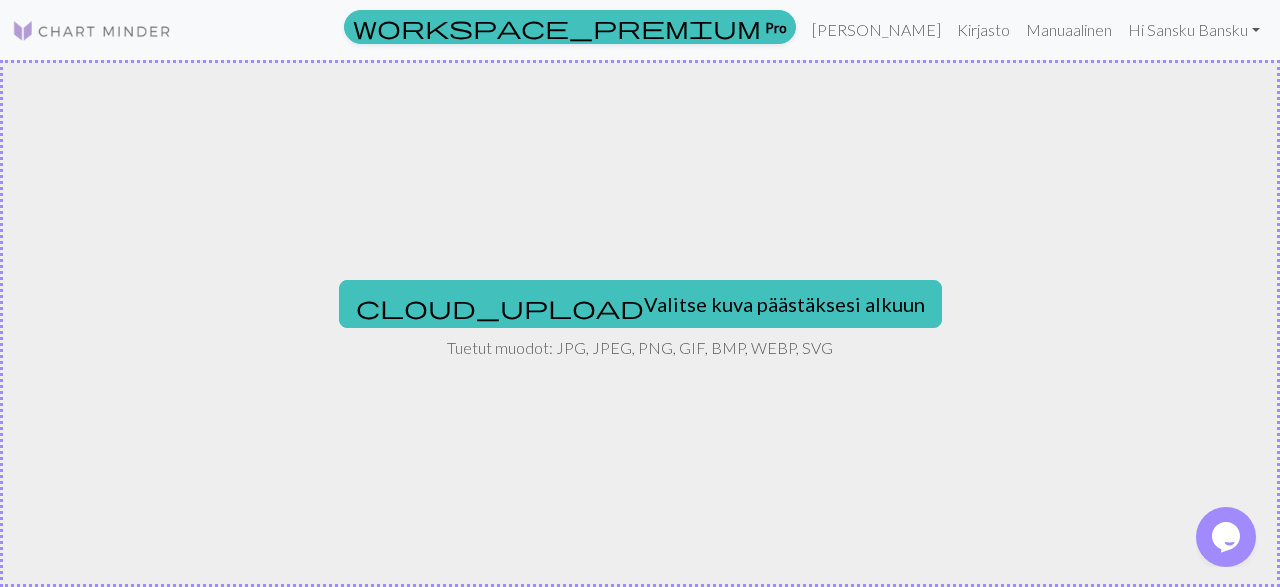 click on "cloud_upload  Valitse kuva päästäksesi alkuun Tuetut muodot: JPG, JPEG, PNG, GIF, BMP, WEBP, SVG" at bounding box center [640, 323] 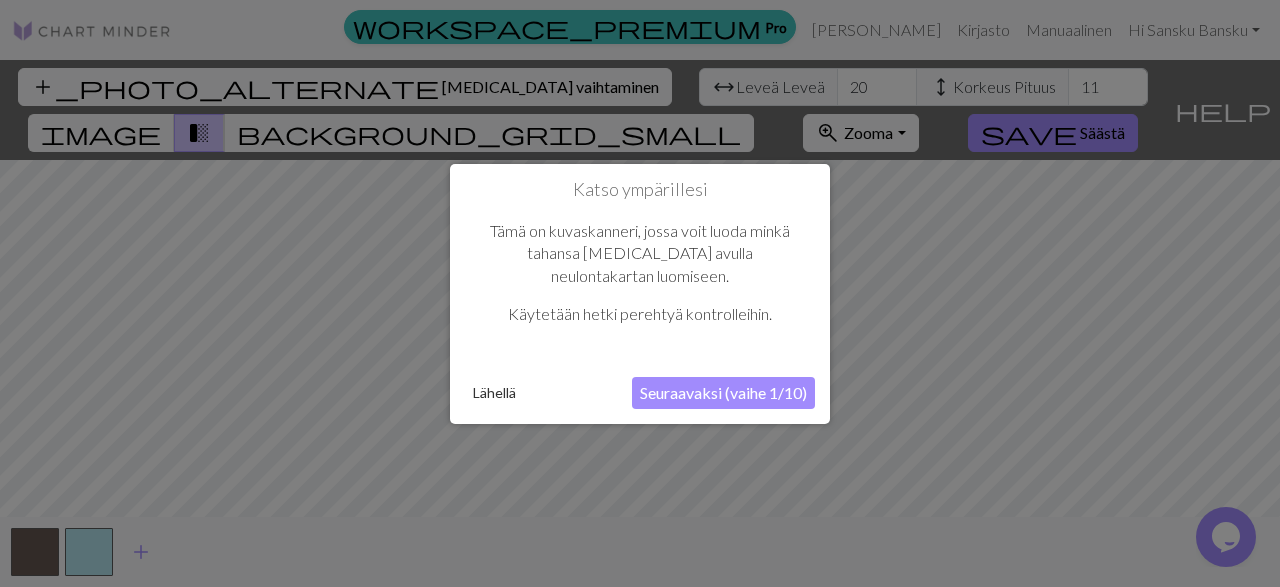click on "Seuraavaksi (vaihe 1/10)" at bounding box center (723, 393) 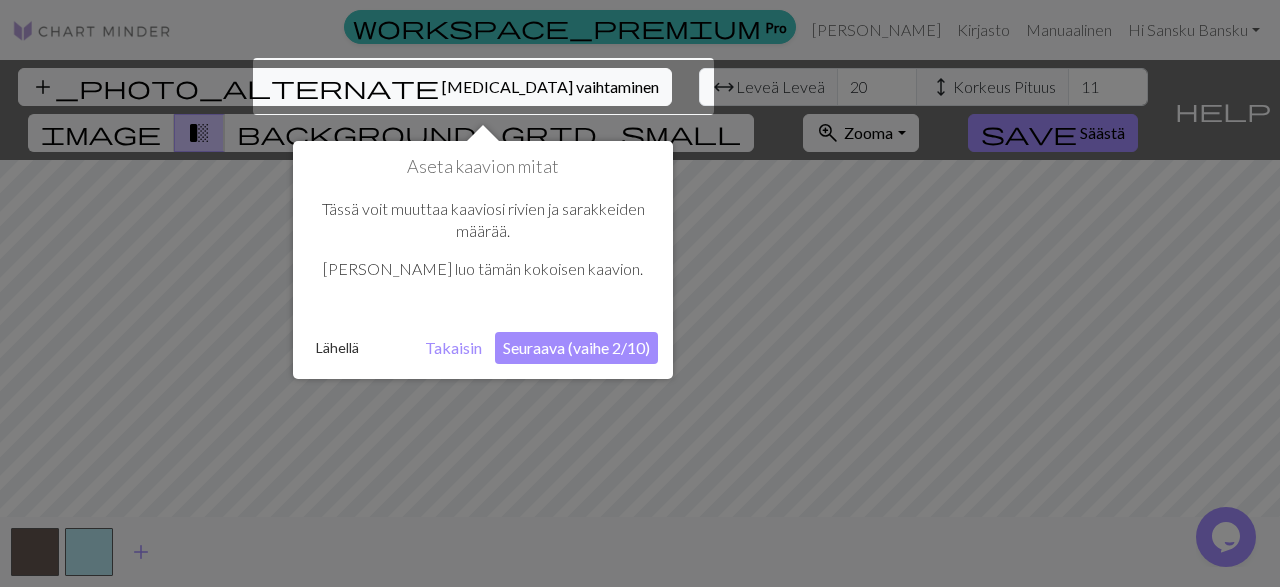 click on "Seuraava (vaihe 2/10)" at bounding box center (576, 348) 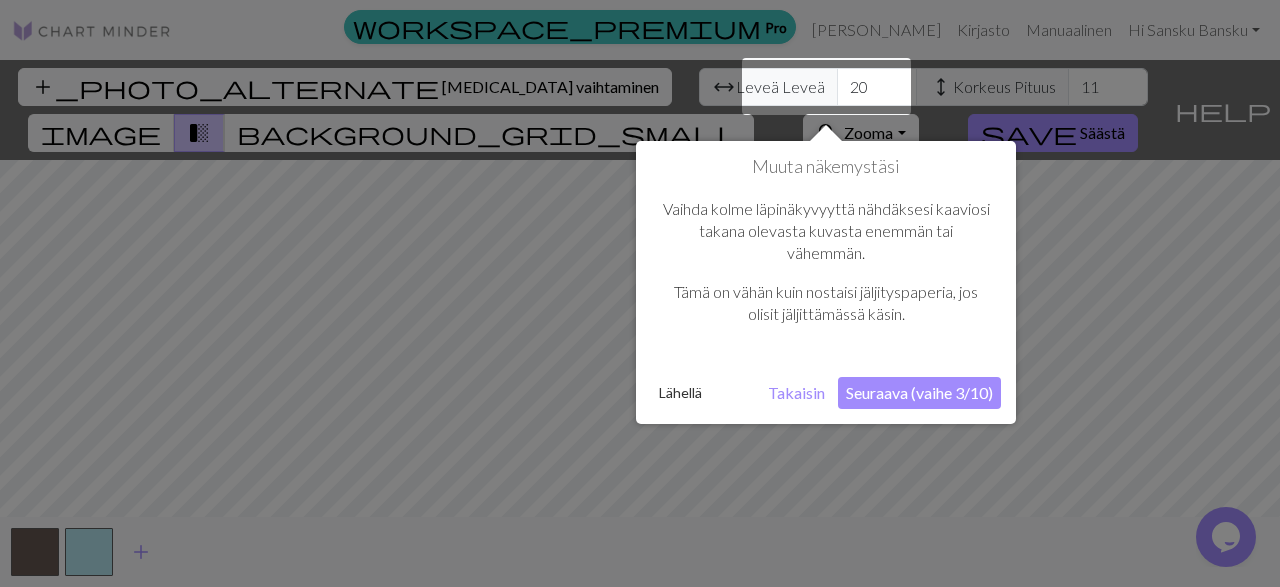 click on "Seuraava (vaihe 3/10)" at bounding box center (919, 393) 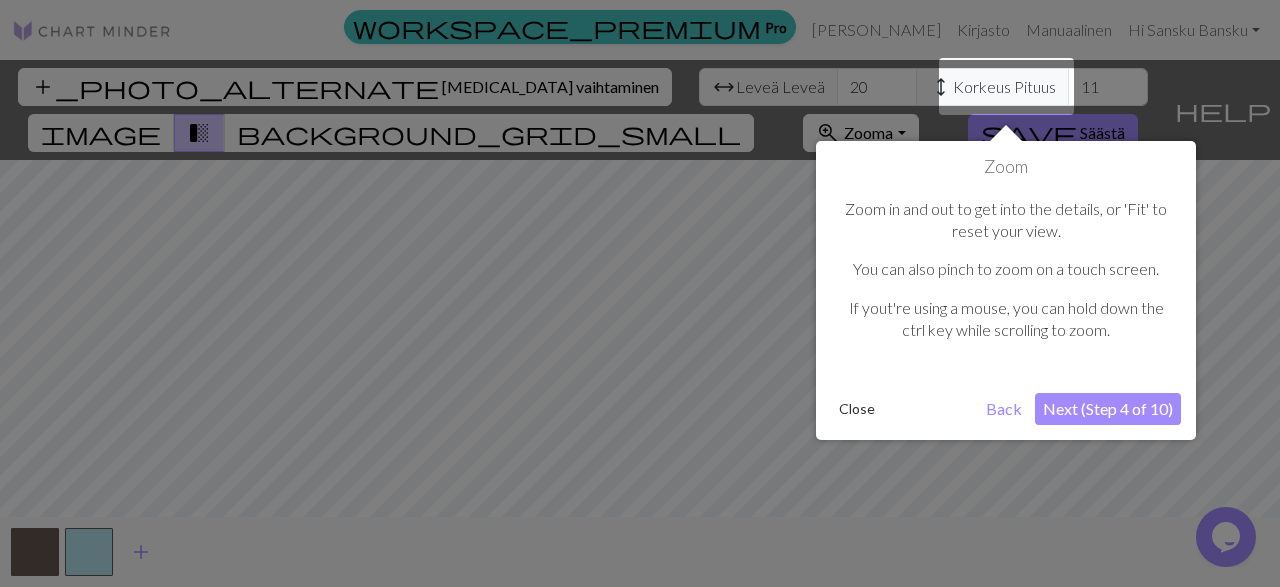 click on "Zoom Zoom in and out to get into the details, or 'Fit' to reset your view. You can also pinch to zoom on a touch screen. If yout're using a mouse, you can hold down the ctrl key while scrolling to zoom. Close Back Next (Step 4 of 10)" at bounding box center (1006, 290) 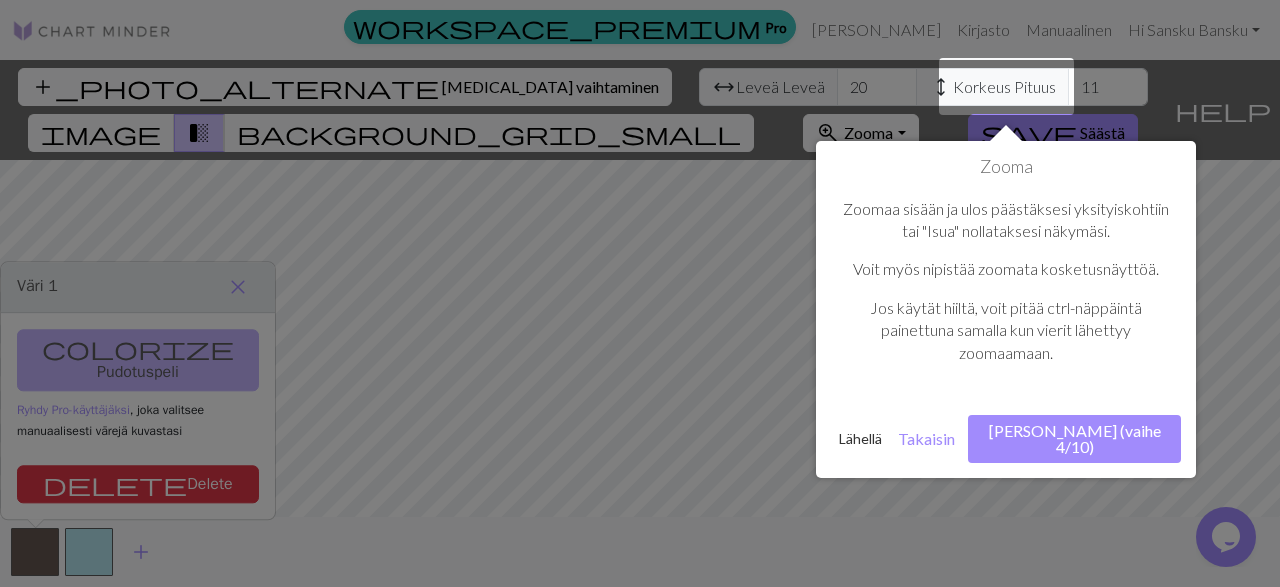 click on "[PERSON_NAME] (vaihe 4/10)" at bounding box center [1074, 439] 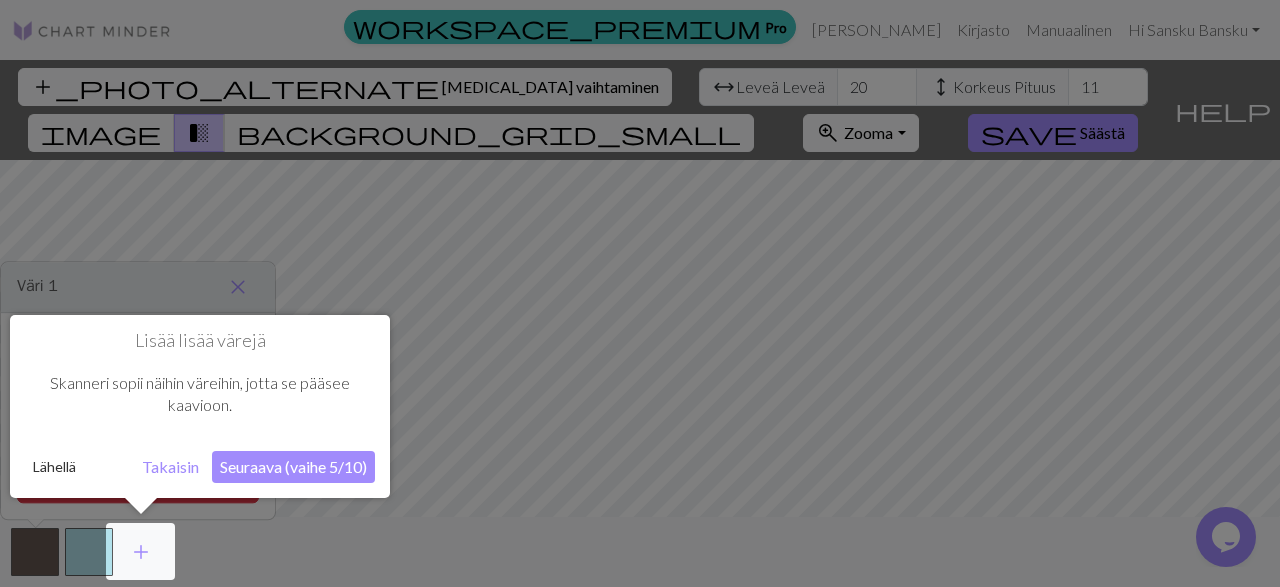 click at bounding box center [640, 293] 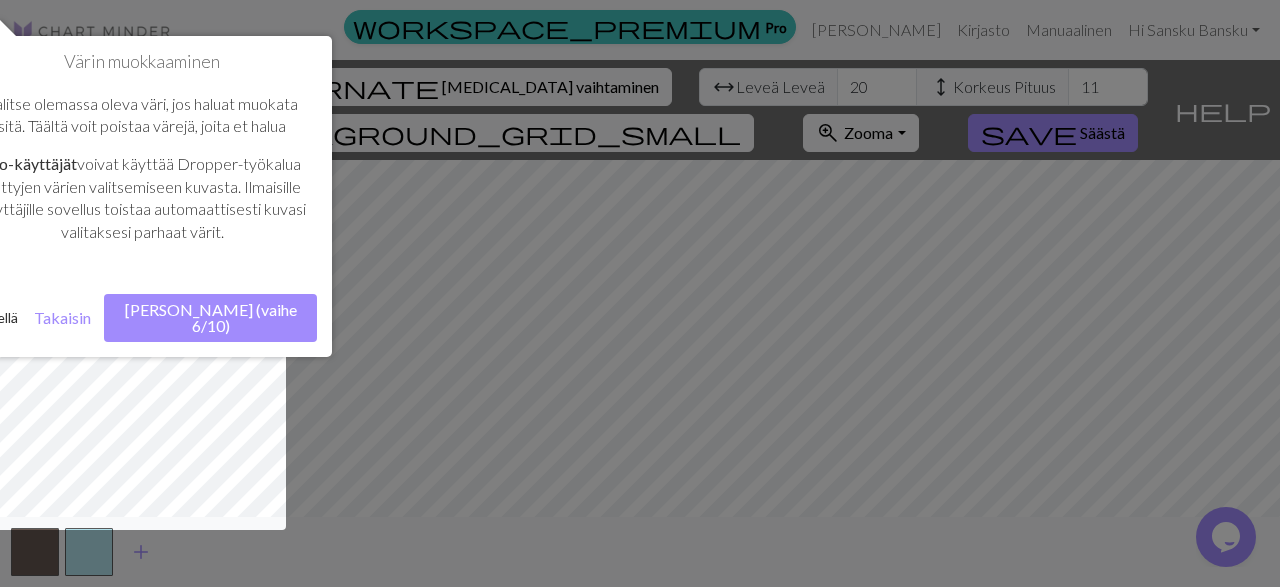 click on "[PERSON_NAME] (vaihe 6/10)" at bounding box center [210, 318] 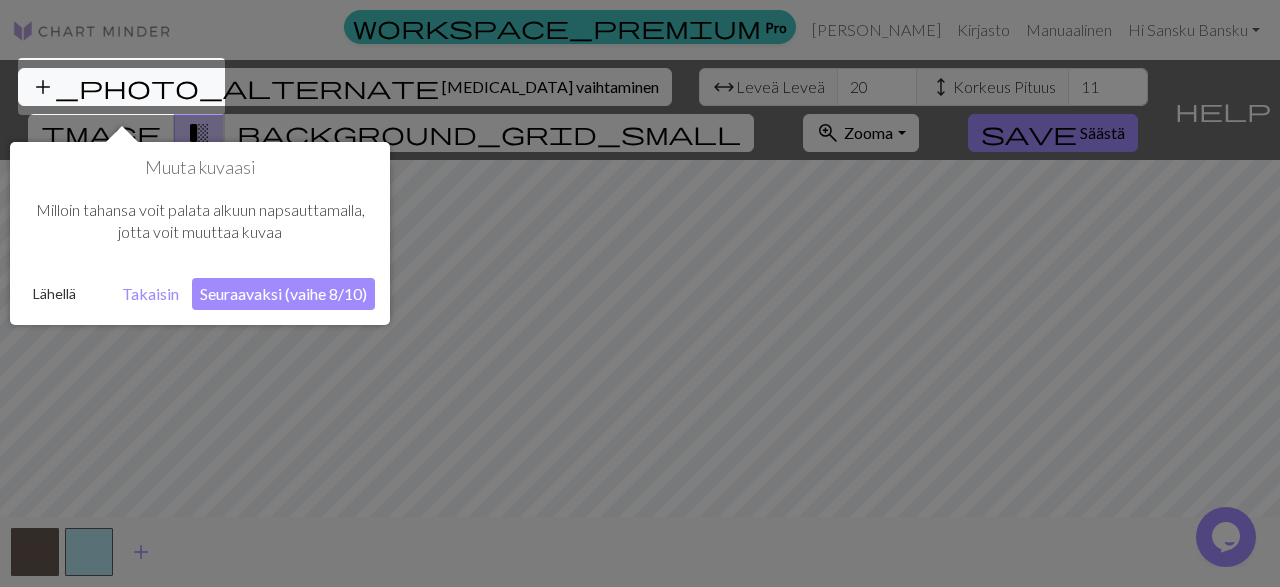 click on "Seuraavaksi (vaihe 8/10)" at bounding box center (283, 294) 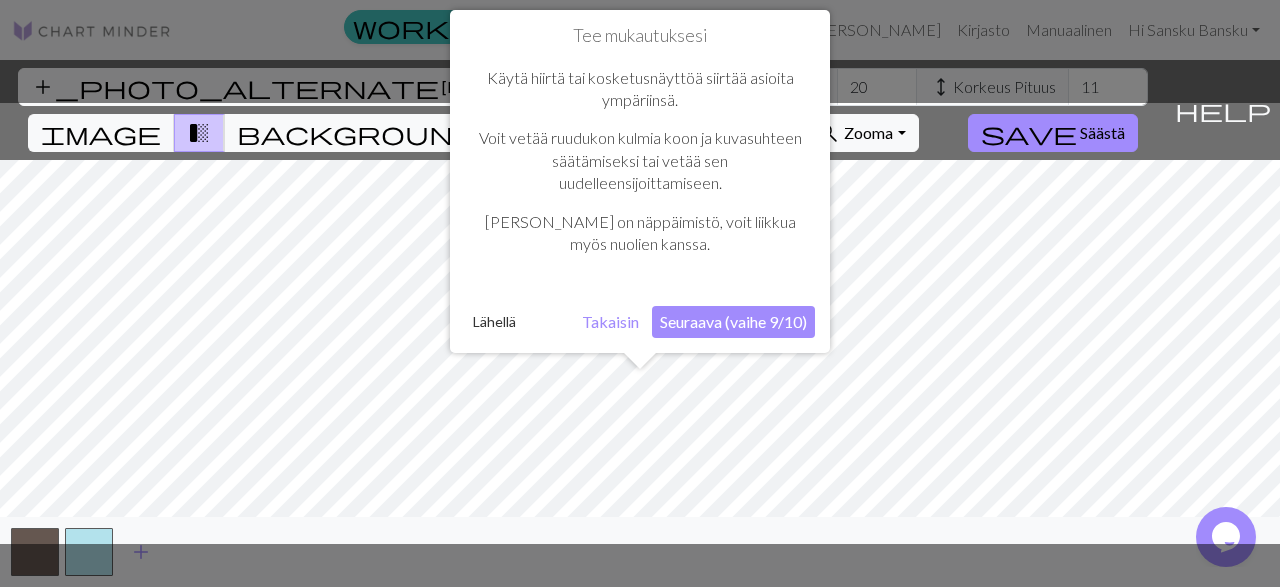click on "Seuraava (vaihe 9/10)" at bounding box center [733, 322] 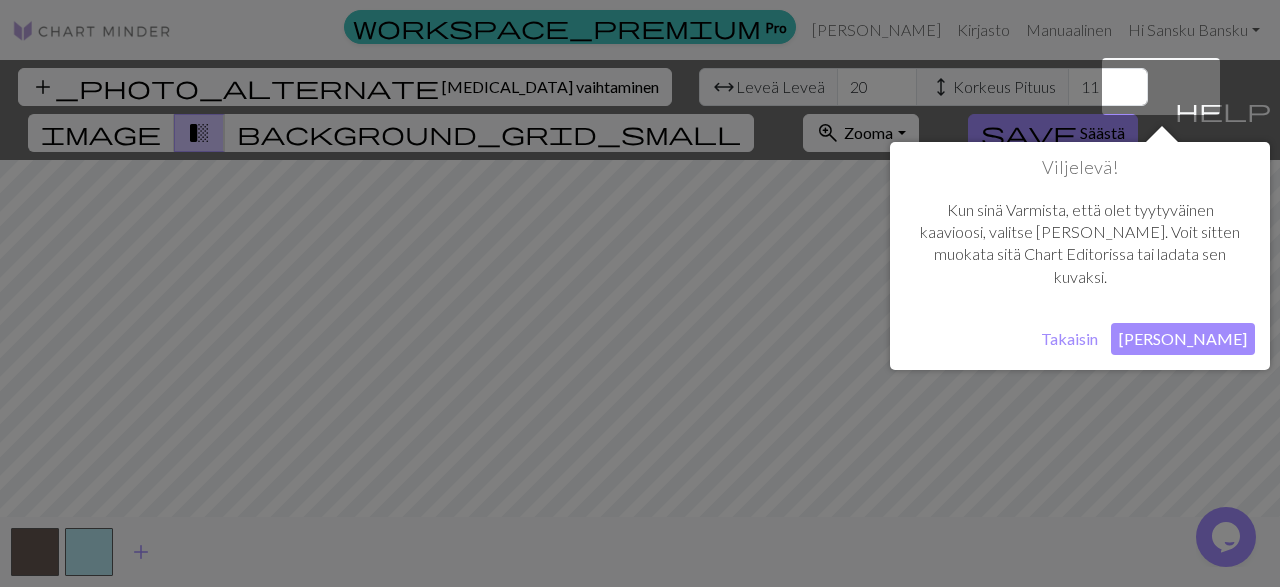 click on "[PERSON_NAME]" at bounding box center (1183, 339) 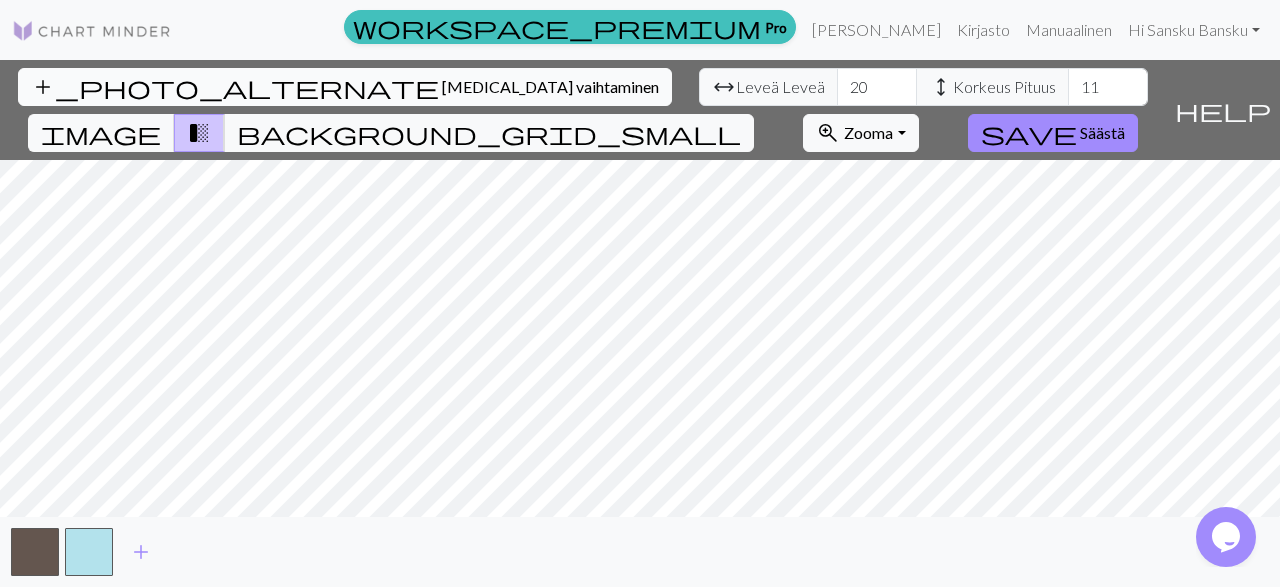 click on "[MEDICAL_DATA] vaihtaminen" at bounding box center [550, 86] 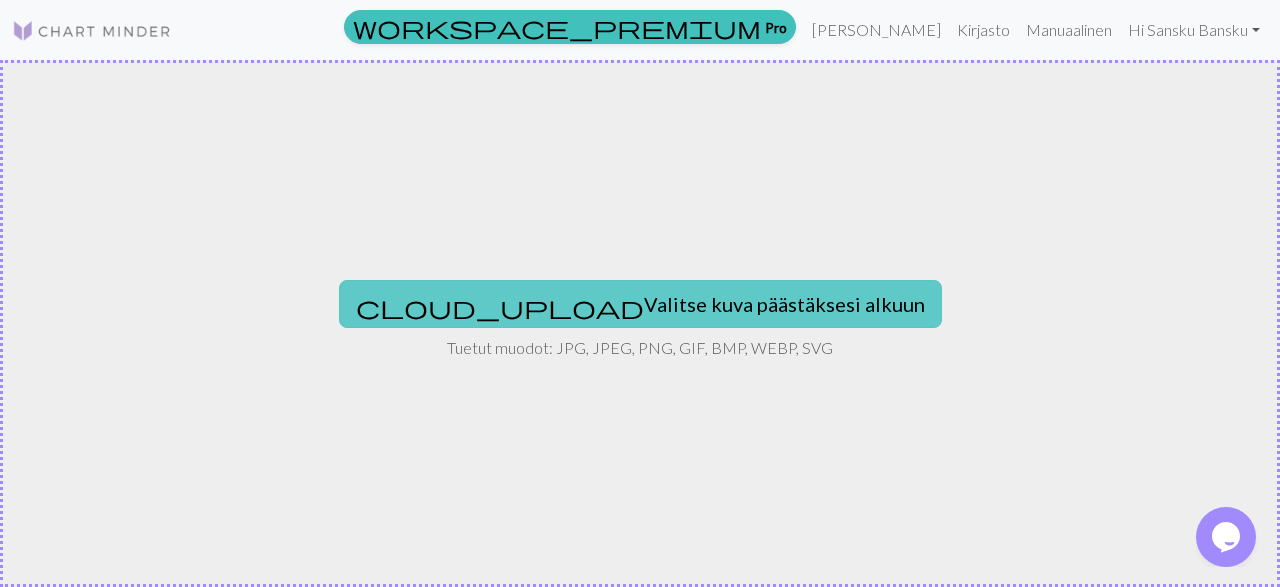 click on "cloud_upload  Valitse kuva päästäksesi alkuun" at bounding box center (640, 304) 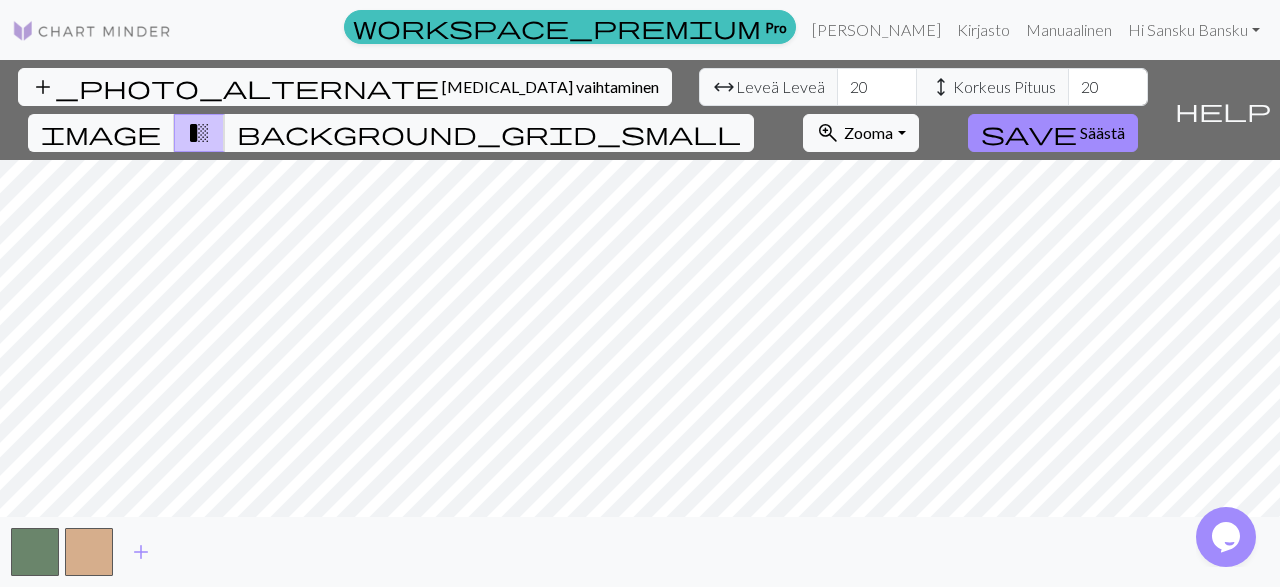 click on "add_photo_alternate   [MEDICAL_DATA] vaihtaminen arrow_range   Leveä Leveä 20 height   Korkeus Pituus 20 image transition_fade background_grid_small zoom_in Zooma Zoom Fit all Fit width Fit height 50% 100% 150% 200% save   Säästä help Näytä minulle ympäri add" at bounding box center (640, 323) 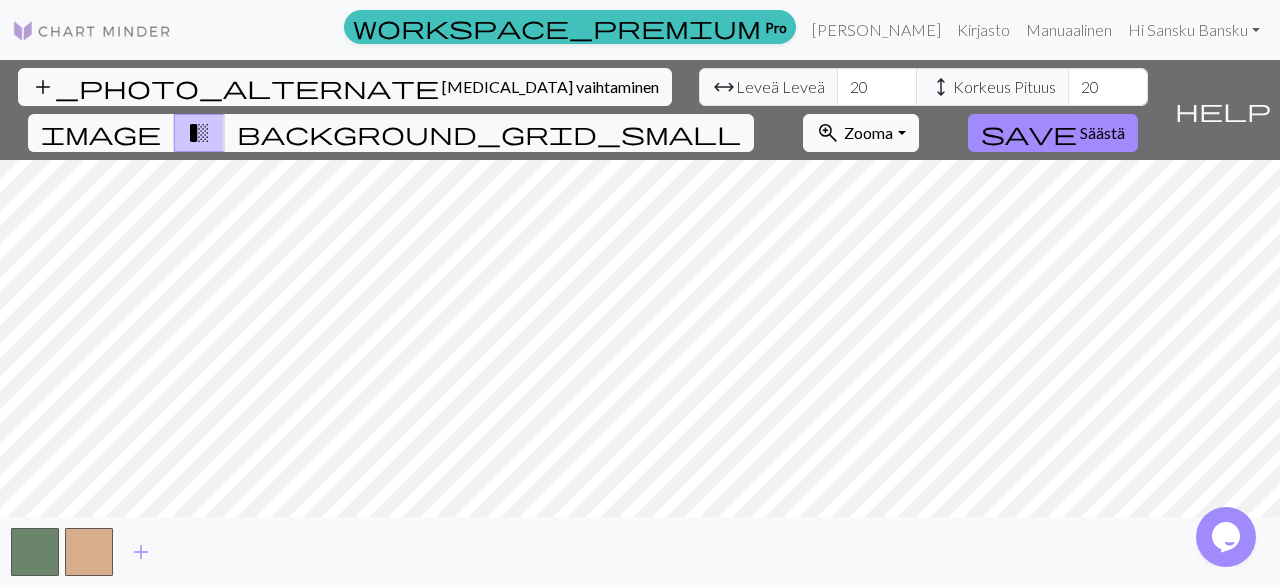 click on "zoom_in Zooma Zoom" at bounding box center (860, 133) 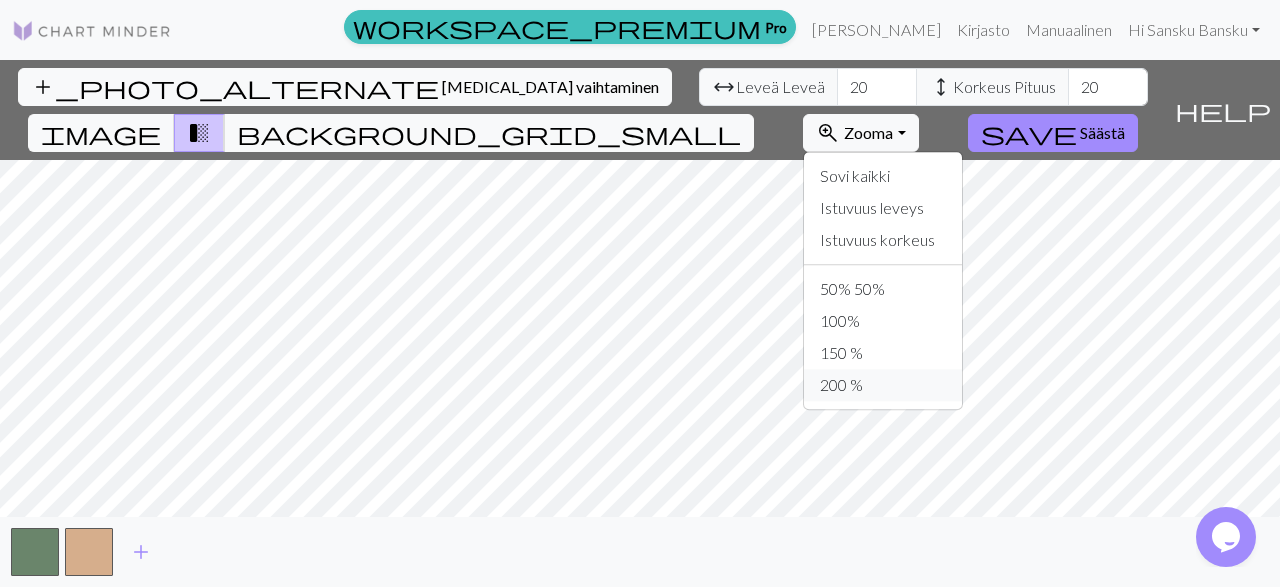 click on "200 %" at bounding box center (883, 385) 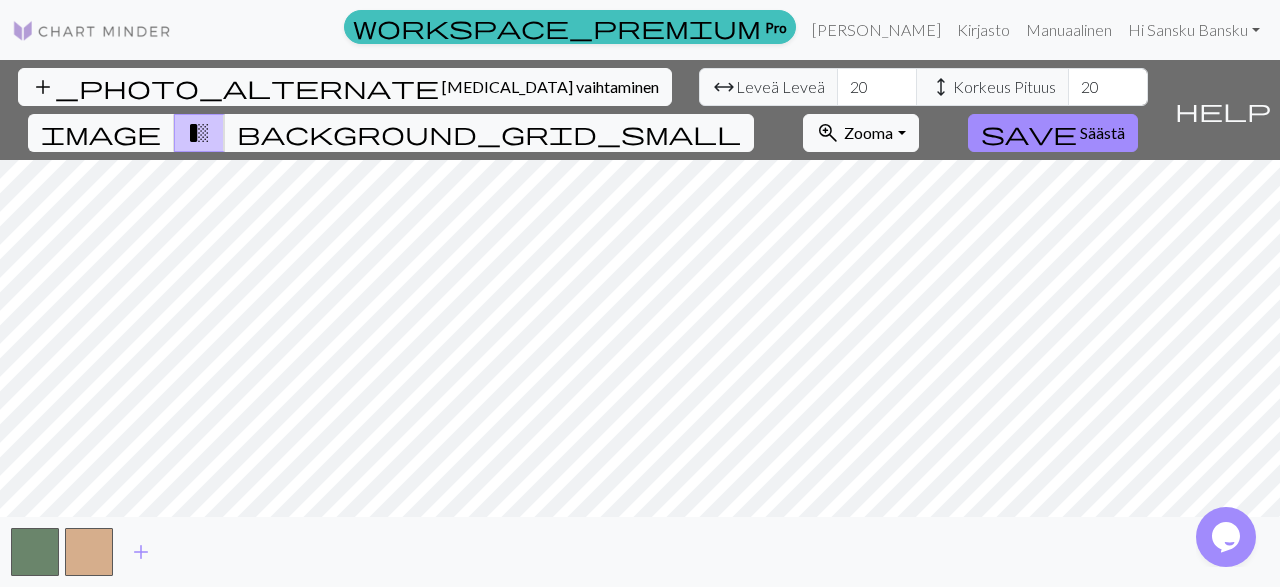 click at bounding box center (92, 31) 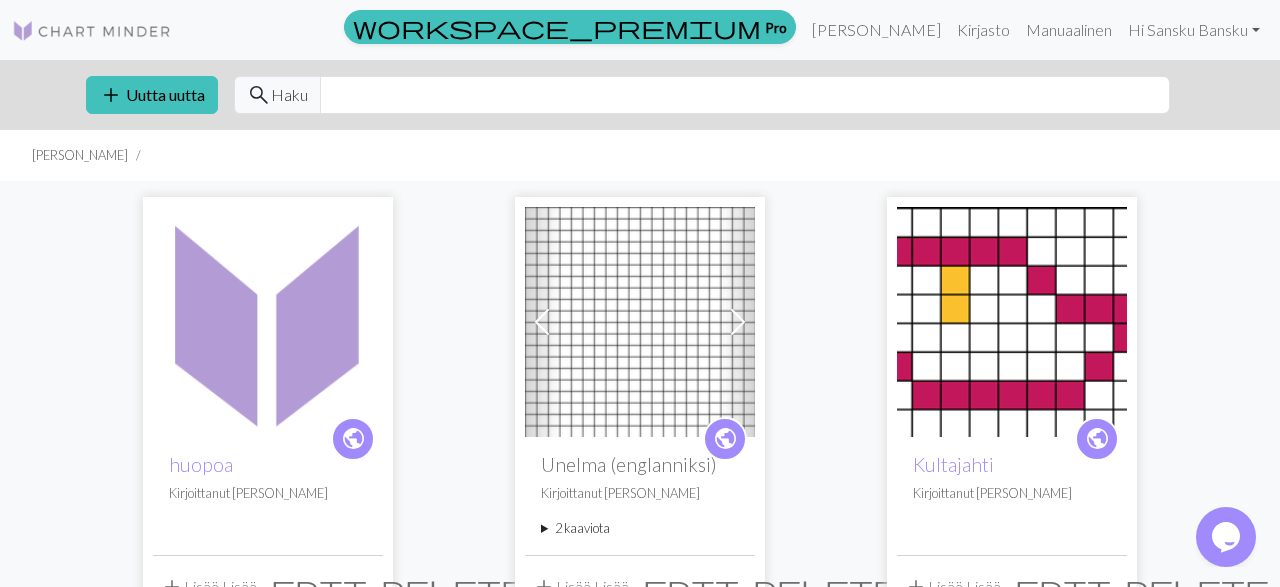 click on "add   Uutta uutta search  Haku" at bounding box center (640, 95) 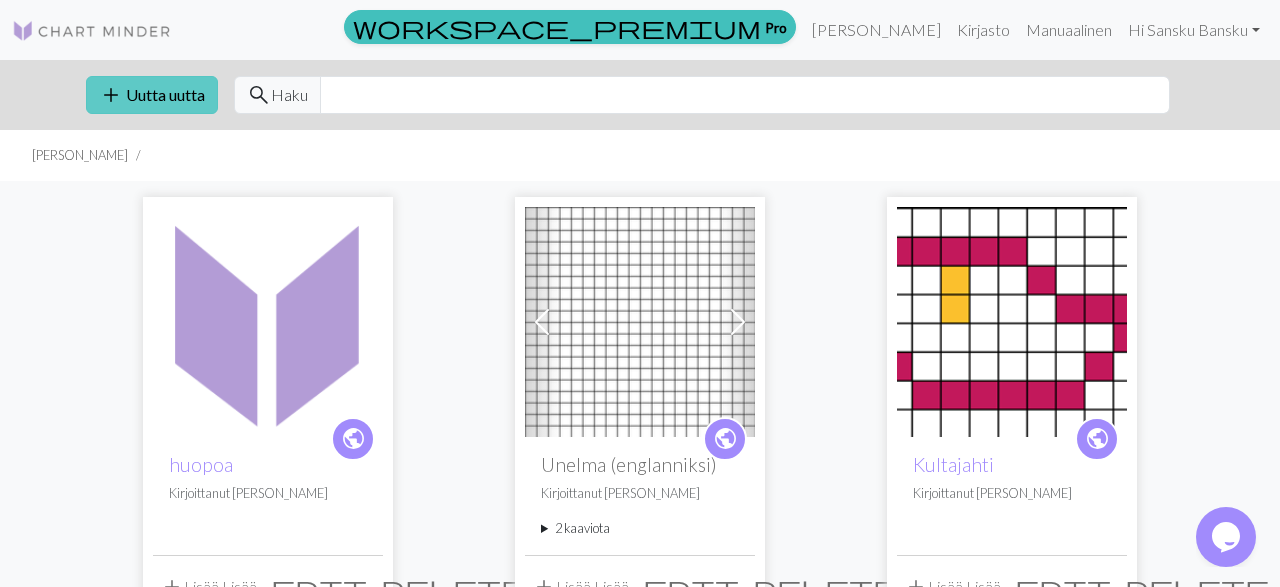 click on "add   Uutta uutta" at bounding box center [152, 95] 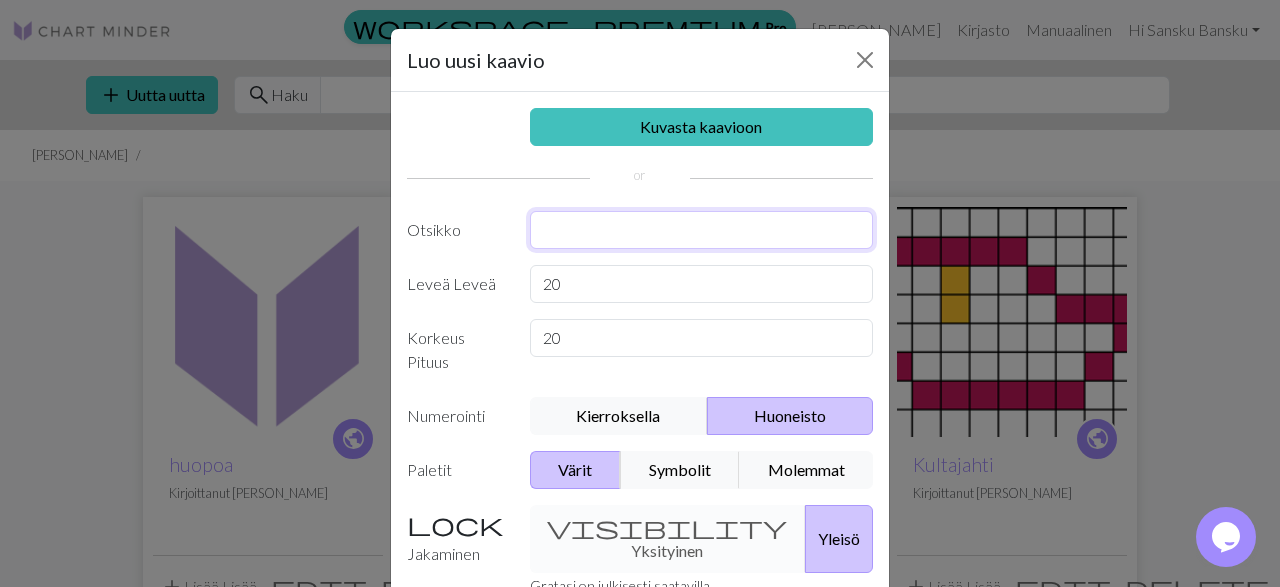 click at bounding box center (702, 230) 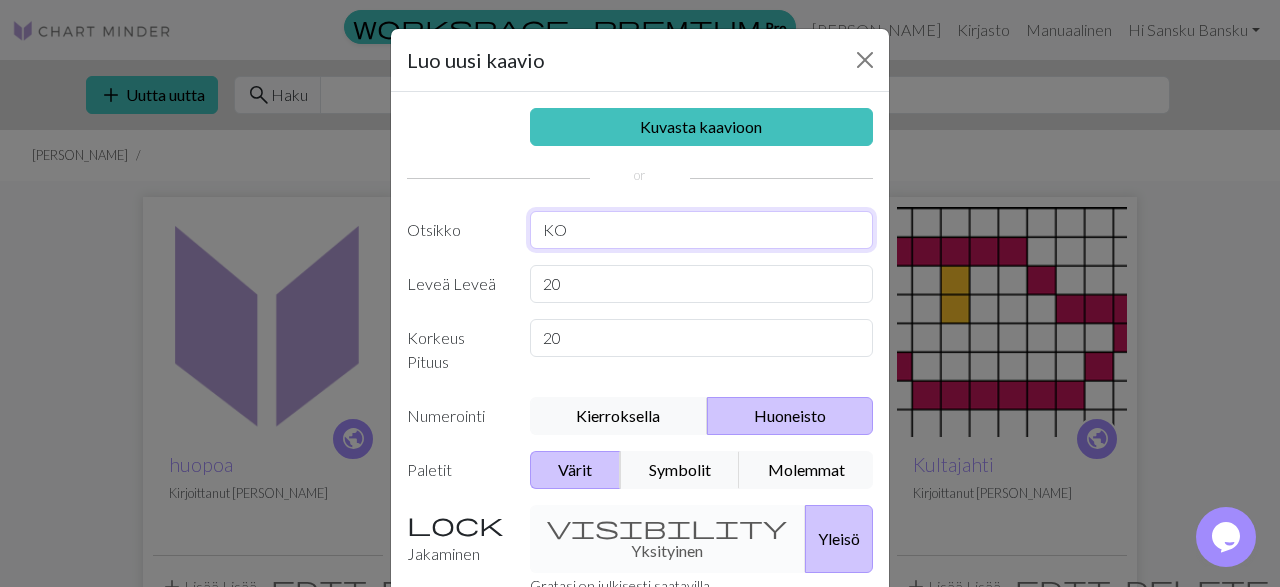 type on "K" 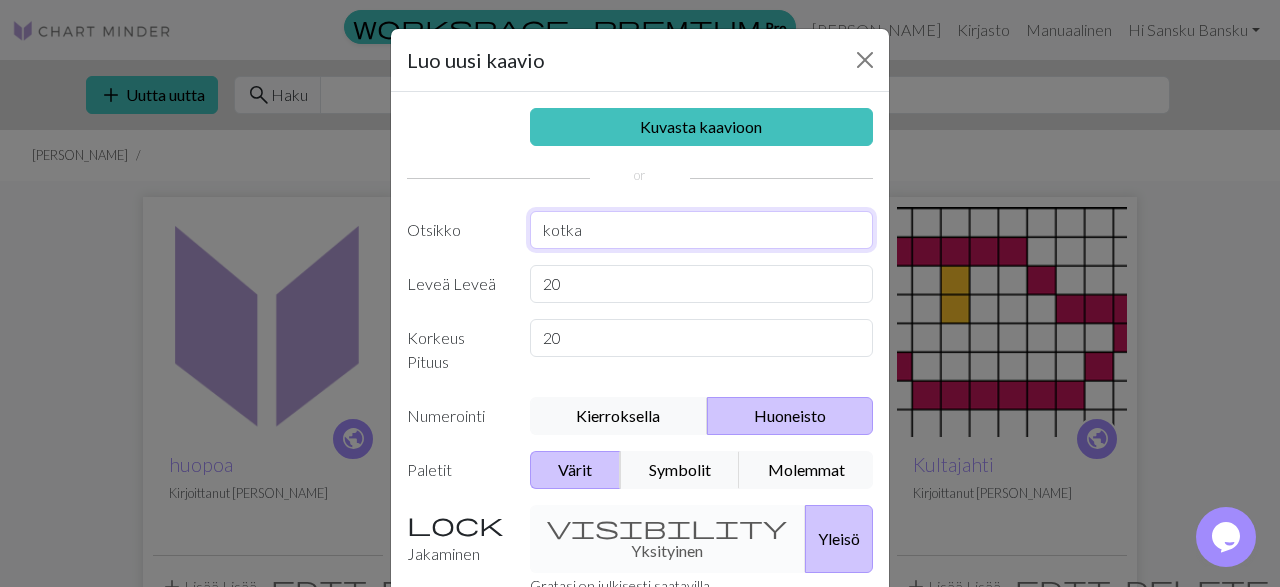type on "kotka" 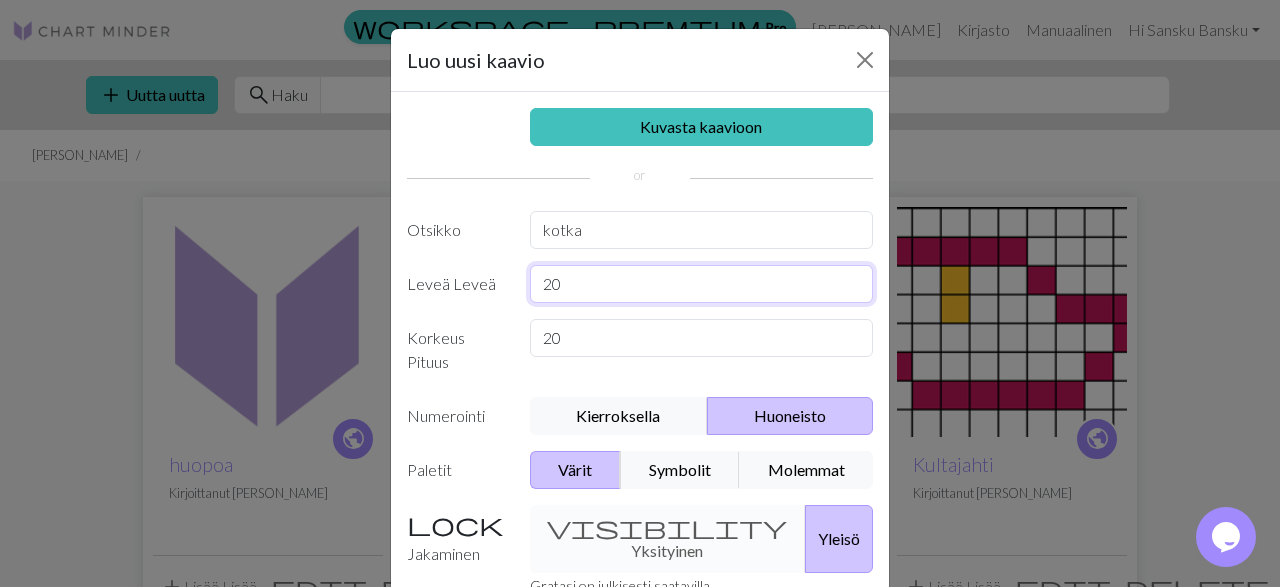 drag, startPoint x: 590, startPoint y: 277, endPoint x: 492, endPoint y: 277, distance: 98 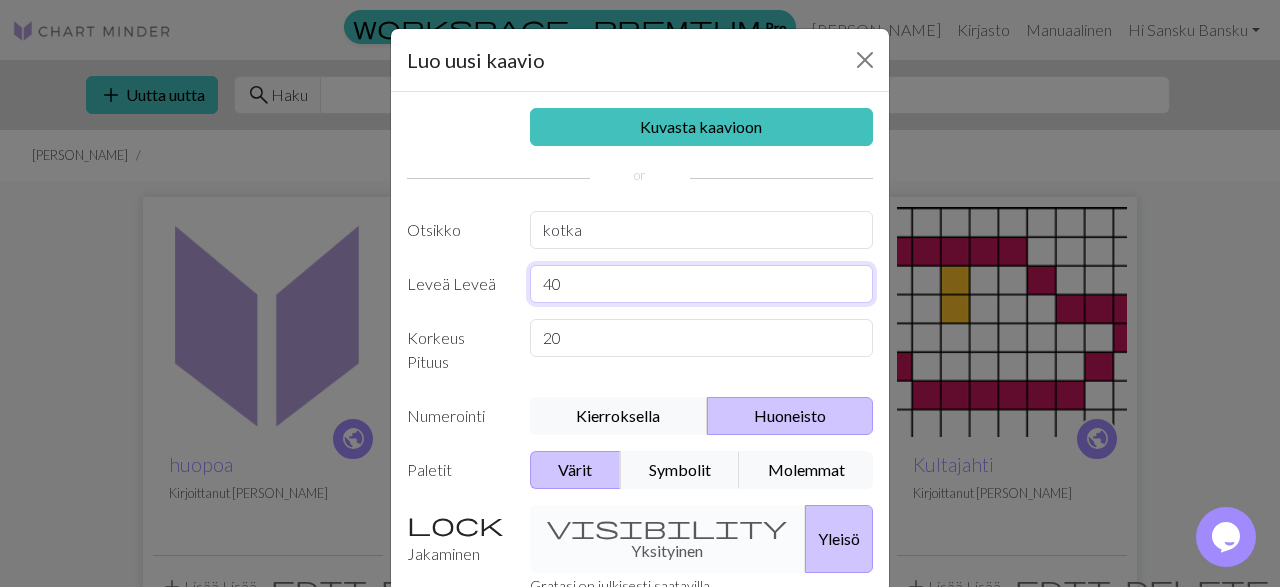 scroll, scrollTop: 171, scrollLeft: 0, axis: vertical 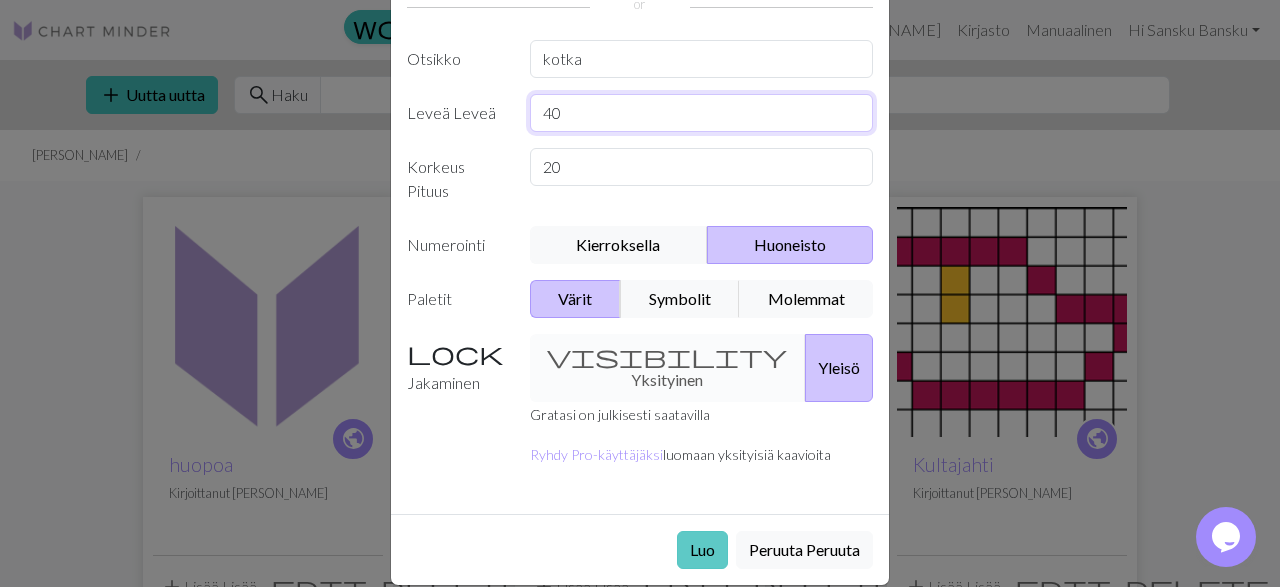 type on "40" 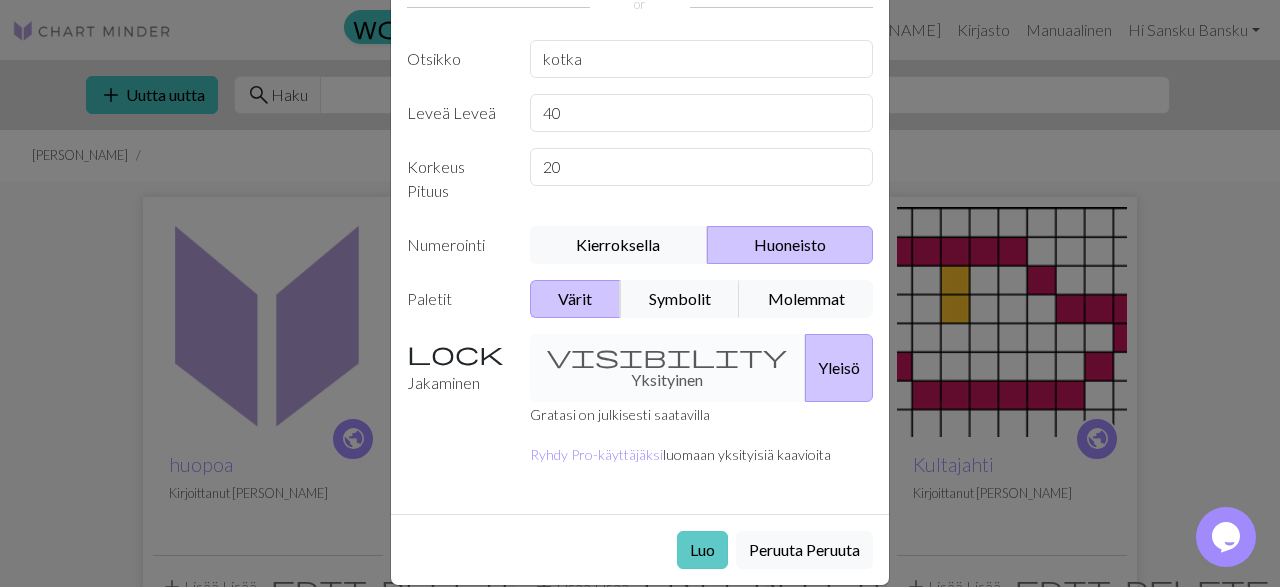 click on "Luo" at bounding box center (702, 550) 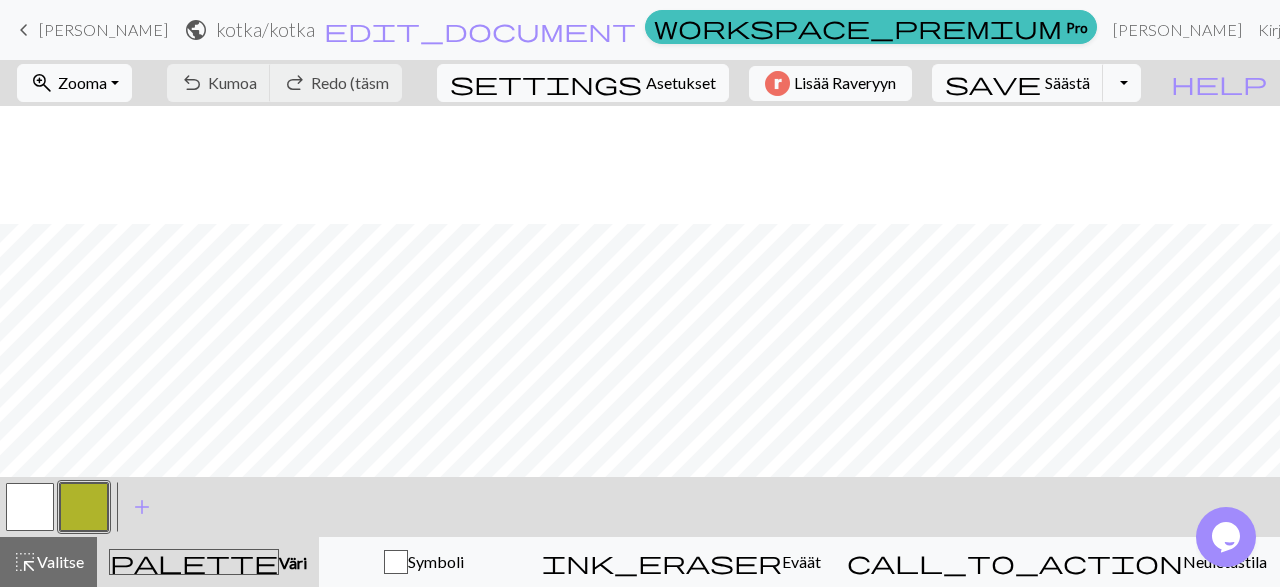 scroll, scrollTop: 118, scrollLeft: 0, axis: vertical 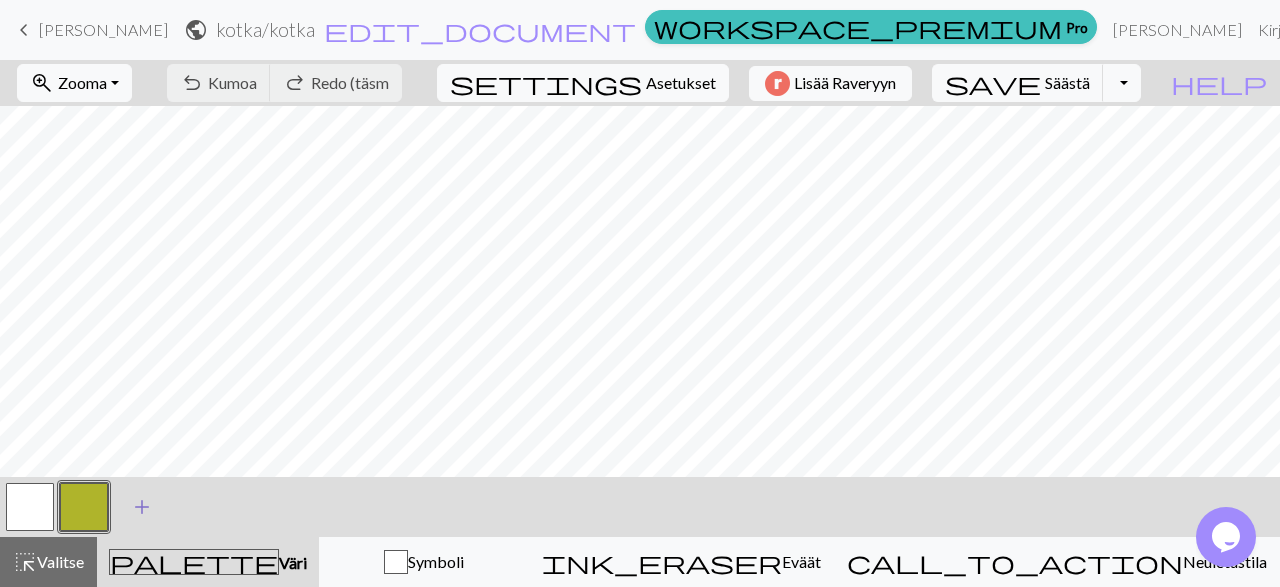 click on "add" at bounding box center (142, 507) 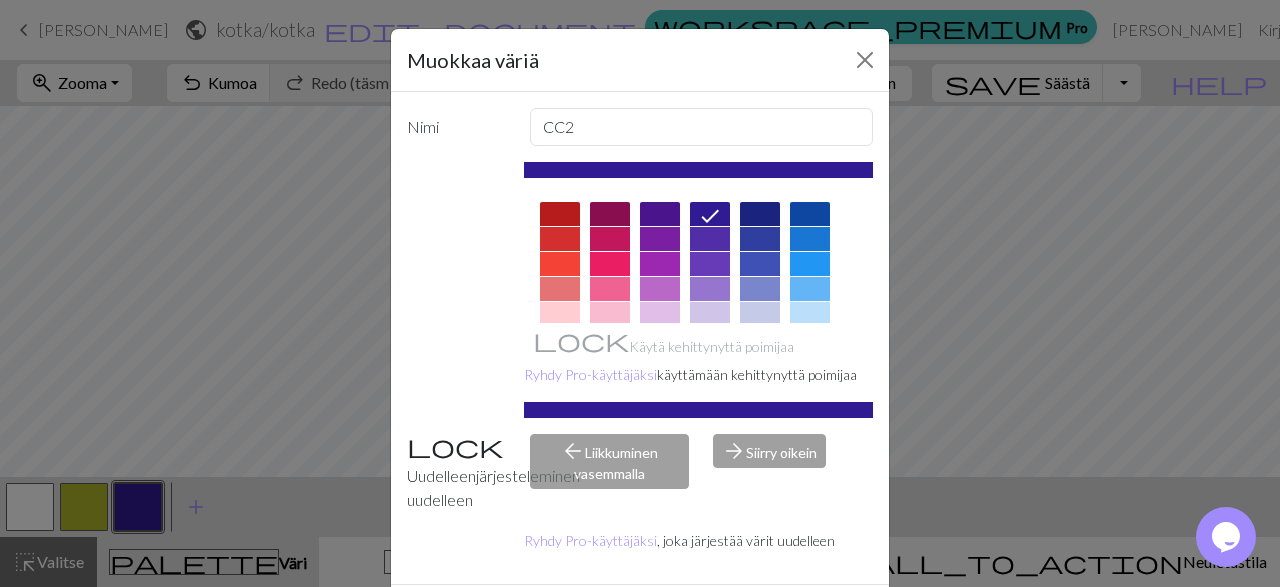 click at bounding box center [810, 239] 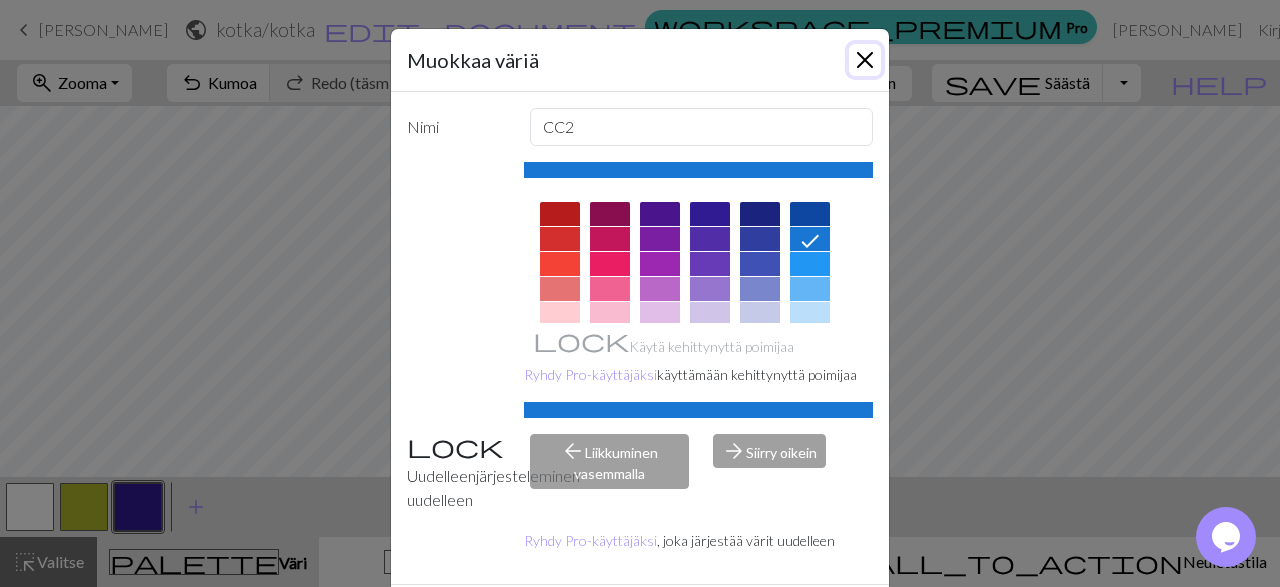 click at bounding box center (865, 60) 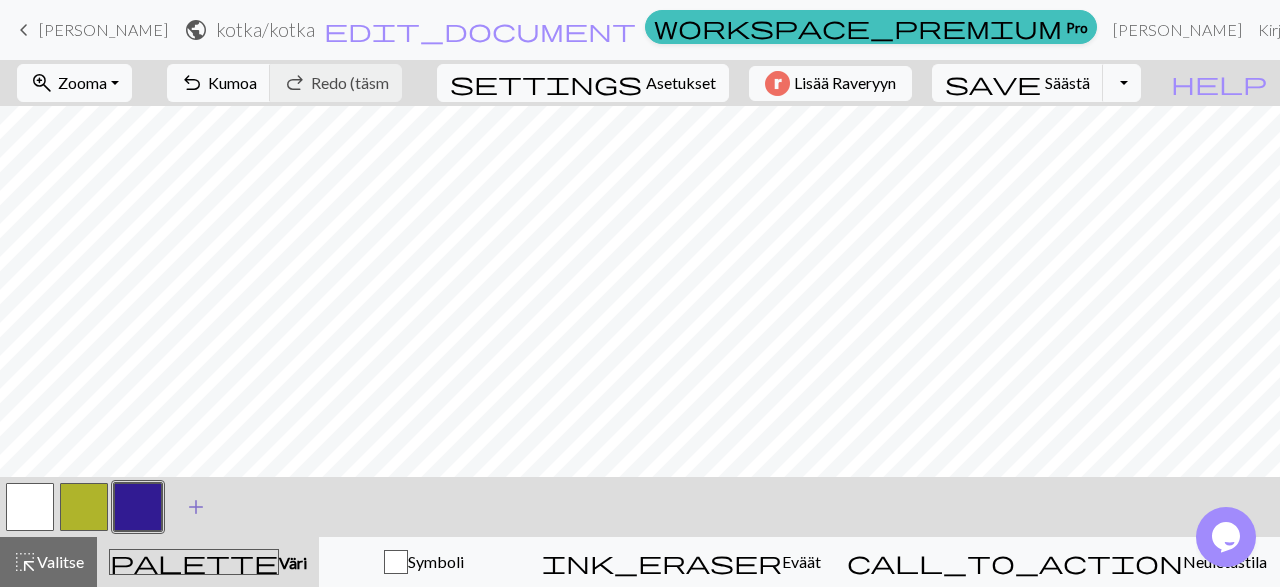 click on "add" at bounding box center [196, 507] 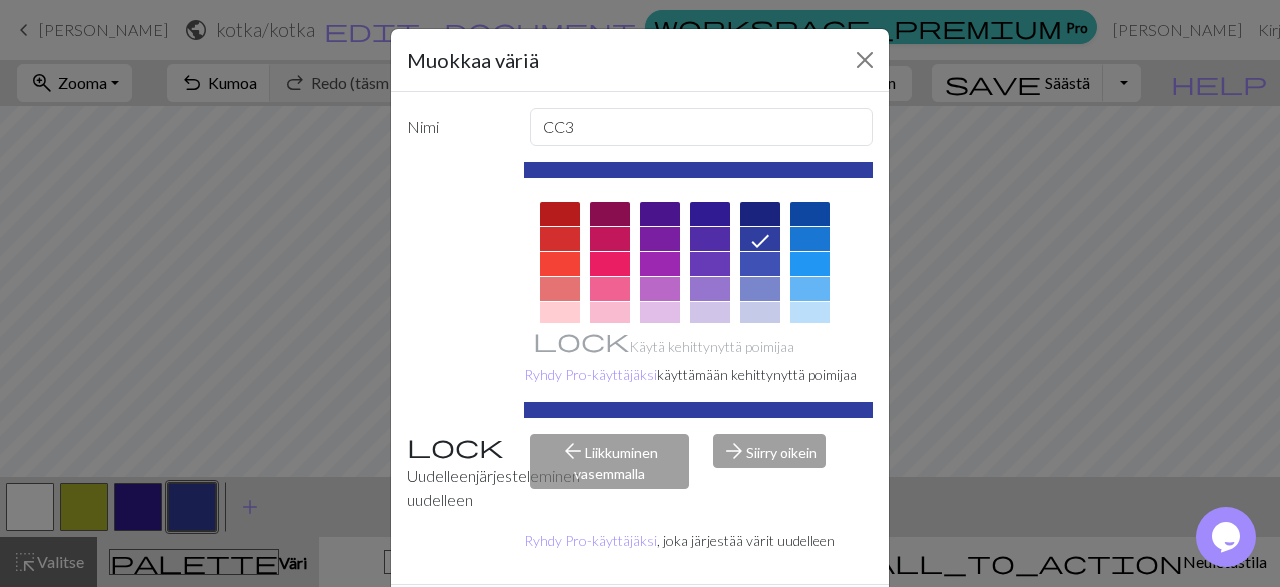 click on "Muokkaa väriä Nimi CC3 Käytä kehittynyttä poimijaa Ryhdy Pro-käyttäjäksi  käyttämään kehittynyttä poimijaa Uudelleenjärjesteleminen uudelleen arrow_back Liikkuminen vasemmalla arrow_forward Siirry oikein Ryhdy Pro-käyttäjäksi , joka järjestää värit uudelleen Delete Tehty Peruuta Peruuta" at bounding box center (640, 293) 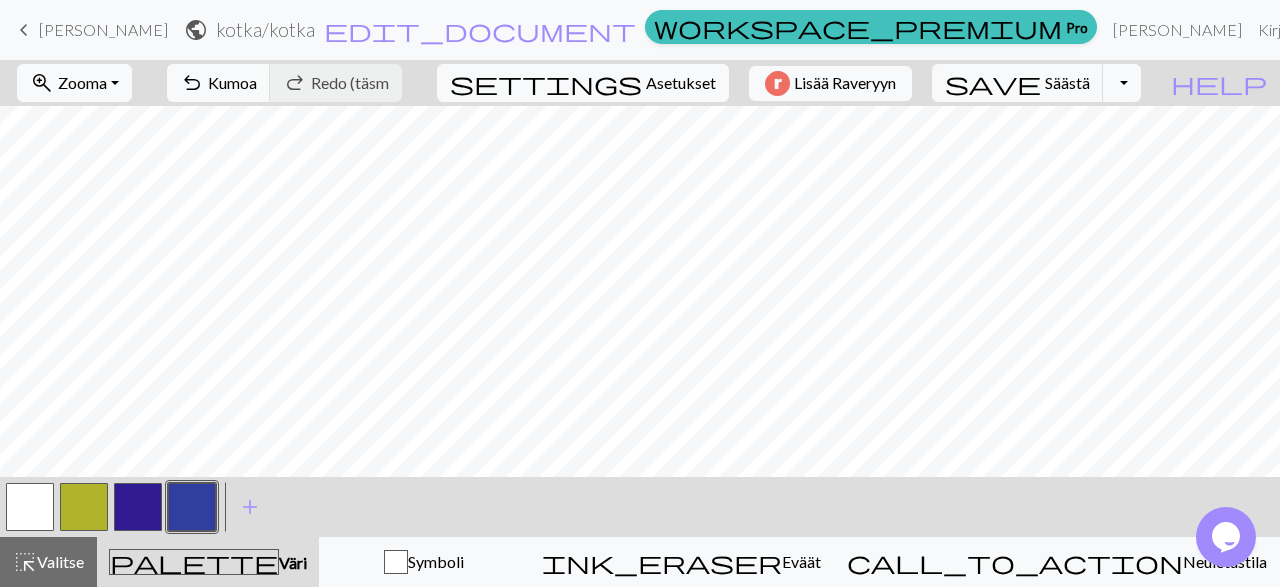click at bounding box center [30, 507] 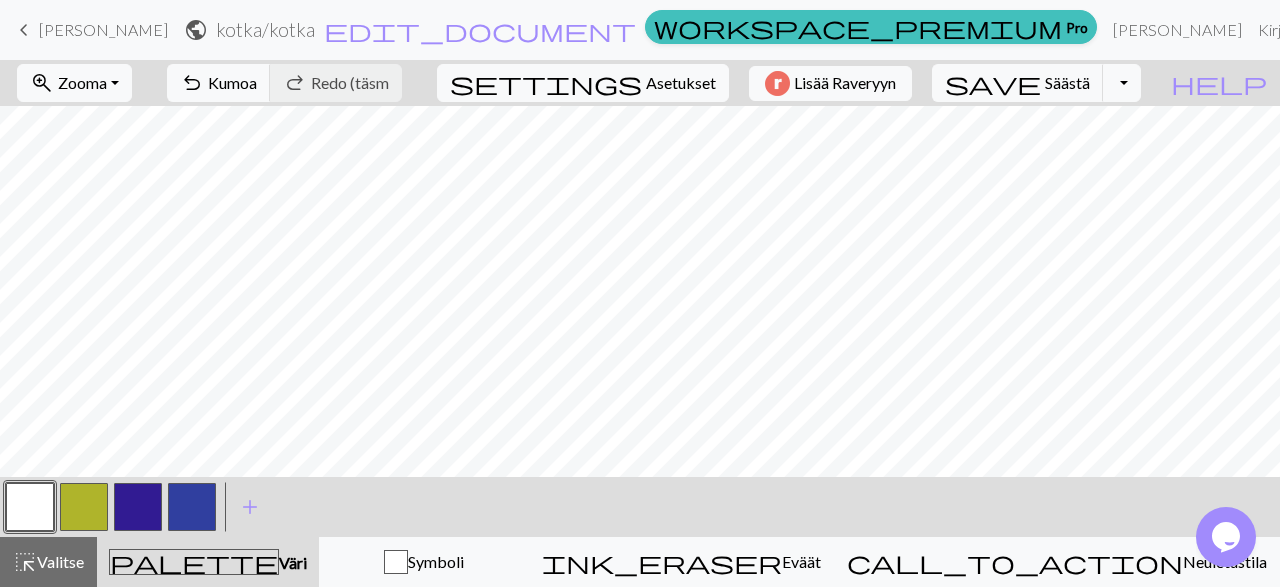 click at bounding box center (84, 507) 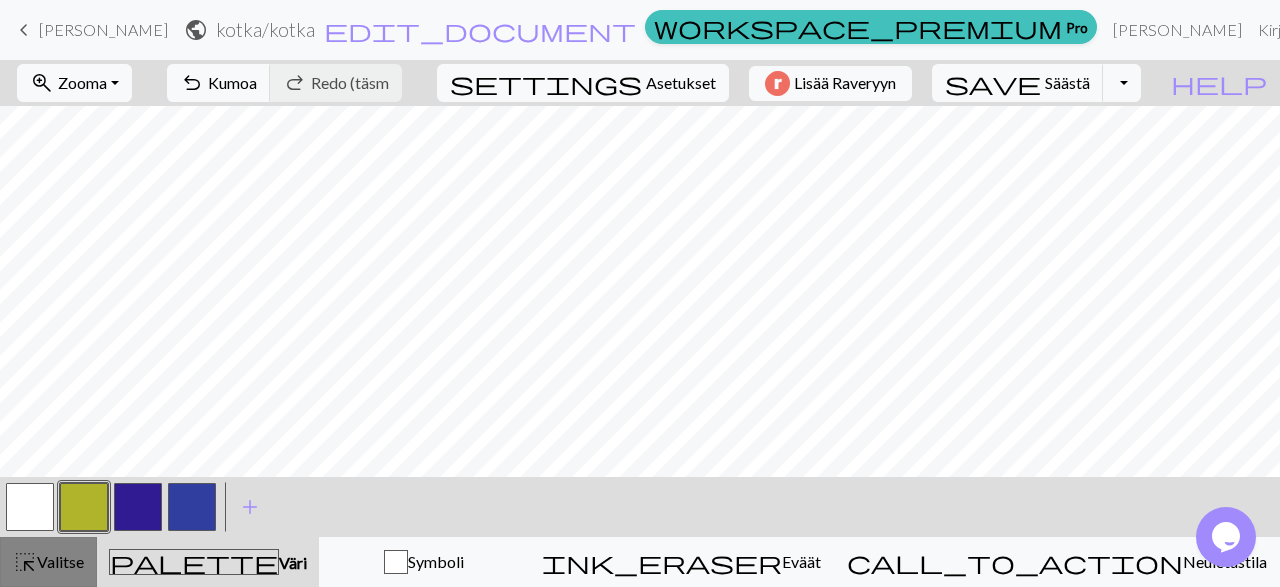 click on "Valitse" at bounding box center (60, 561) 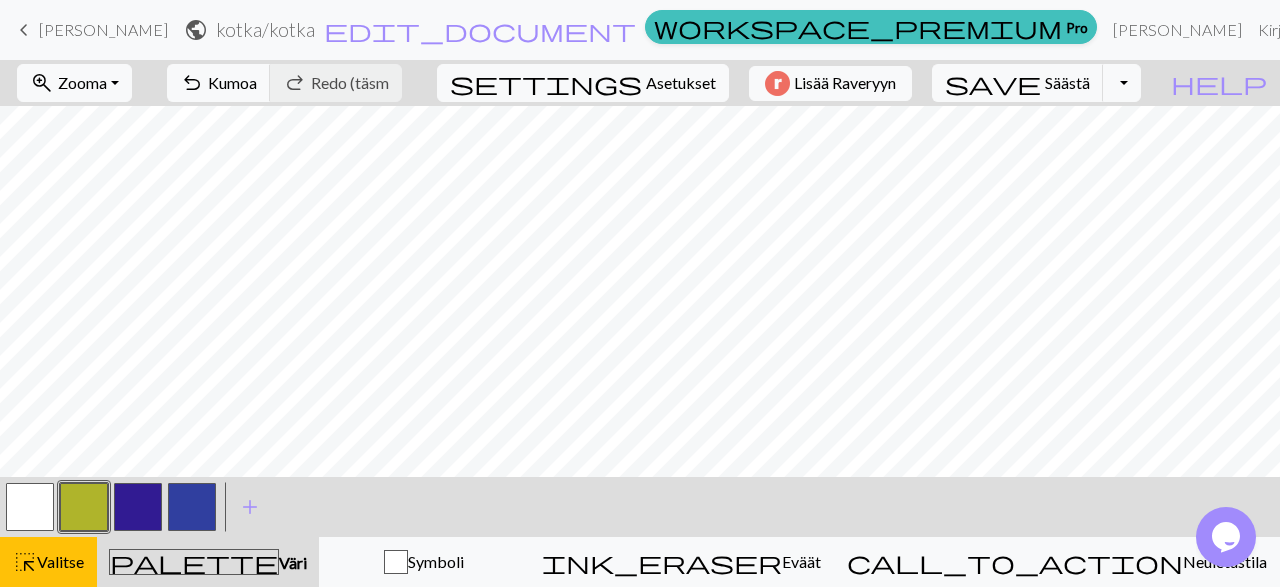click at bounding box center (192, 507) 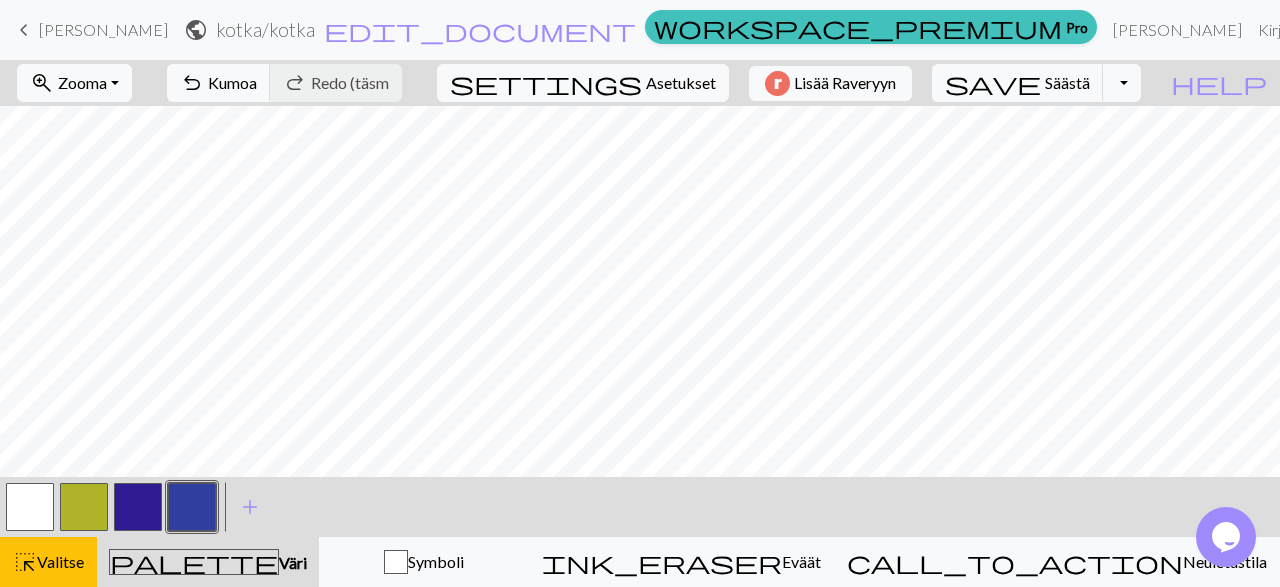 click at bounding box center [192, 507] 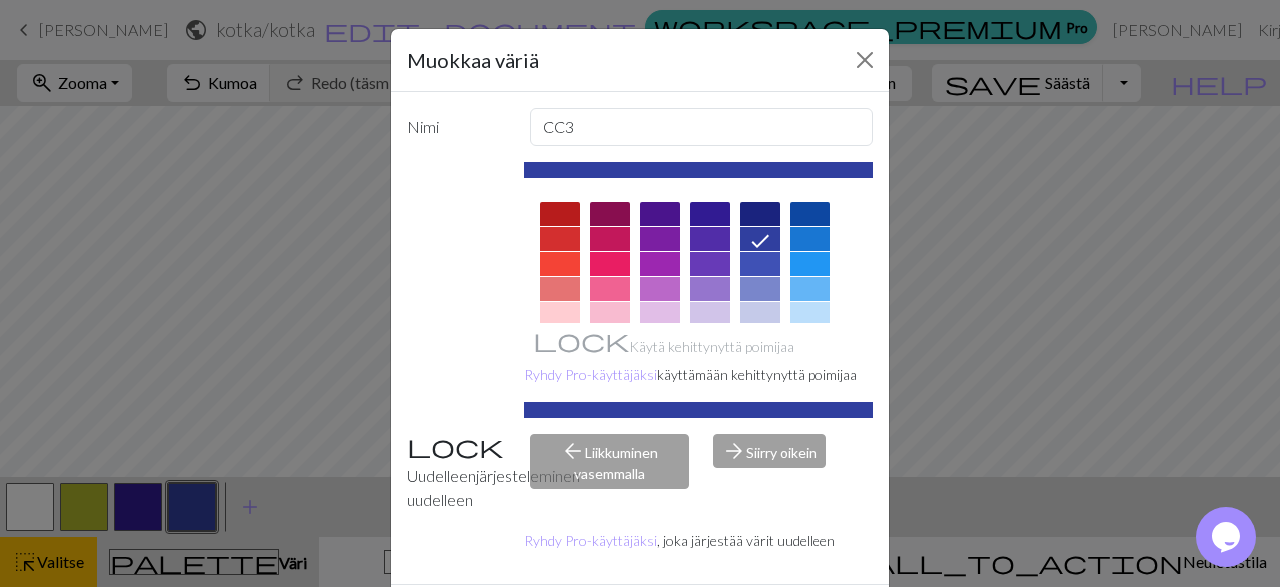 click on "Muokkaa väriä Nimi CC3 Käytä kehittynyttä poimijaa Ryhdy Pro-käyttäjäksi  käyttämään kehittynyttä poimijaa Uudelleenjärjesteleminen uudelleen arrow_back Liikkuminen vasemmalla arrow_forward Siirry oikein Ryhdy Pro-käyttäjäksi , joka järjestää värit uudelleen Delete Tehty Peruuta Peruuta" at bounding box center [640, 293] 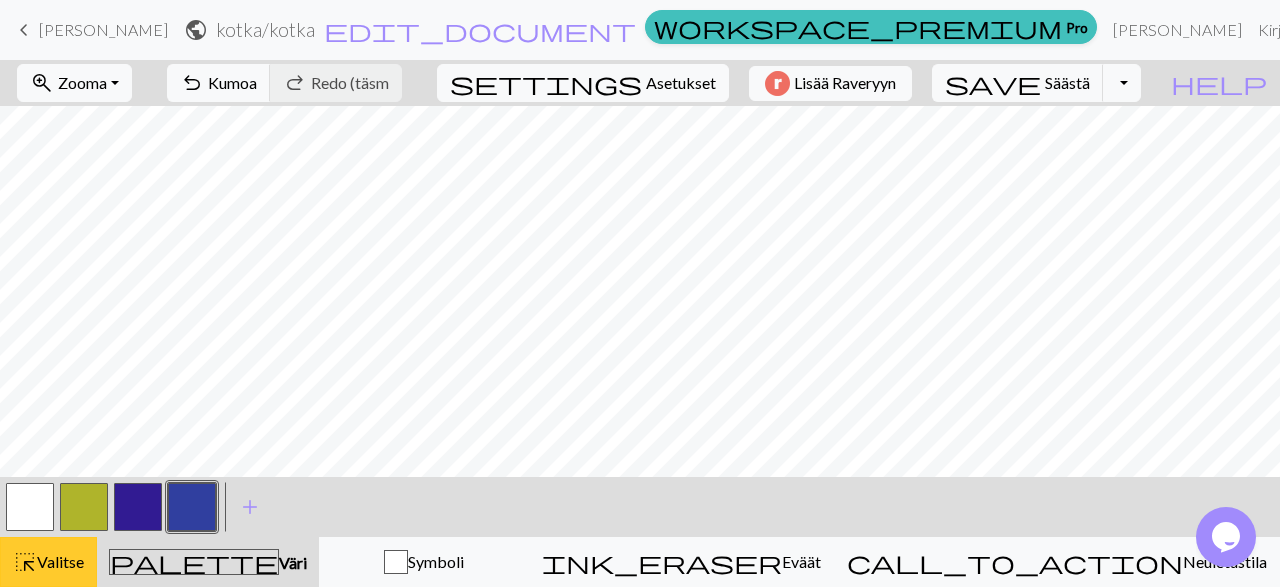 click on "Valitse" at bounding box center (60, 561) 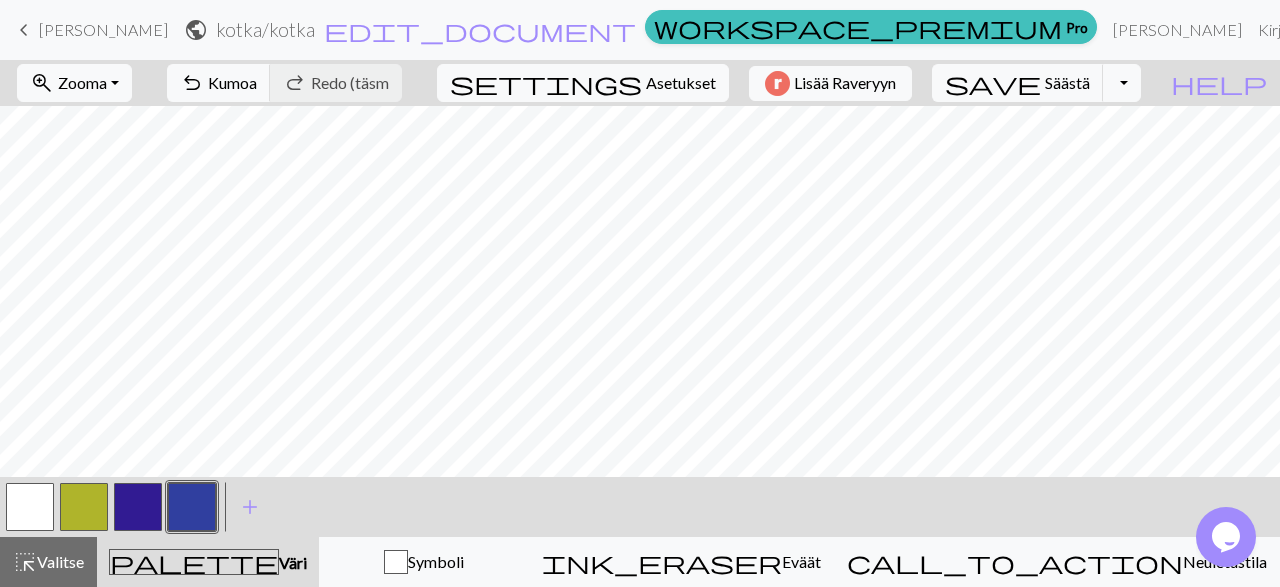 click on "Väri" at bounding box center (293, 562) 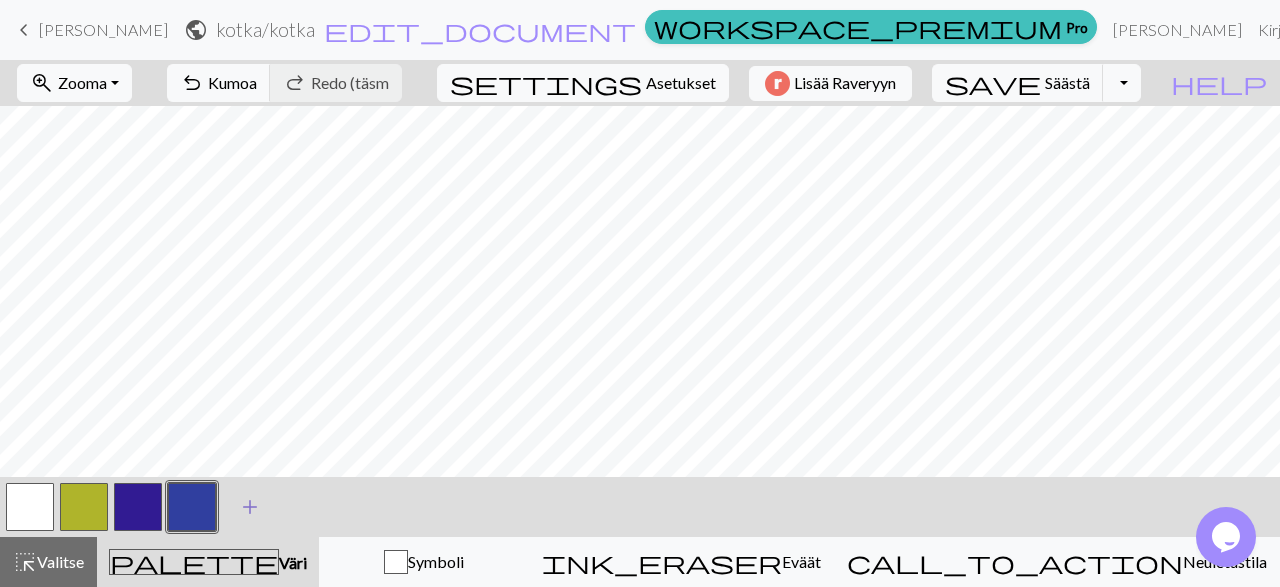 click on "add" at bounding box center (250, 507) 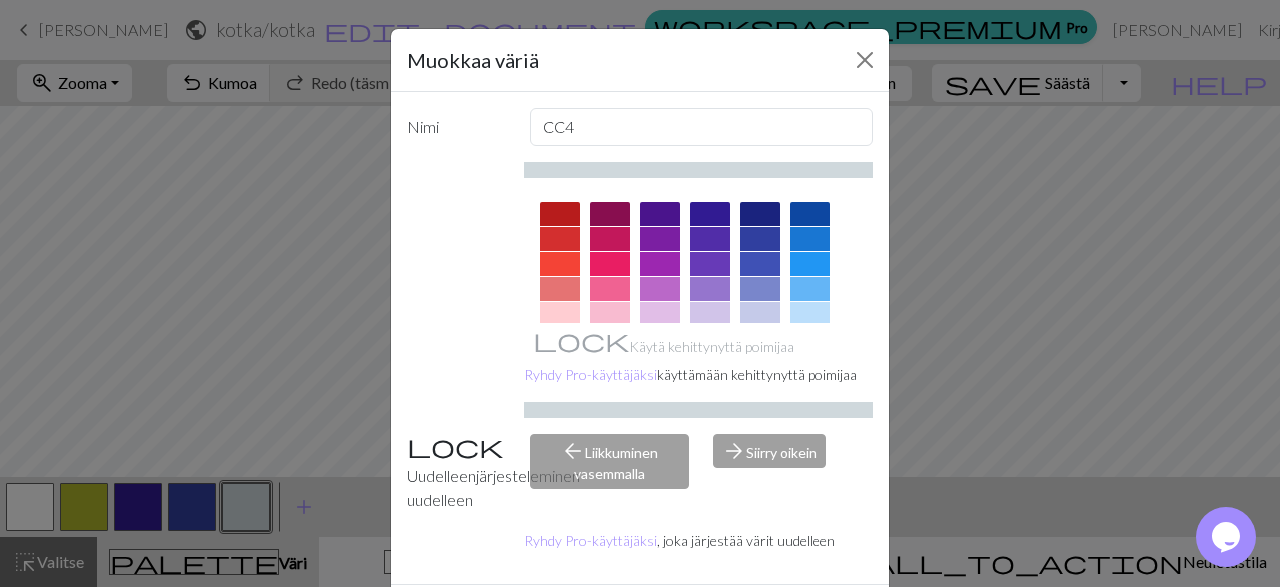 scroll, scrollTop: 116, scrollLeft: 0, axis: vertical 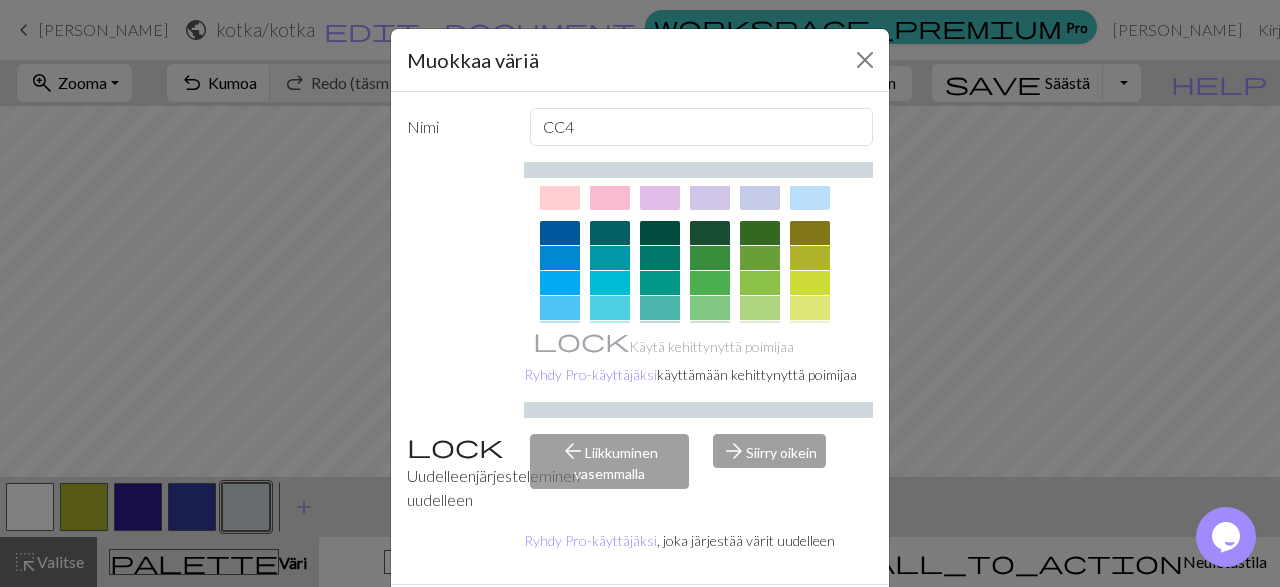 click at bounding box center [710, 258] 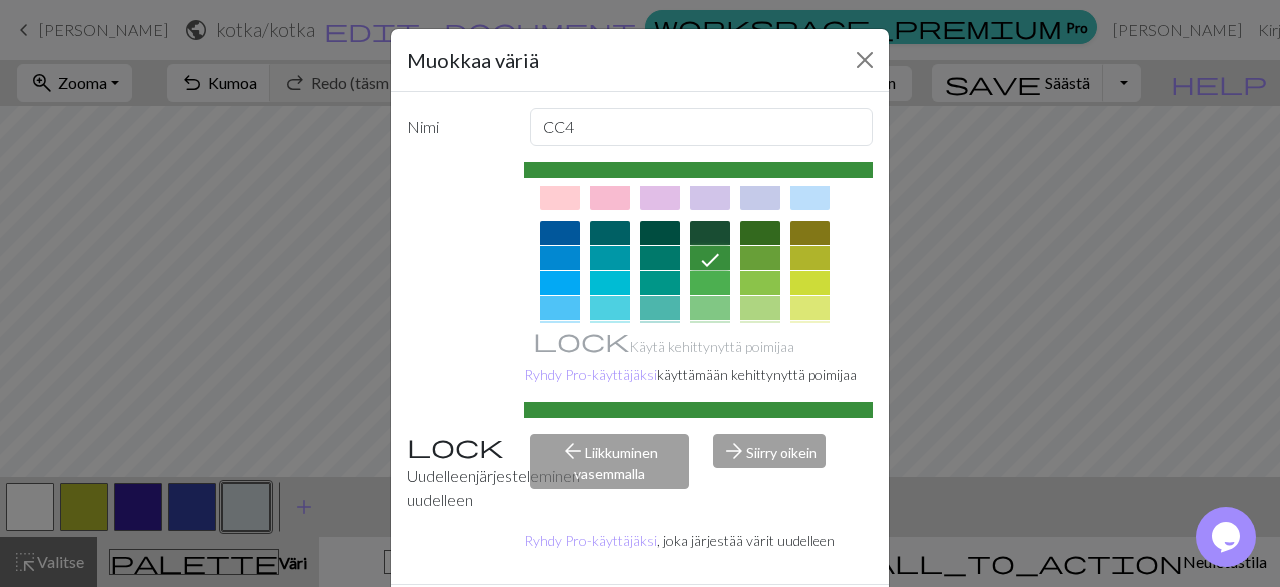click on "arrow_forward Siirry oikein" at bounding box center [793, 473] 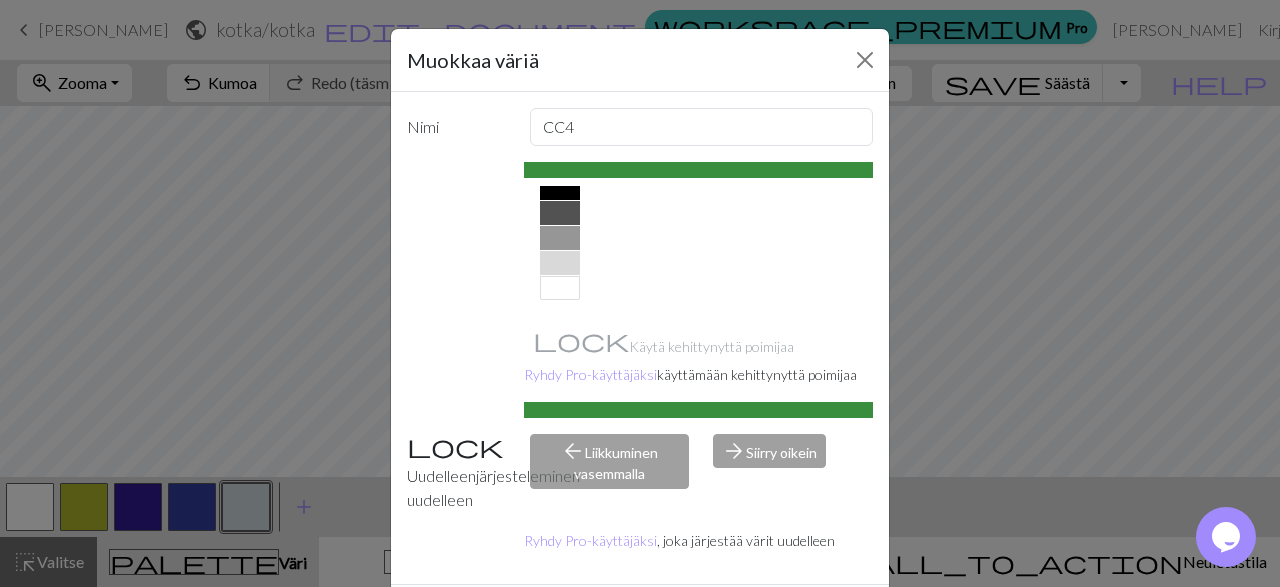 scroll, scrollTop: 199, scrollLeft: 0, axis: vertical 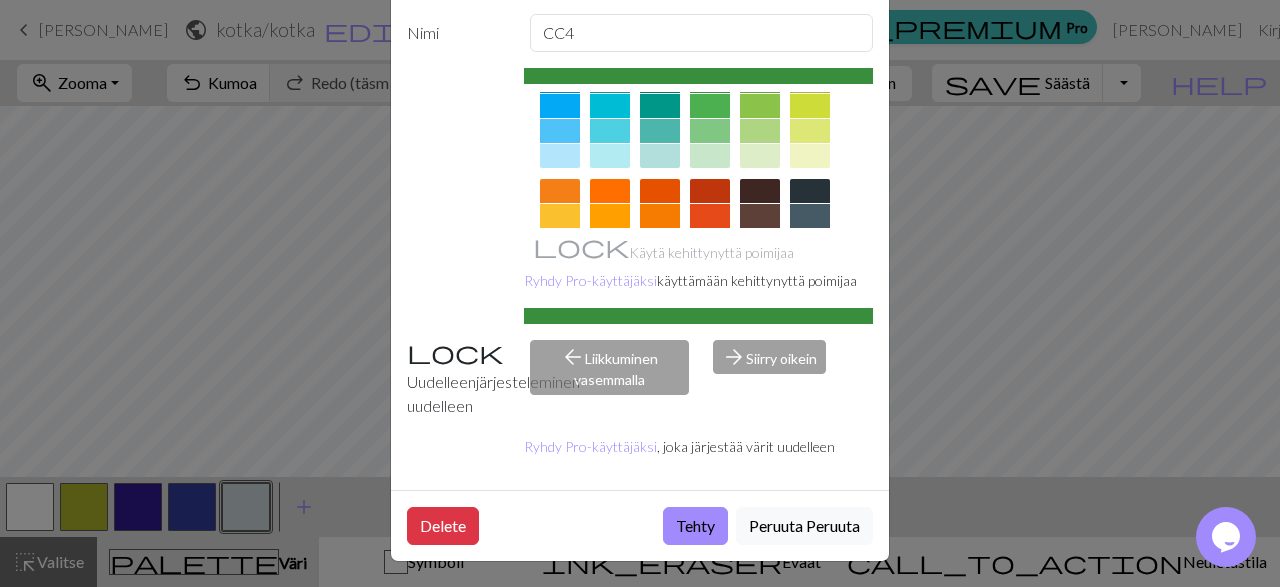 click on "Tehty" at bounding box center (695, 526) 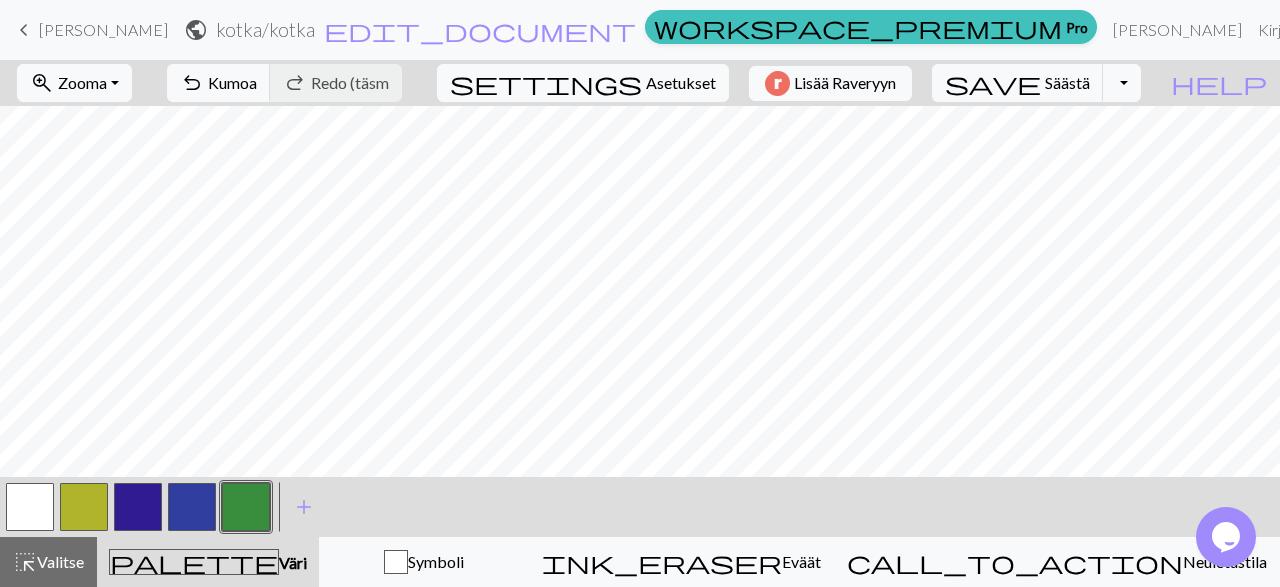 click at bounding box center [192, 507] 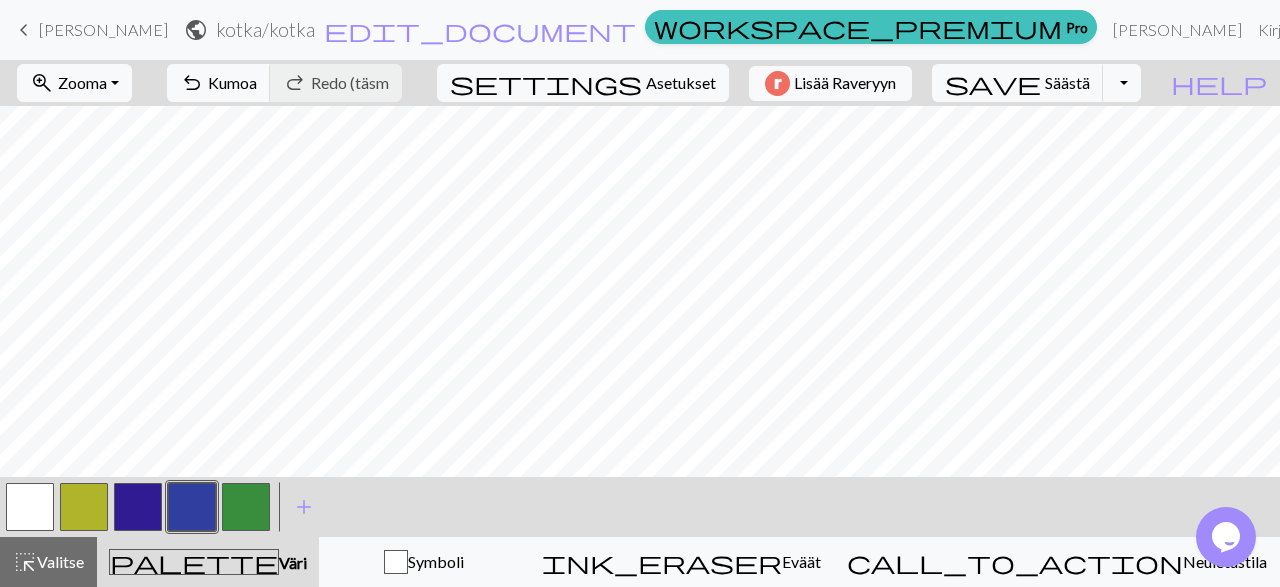click at bounding box center (192, 507) 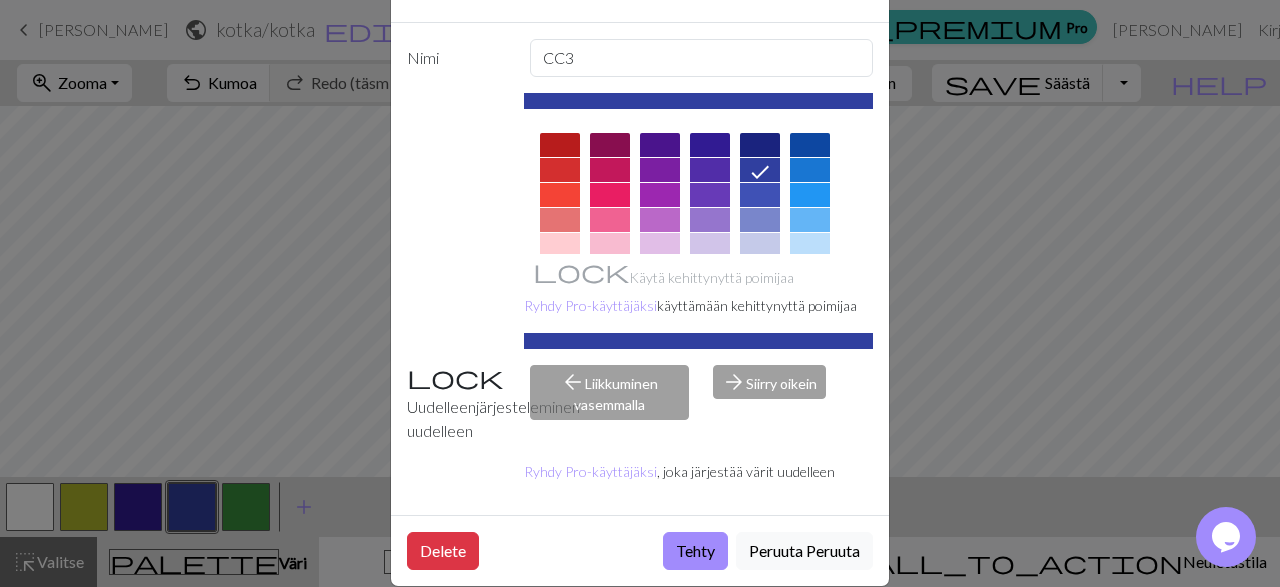 scroll, scrollTop: 94, scrollLeft: 0, axis: vertical 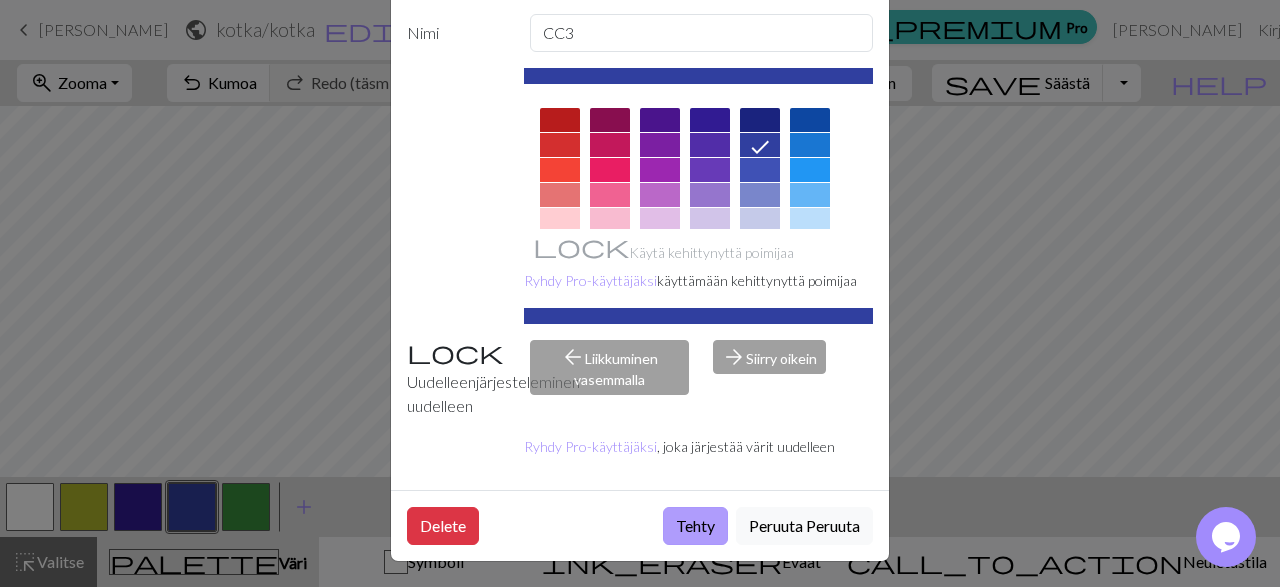 click on "Tehty" at bounding box center (695, 526) 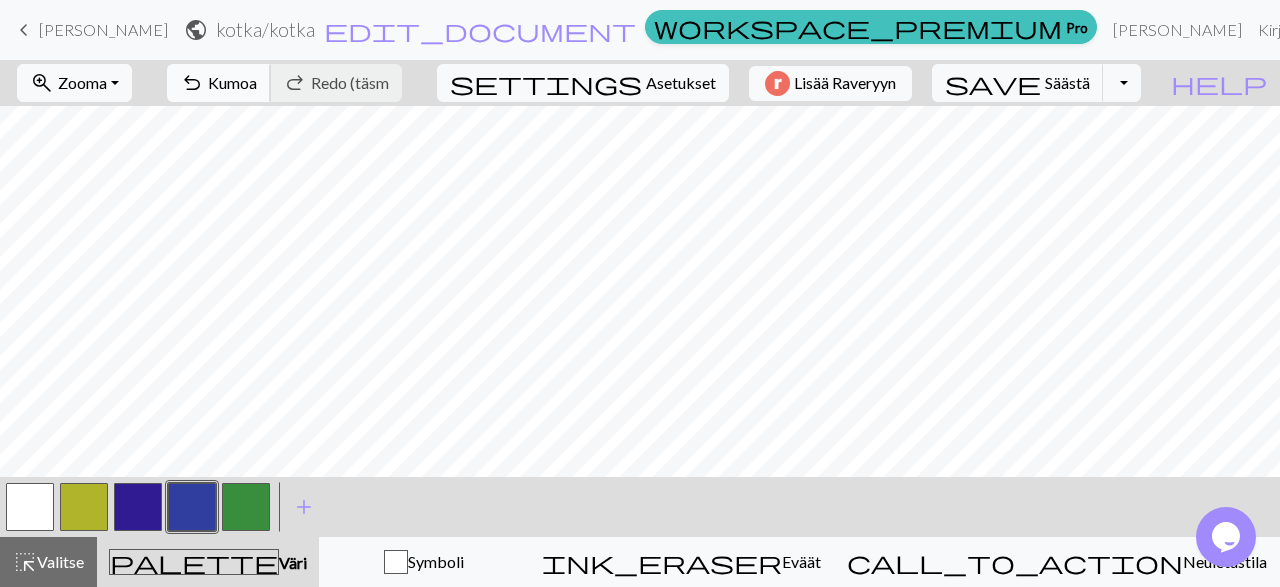 click on "Kumoa" at bounding box center [232, 82] 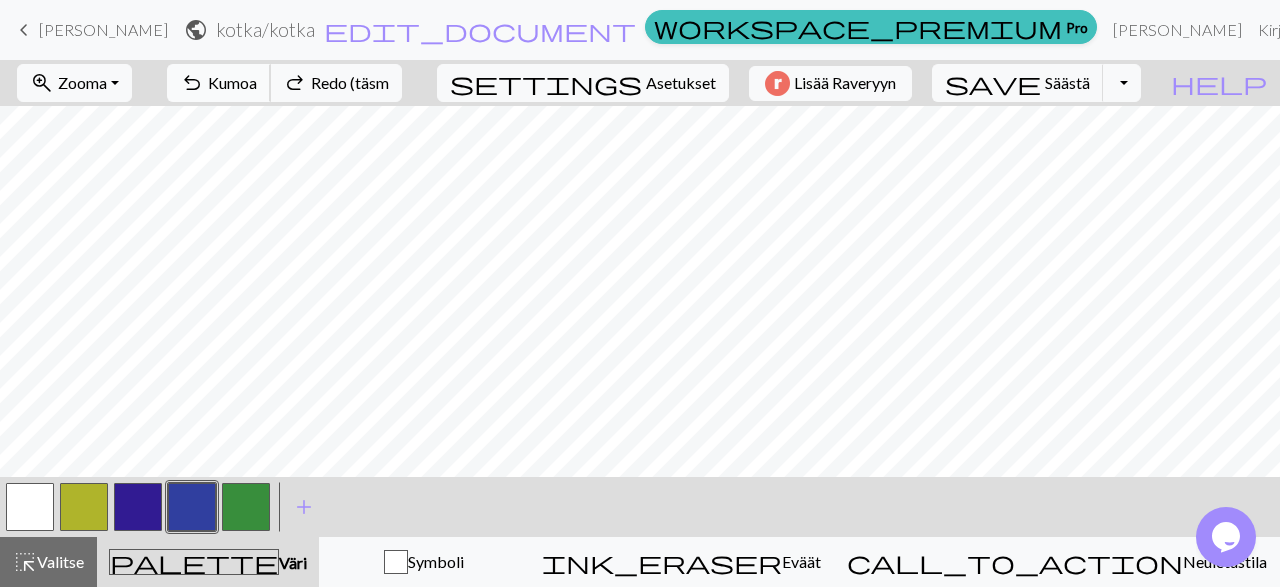 click on "Kumoa" at bounding box center [232, 82] 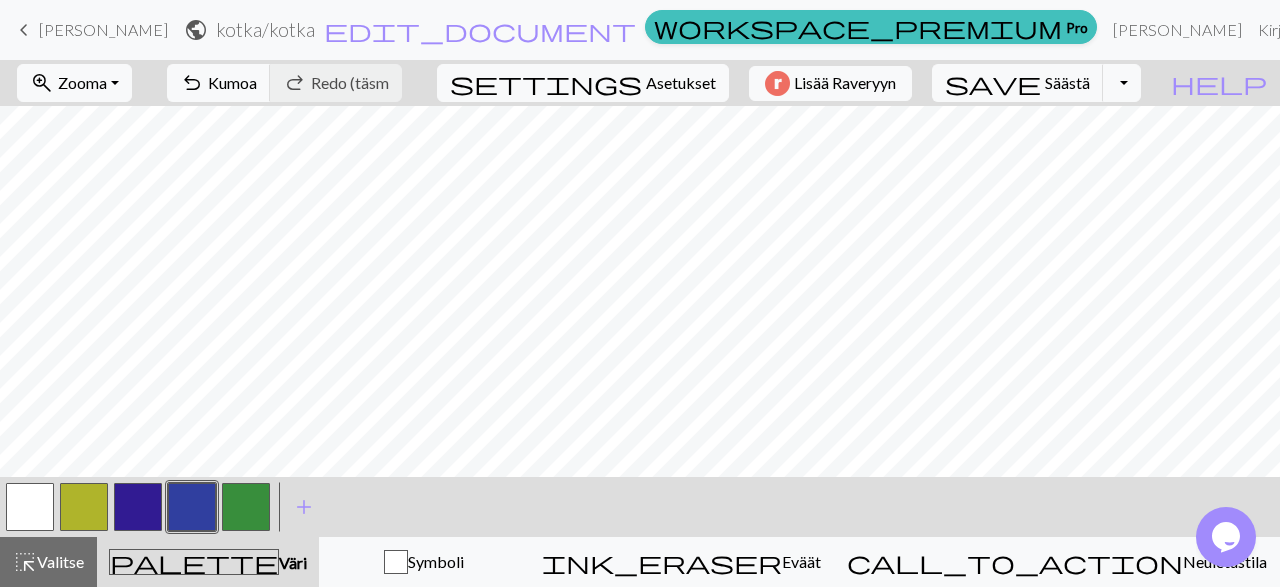 click at bounding box center (246, 507) 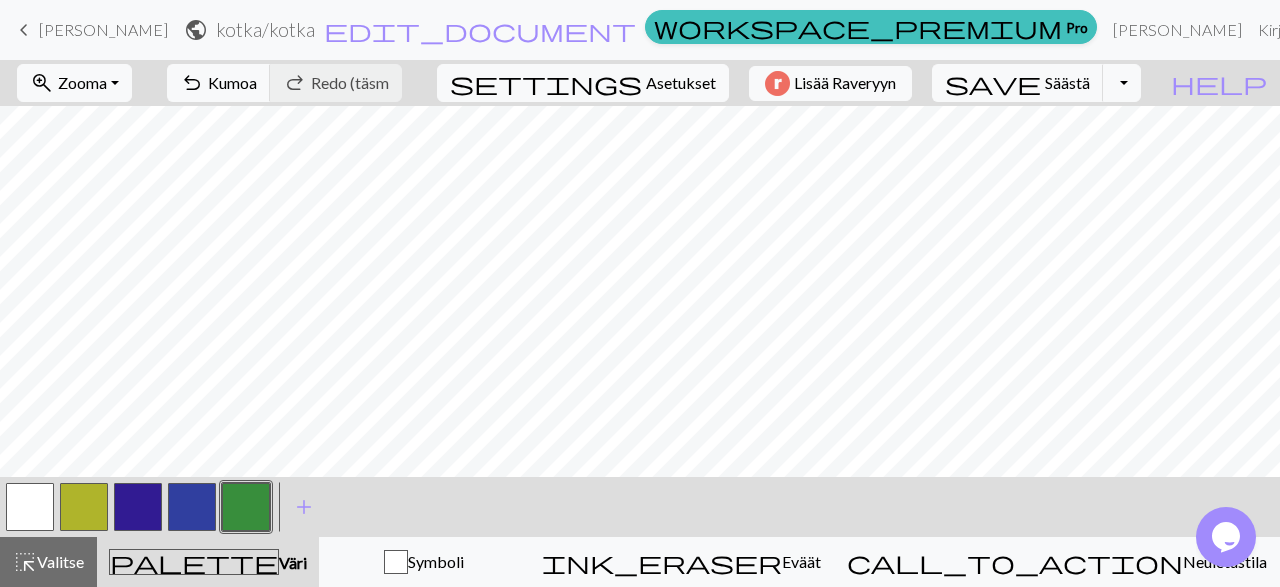 click at bounding box center [246, 507] 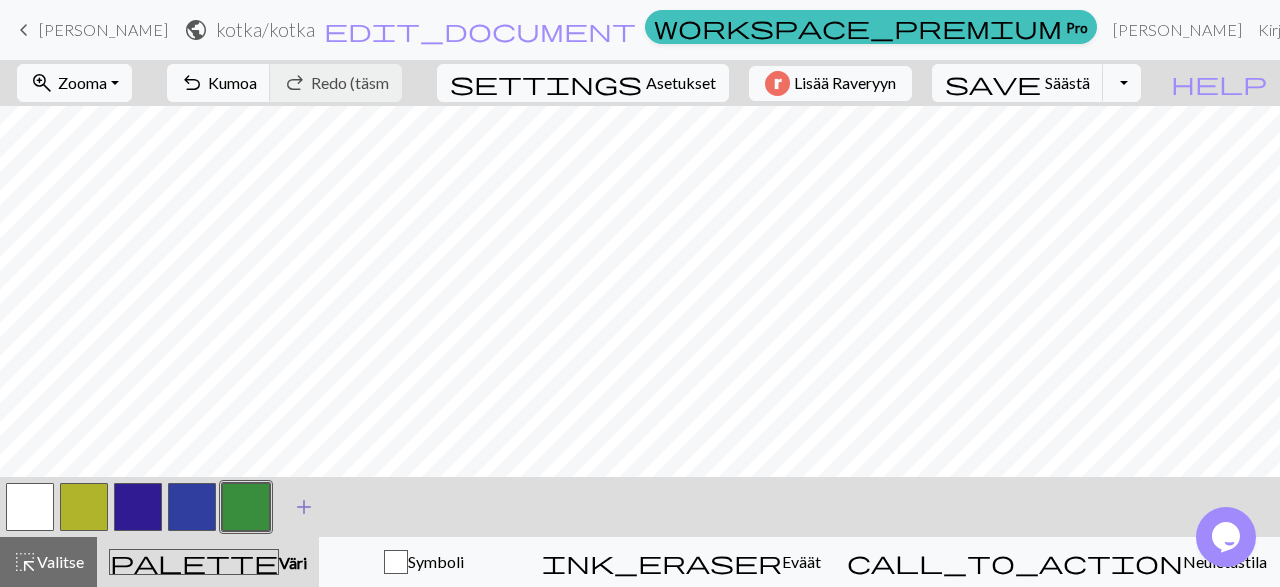 click on "add" at bounding box center [304, 507] 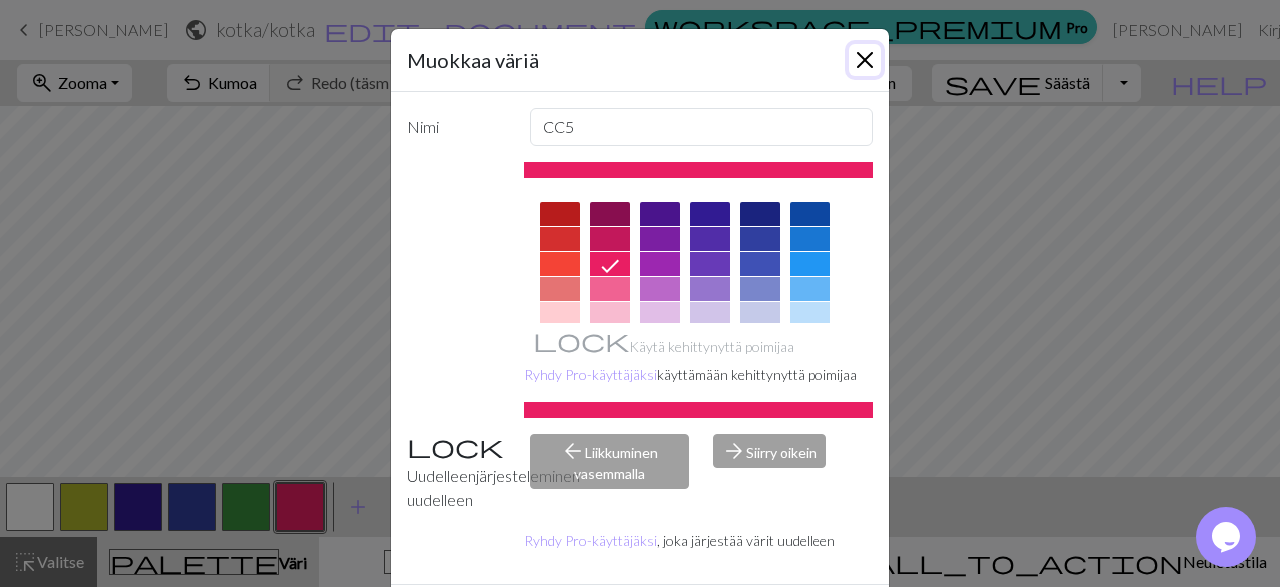 click at bounding box center (865, 60) 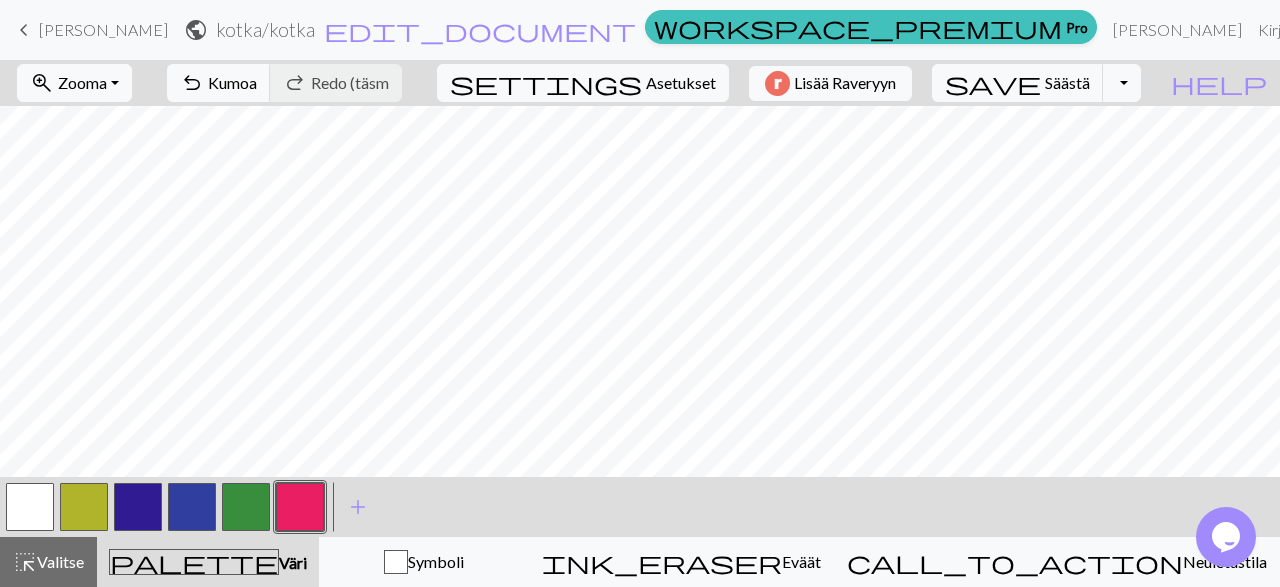 click at bounding box center [192, 507] 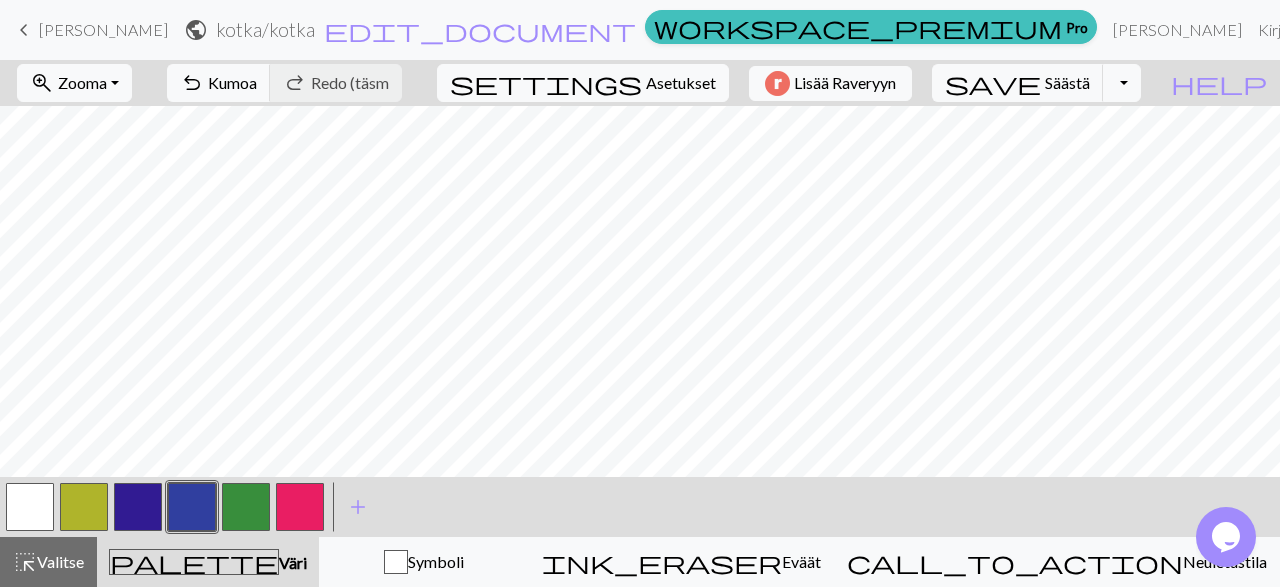 click at bounding box center [192, 507] 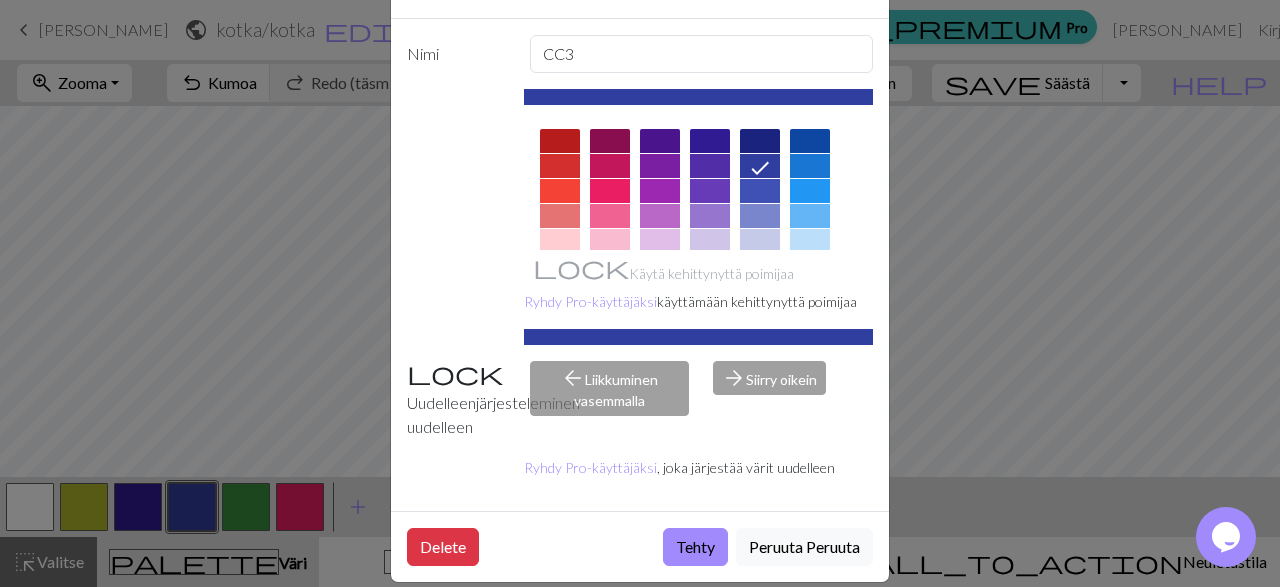 scroll, scrollTop: 94, scrollLeft: 0, axis: vertical 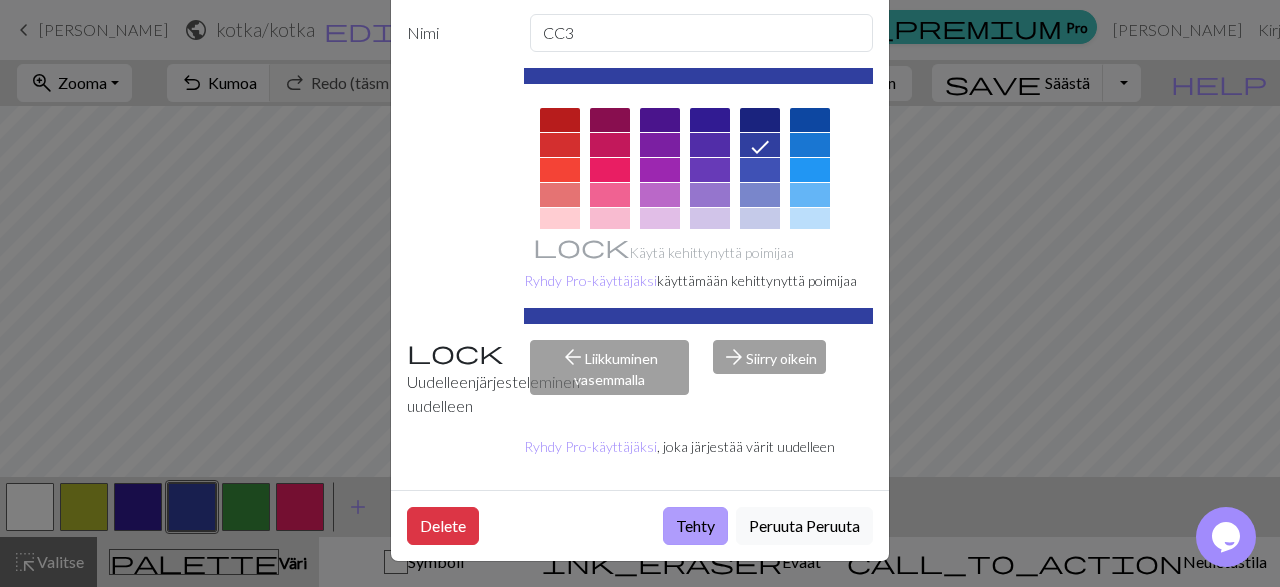 click on "Tehty" at bounding box center [695, 526] 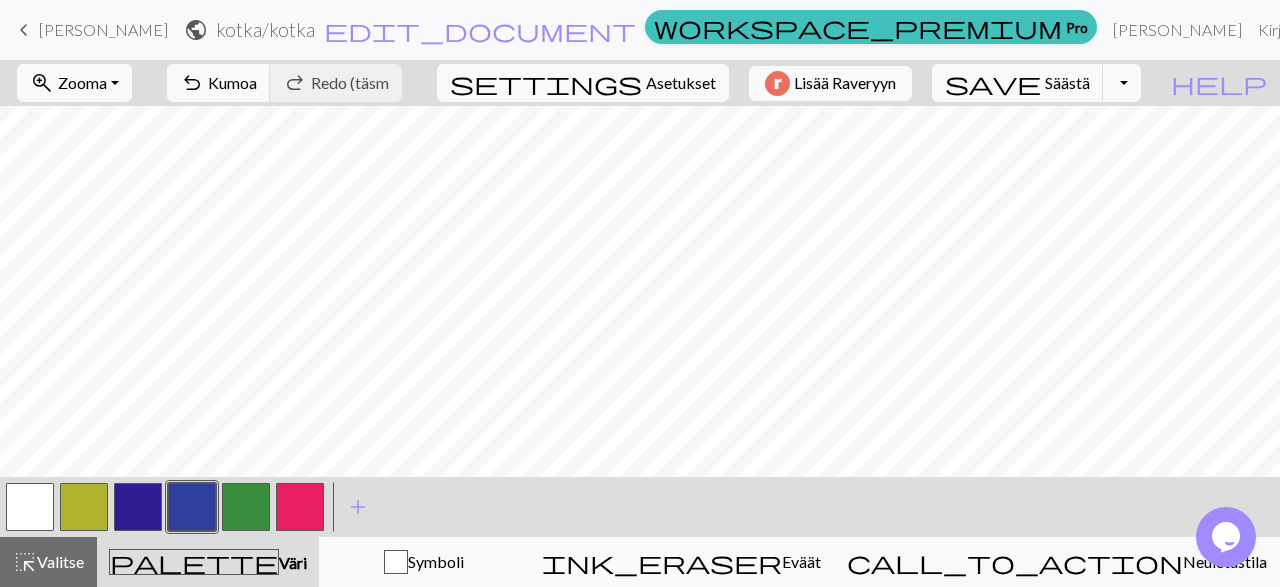 click at bounding box center [246, 507] 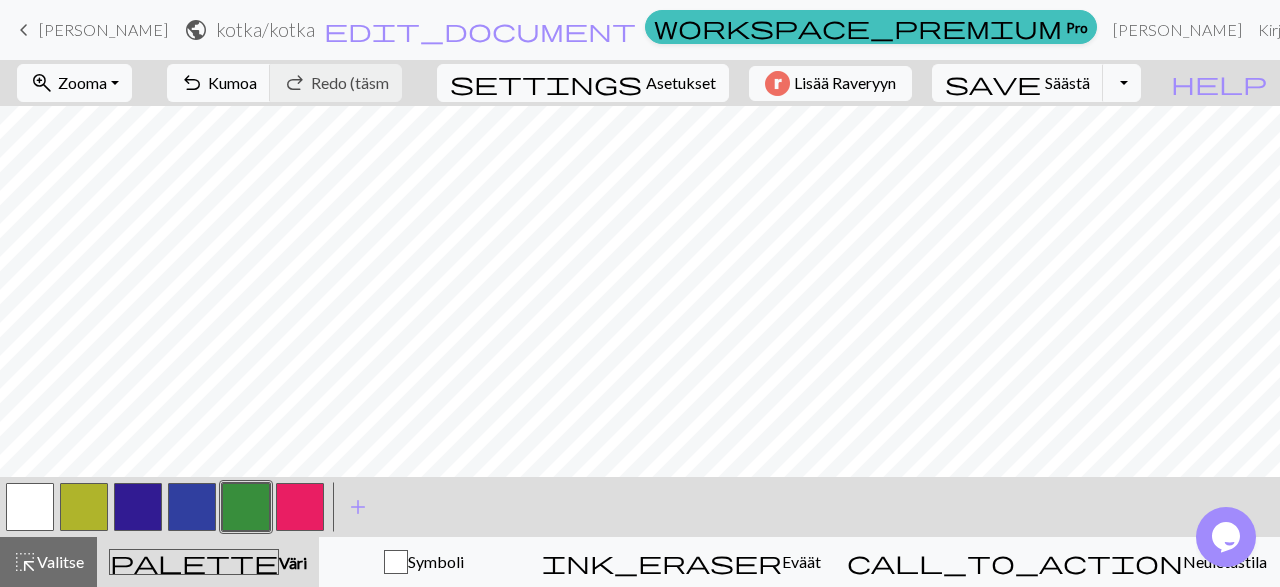 click at bounding box center [246, 507] 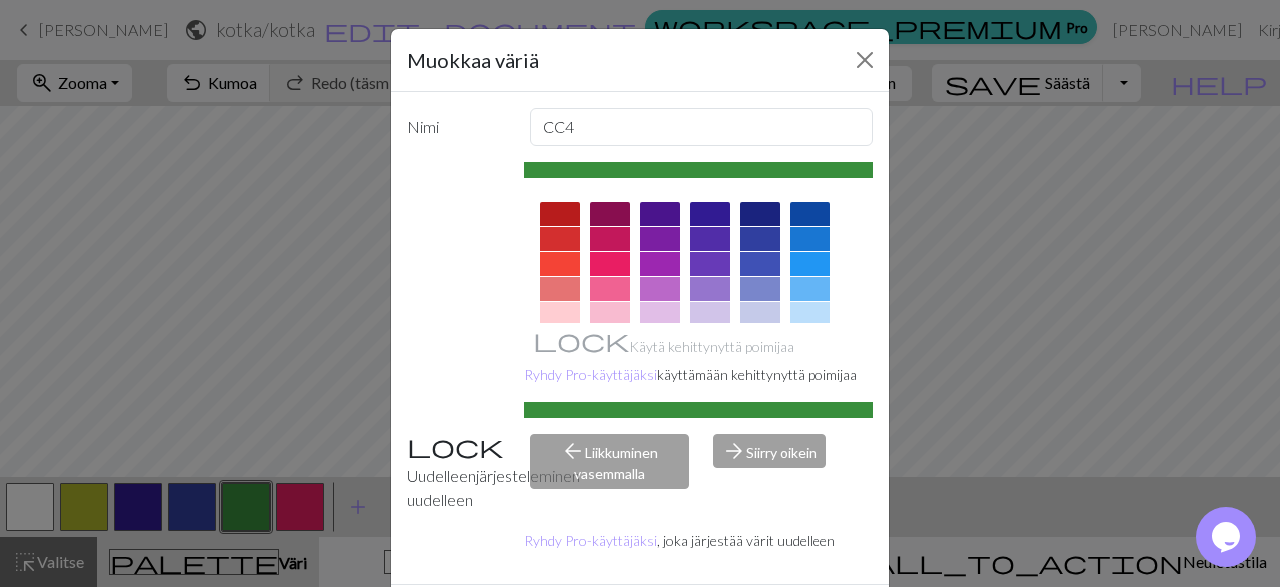 scroll, scrollTop: 94, scrollLeft: 0, axis: vertical 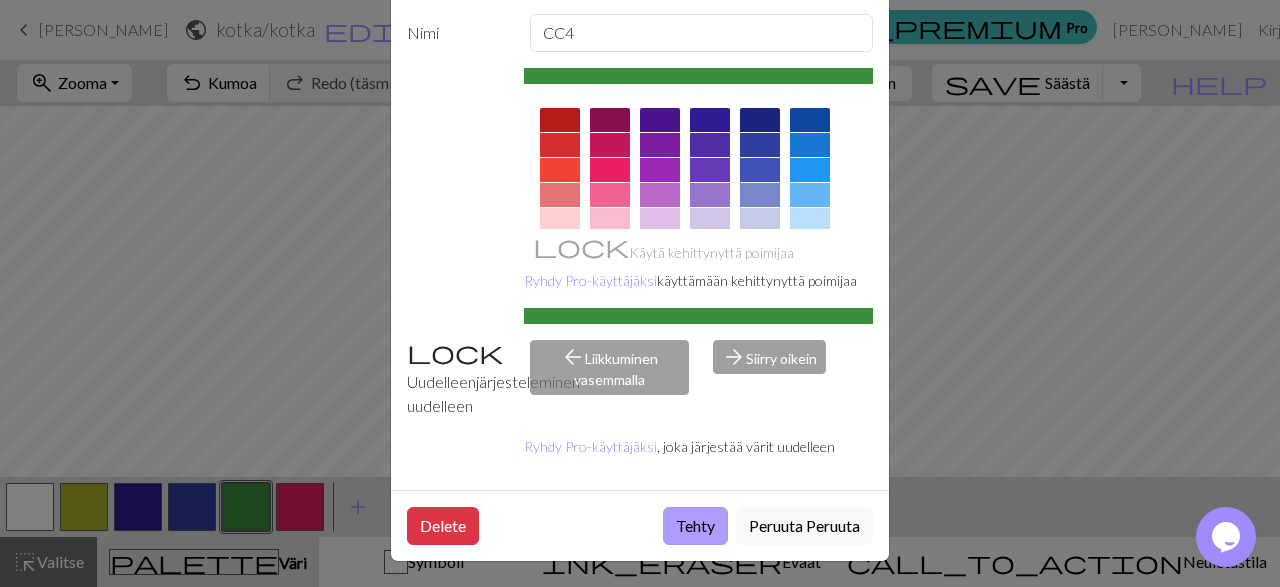 click on "Tehty" at bounding box center (695, 526) 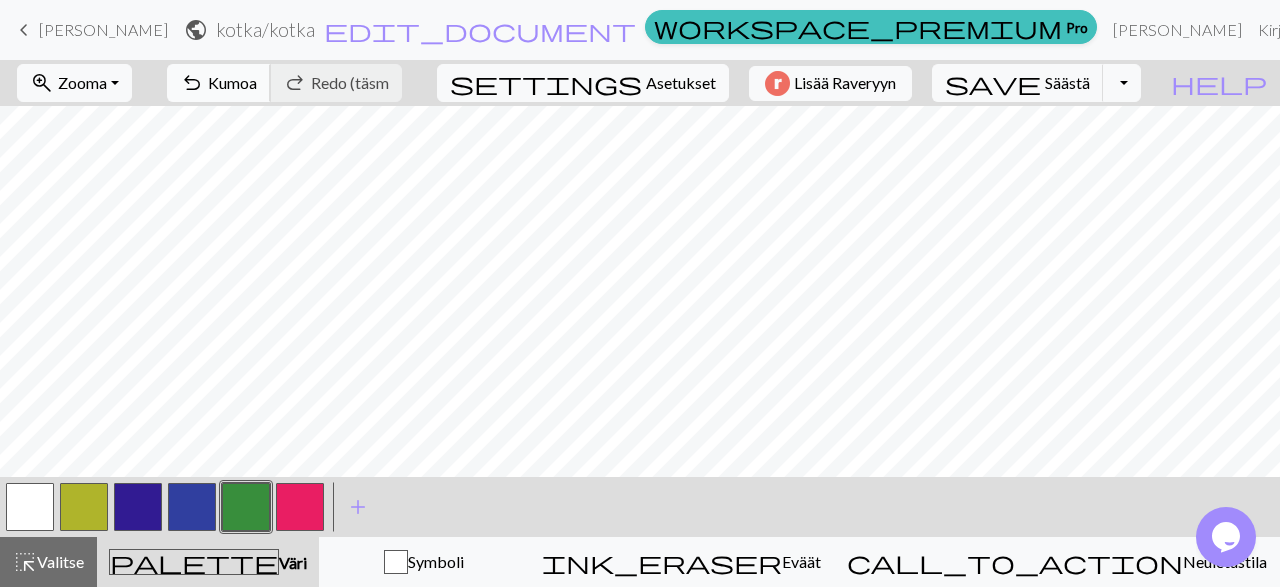 click on "Kumoa" at bounding box center [232, 82] 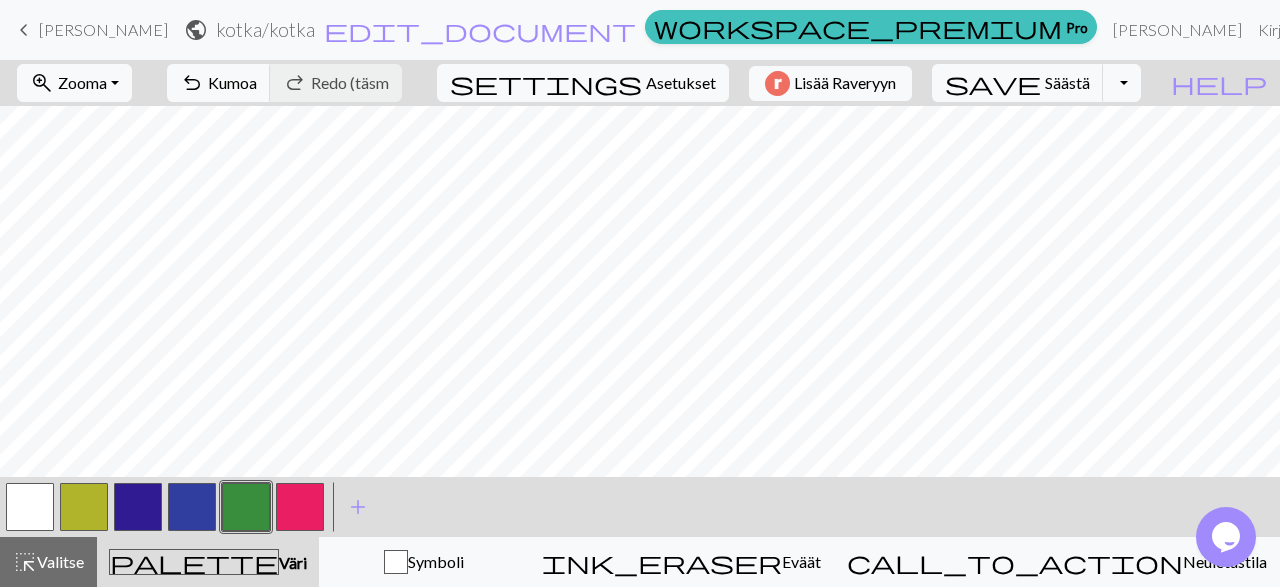 click at bounding box center [192, 507] 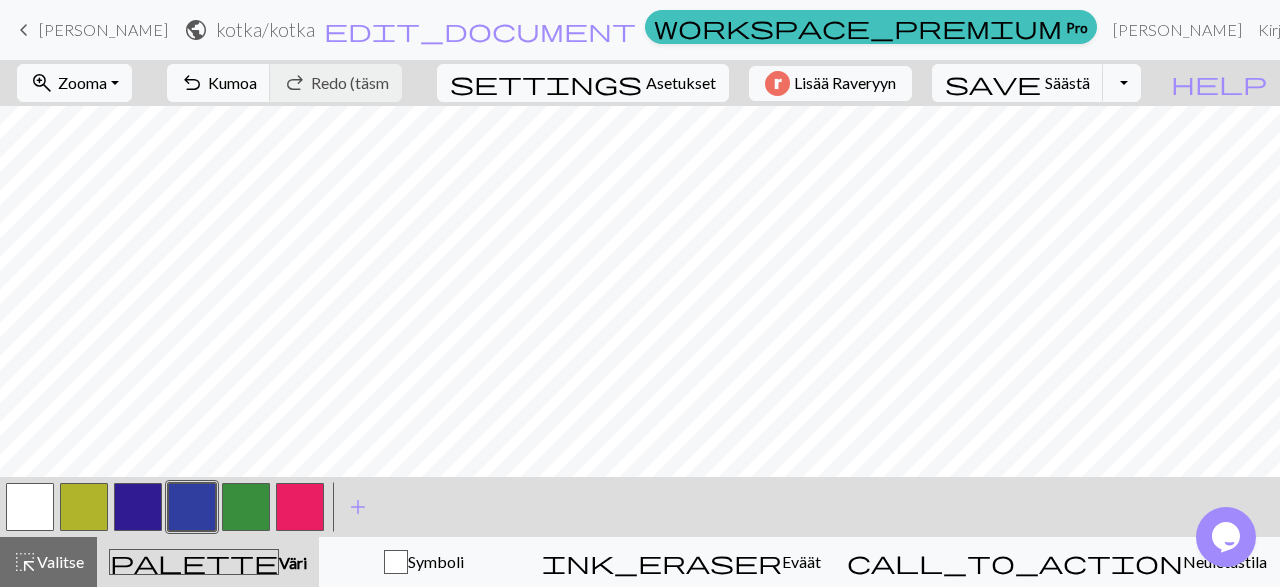 click at bounding box center [192, 507] 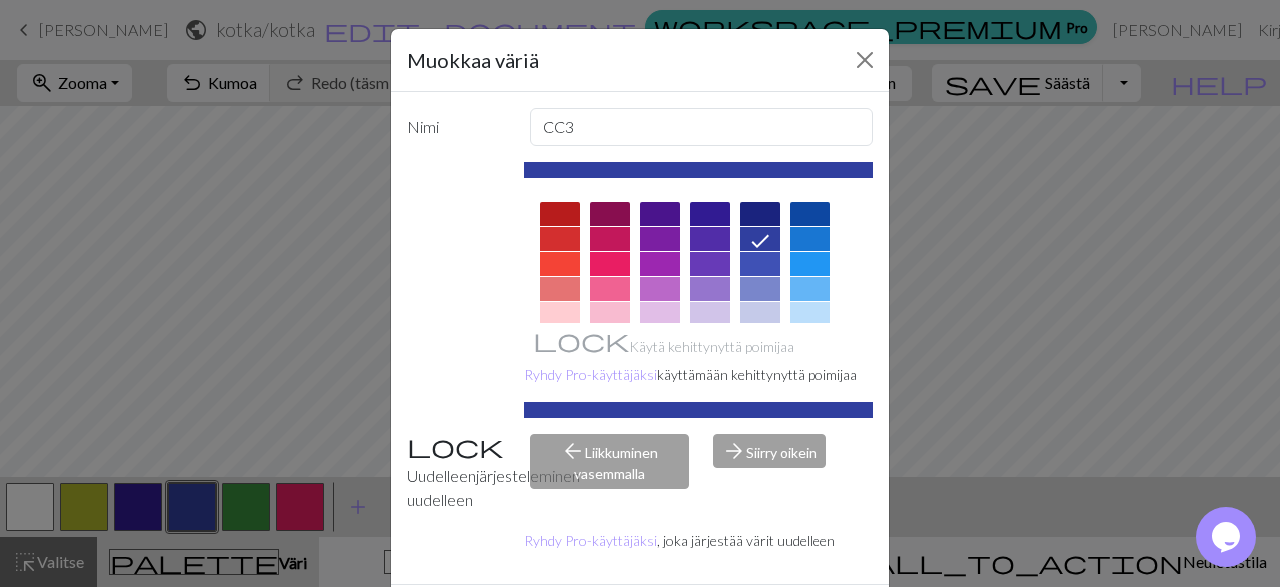 scroll, scrollTop: 94, scrollLeft: 0, axis: vertical 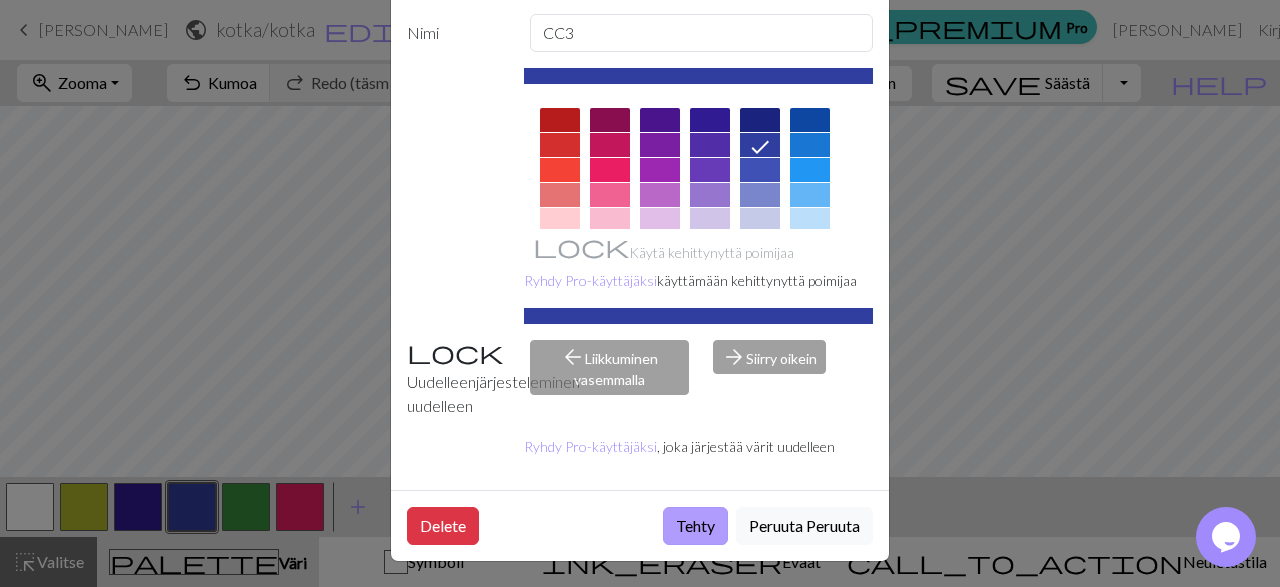 click on "Tehty" at bounding box center [695, 526] 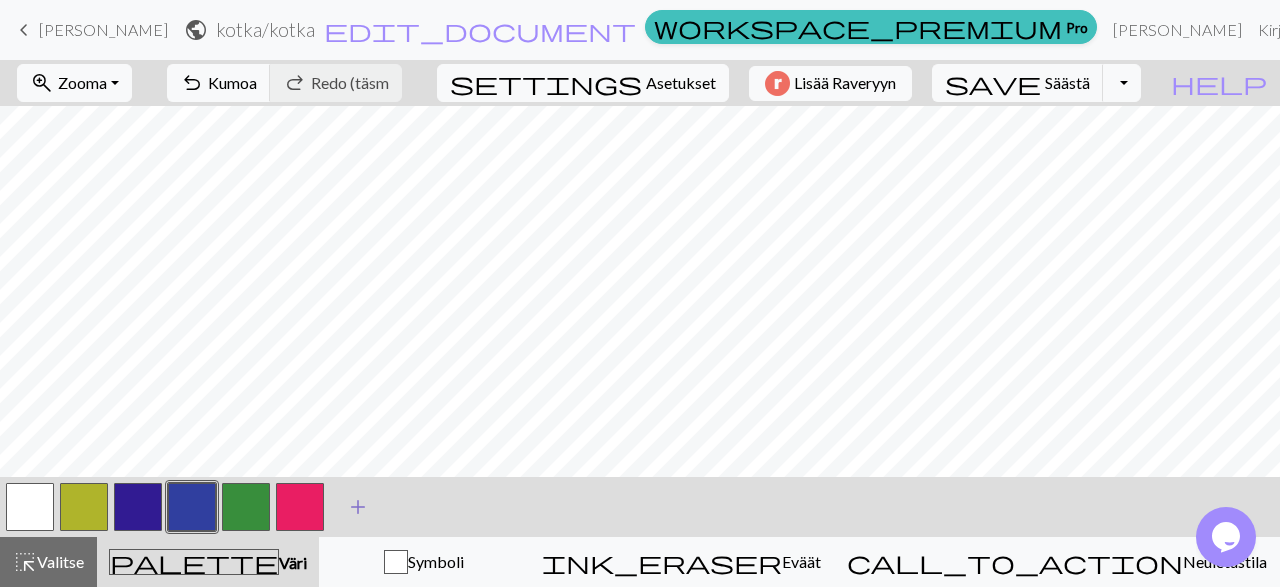 click on "add" at bounding box center (358, 507) 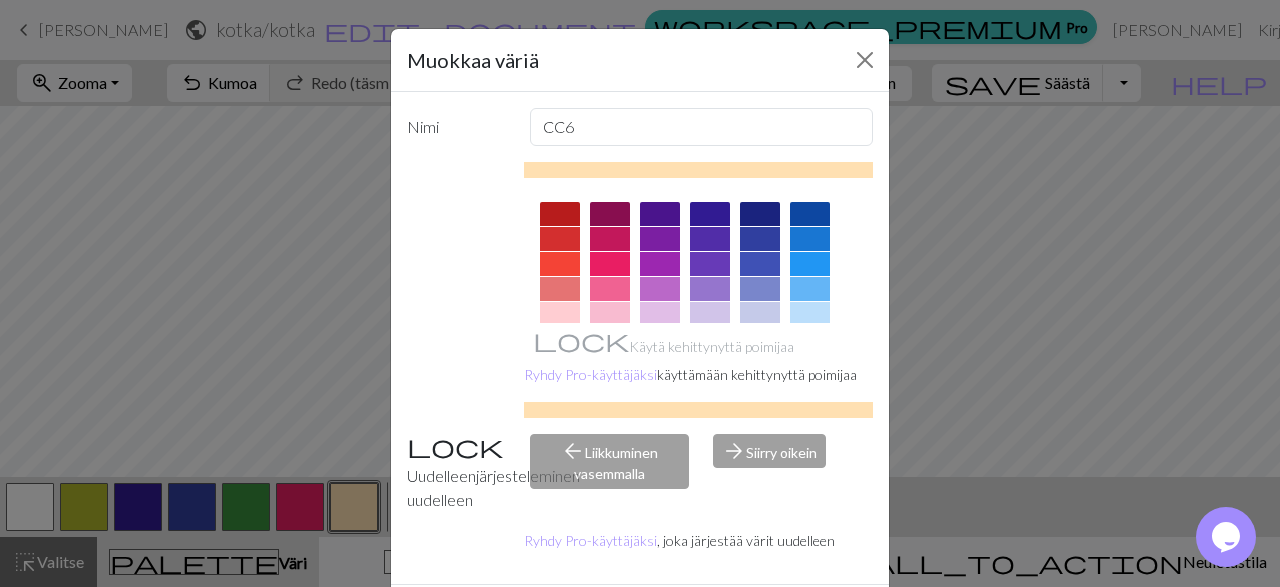 scroll, scrollTop: 431, scrollLeft: 0, axis: vertical 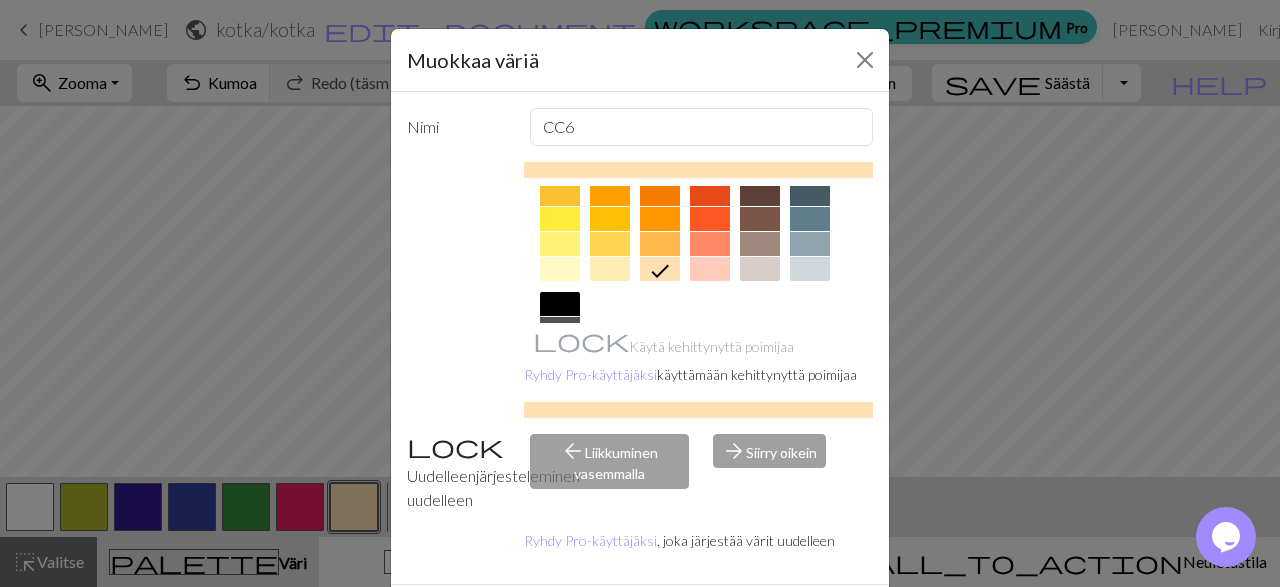 click at bounding box center [560, 219] 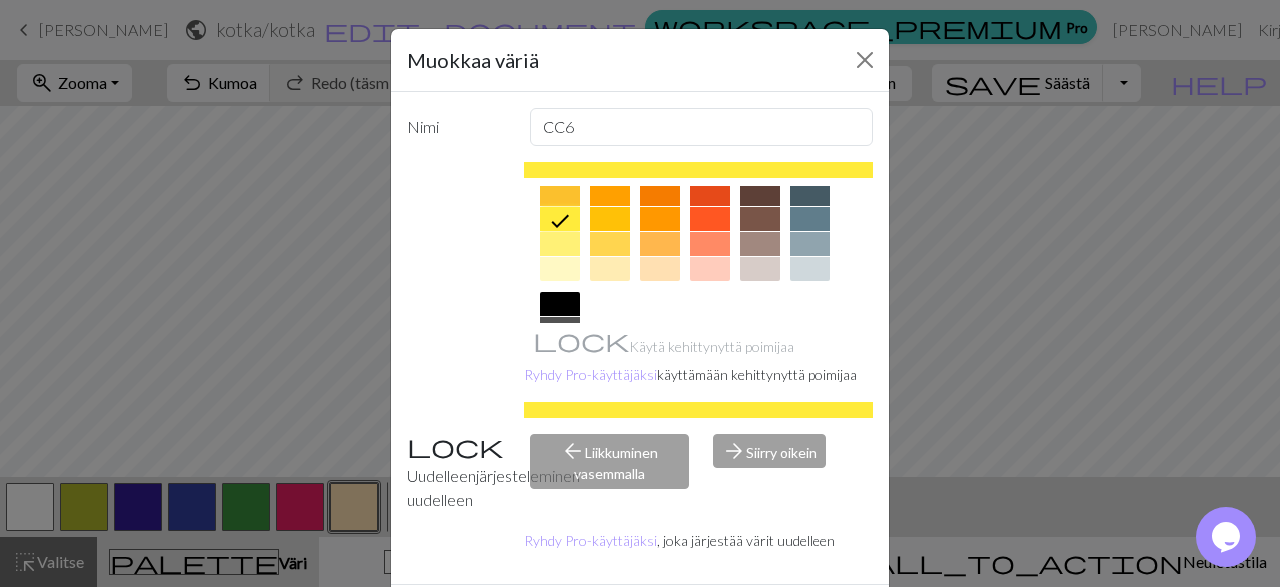 scroll, scrollTop: 94, scrollLeft: 0, axis: vertical 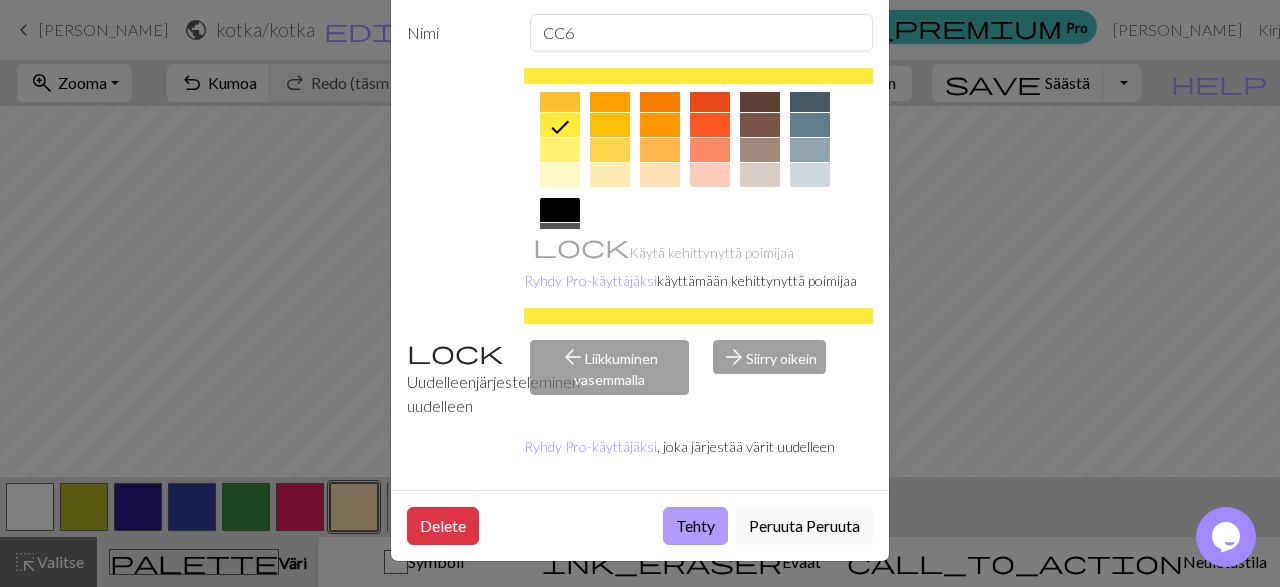 click on "Tehty" at bounding box center [695, 526] 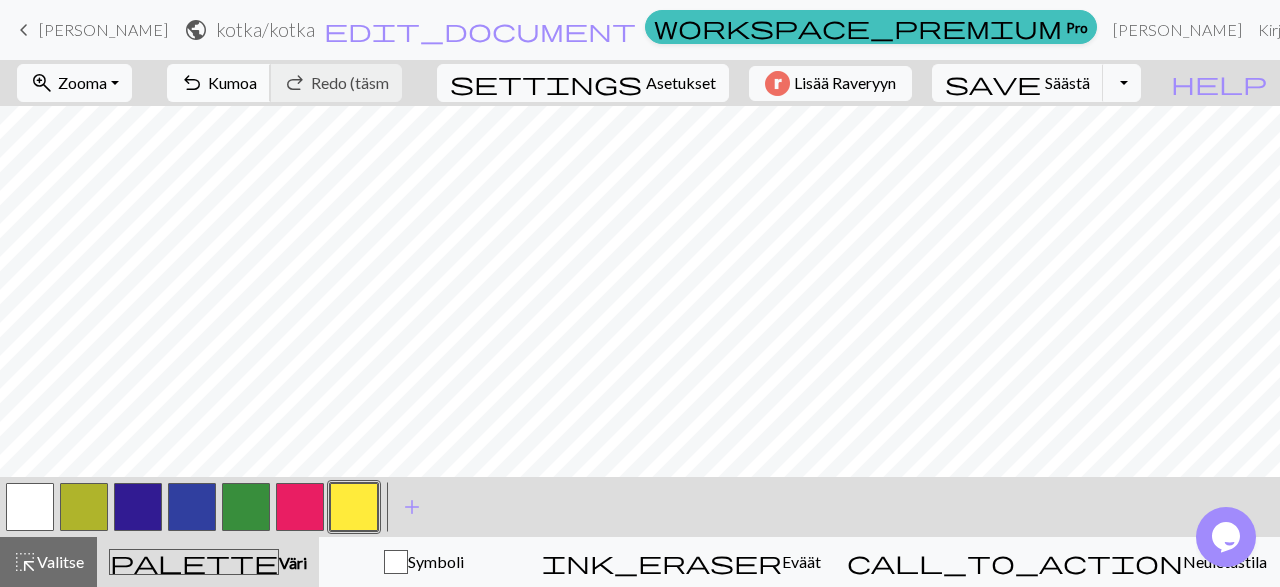 click on "Kumoa" at bounding box center [232, 82] 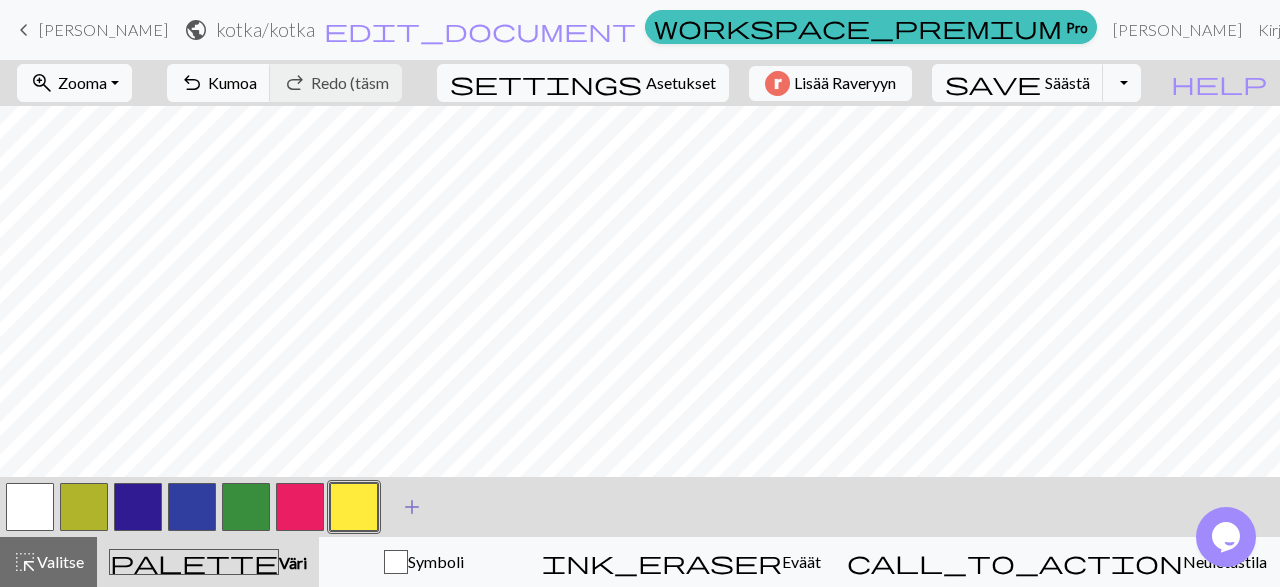 click on "add" at bounding box center [412, 507] 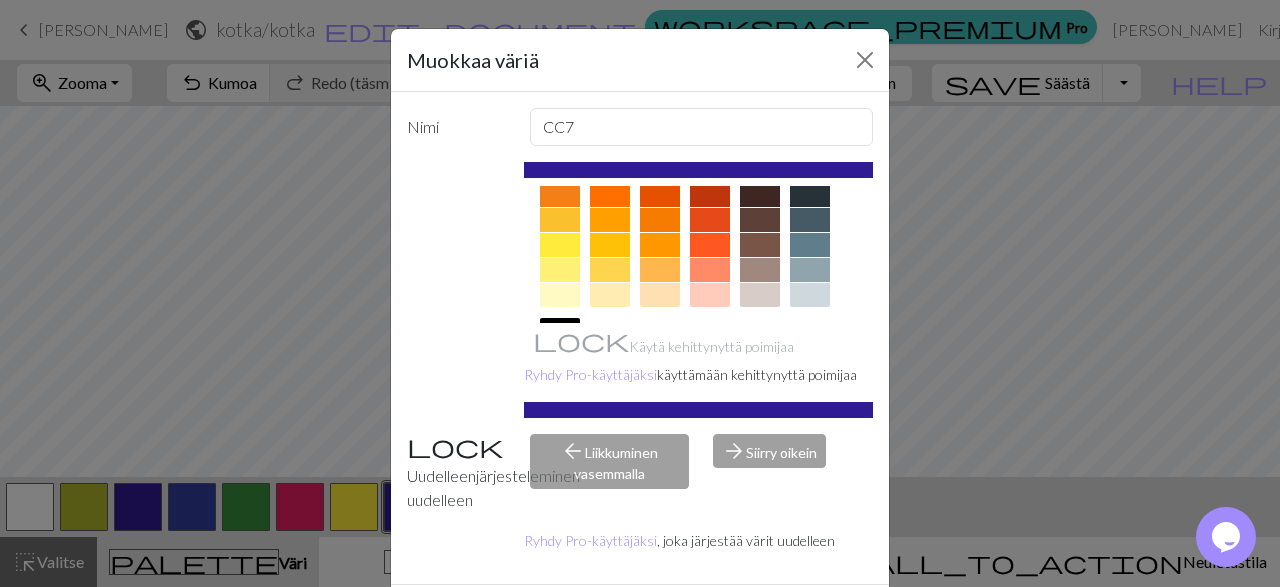 scroll, scrollTop: 232, scrollLeft: 0, axis: vertical 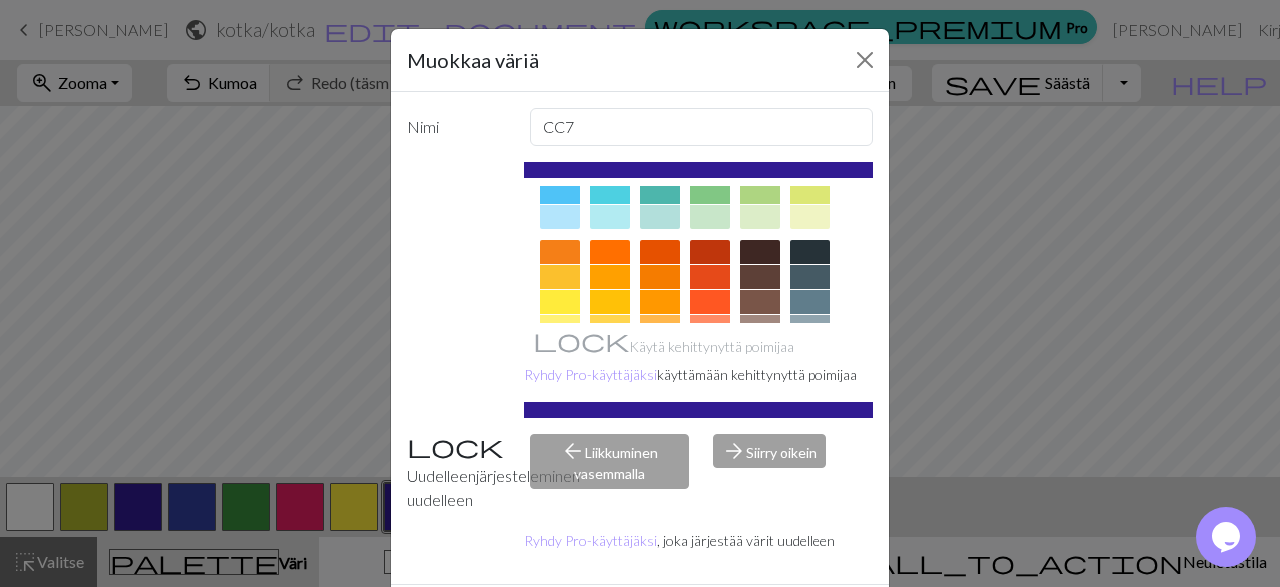 click at bounding box center [710, 277] 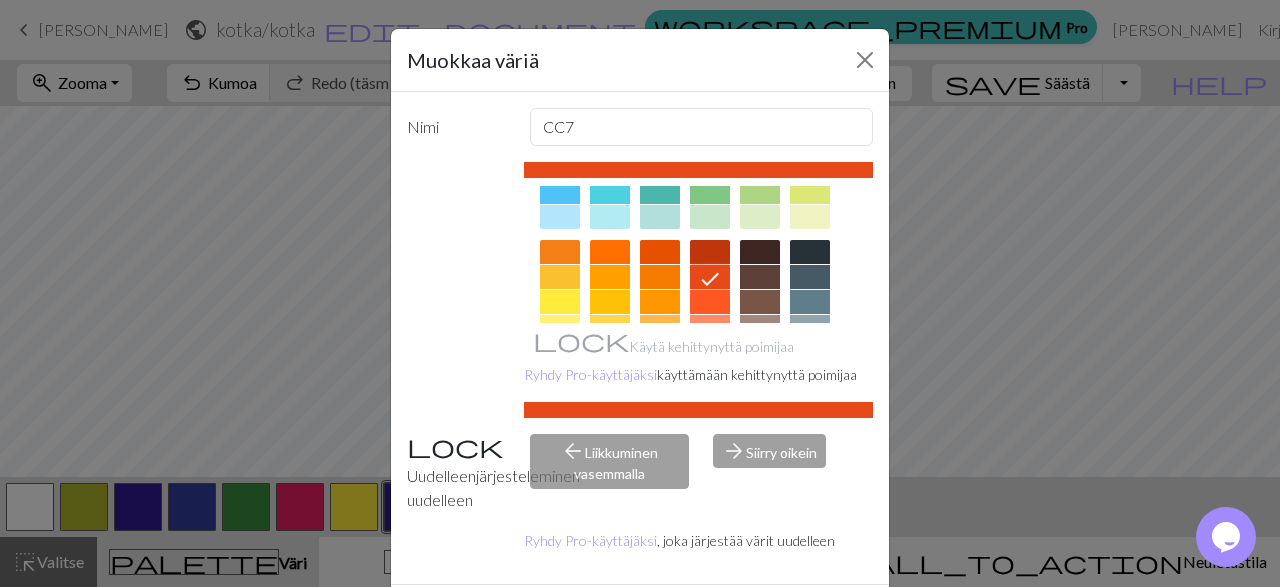 scroll, scrollTop: 94, scrollLeft: 0, axis: vertical 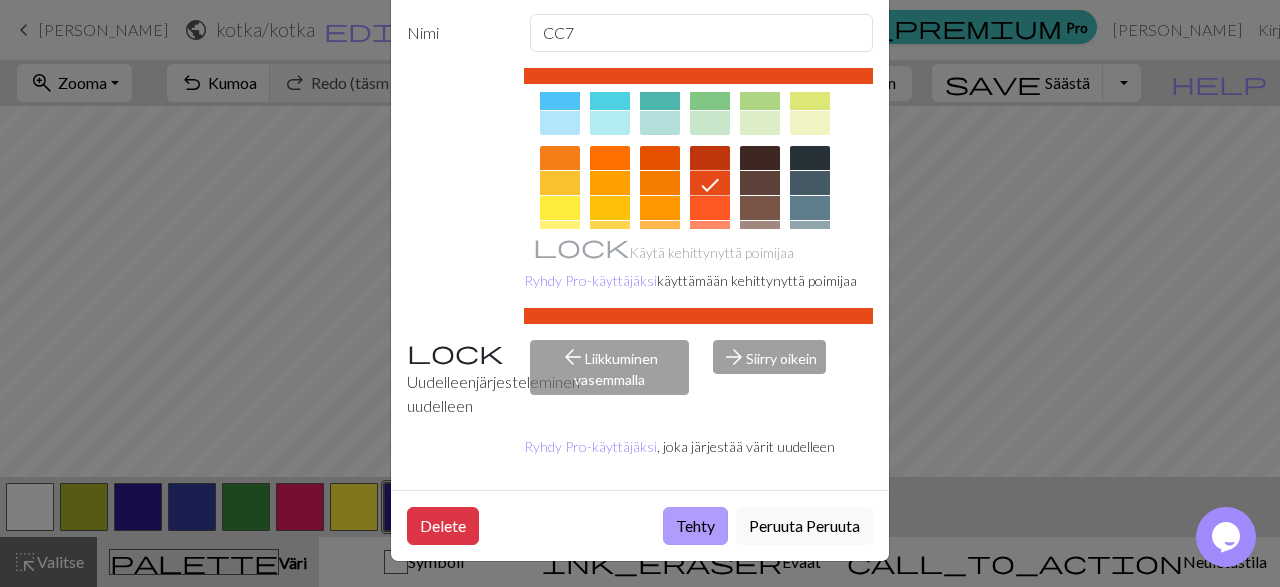 click on "Tehty" at bounding box center [695, 526] 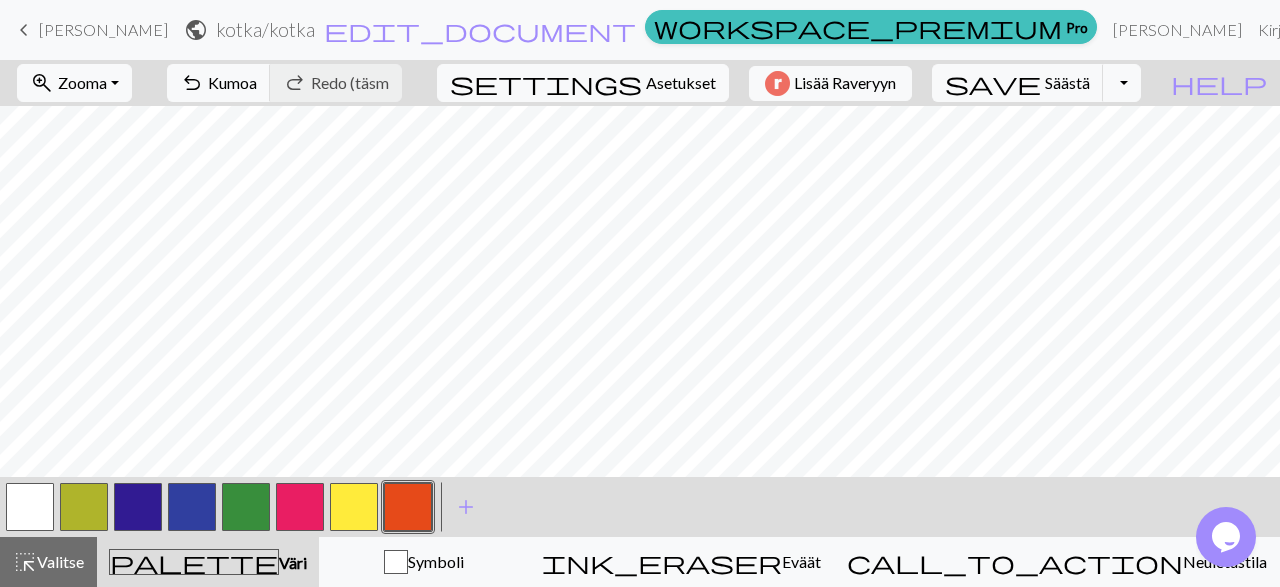 click at bounding box center (354, 507) 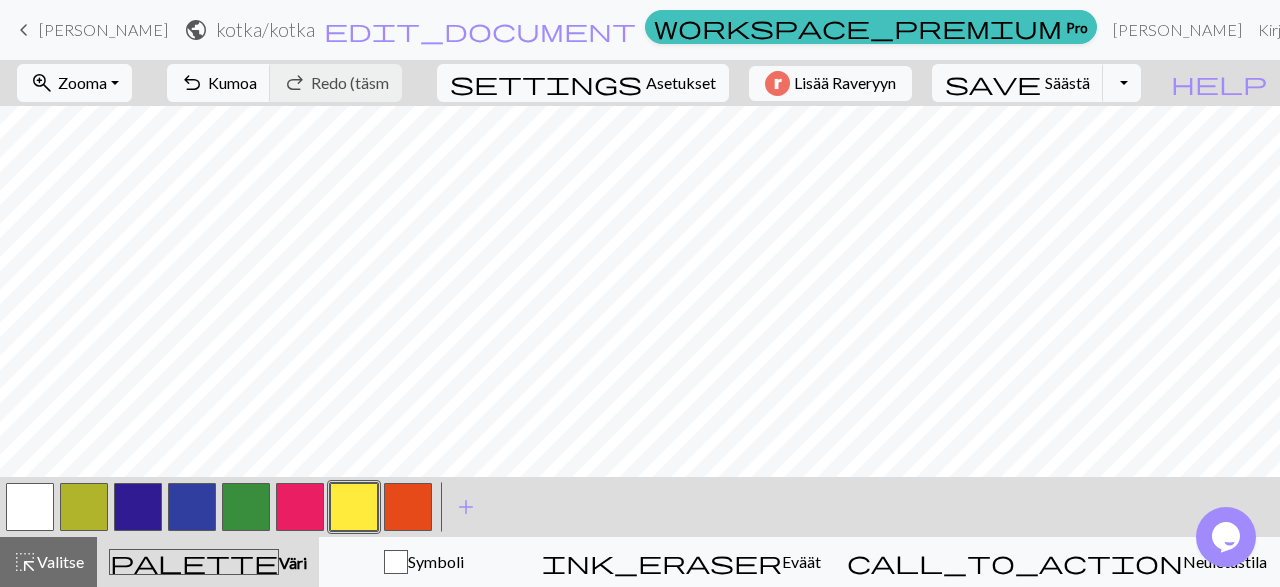 click at bounding box center (354, 507) 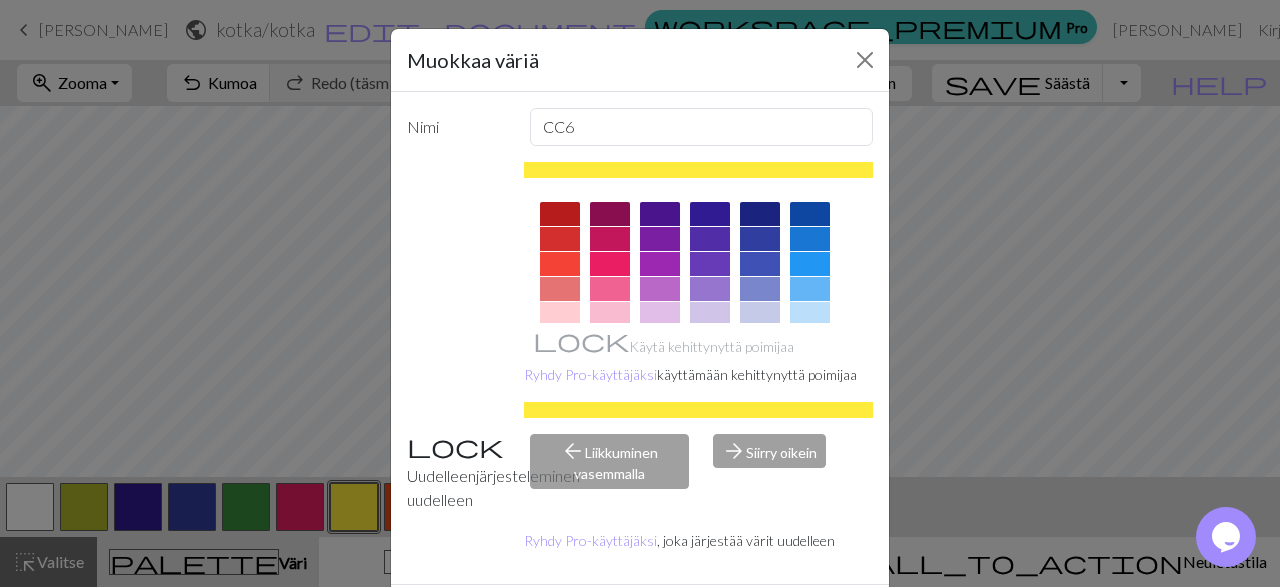 scroll, scrollTop: 94, scrollLeft: 0, axis: vertical 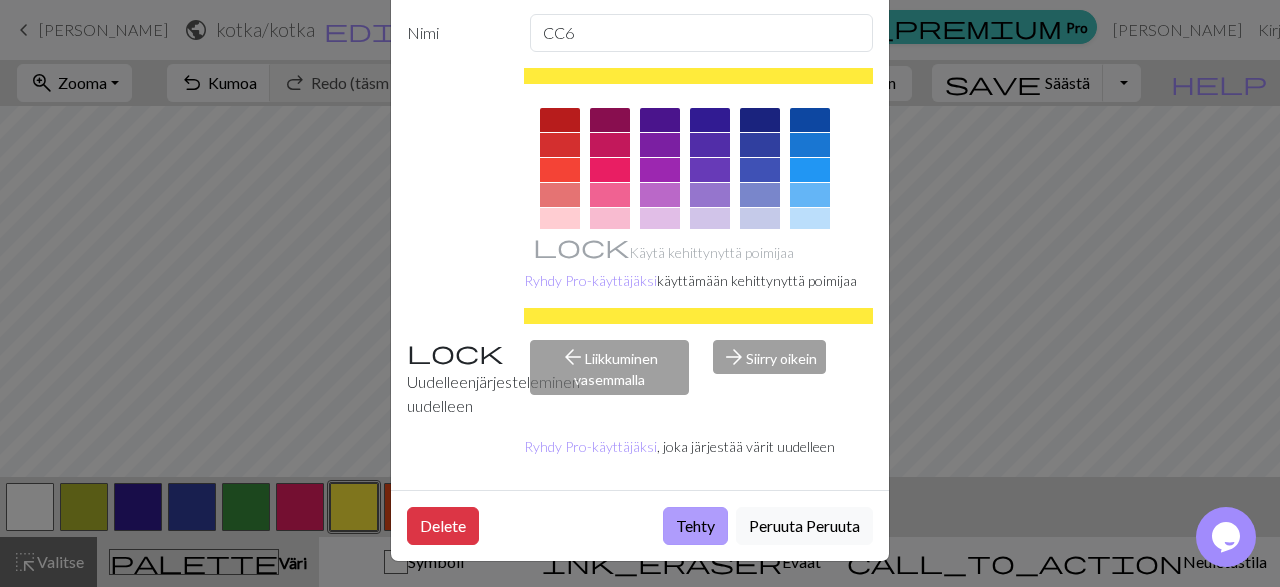 click on "Tehty" at bounding box center [695, 526] 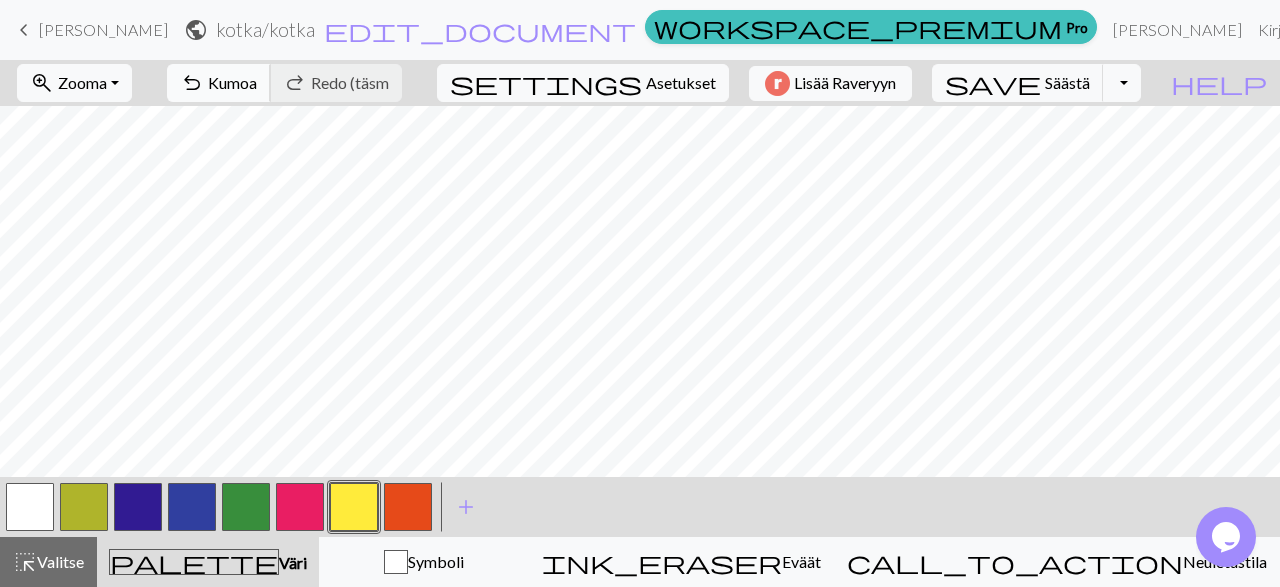 click on "Kumoa" at bounding box center (232, 82) 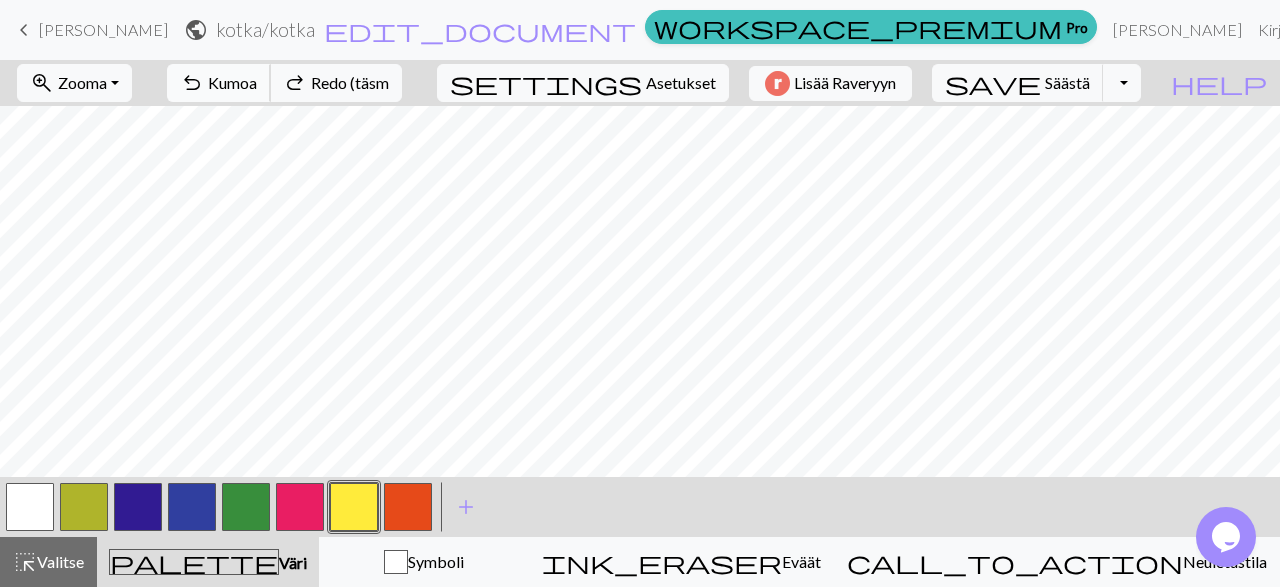 click on "Kumoa" at bounding box center (232, 82) 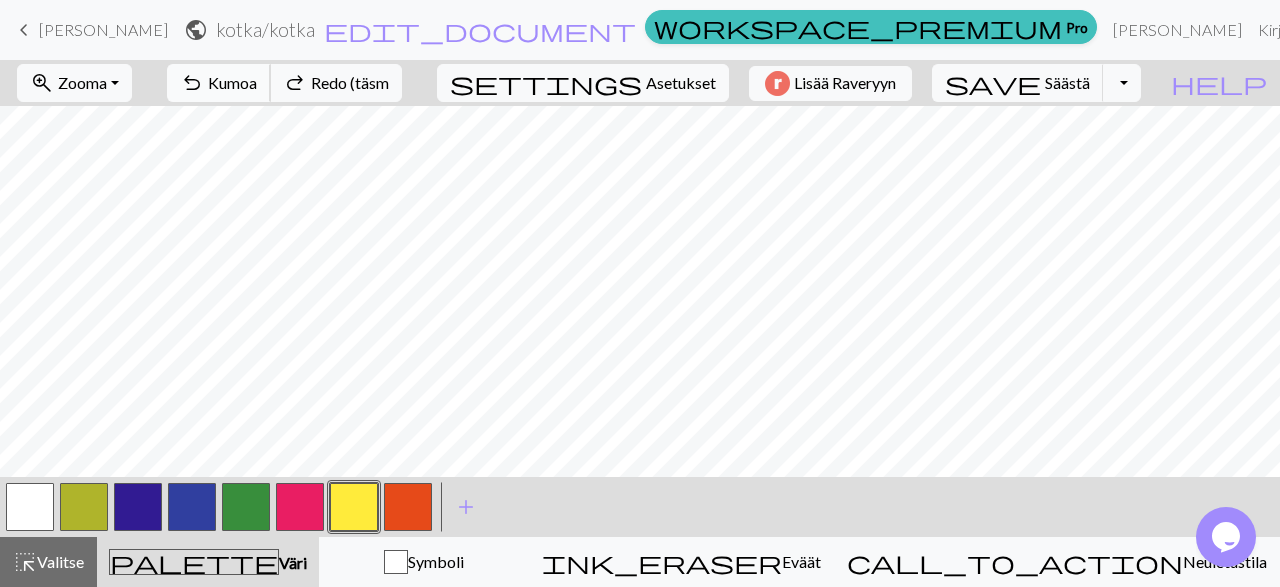 click on "Kumoa" at bounding box center [232, 82] 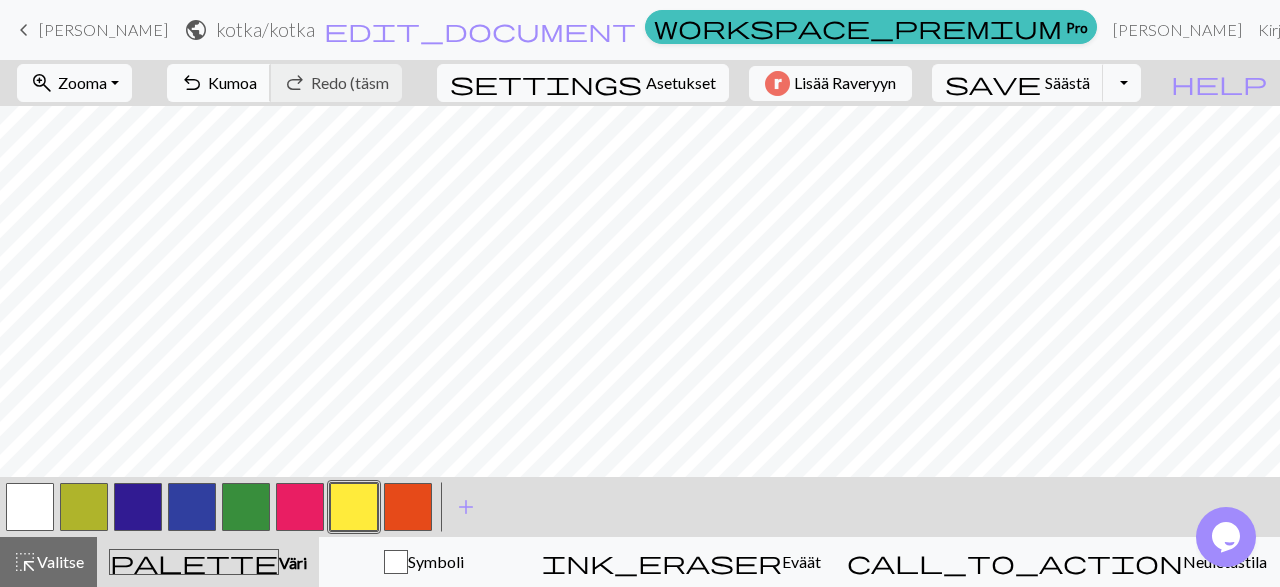 click on "Kumoa" at bounding box center (232, 82) 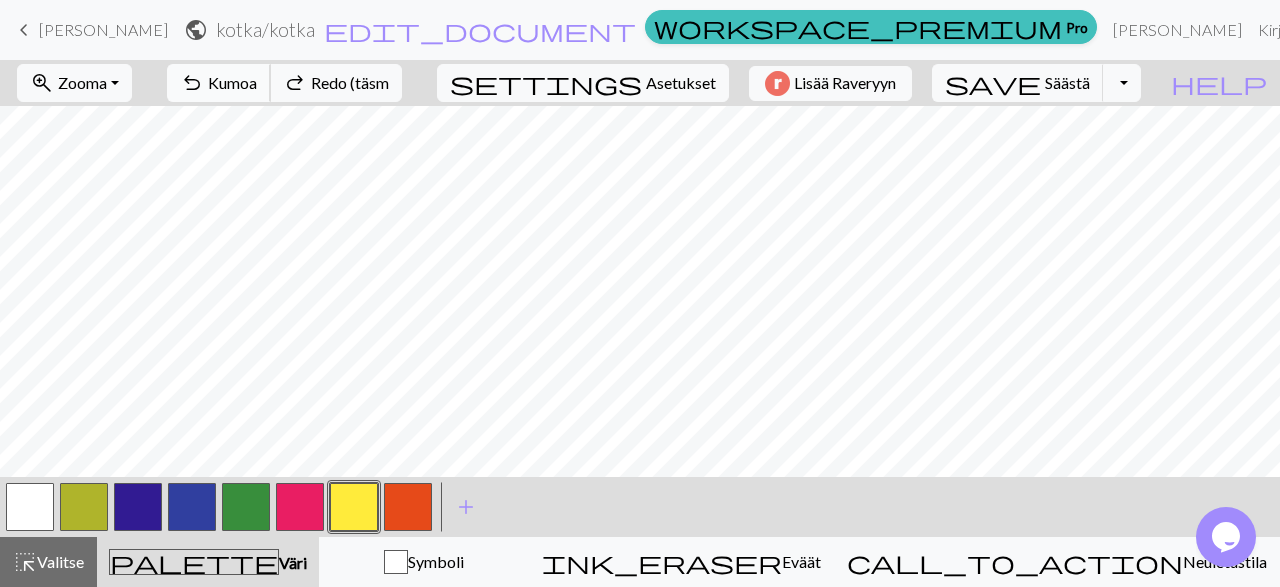 click on "undo Kumoa Undo" at bounding box center [219, 83] 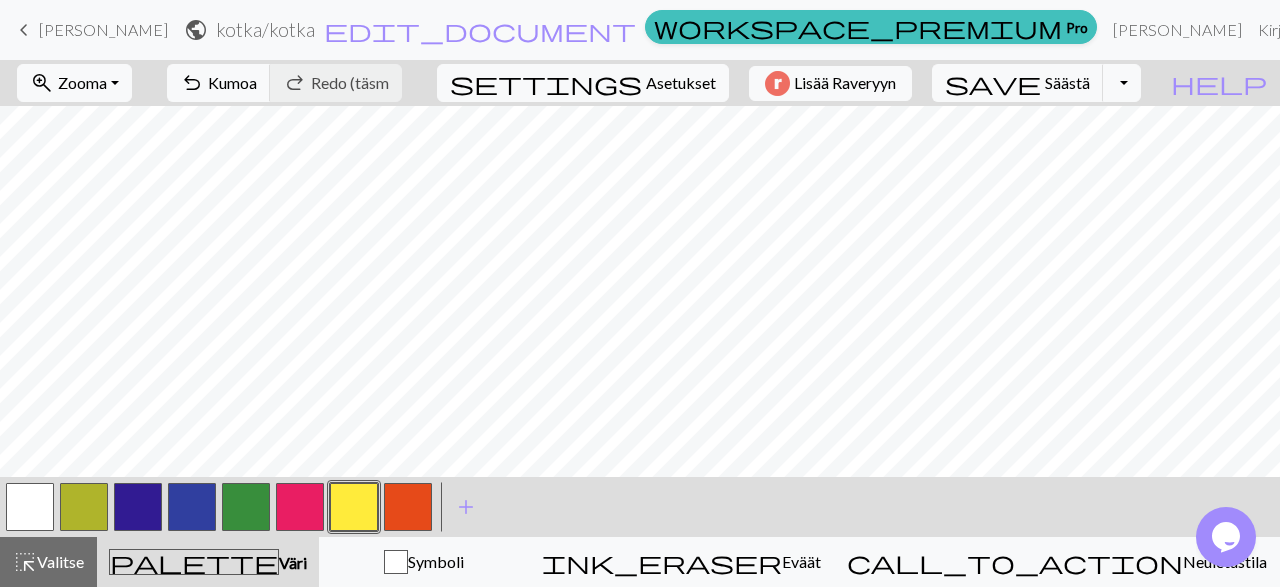 click at bounding box center [408, 507] 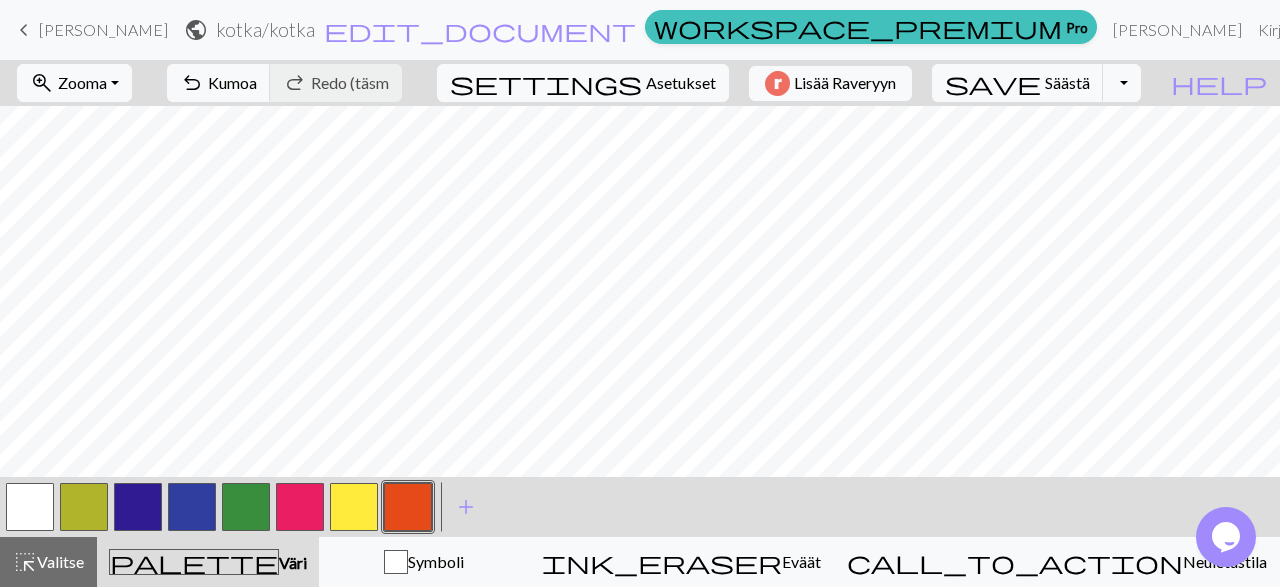 click at bounding box center [408, 507] 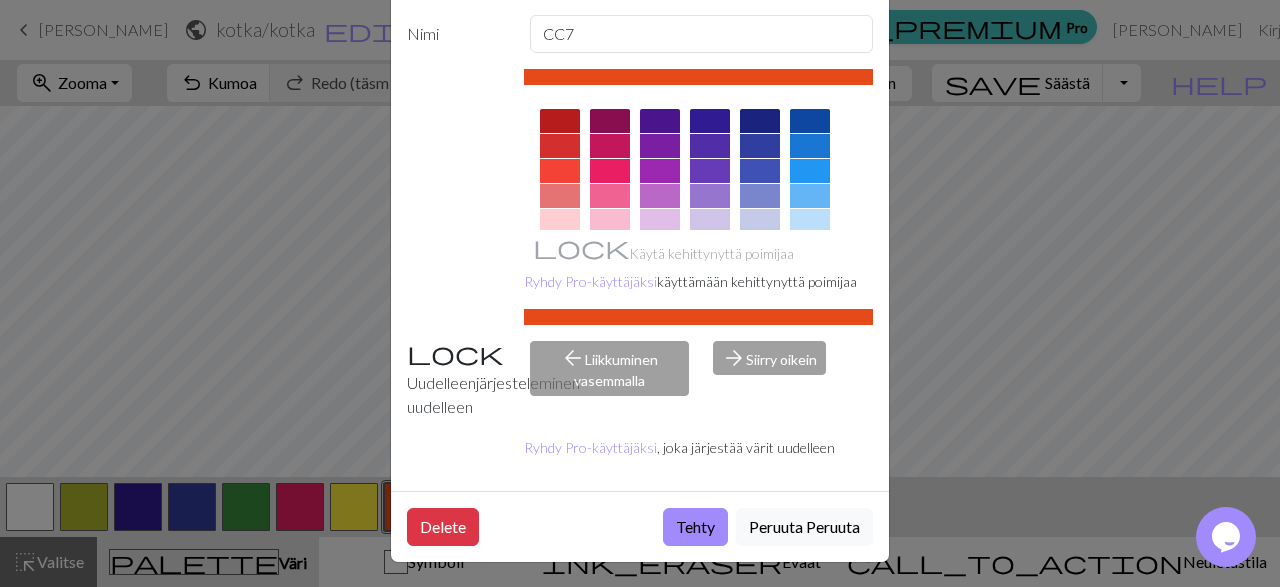 scroll, scrollTop: 94, scrollLeft: 0, axis: vertical 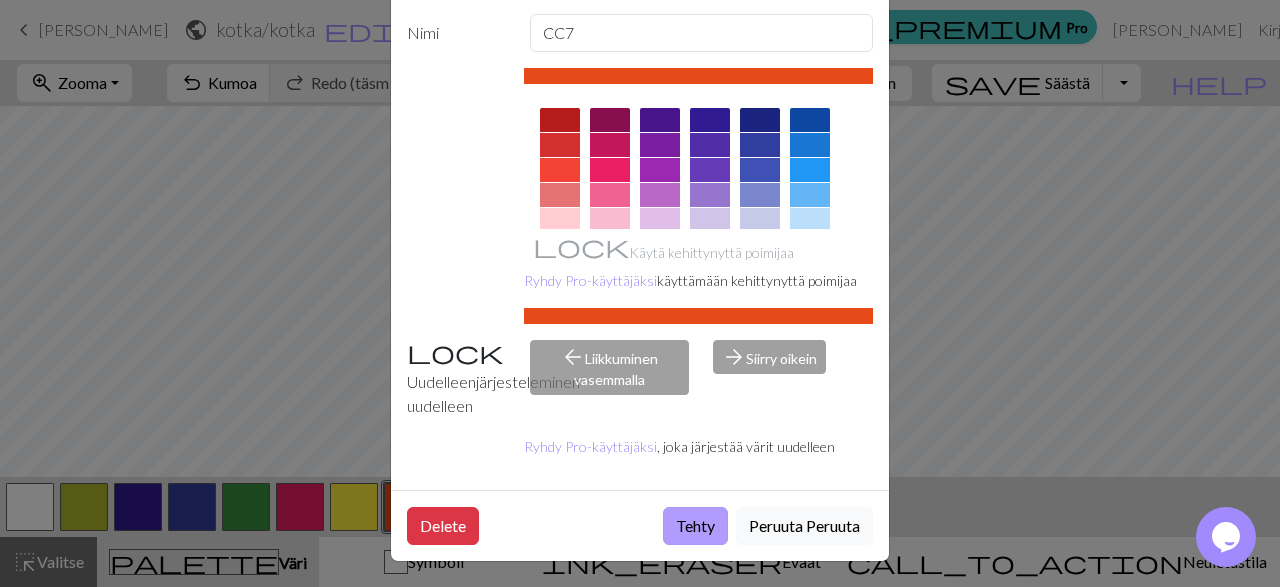 click on "Tehty" at bounding box center [695, 526] 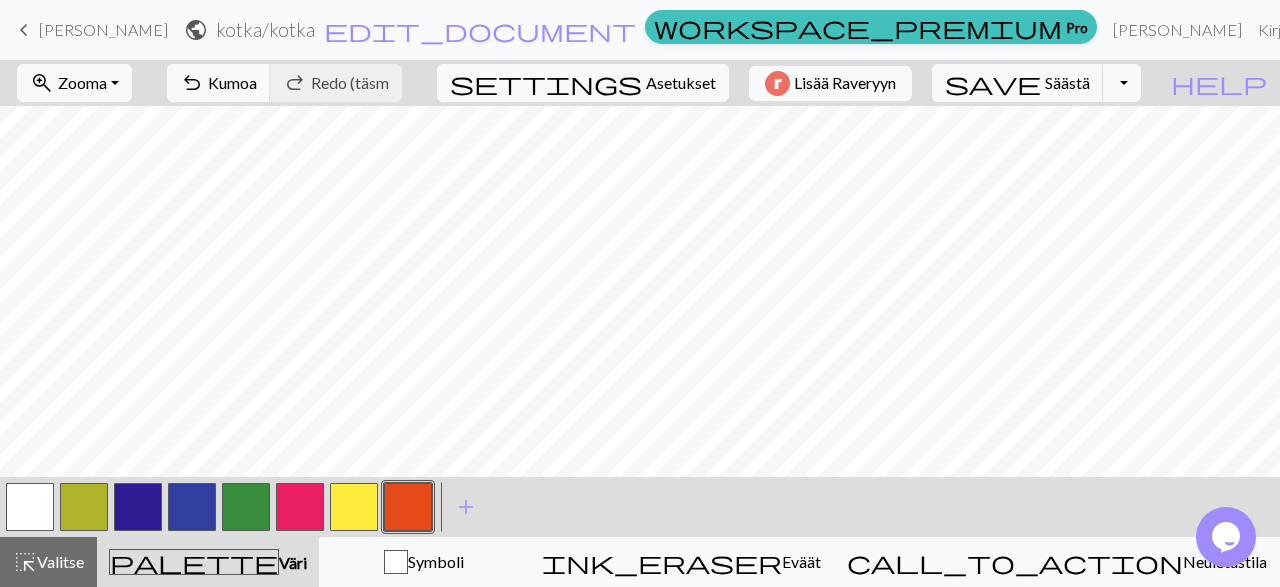 click at bounding box center [246, 507] 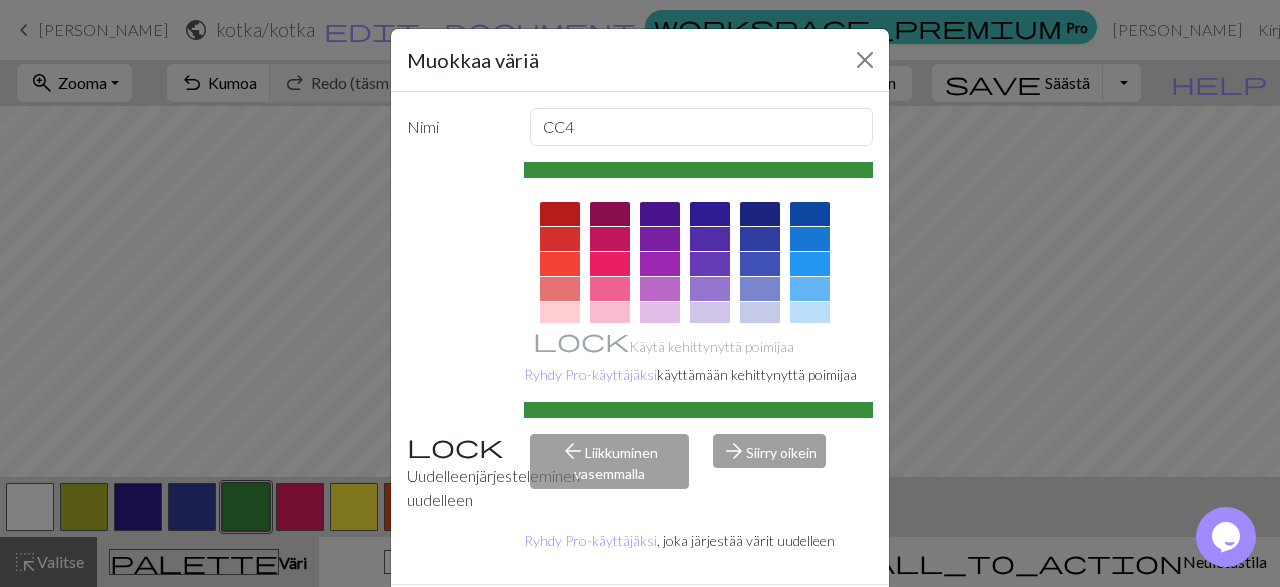 scroll, scrollTop: 94, scrollLeft: 0, axis: vertical 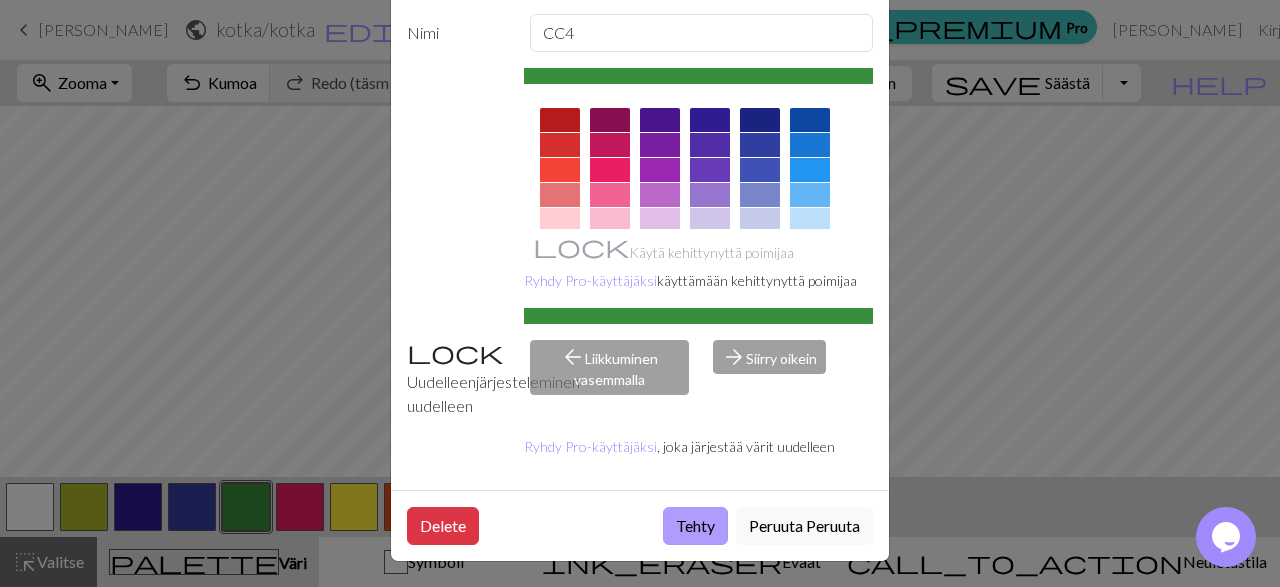 click on "Tehty" at bounding box center [695, 526] 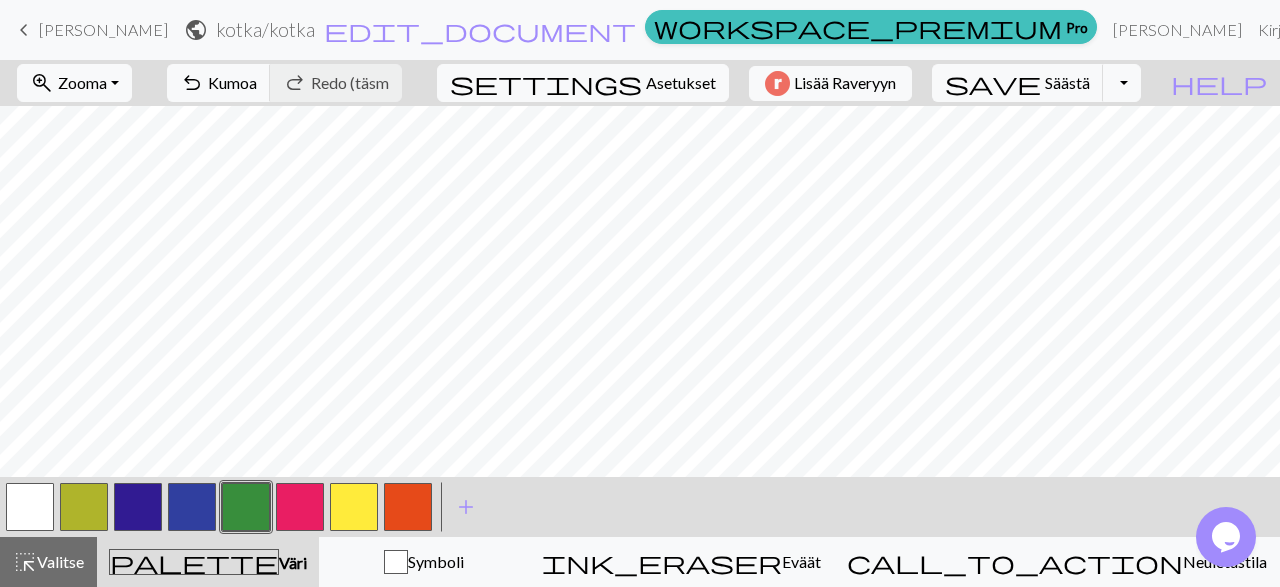 click at bounding box center (354, 507) 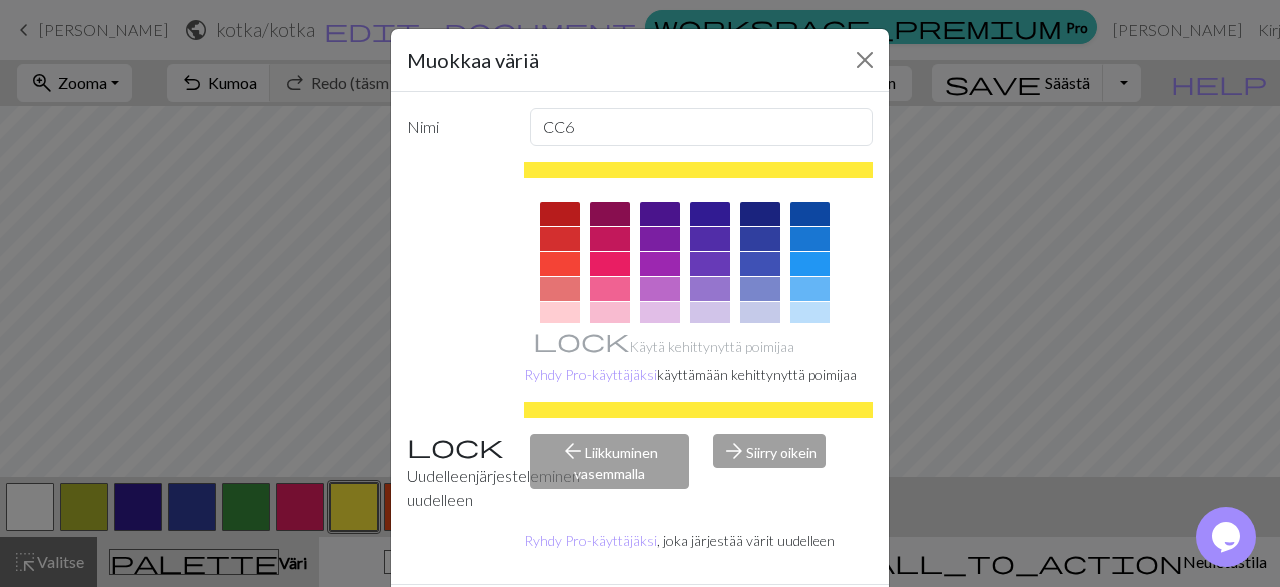scroll, scrollTop: 94, scrollLeft: 0, axis: vertical 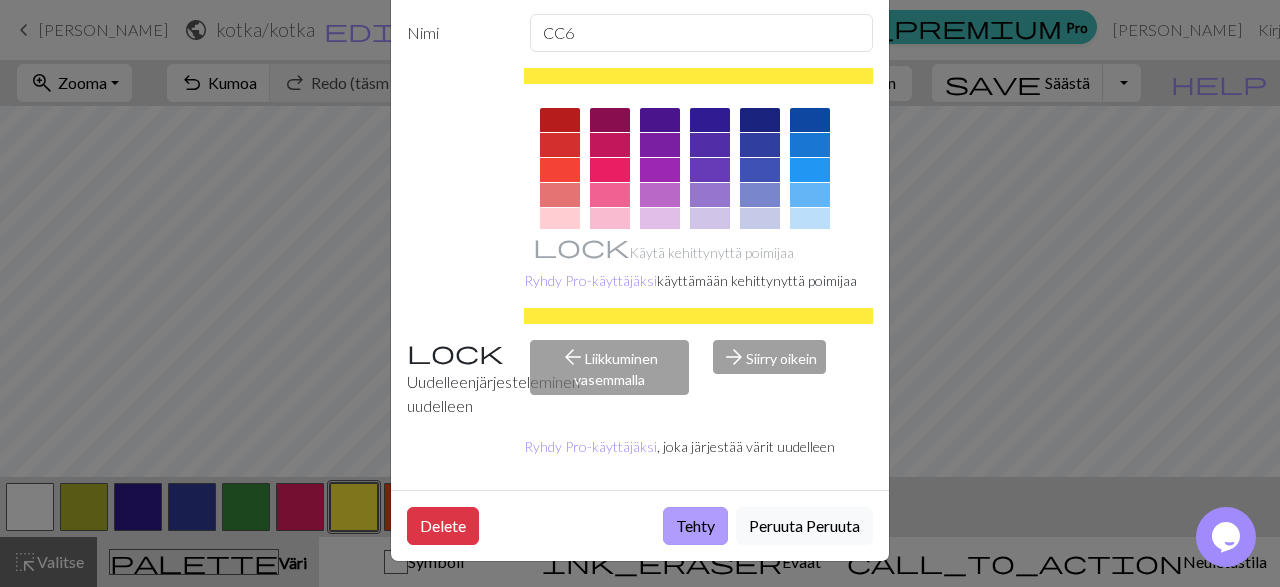 click on "Tehty" at bounding box center [695, 526] 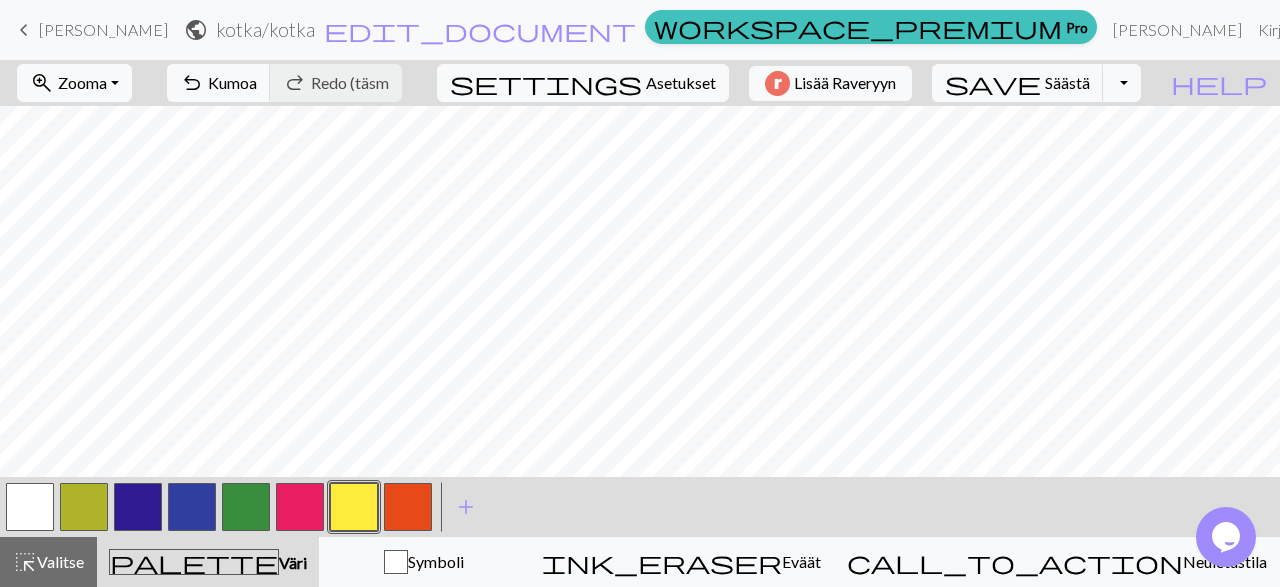 click at bounding box center [246, 507] 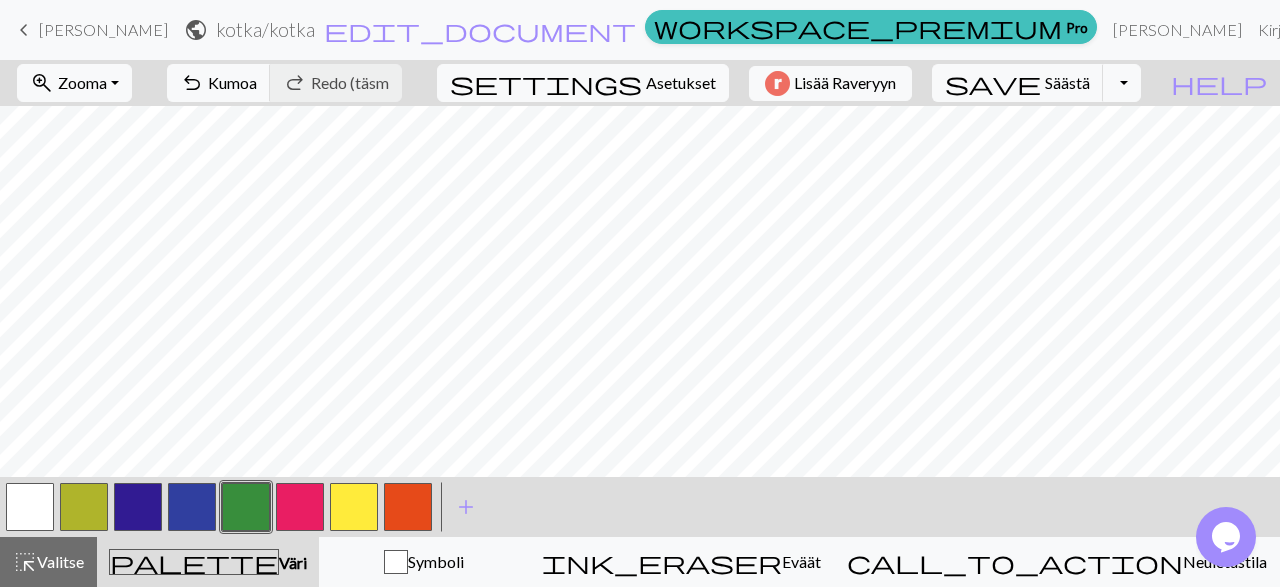 click at bounding box center (246, 507) 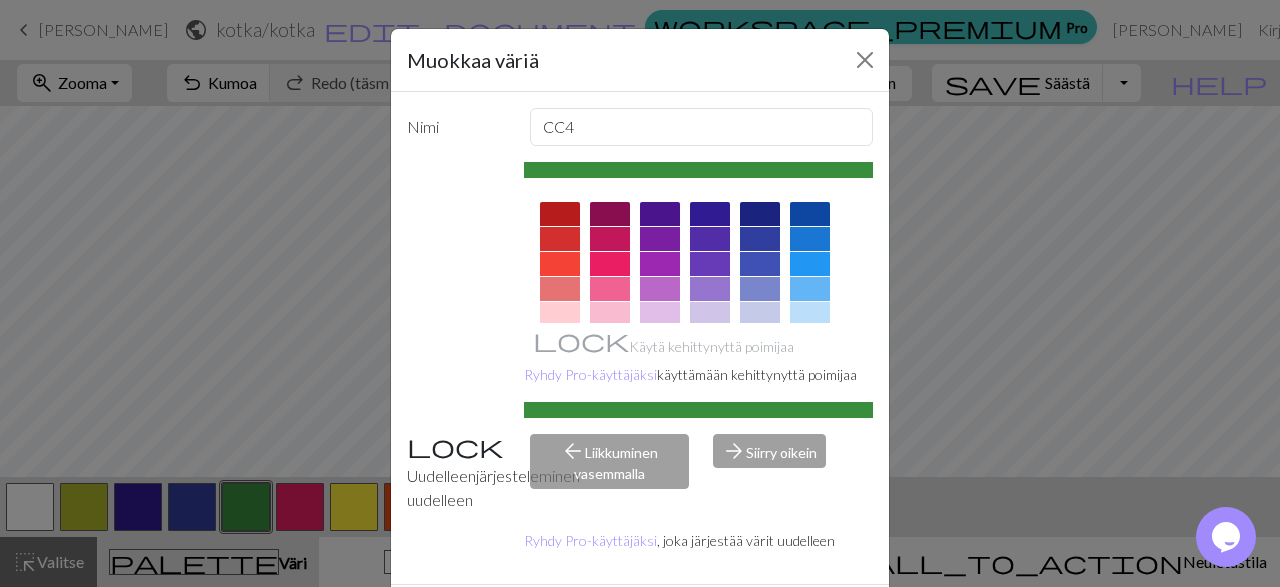 scroll, scrollTop: 94, scrollLeft: 0, axis: vertical 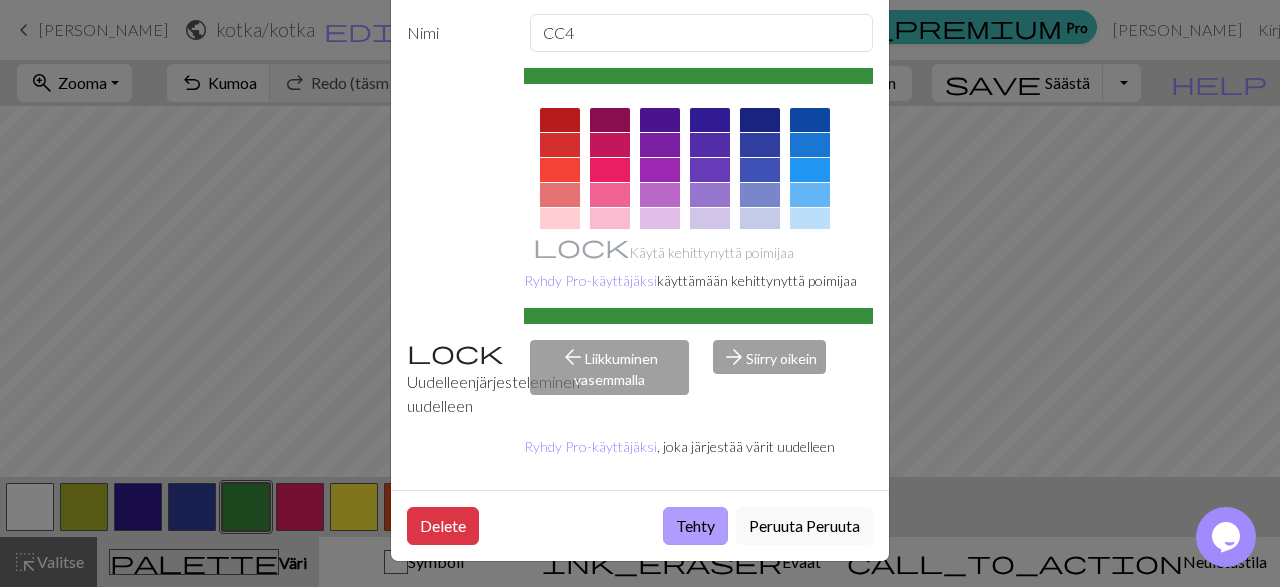 click on "Tehty" at bounding box center [695, 526] 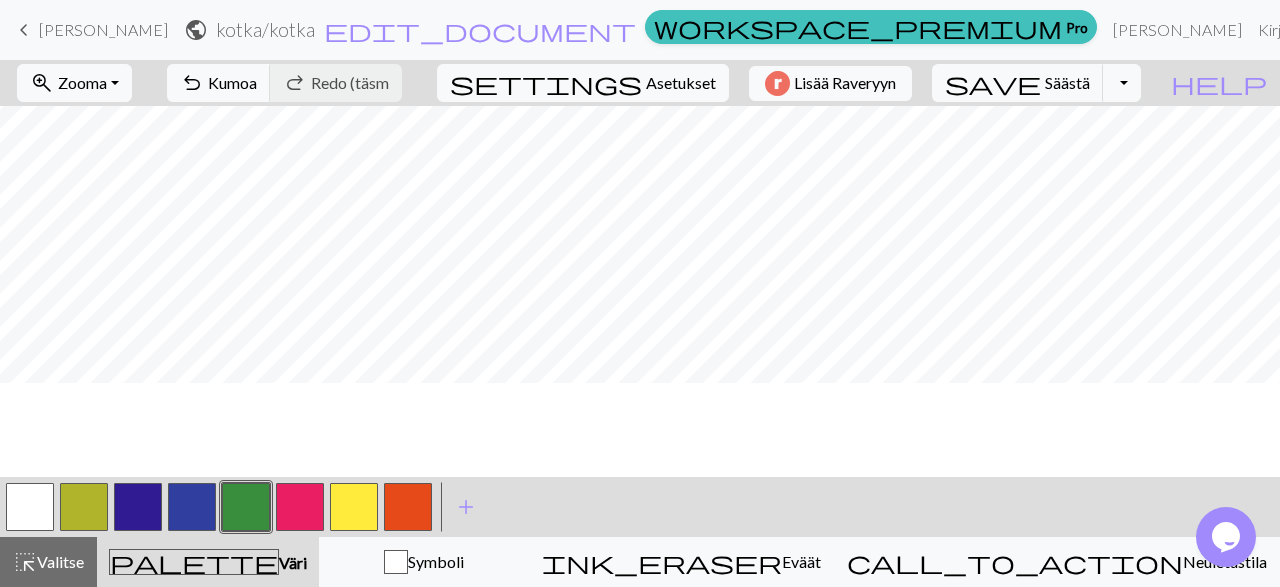 scroll, scrollTop: 2, scrollLeft: 0, axis: vertical 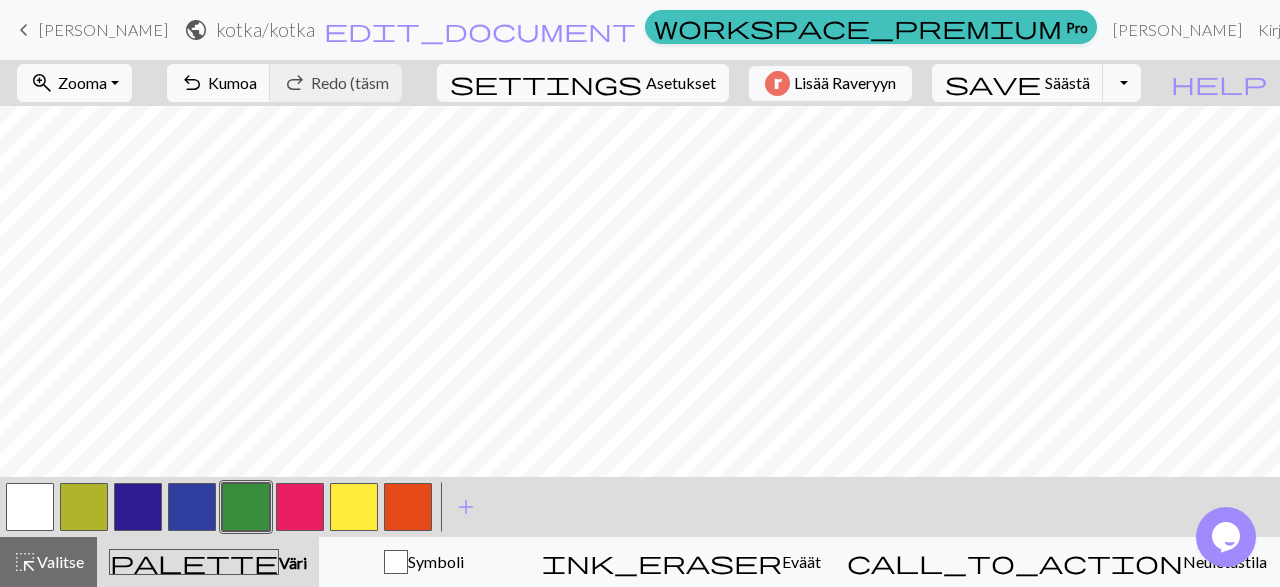 click at bounding box center [30, 507] 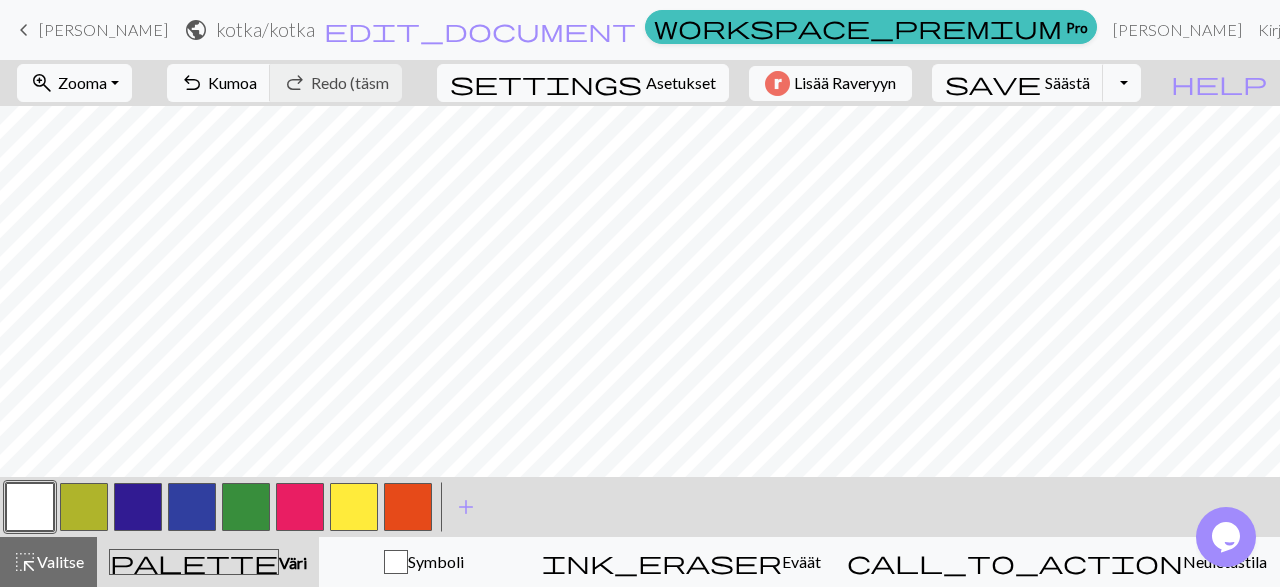 click at bounding box center [30, 507] 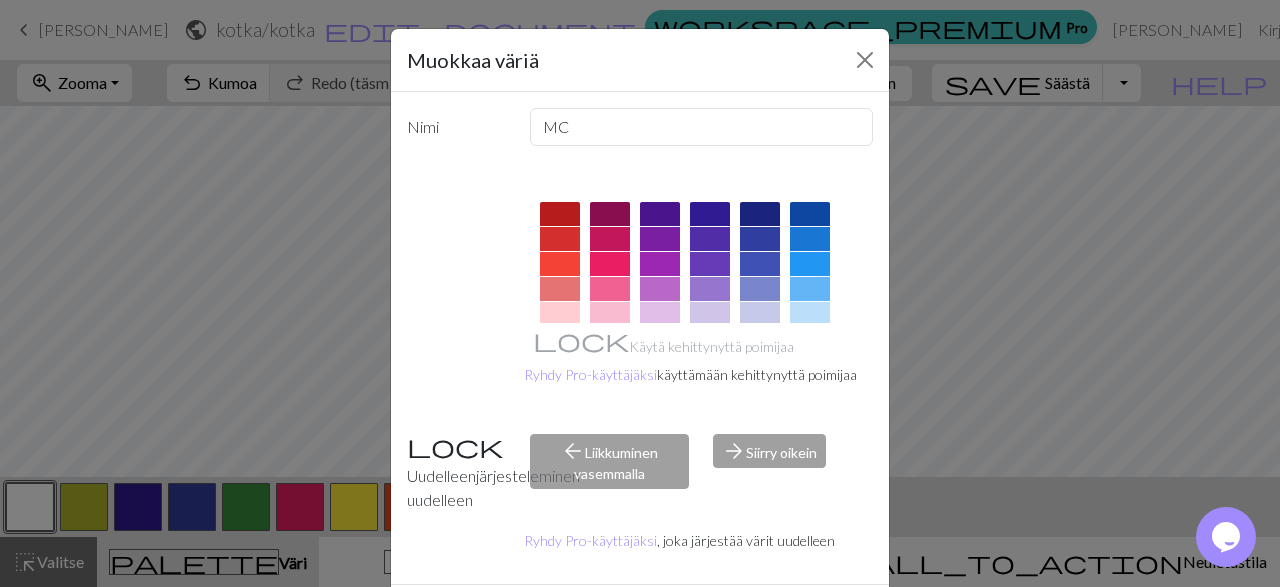 click on "Muokkaa väriä Nimi MC Käytä kehittynyttä poimijaa Ryhdy Pro-käyttäjäksi  käyttämään kehittynyttä poimijaa Uudelleenjärjesteleminen uudelleen arrow_back Liikkuminen vasemmalla arrow_forward Siirry oikein Ryhdy Pro-käyttäjäksi , joka järjestää värit uudelleen Delete Tehty Peruuta Peruuta" at bounding box center (640, 293) 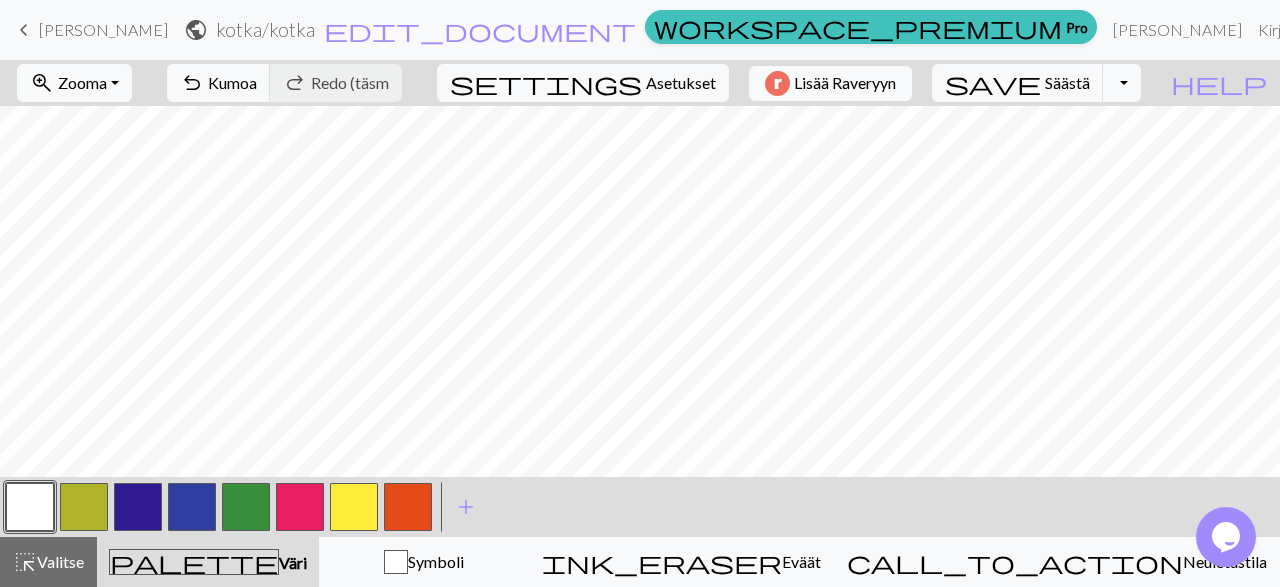 click at bounding box center [30, 507] 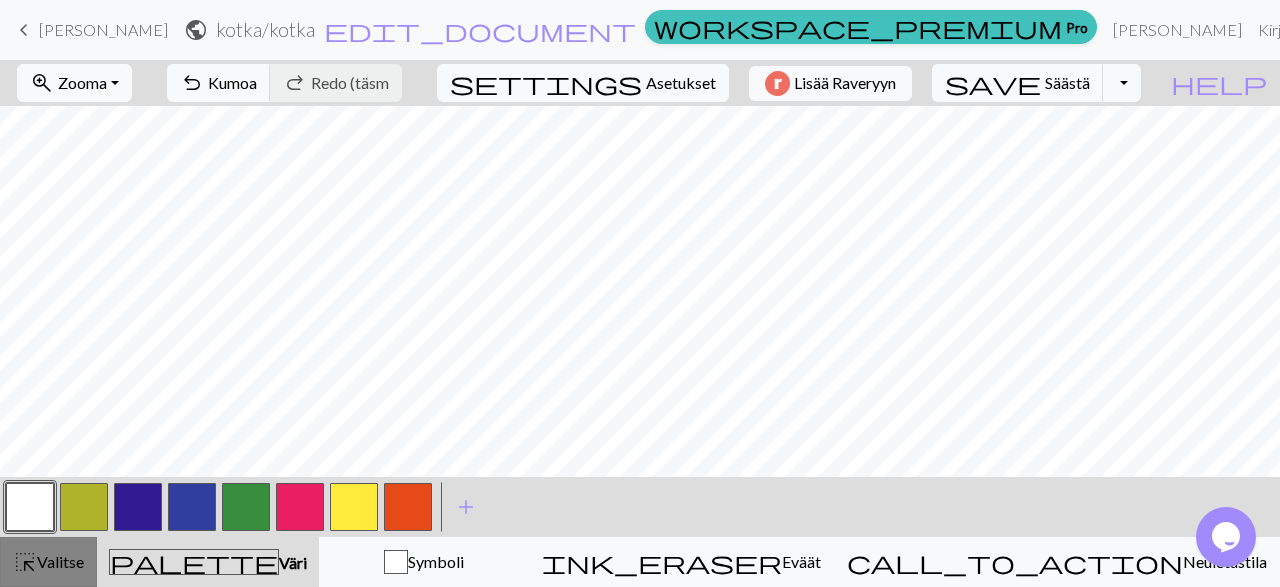 click on "highlight_alt  Valitse  Valitse" at bounding box center [48, 562] 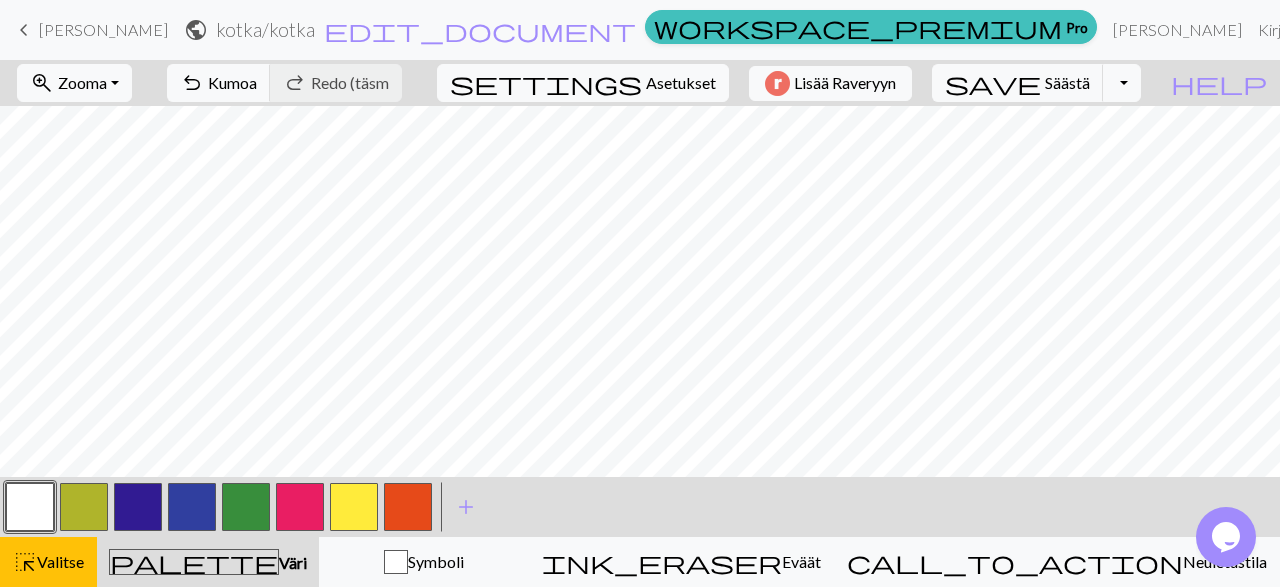 click at bounding box center (30, 507) 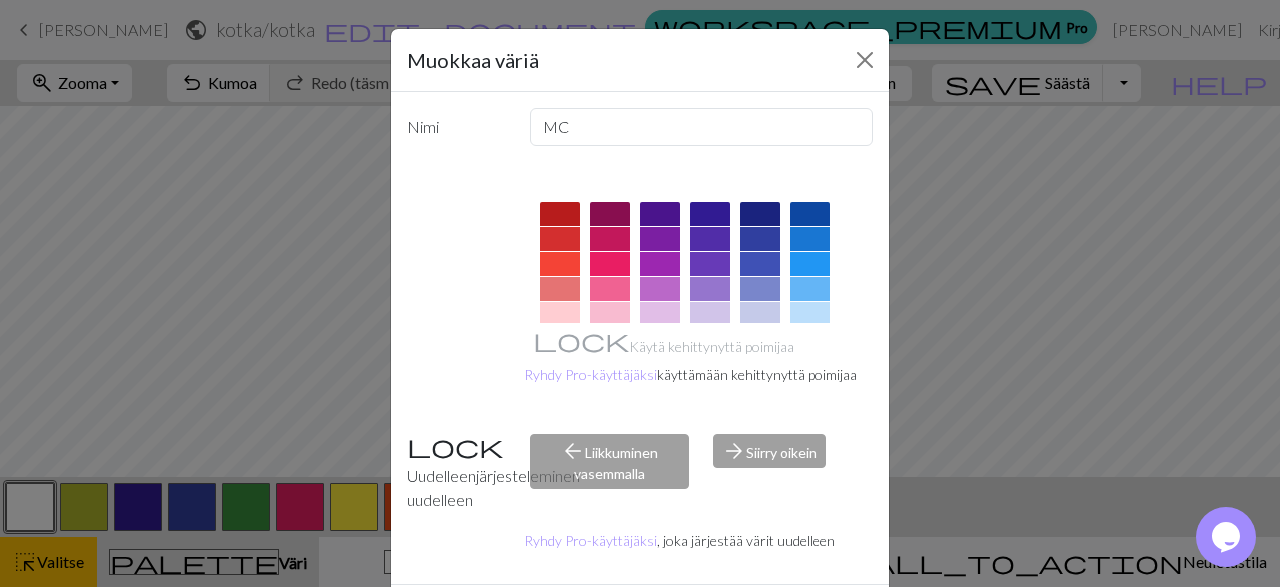 scroll, scrollTop: 94, scrollLeft: 0, axis: vertical 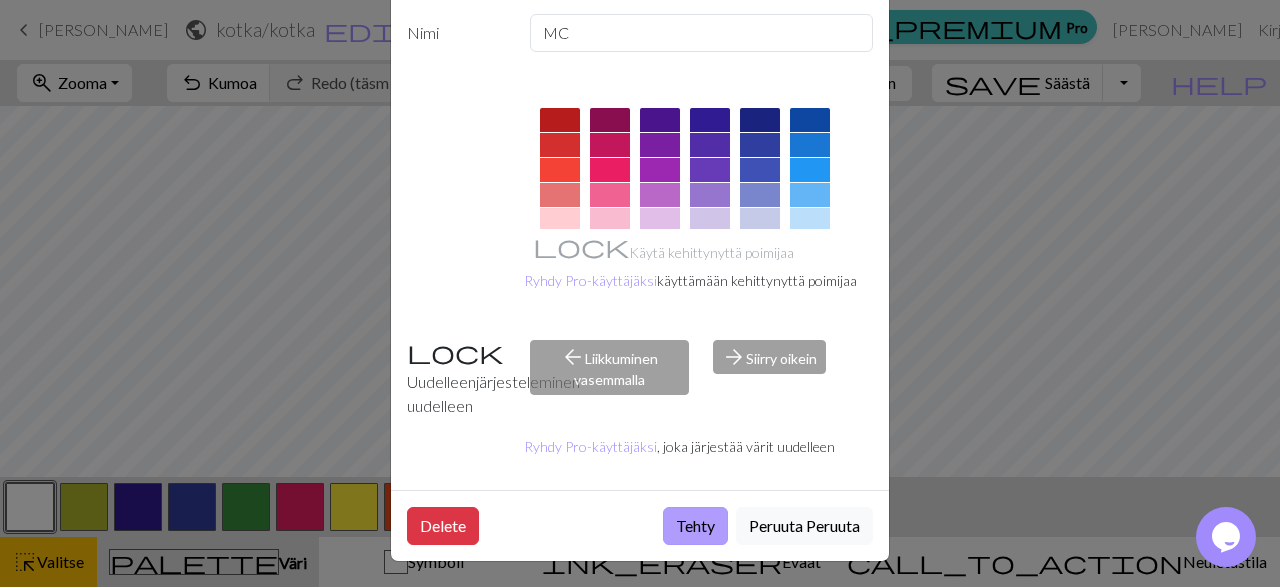 click on "Tehty" at bounding box center [695, 526] 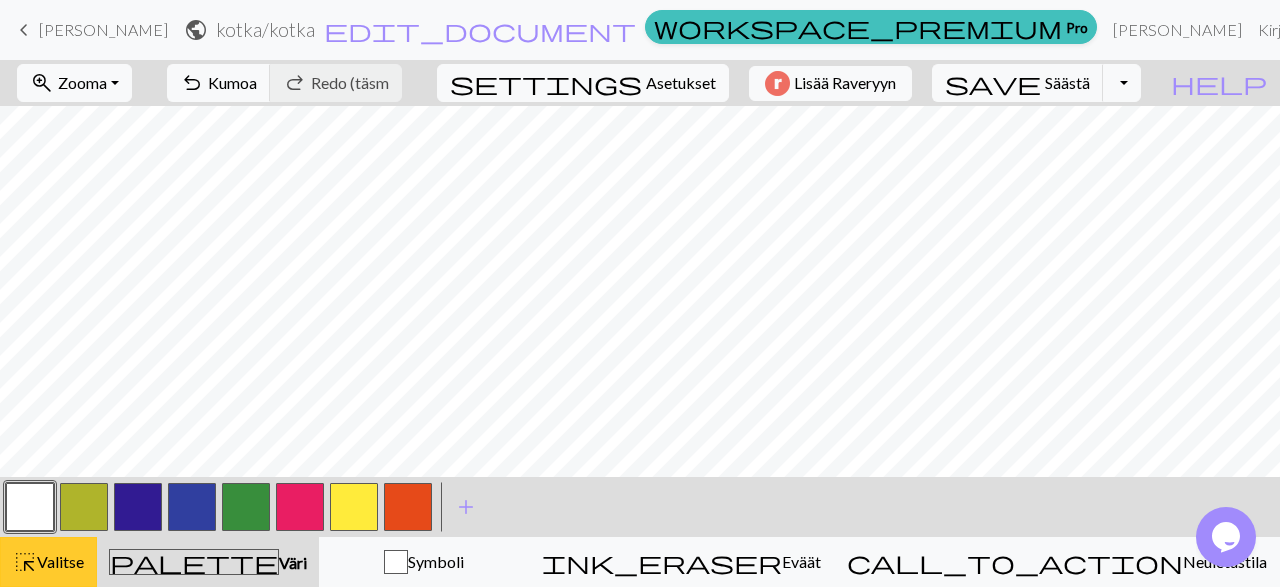click on "Valitse" at bounding box center (60, 561) 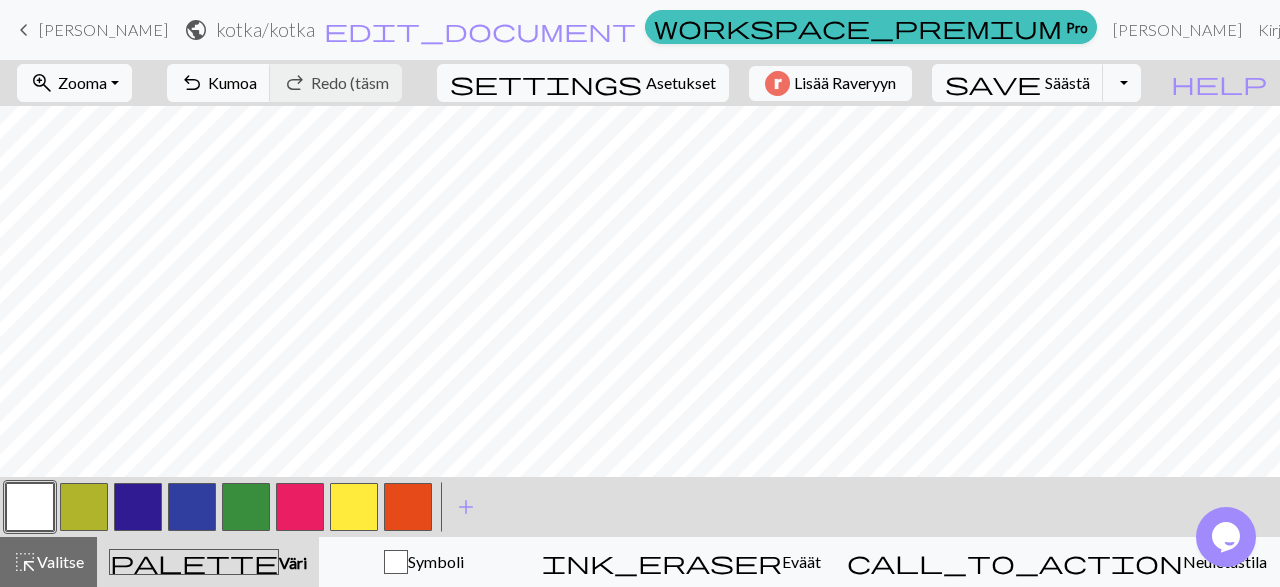 click at bounding box center [354, 507] 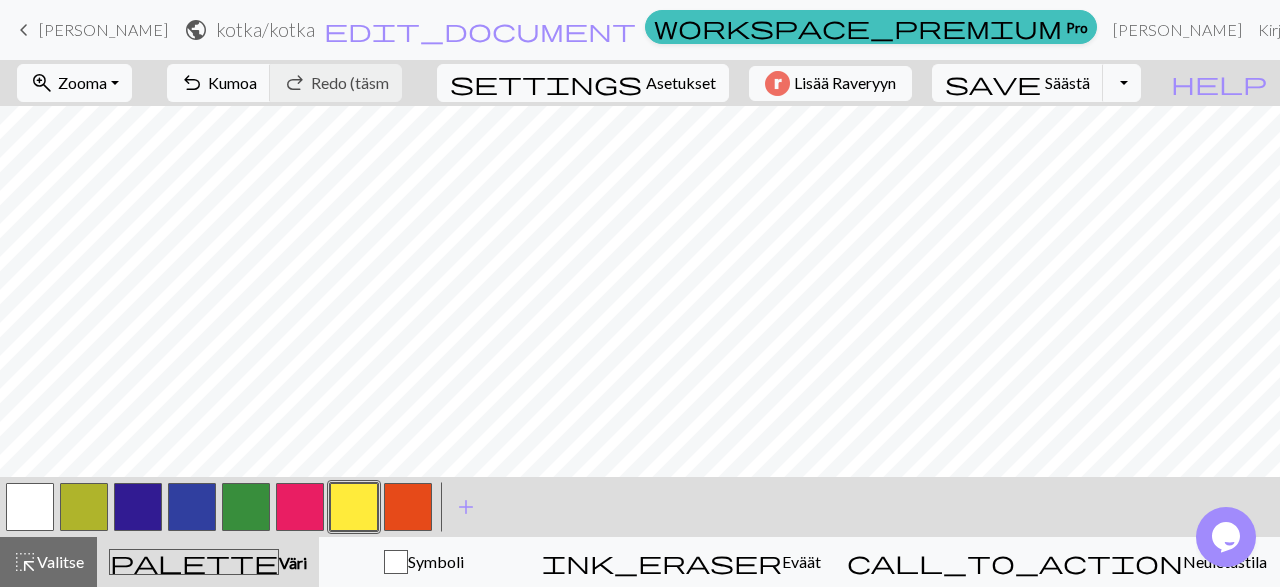 click at bounding box center [354, 507] 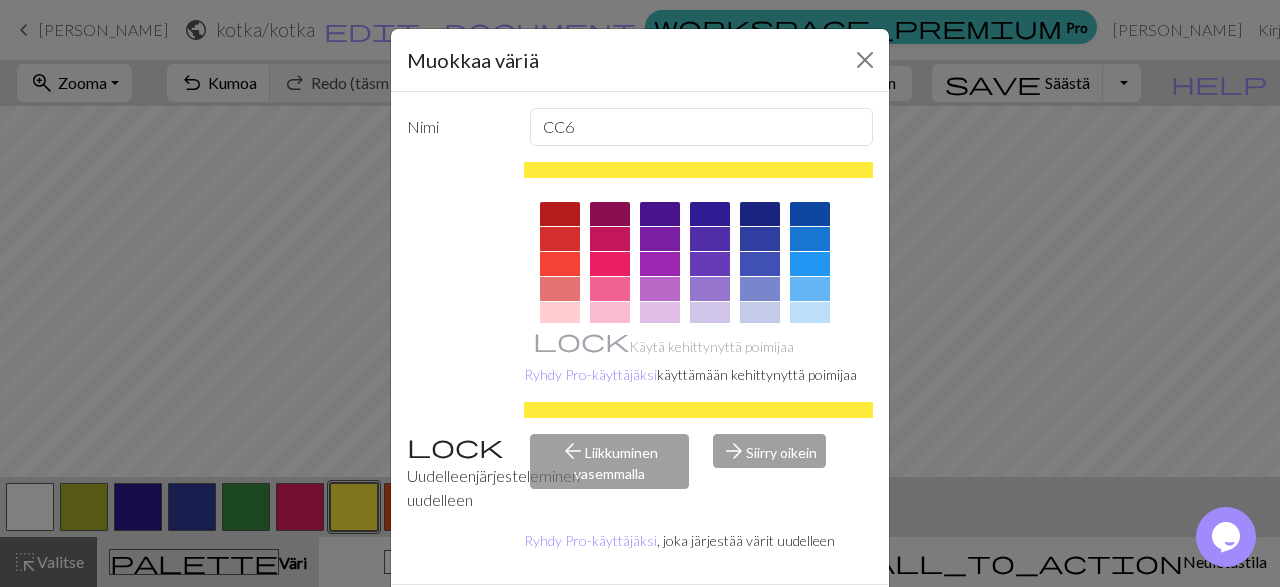 scroll, scrollTop: 94, scrollLeft: 0, axis: vertical 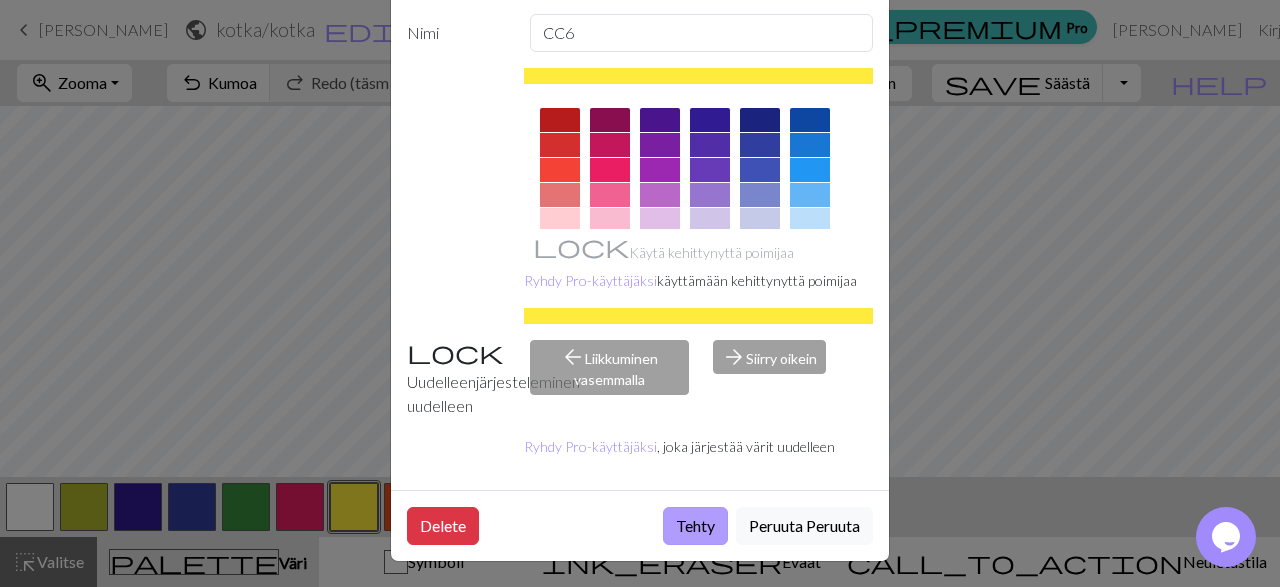 click on "Tehty" at bounding box center [695, 526] 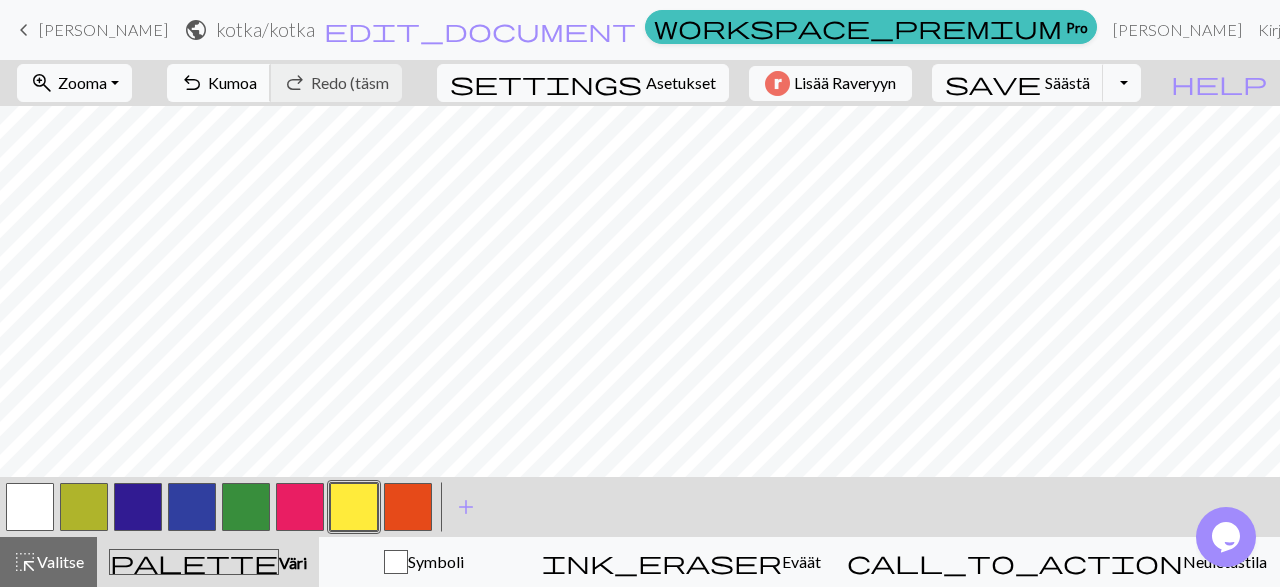 click on "undo Kumoa Undo" at bounding box center (219, 83) 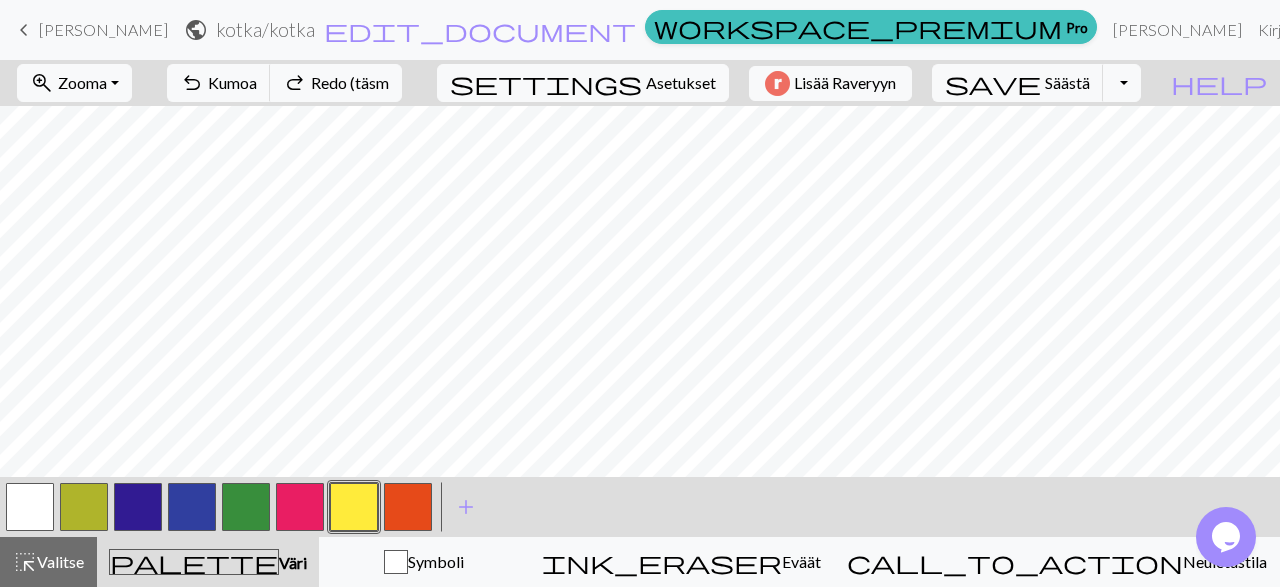 click at bounding box center [408, 507] 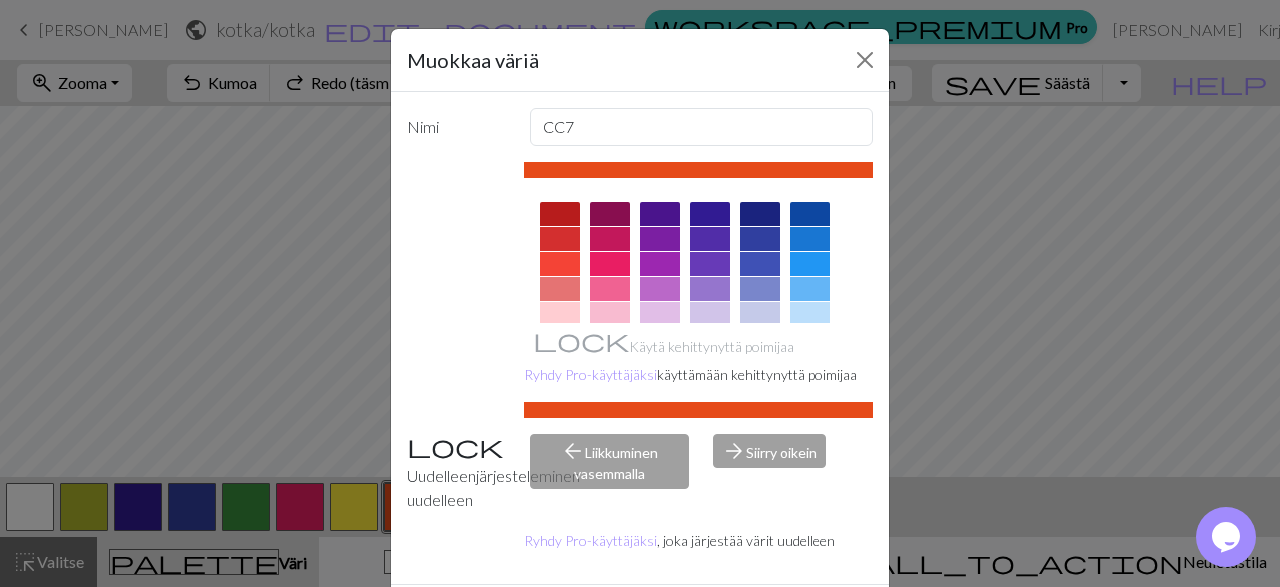 scroll, scrollTop: 94, scrollLeft: 0, axis: vertical 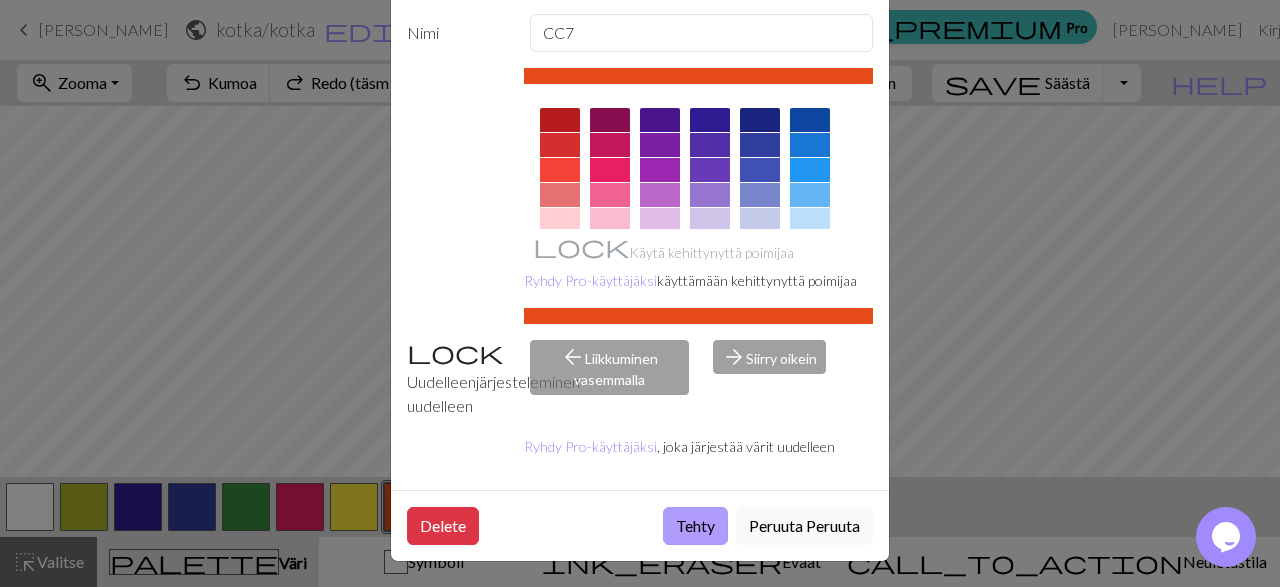 click on "Tehty" at bounding box center (695, 526) 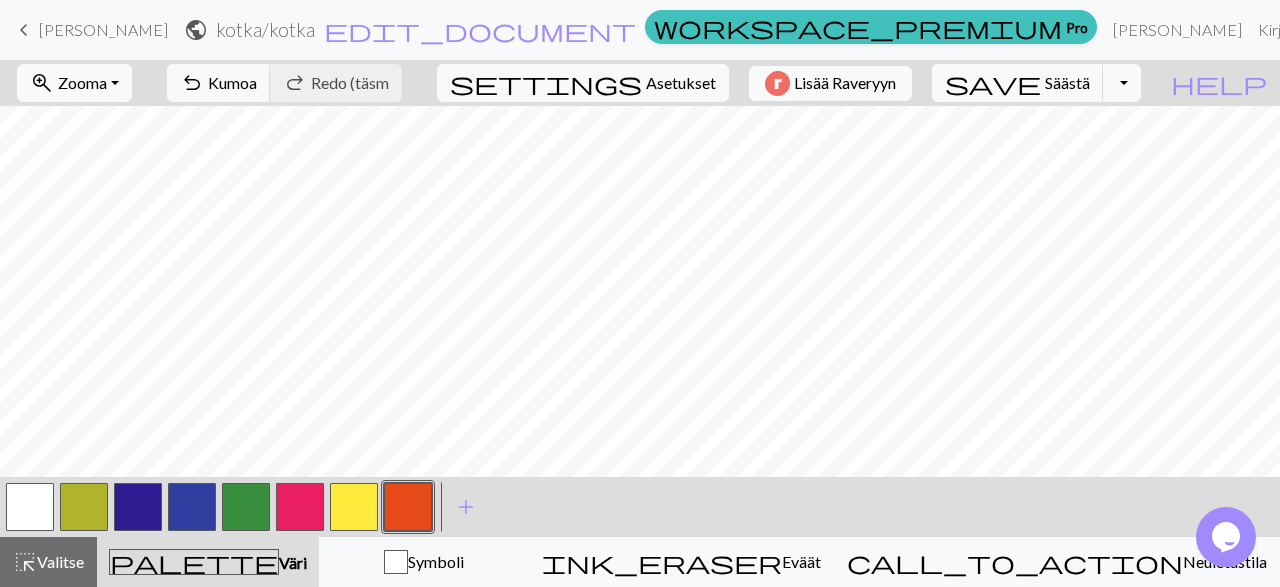 click at bounding box center [354, 507] 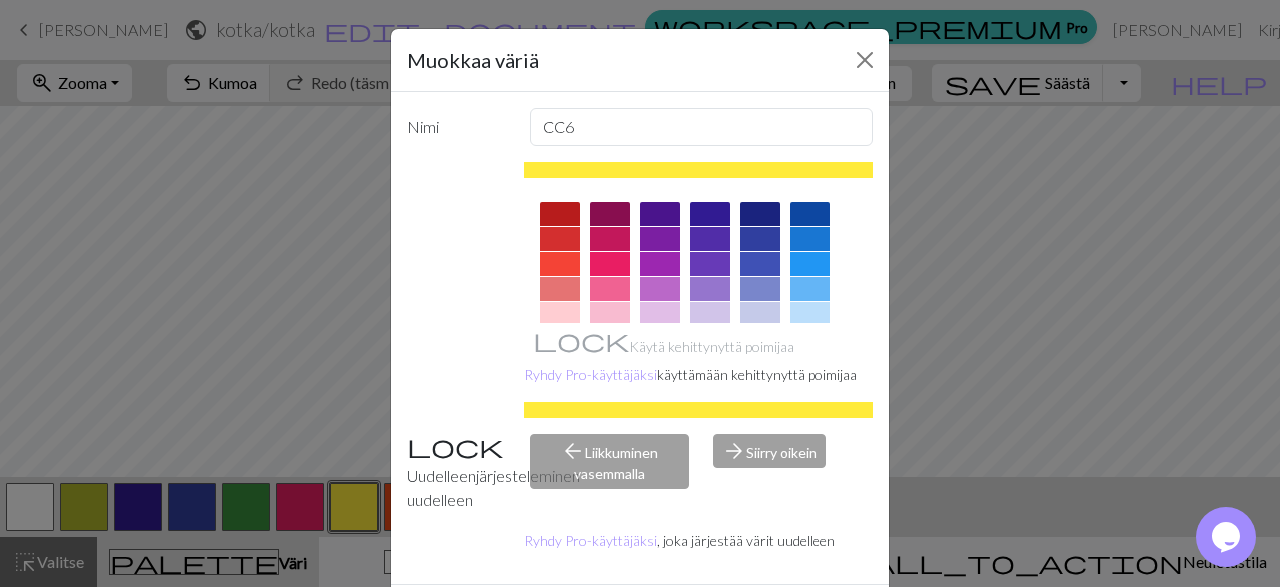 scroll, scrollTop: 94, scrollLeft: 0, axis: vertical 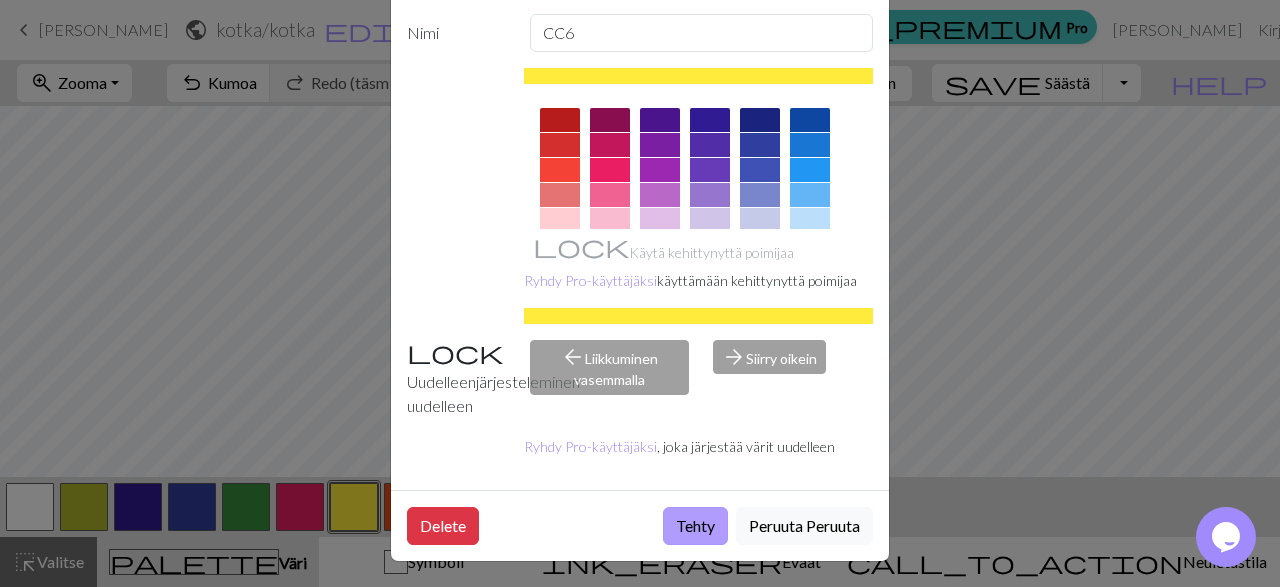 click on "Tehty" at bounding box center [695, 526] 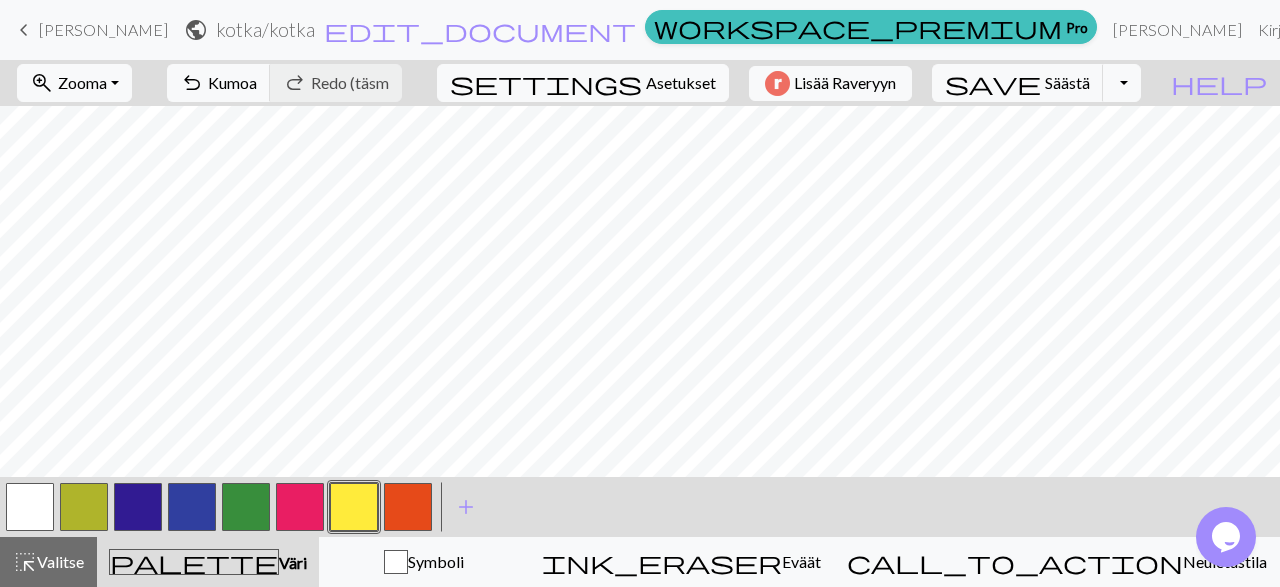click at bounding box center (30, 507) 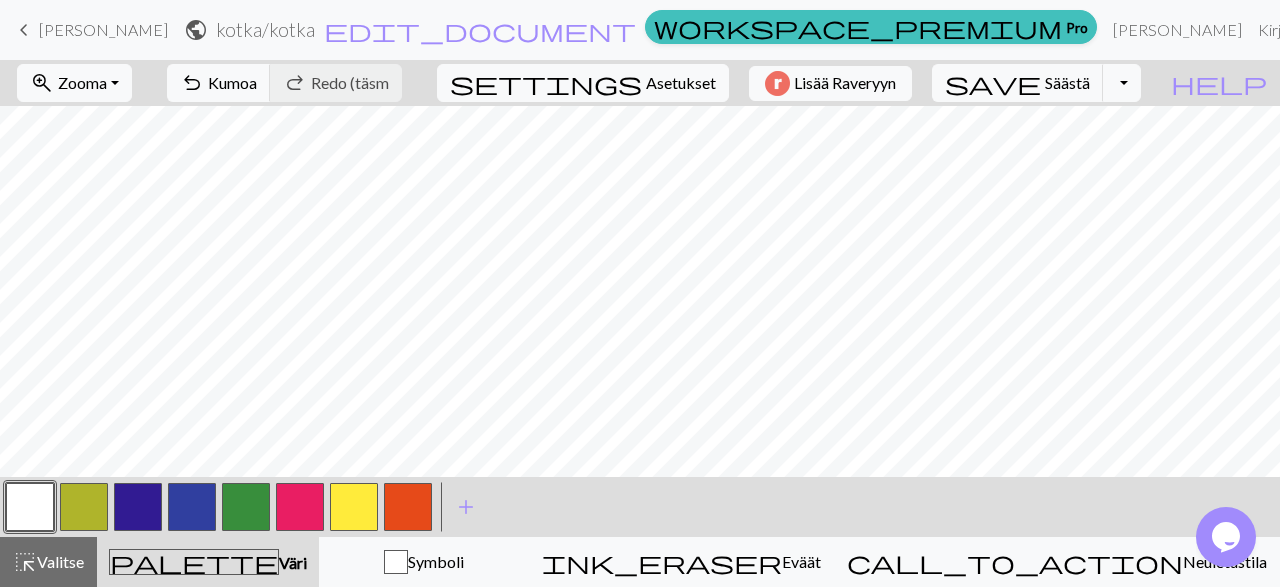 click at bounding box center [30, 507] 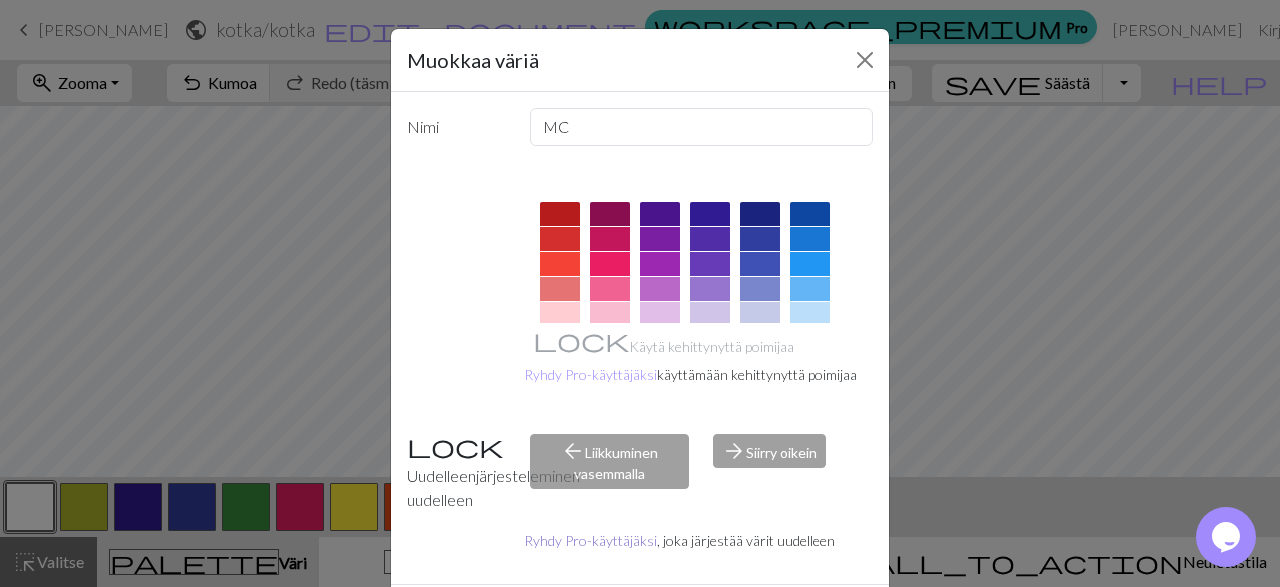 scroll, scrollTop: 94, scrollLeft: 0, axis: vertical 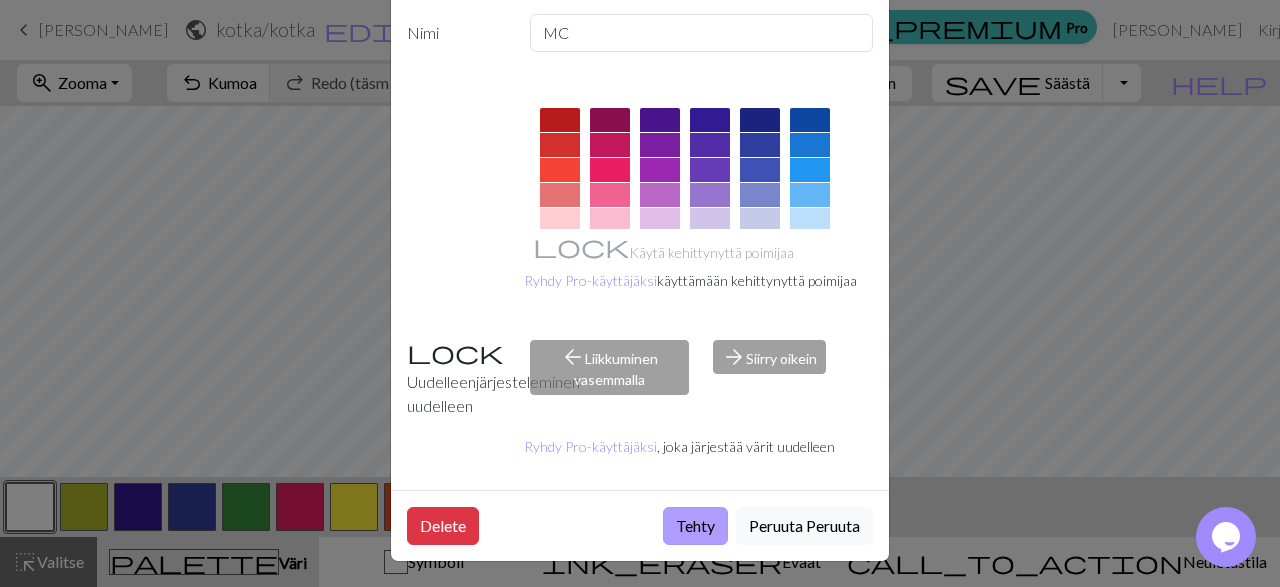 click on "Tehty" at bounding box center [695, 526] 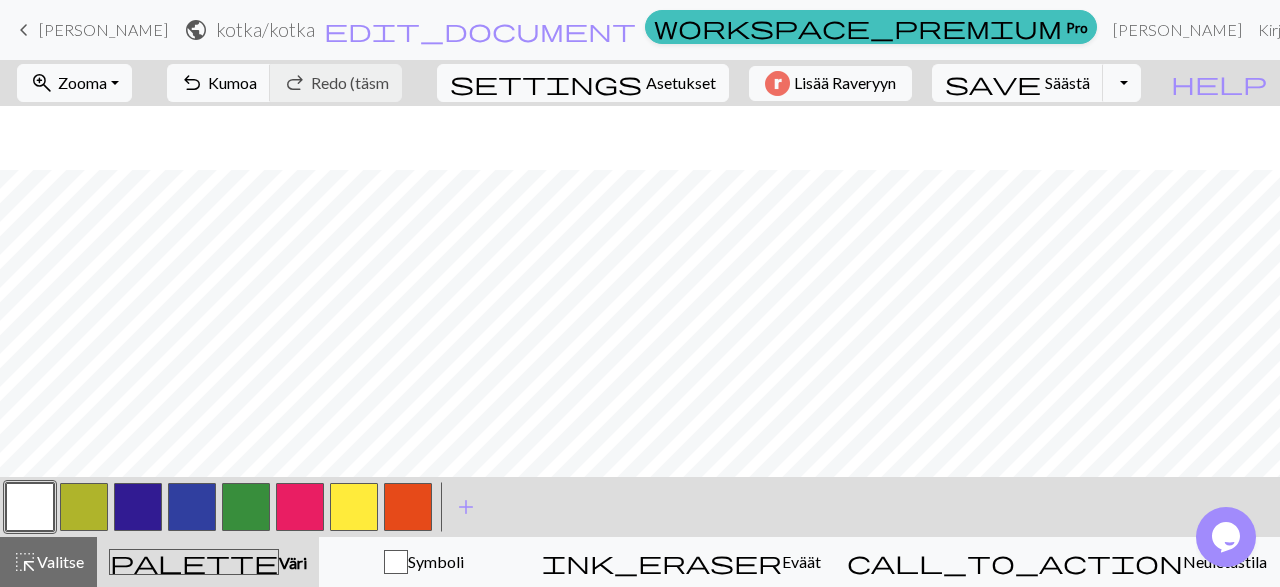 scroll, scrollTop: 118, scrollLeft: 0, axis: vertical 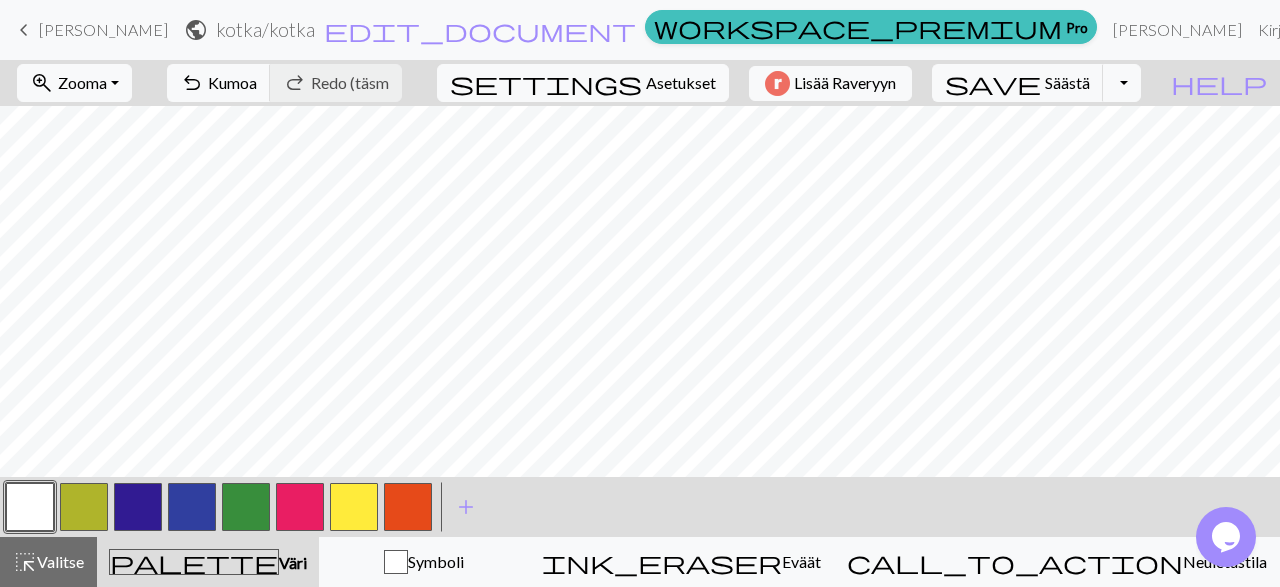 click at bounding box center (246, 507) 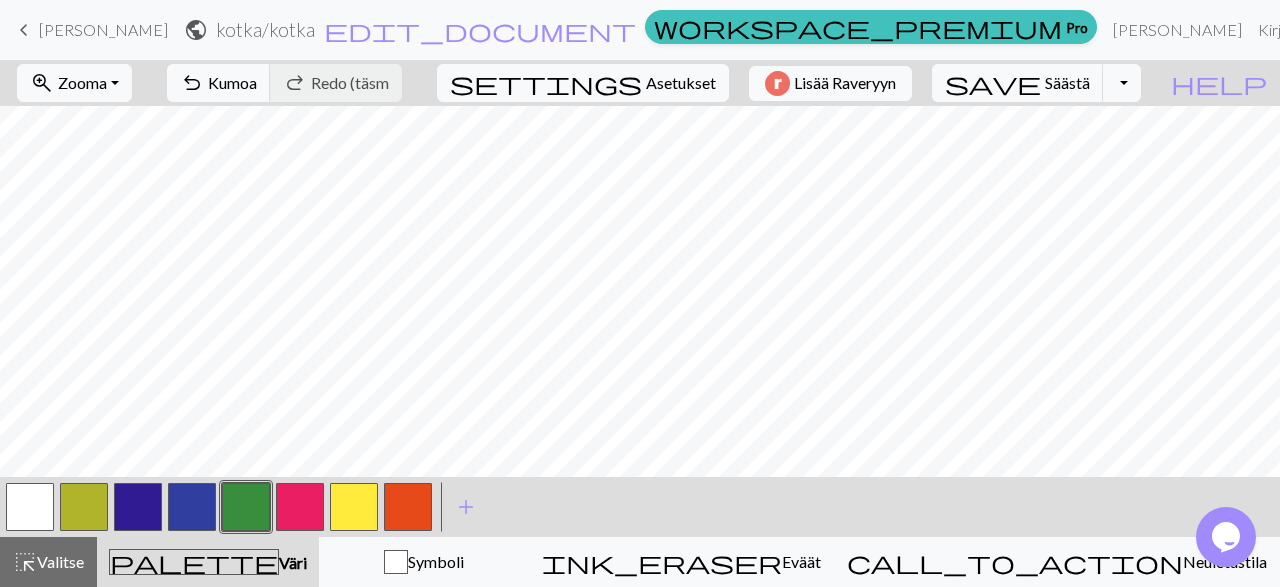 click at bounding box center [246, 507] 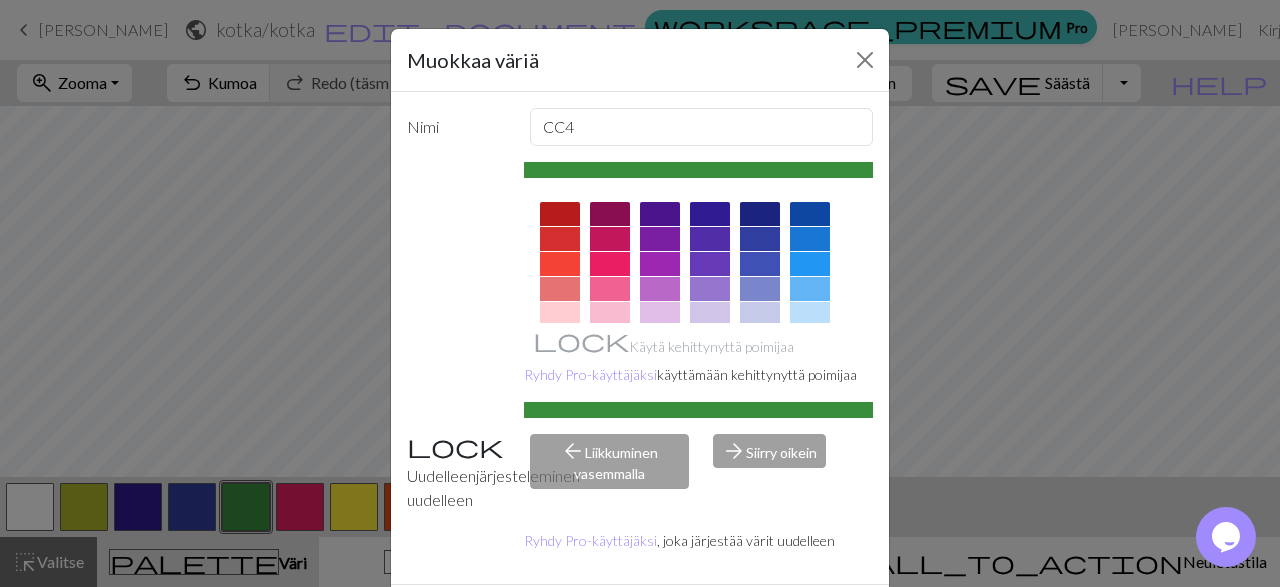 scroll, scrollTop: 94, scrollLeft: 0, axis: vertical 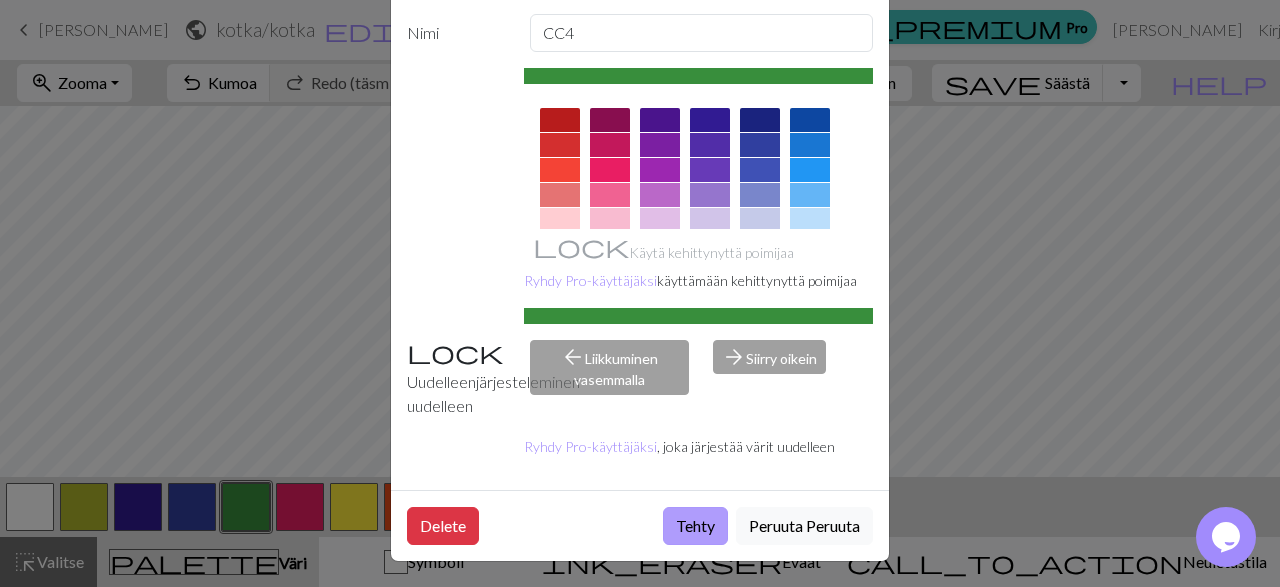 click on "Tehty" at bounding box center [695, 526] 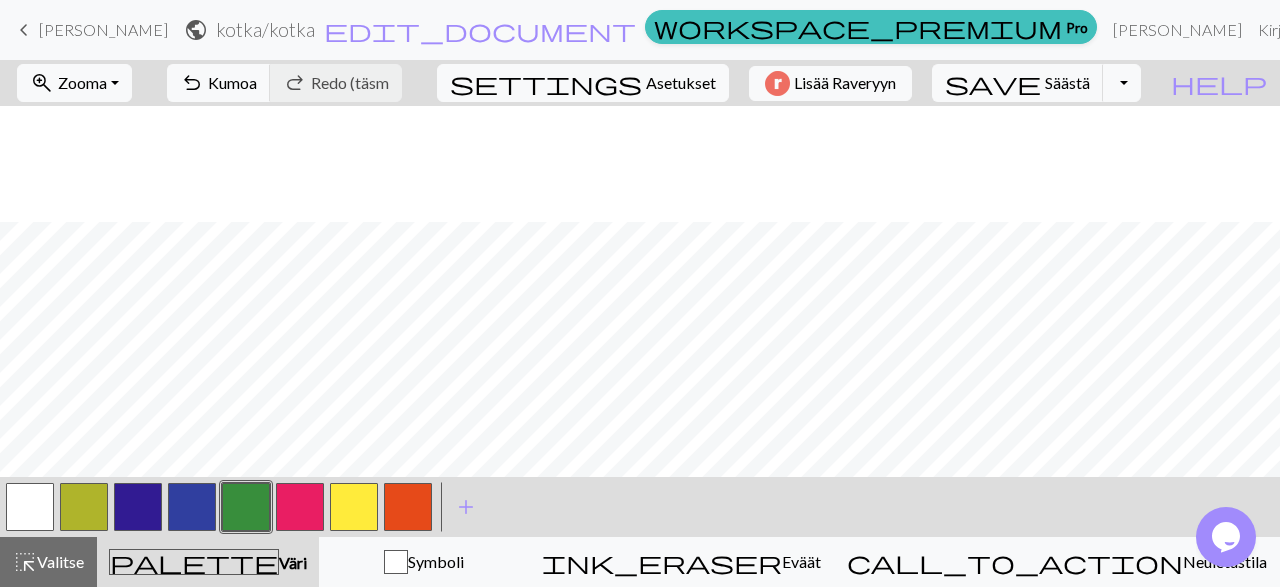 scroll, scrollTop: 118, scrollLeft: 0, axis: vertical 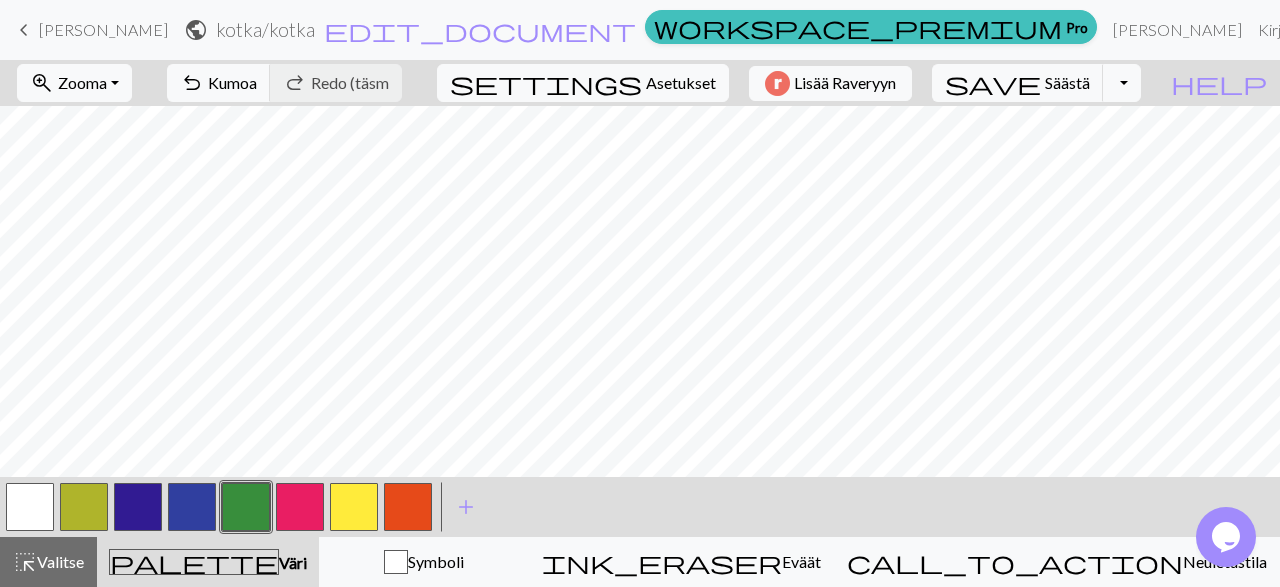 click at bounding box center [30, 507] 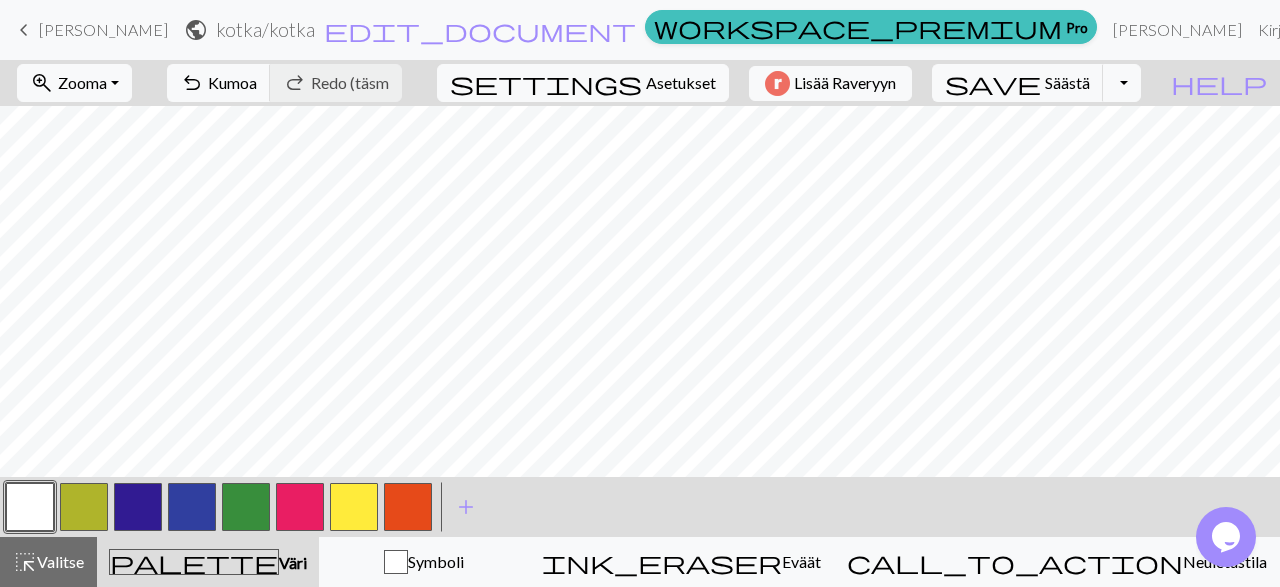 click at bounding box center (30, 507) 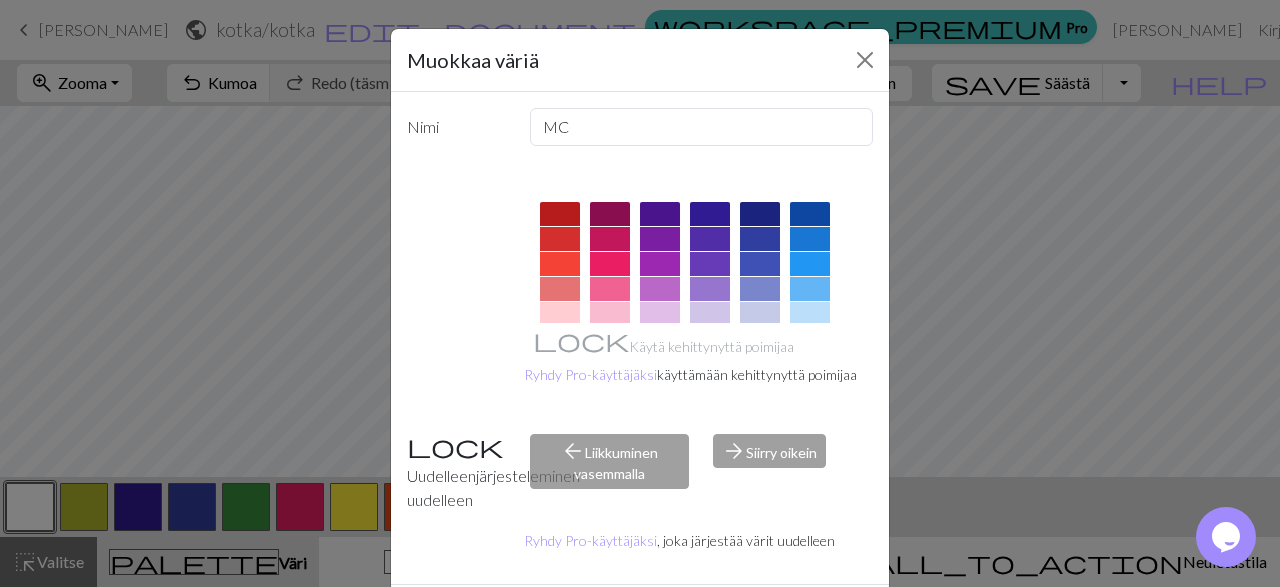 scroll, scrollTop: 94, scrollLeft: 0, axis: vertical 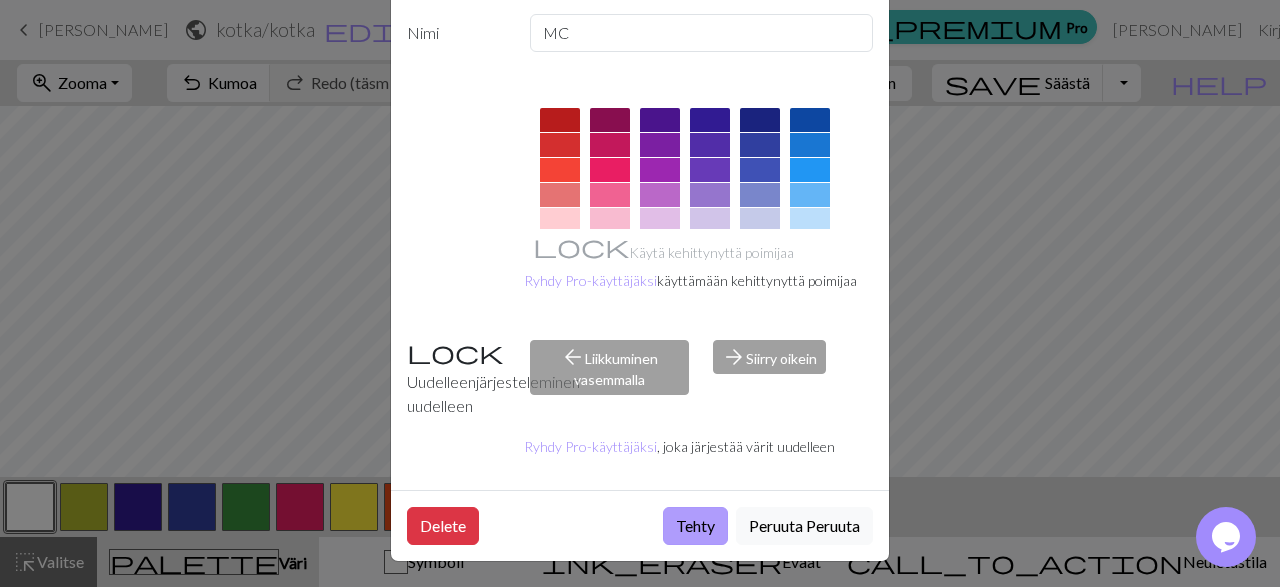 click on "Tehty" at bounding box center [695, 526] 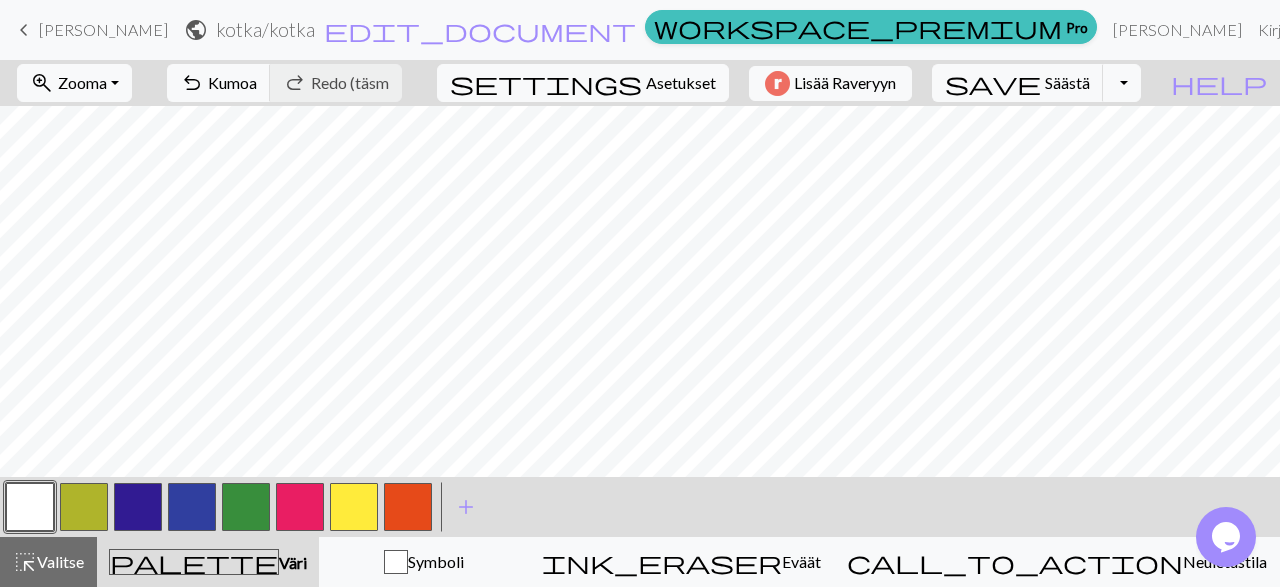 click at bounding box center [246, 507] 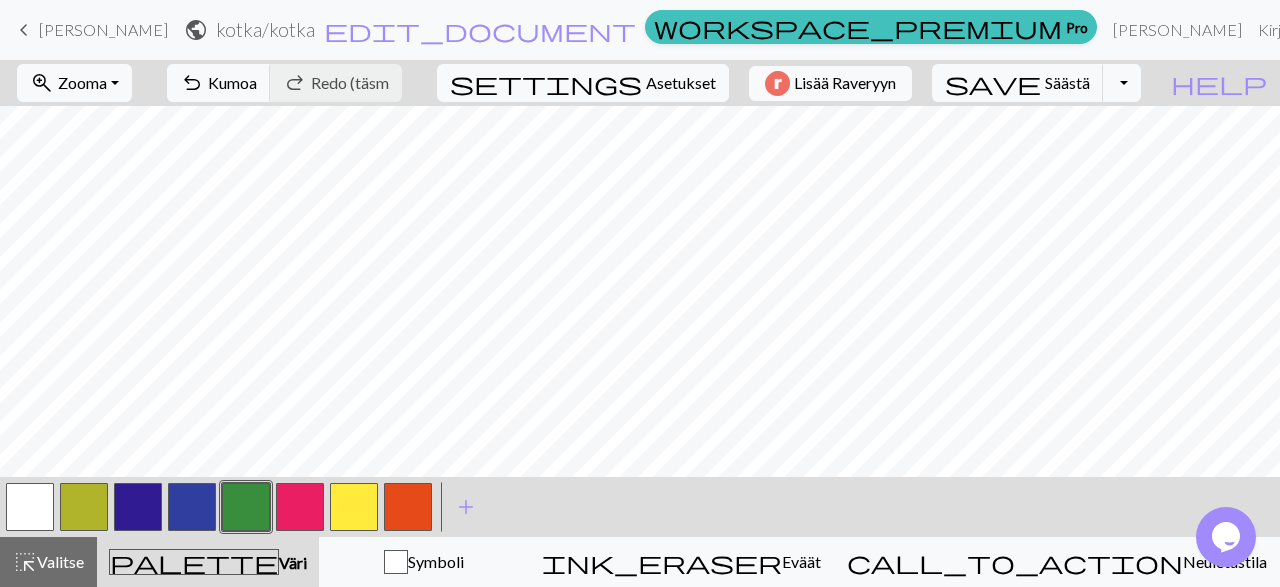 click at bounding box center [246, 507] 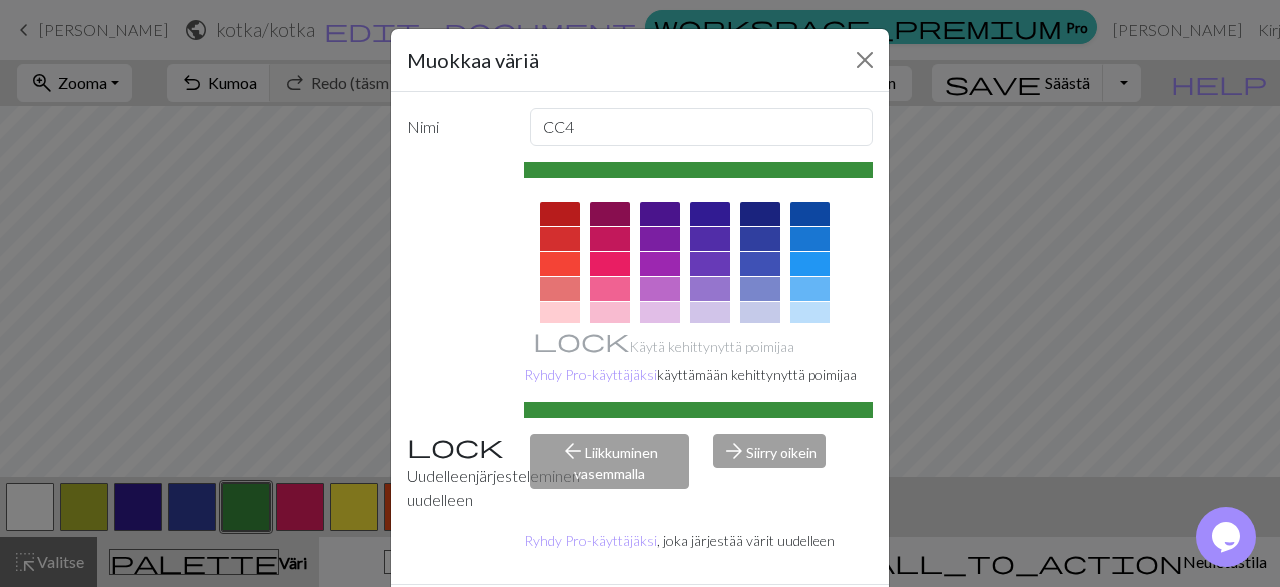 scroll, scrollTop: 94, scrollLeft: 0, axis: vertical 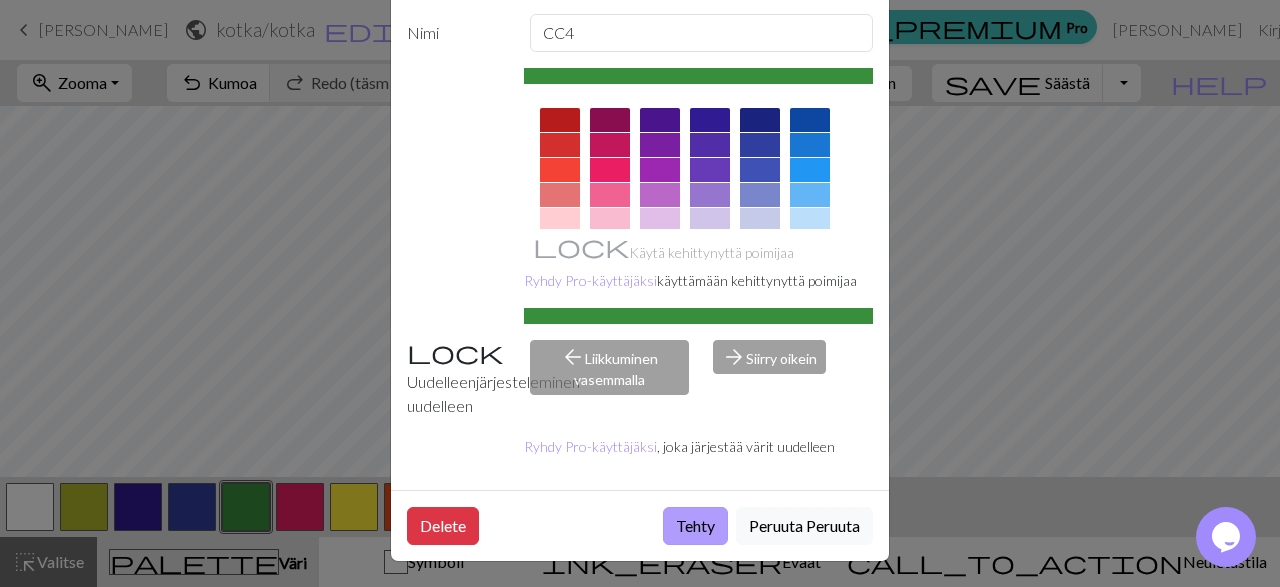 click on "Tehty" at bounding box center (695, 526) 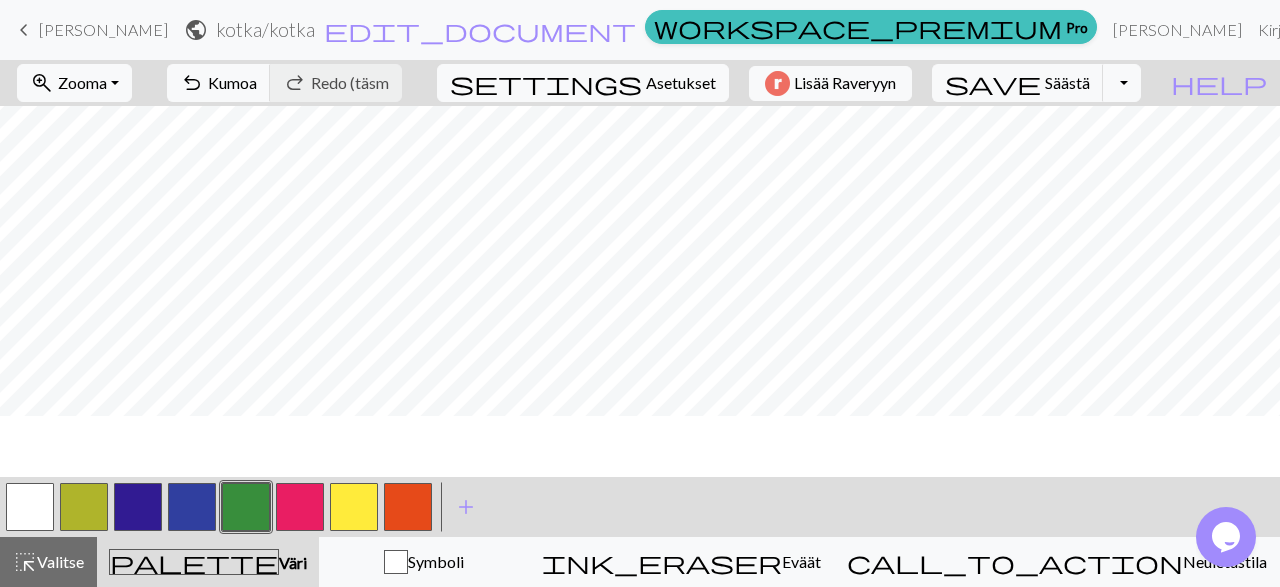 scroll, scrollTop: 0, scrollLeft: 0, axis: both 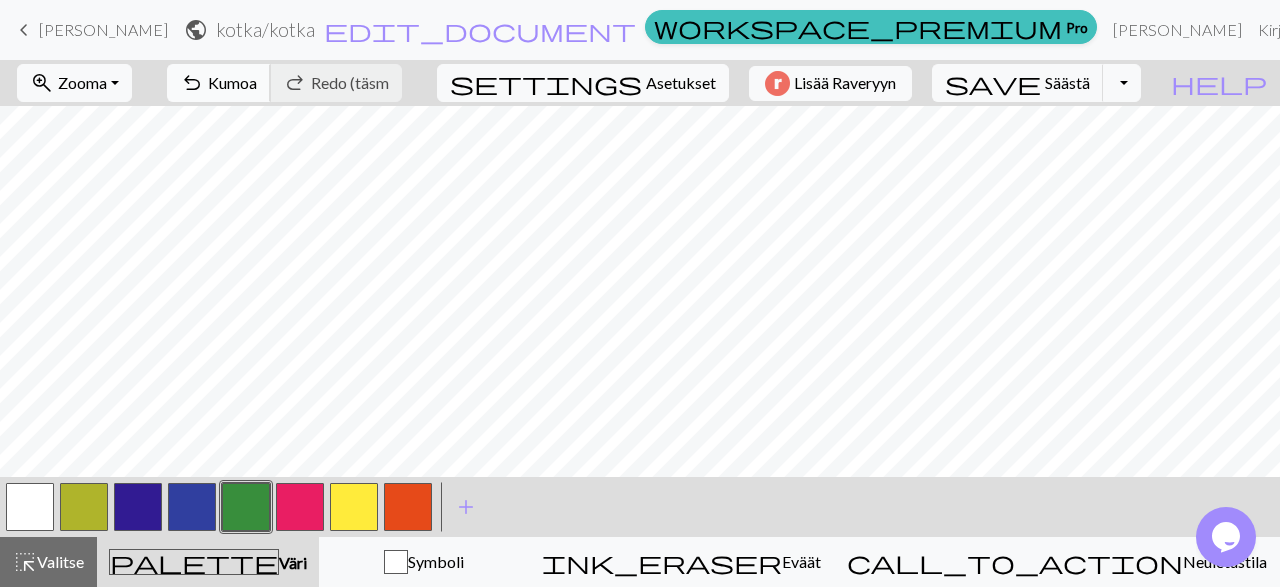click on "Kumoa" at bounding box center [232, 82] 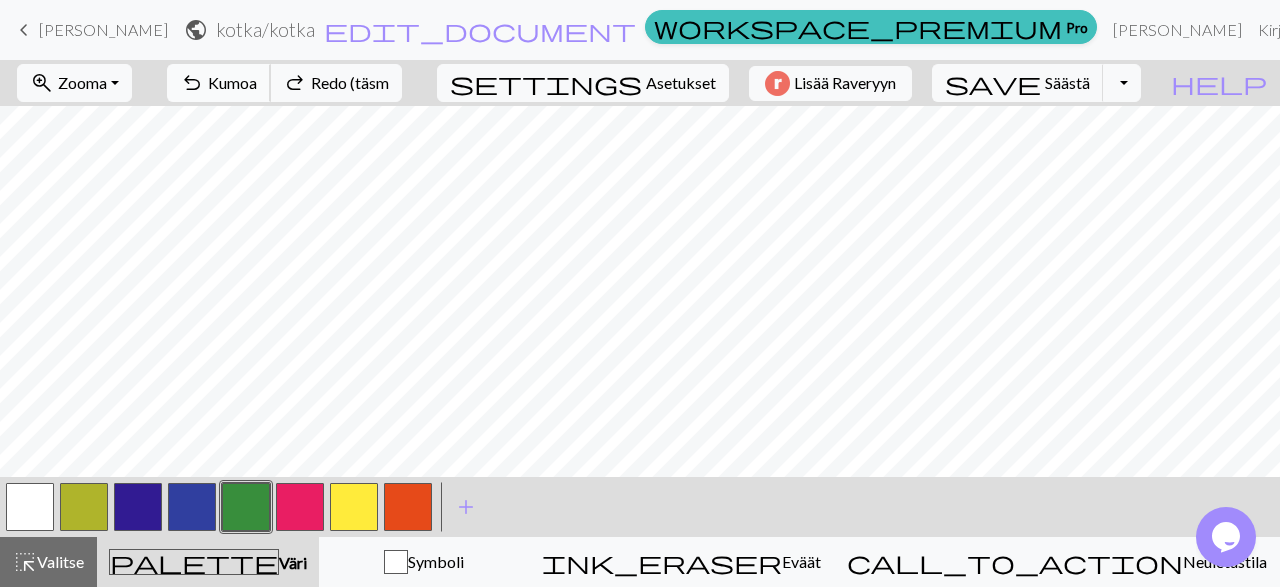 click on "Kumoa" at bounding box center (232, 82) 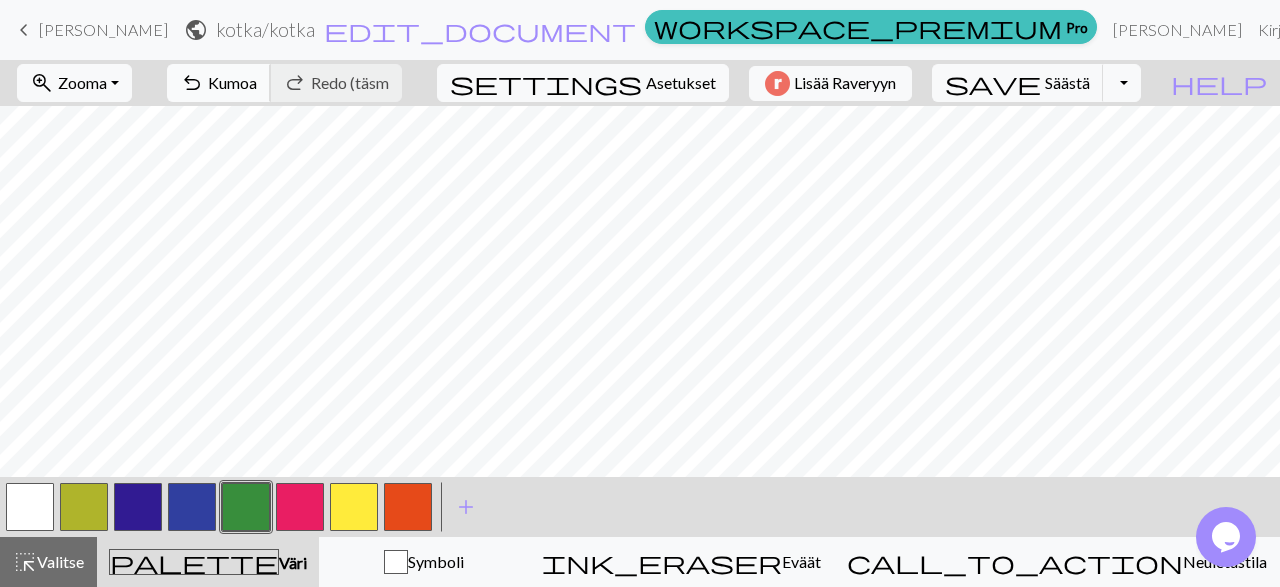 click on "Kumoa" at bounding box center (232, 82) 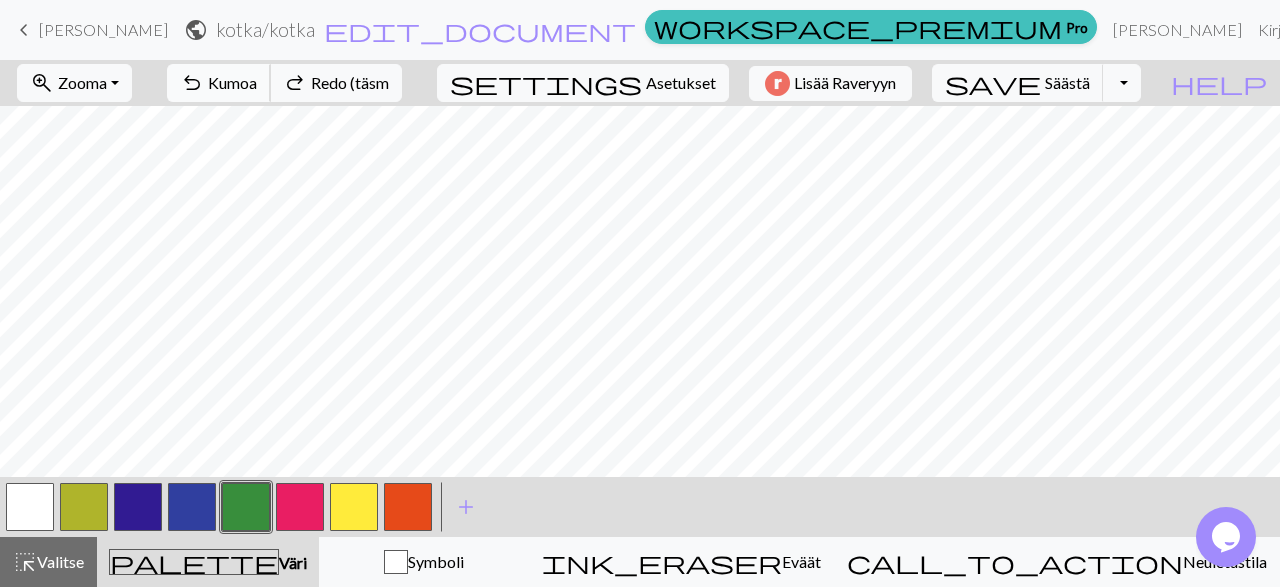 click on "Kumoa" at bounding box center (232, 82) 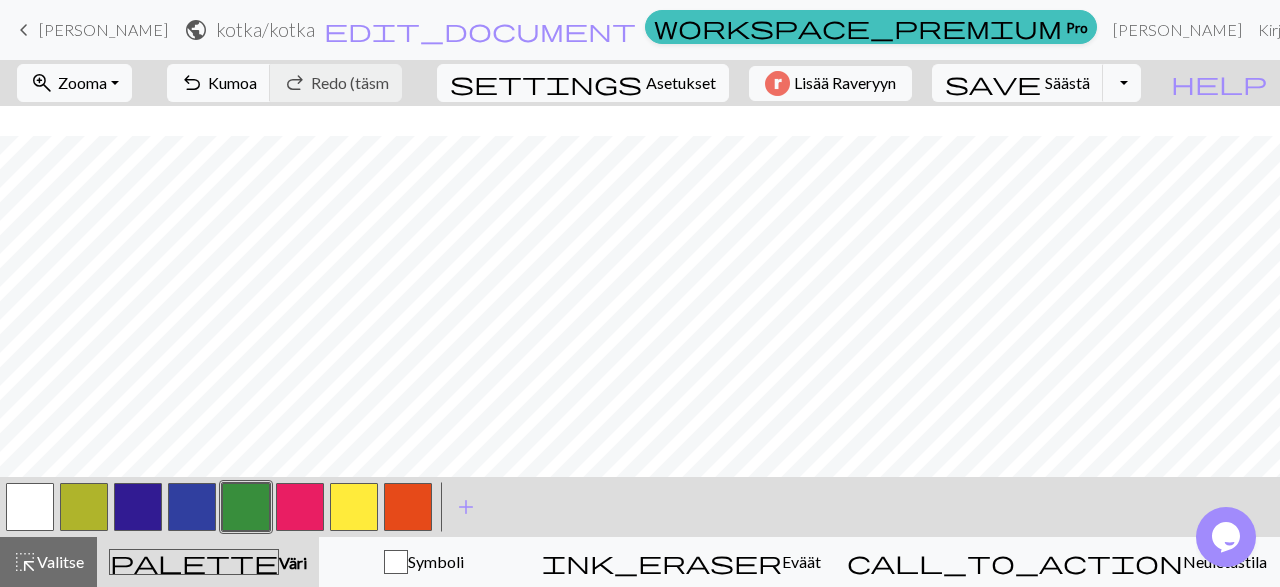 scroll, scrollTop: 118, scrollLeft: 0, axis: vertical 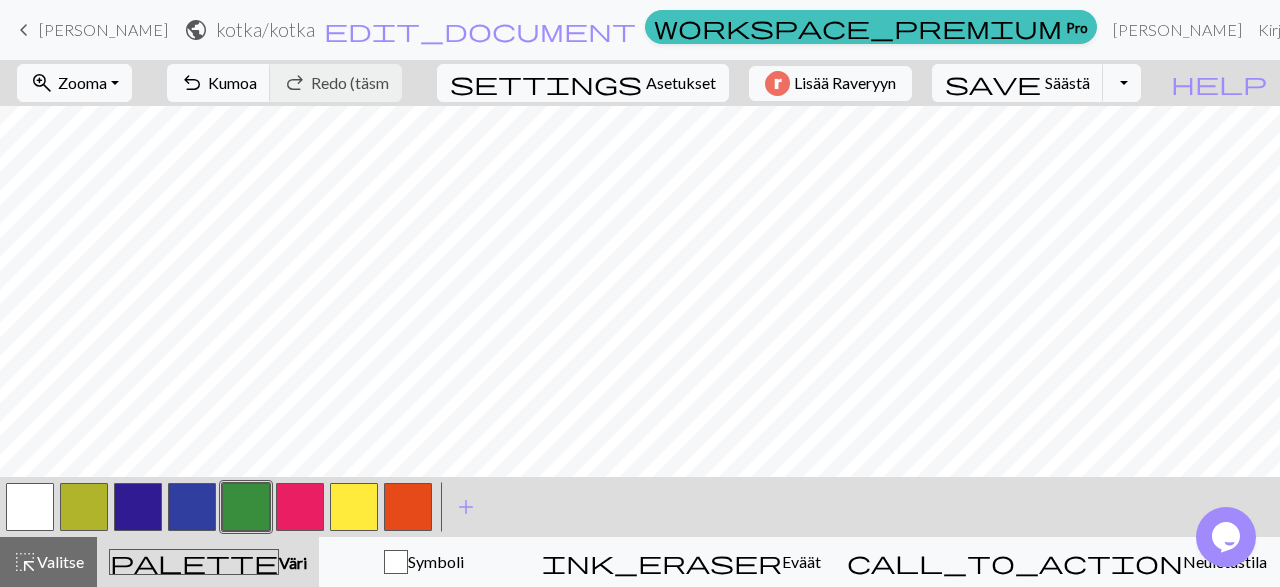 click at bounding box center [192, 507] 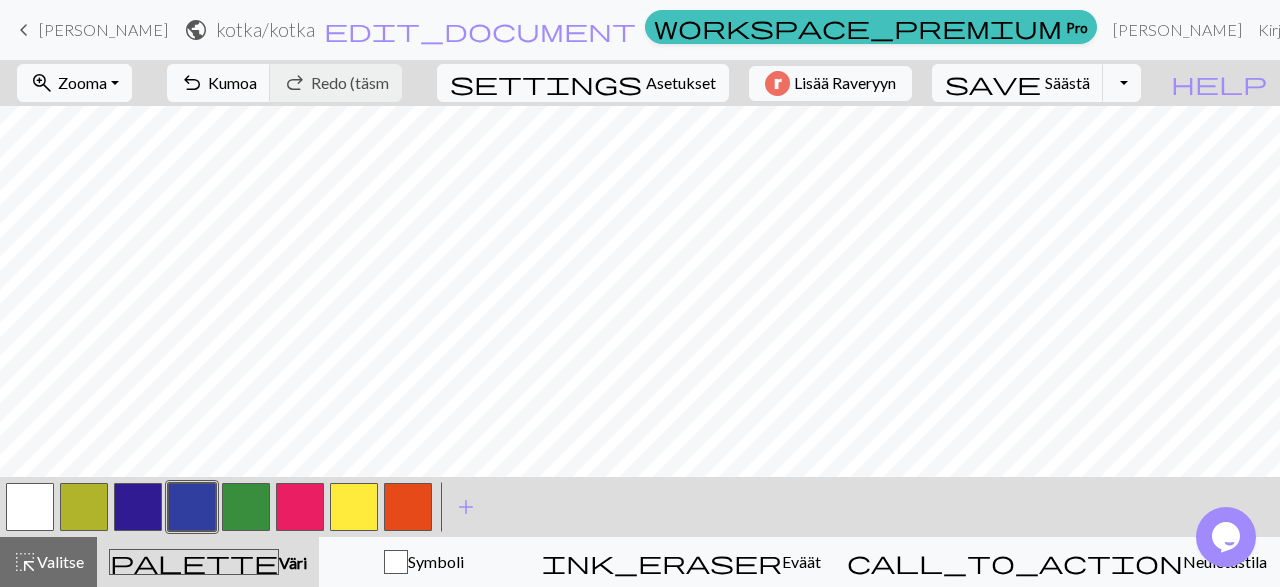 click at bounding box center [192, 507] 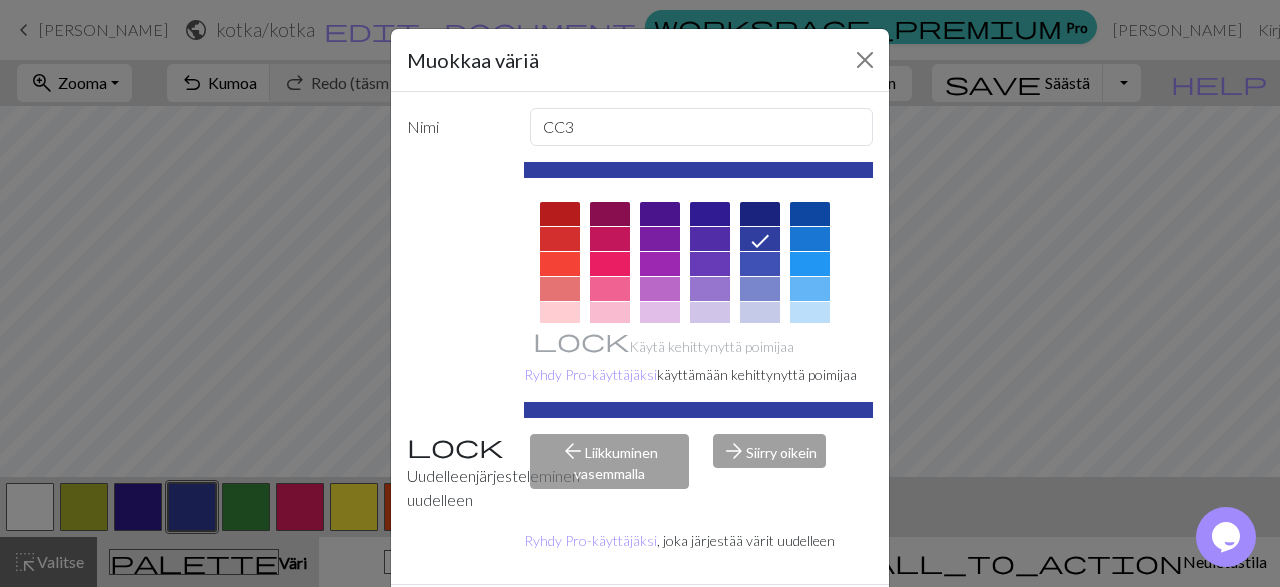 scroll, scrollTop: 431, scrollLeft: 0, axis: vertical 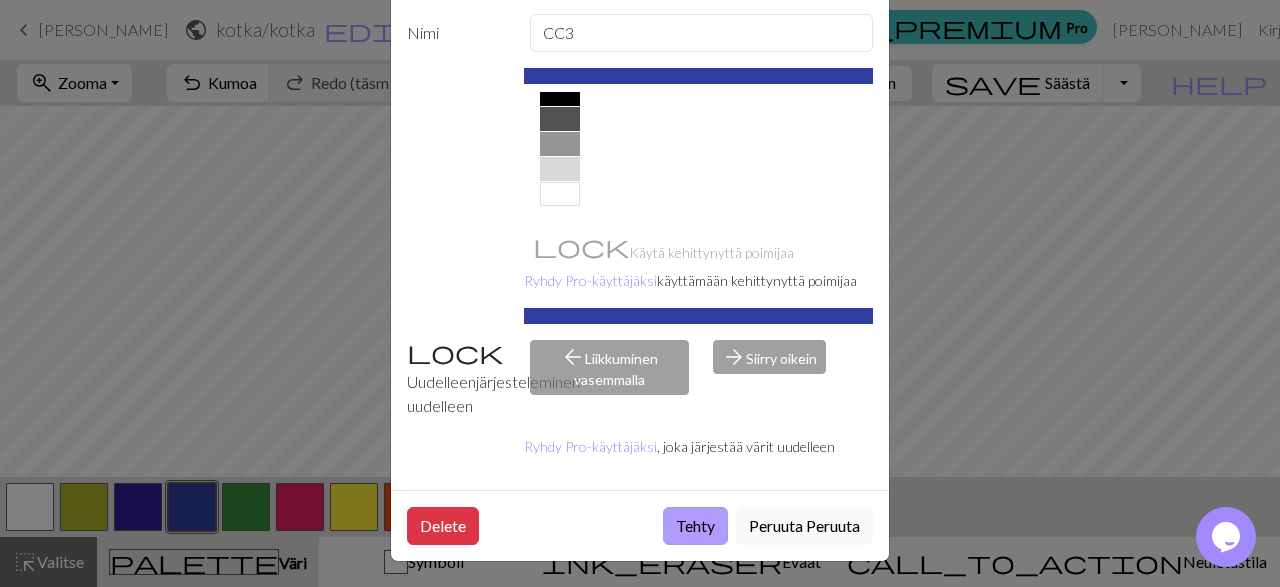 click on "Tehty" at bounding box center [695, 526] 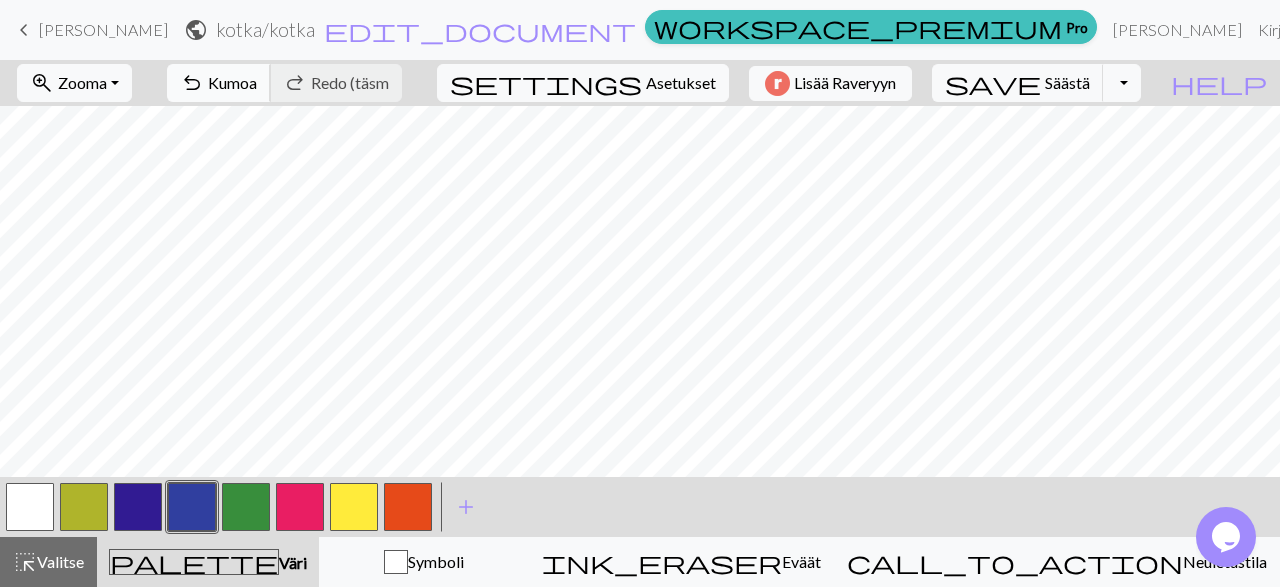 click on "undo Kumoa Undo" at bounding box center (219, 83) 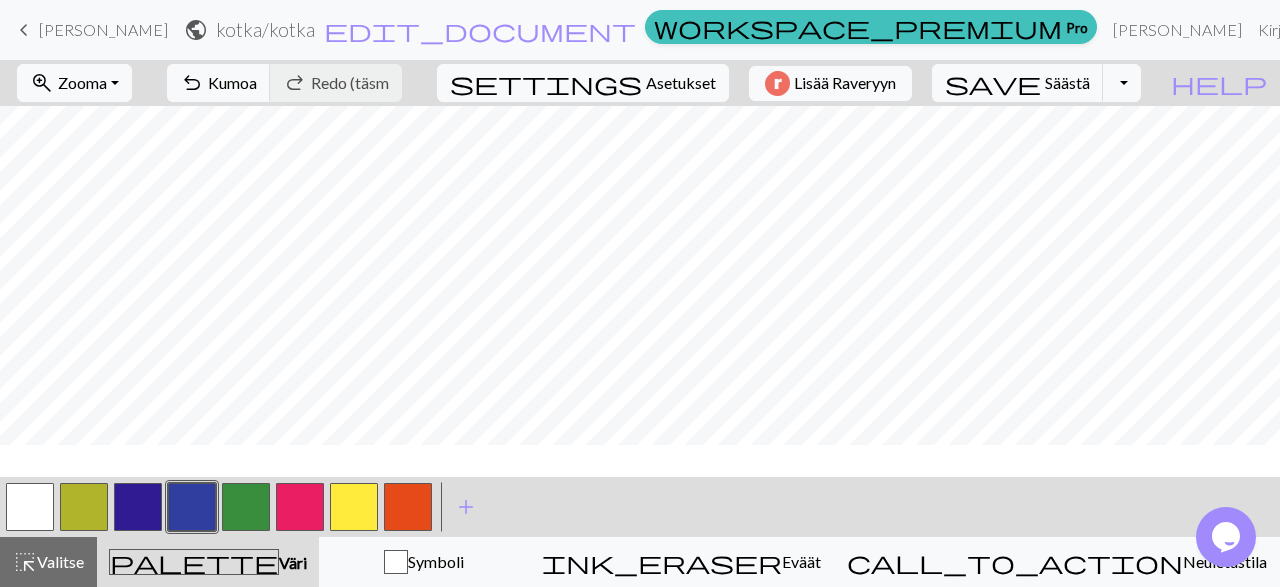 scroll, scrollTop: 2, scrollLeft: 0, axis: vertical 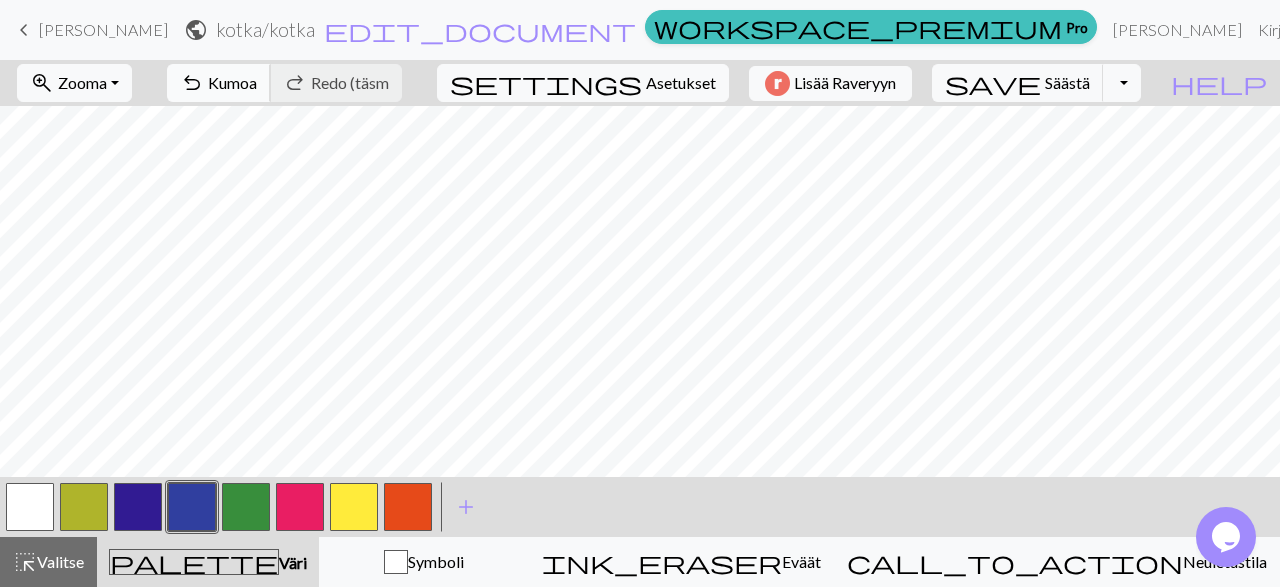 click on "undo Kumoa Undo" at bounding box center (219, 83) 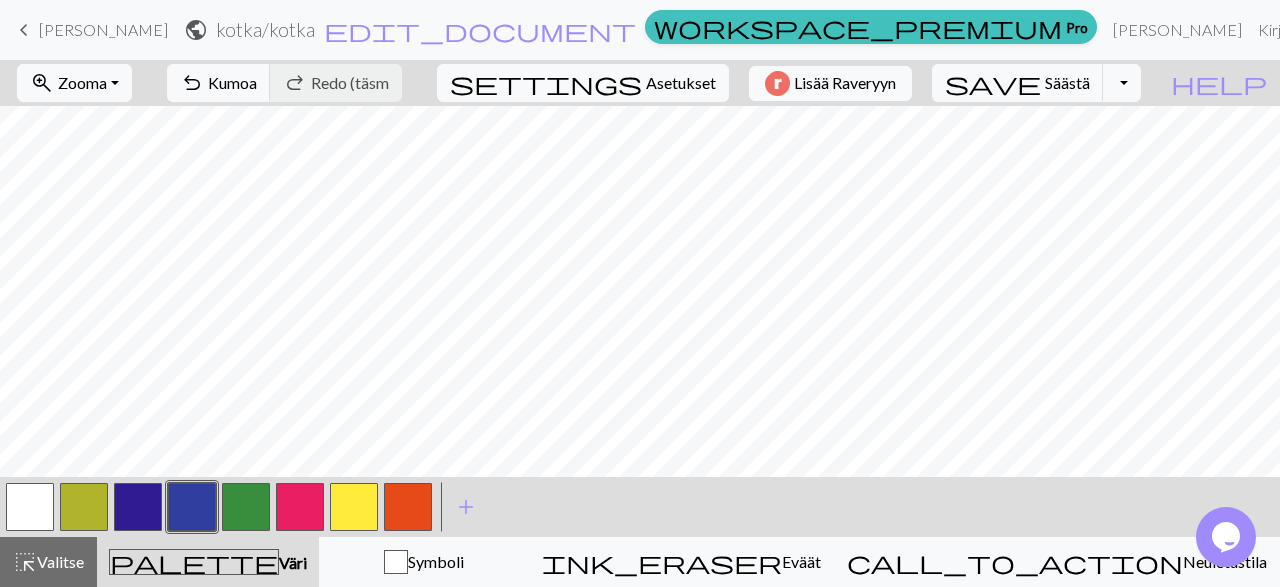 click on "undo Kumoa Undo redo Redo (täsm Redo" at bounding box center [284, 83] 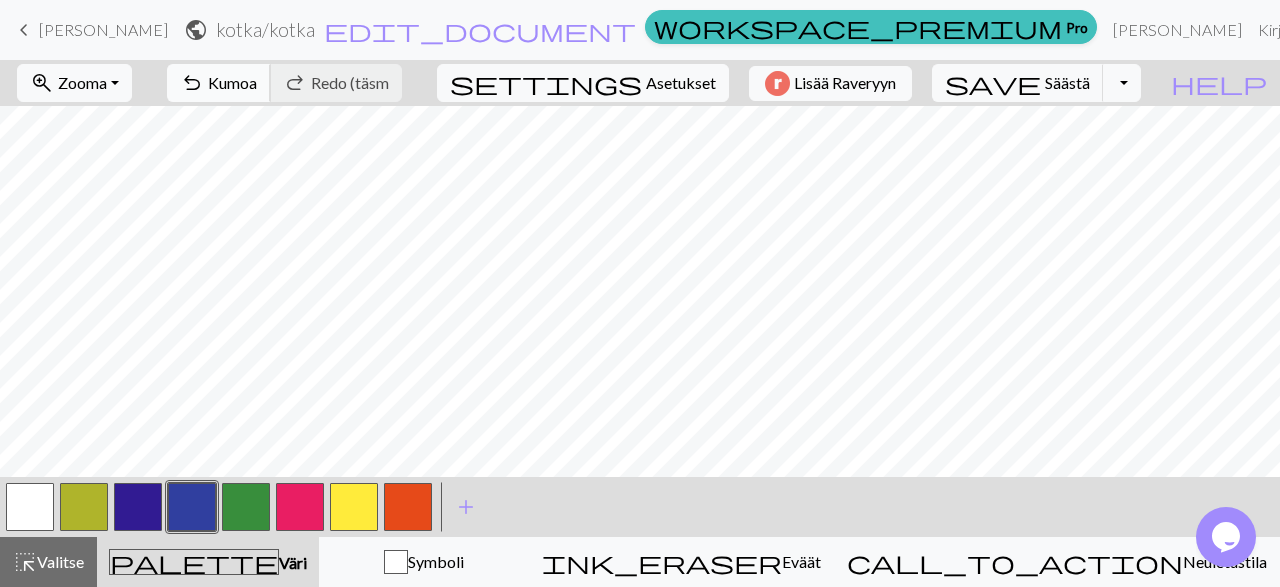 click on "undo" at bounding box center (192, 83) 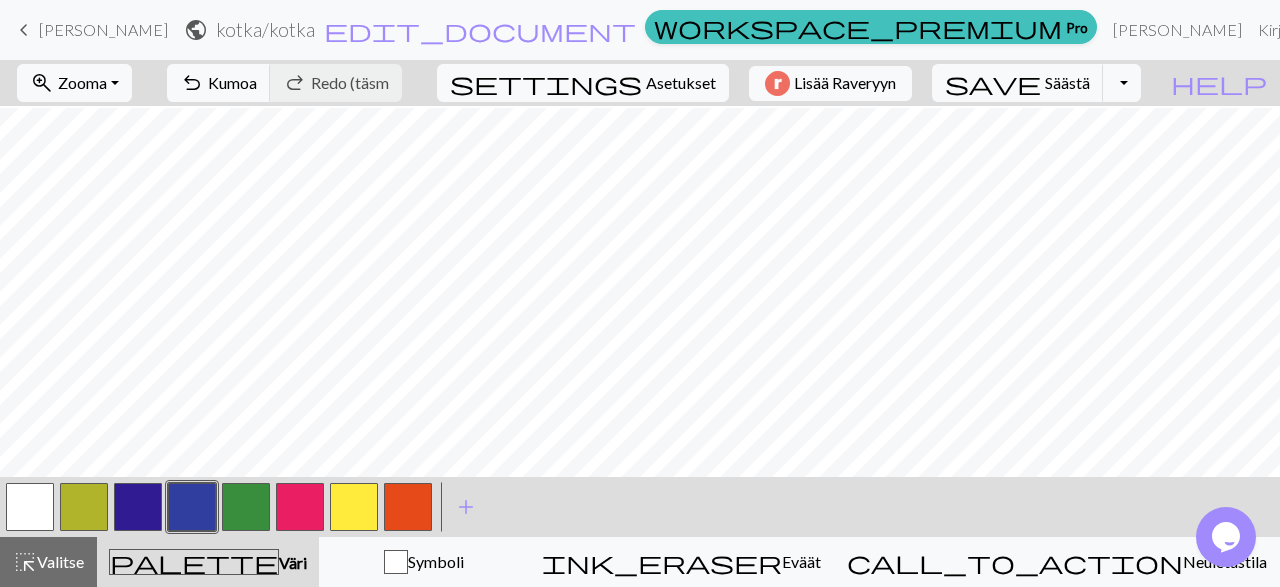 scroll, scrollTop: 118, scrollLeft: 0, axis: vertical 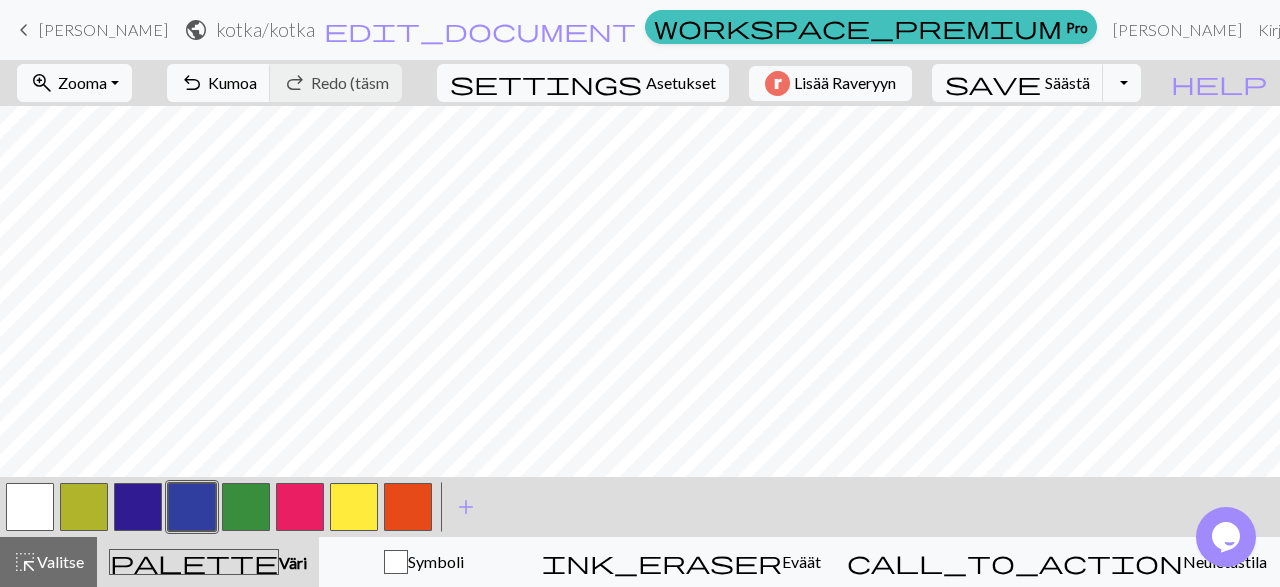 click at bounding box center [354, 507] 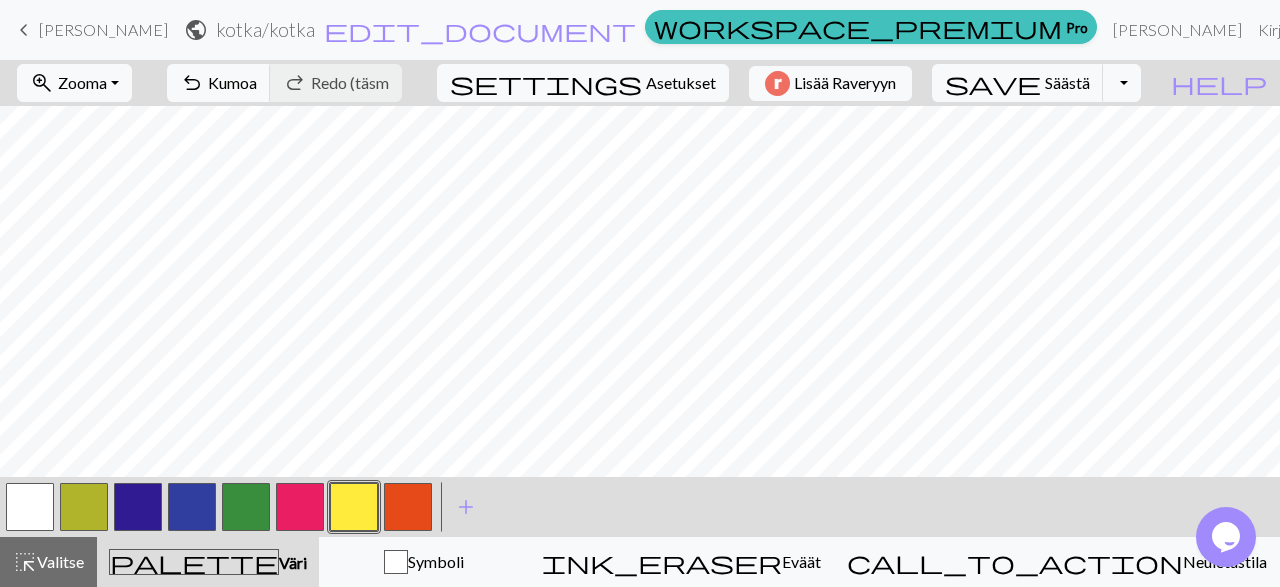 click at bounding box center [354, 507] 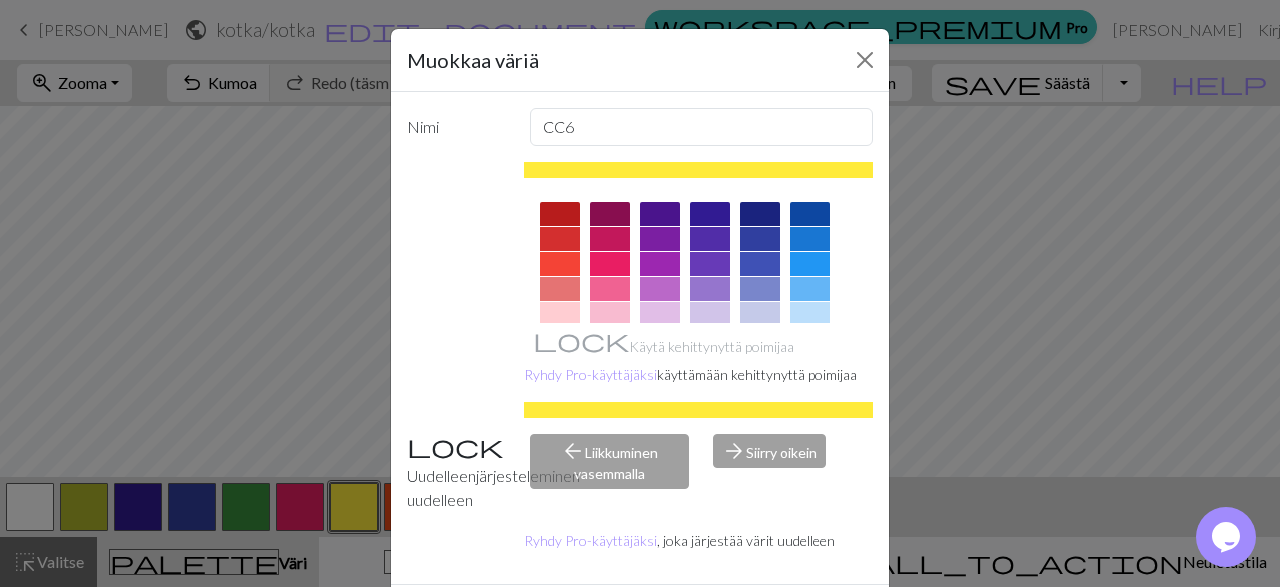 scroll, scrollTop: 94, scrollLeft: 0, axis: vertical 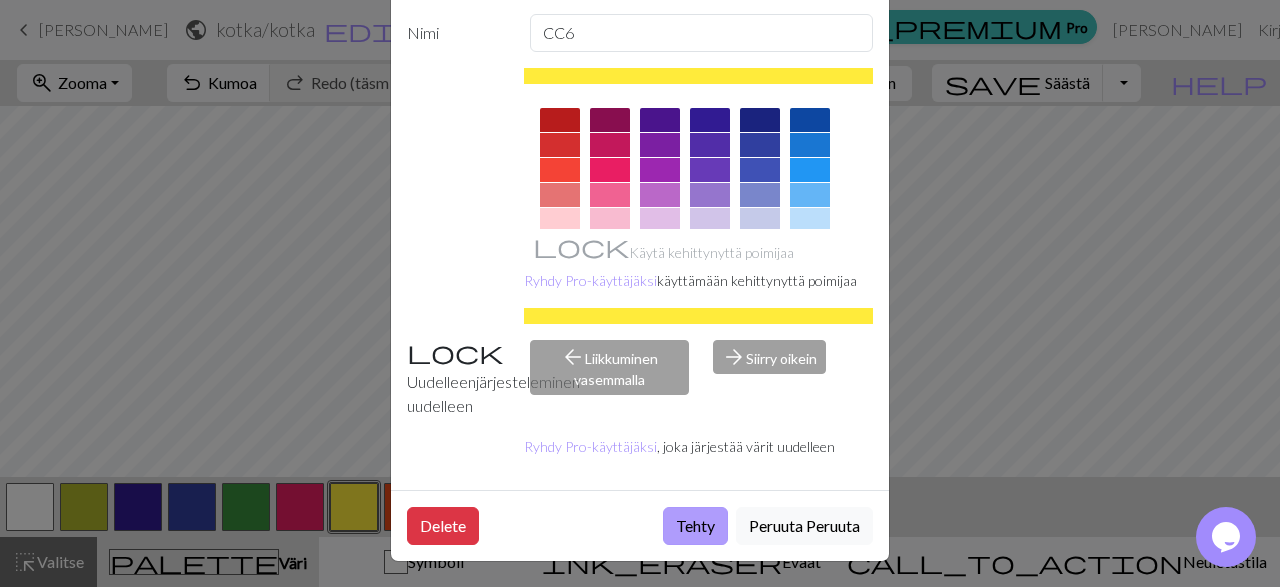 click on "Tehty" at bounding box center (695, 526) 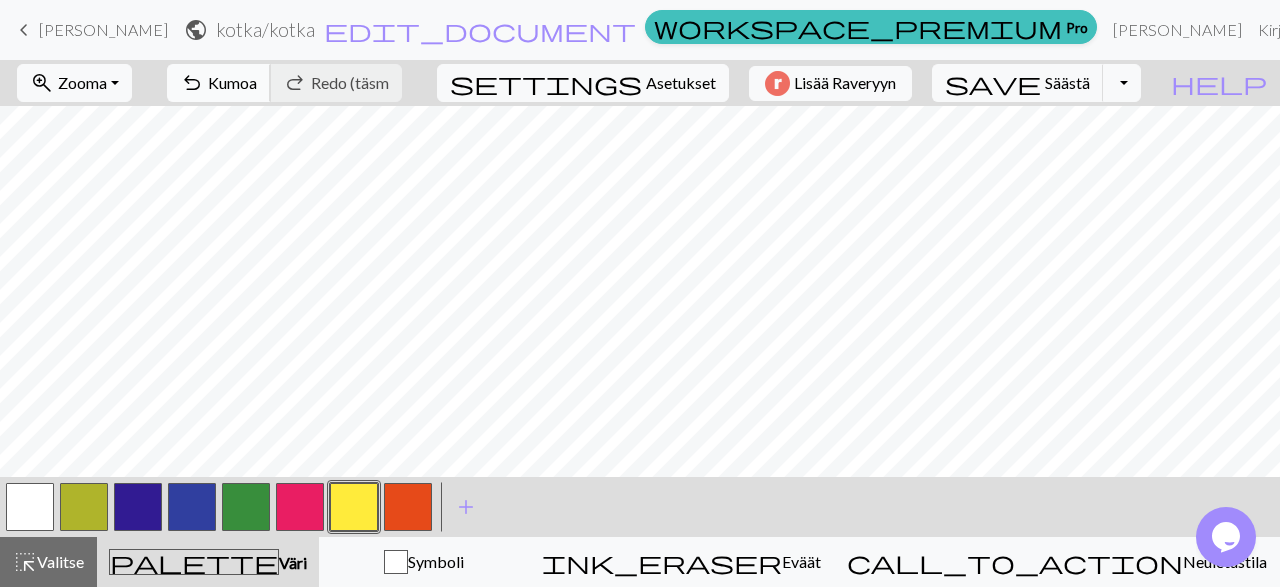 click on "Kumoa" at bounding box center [232, 82] 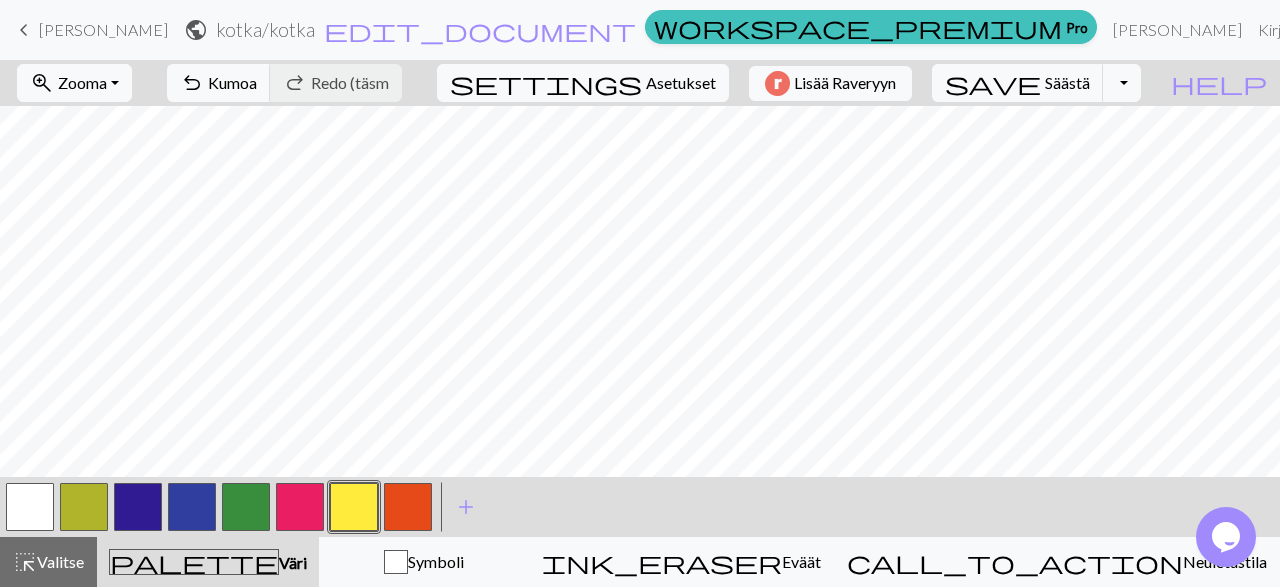 click at bounding box center (408, 507) 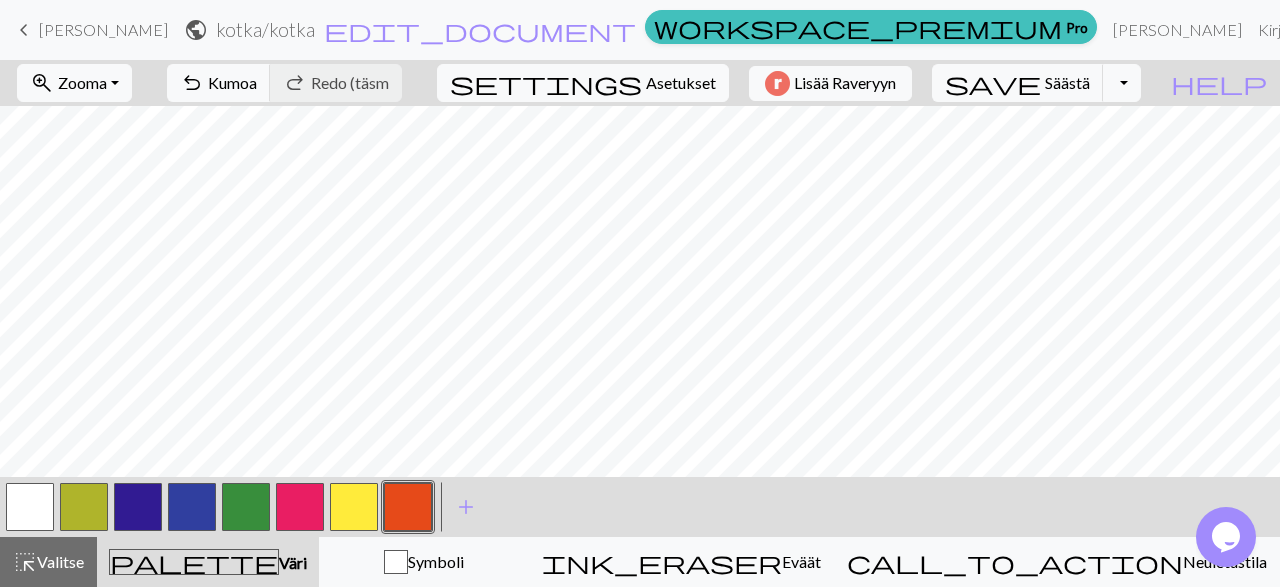 click at bounding box center [408, 507] 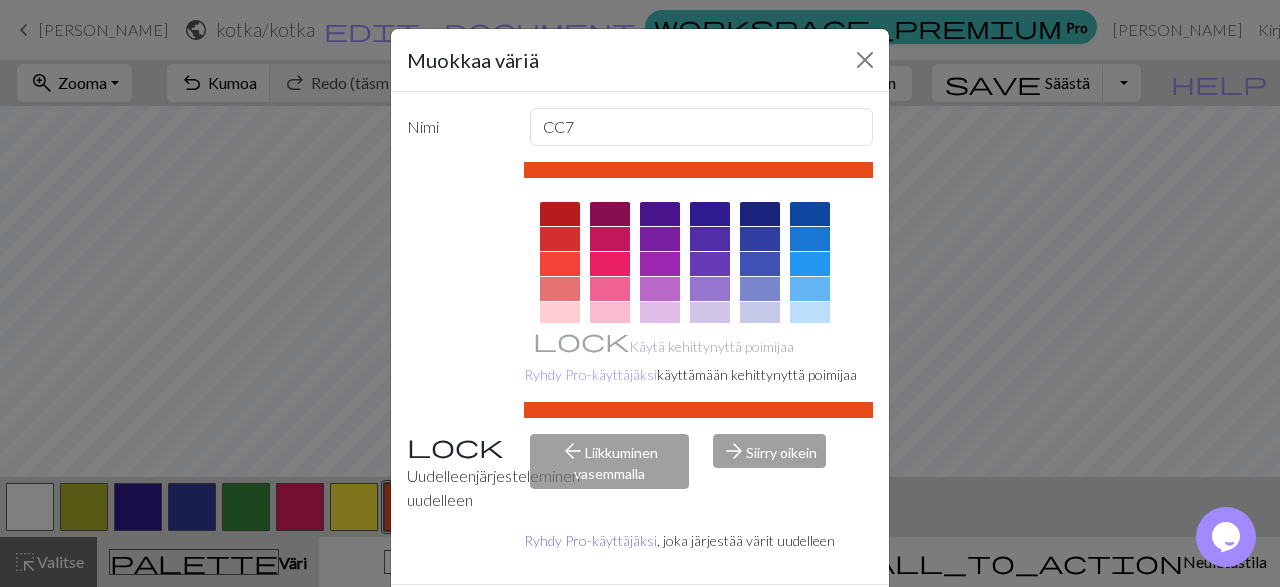 scroll, scrollTop: 94, scrollLeft: 0, axis: vertical 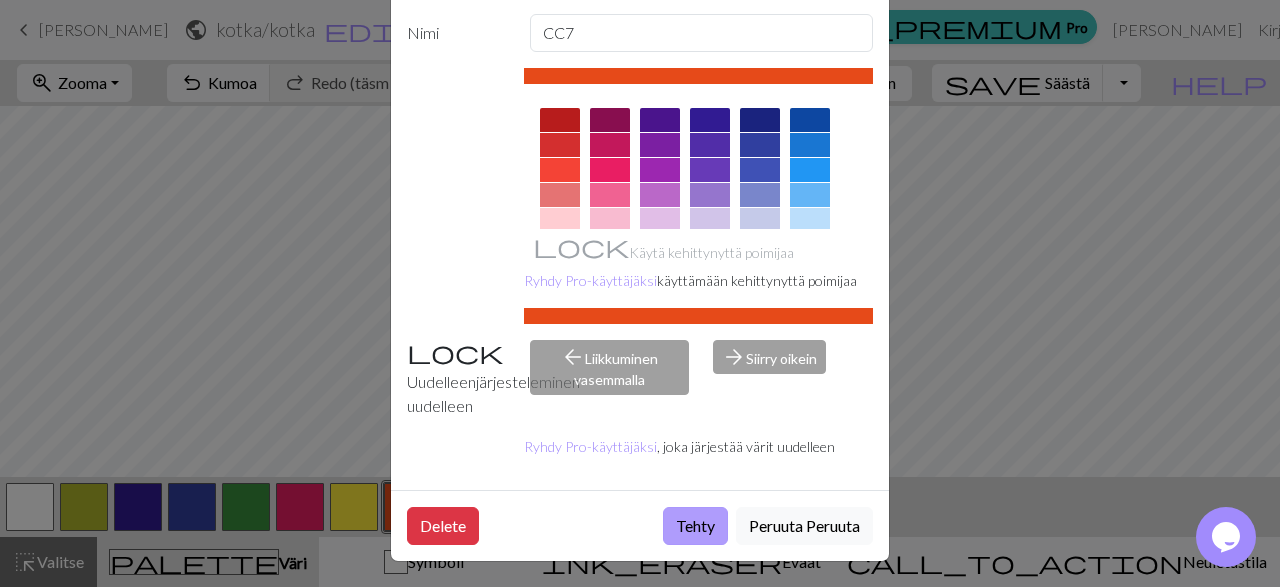 click on "Tehty" at bounding box center (695, 526) 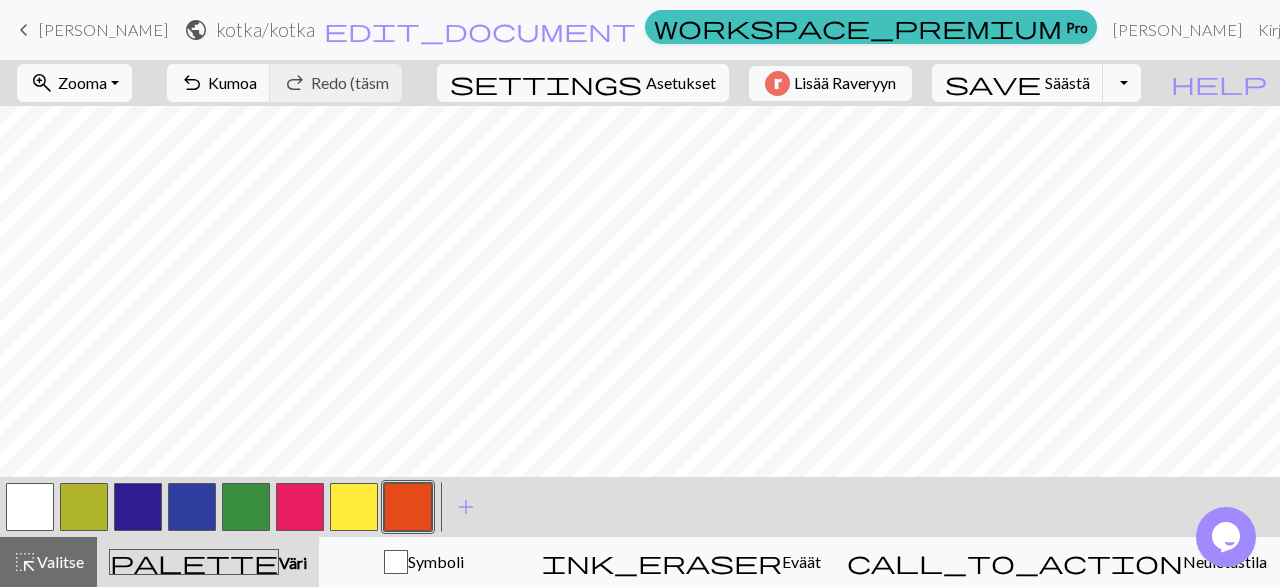click at bounding box center [246, 507] 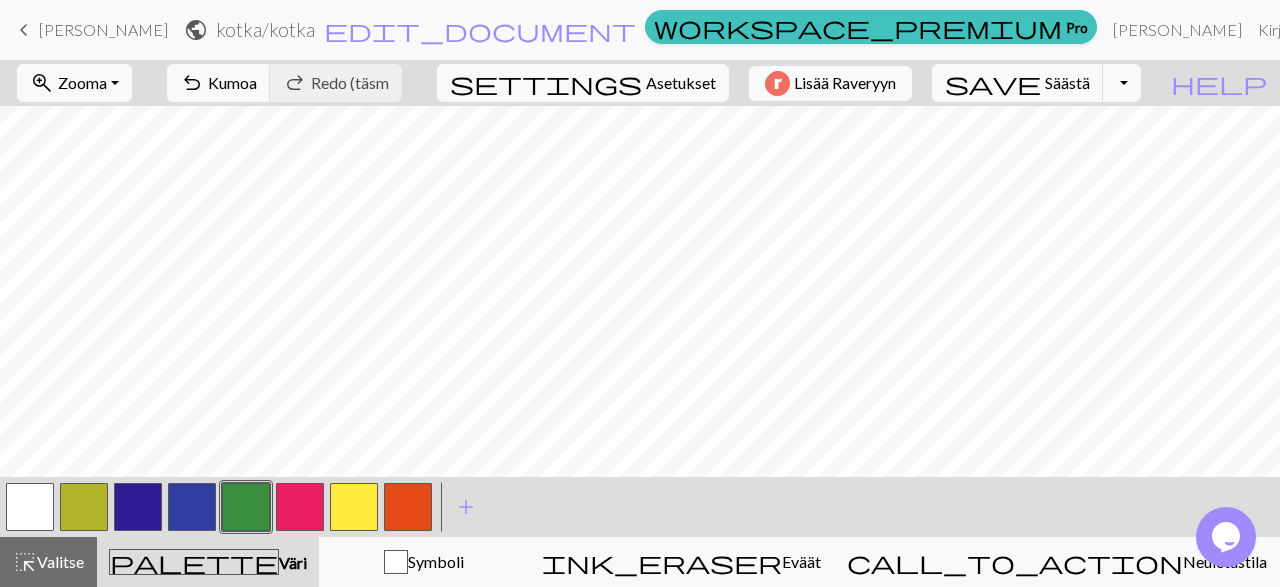 click at bounding box center [246, 507] 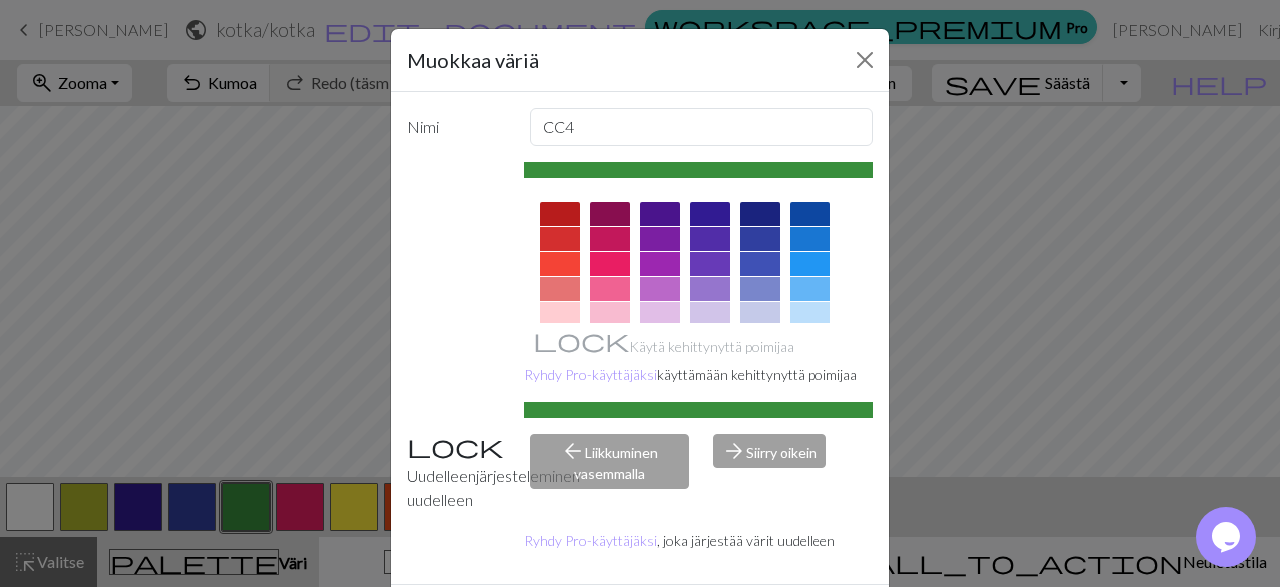 scroll, scrollTop: 94, scrollLeft: 0, axis: vertical 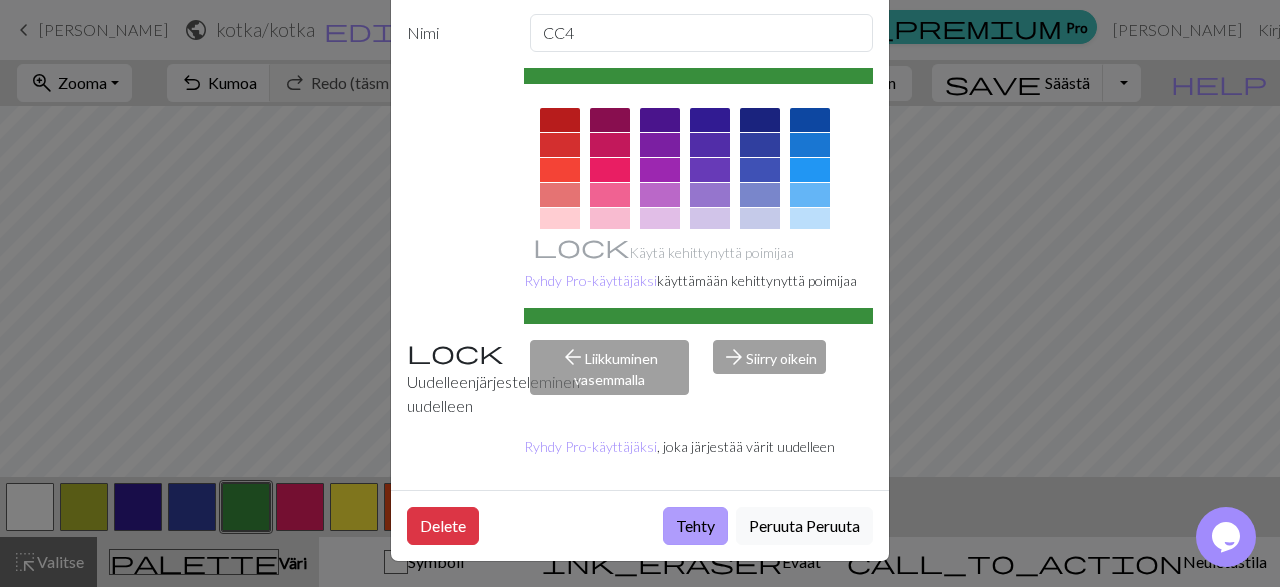 click on "Tehty" at bounding box center [695, 526] 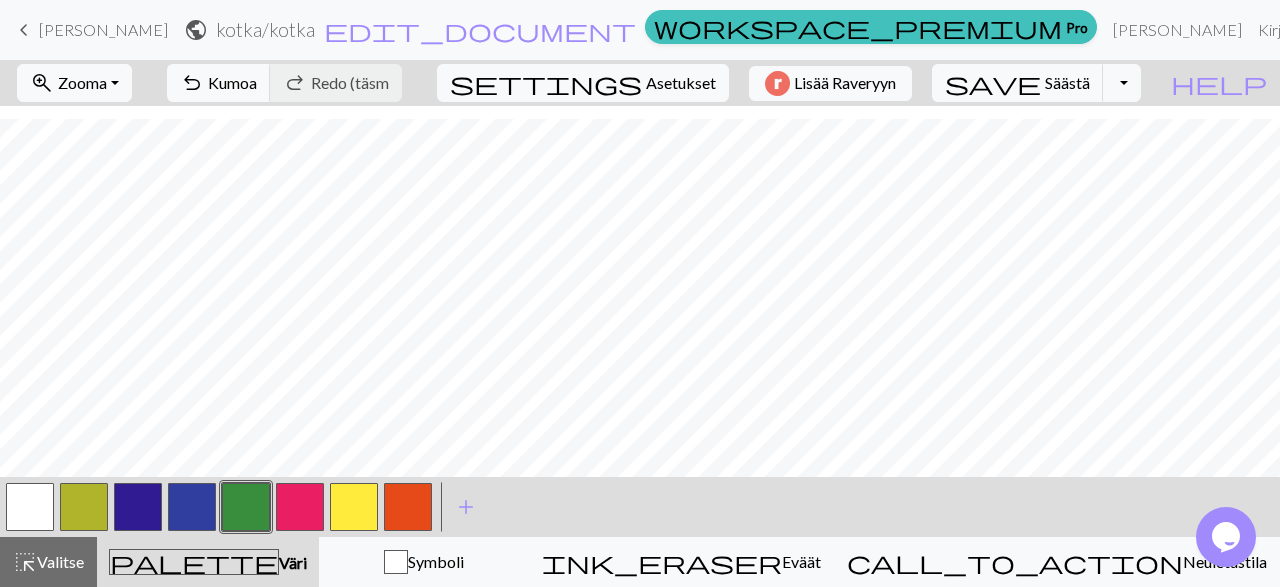 scroll, scrollTop: 118, scrollLeft: 0, axis: vertical 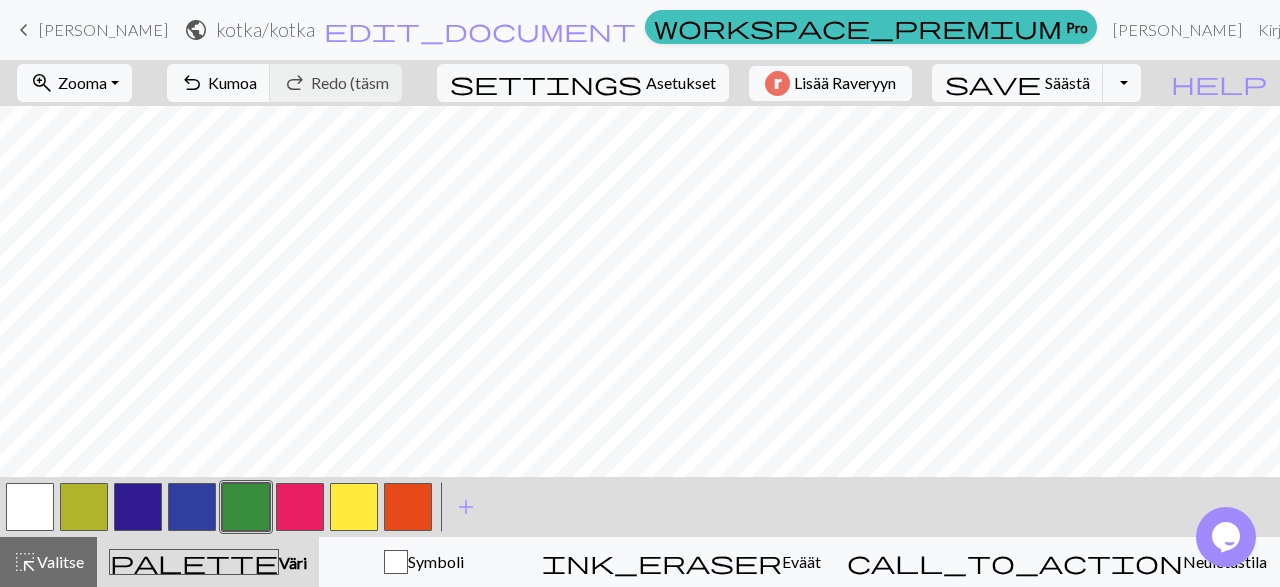 click at bounding box center (192, 507) 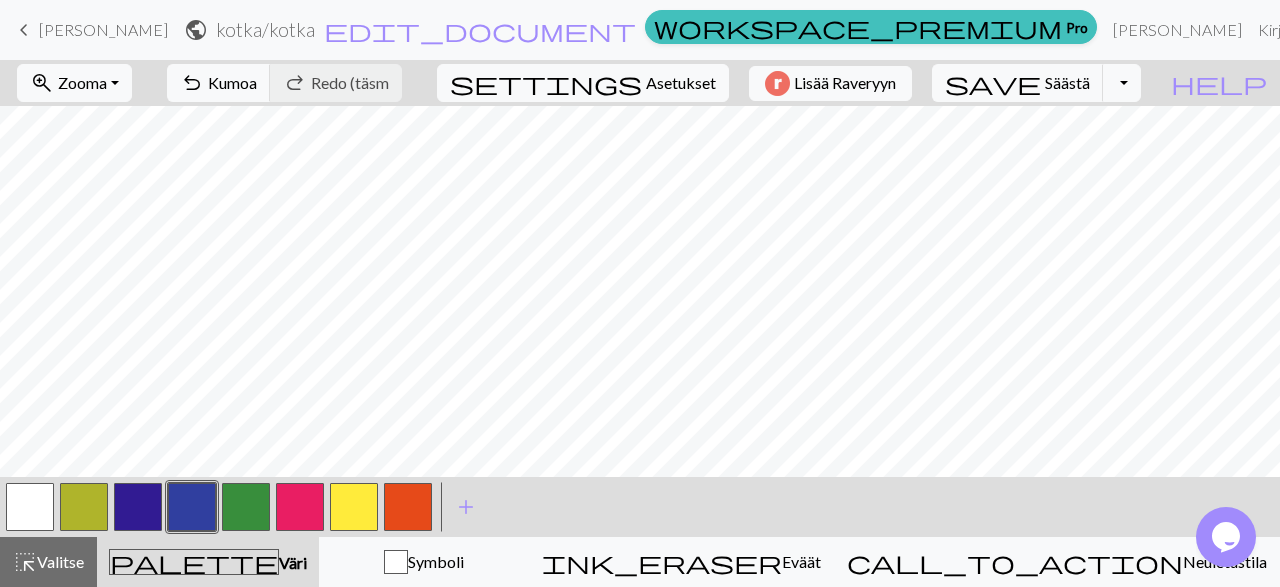 click at bounding box center (192, 507) 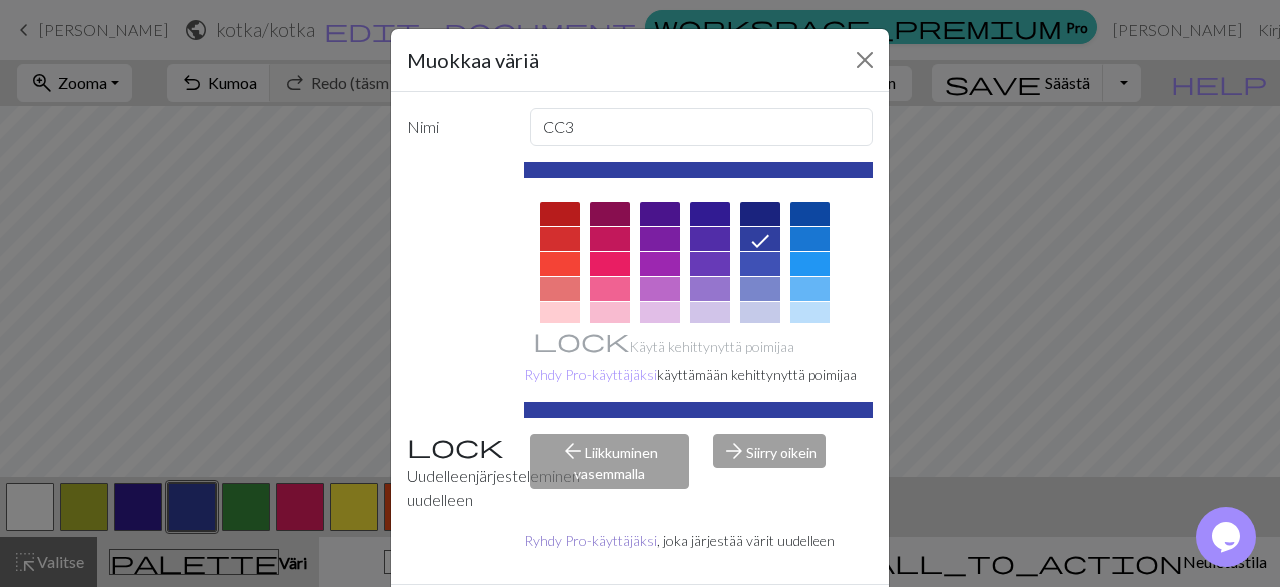 scroll, scrollTop: 94, scrollLeft: 0, axis: vertical 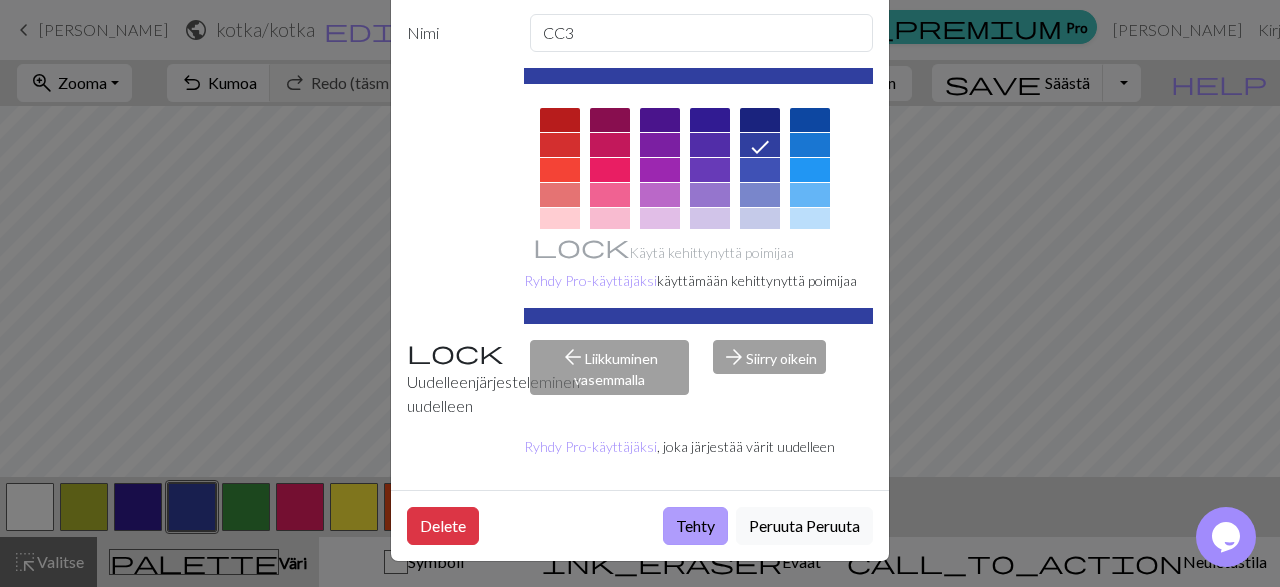 click on "Tehty" at bounding box center (695, 526) 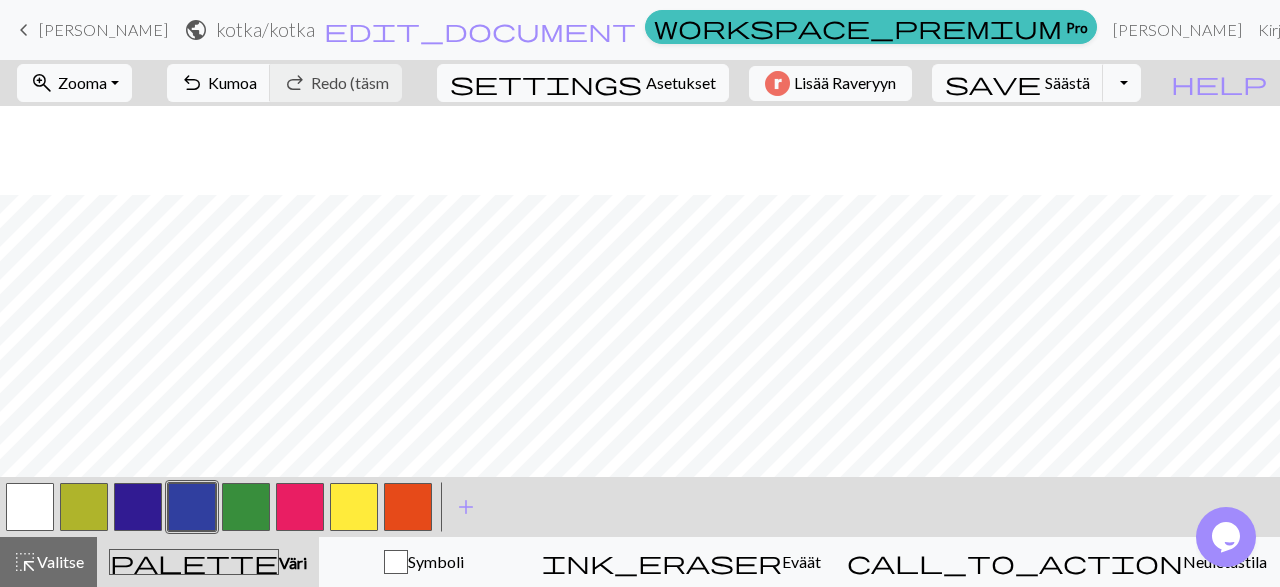 scroll, scrollTop: 118, scrollLeft: 0, axis: vertical 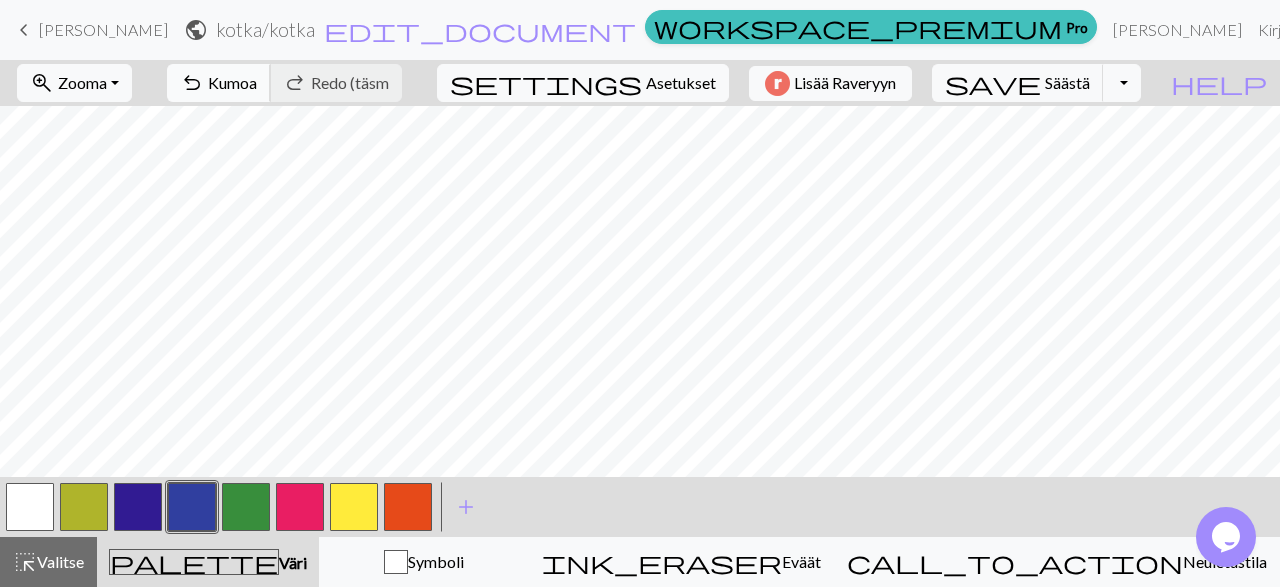 click on "undo Kumoa Undo" at bounding box center (219, 83) 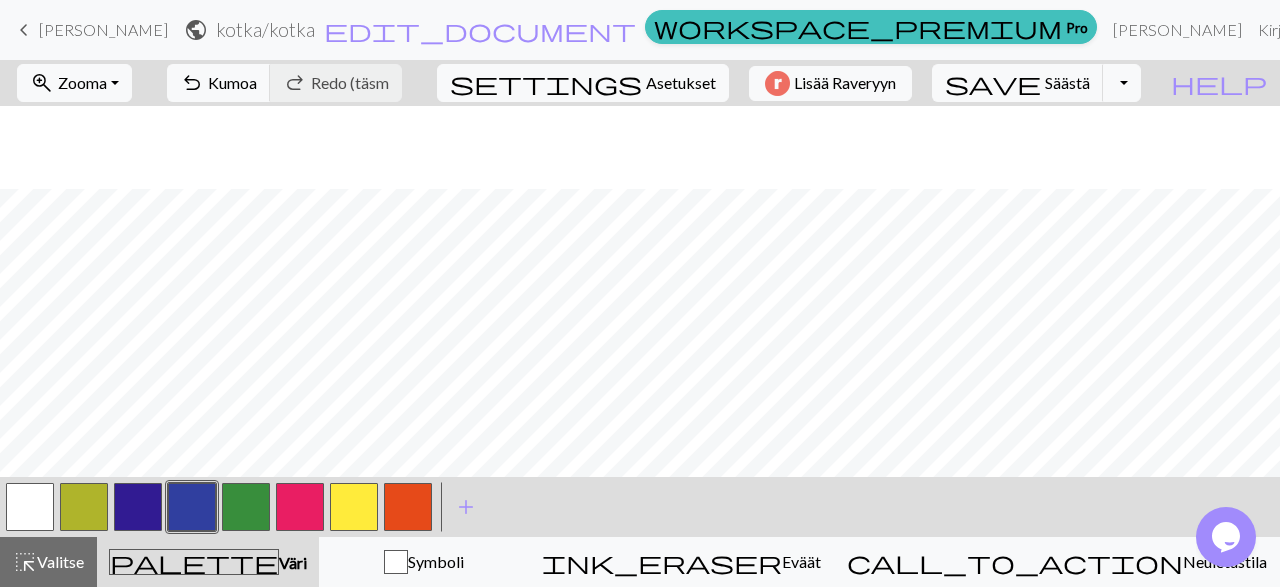 scroll, scrollTop: 118, scrollLeft: 0, axis: vertical 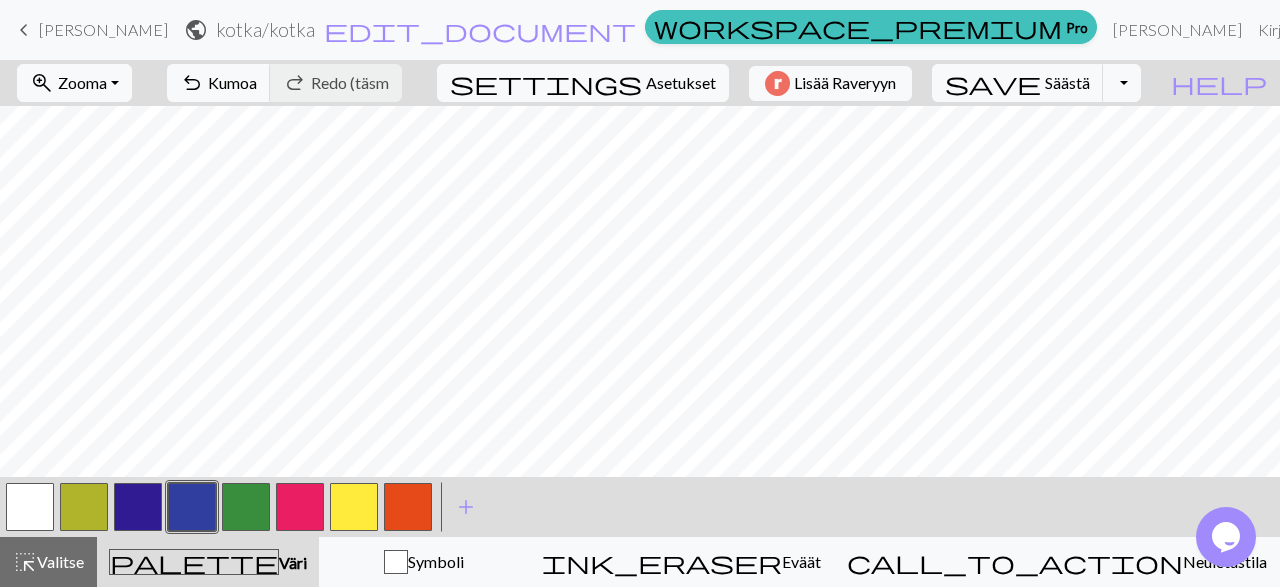 click at bounding box center [354, 507] 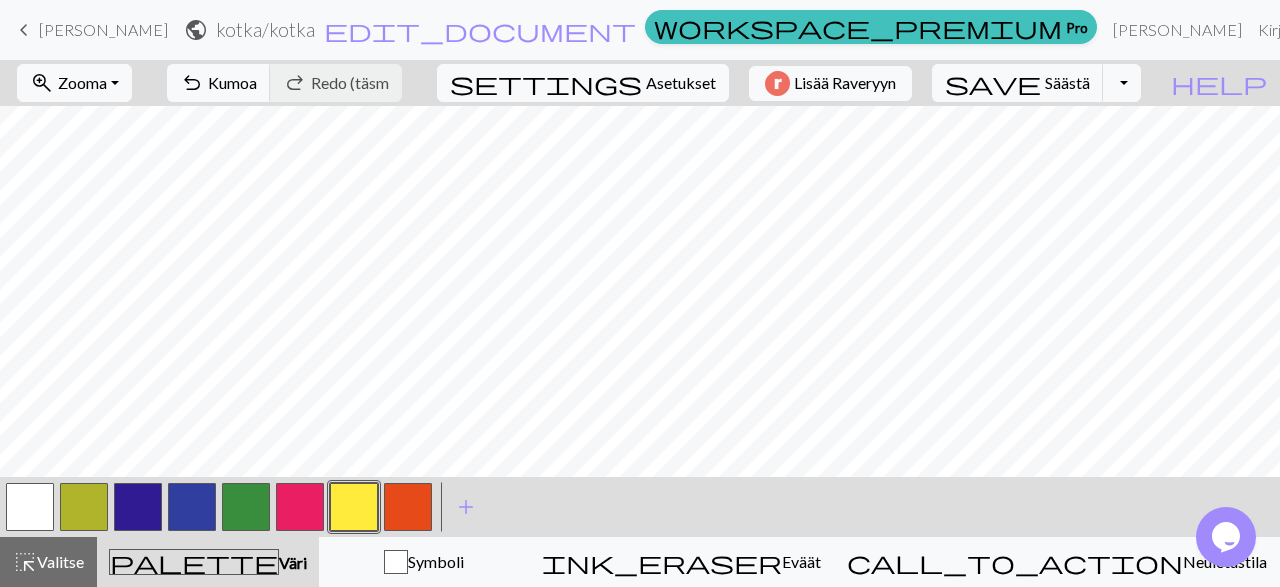 click at bounding box center [354, 507] 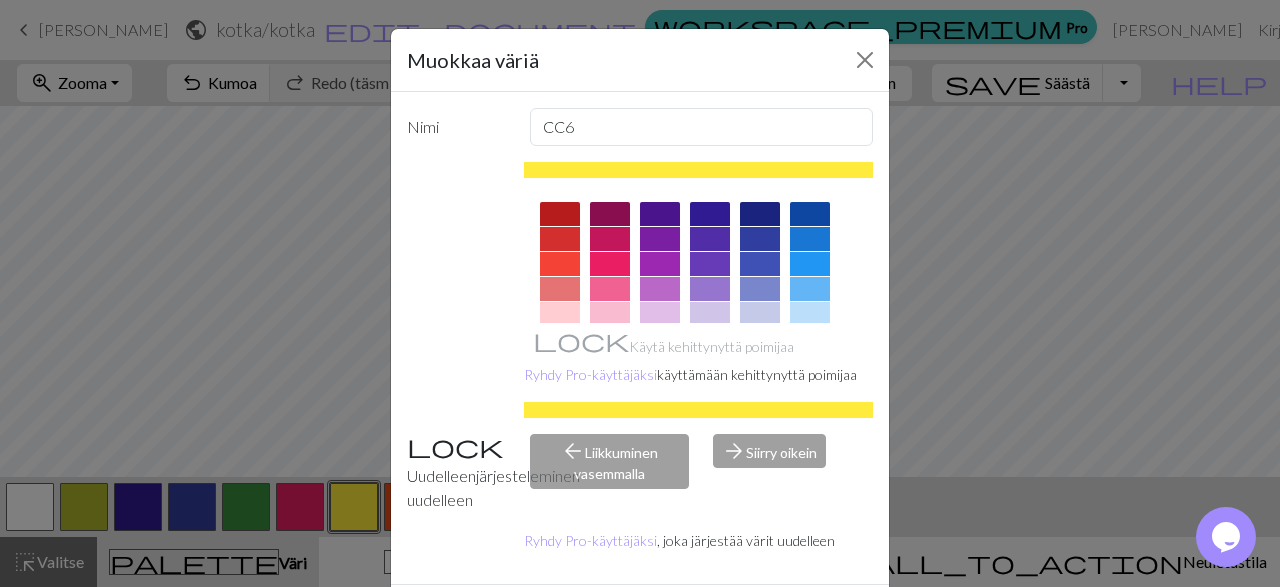 scroll, scrollTop: 94, scrollLeft: 0, axis: vertical 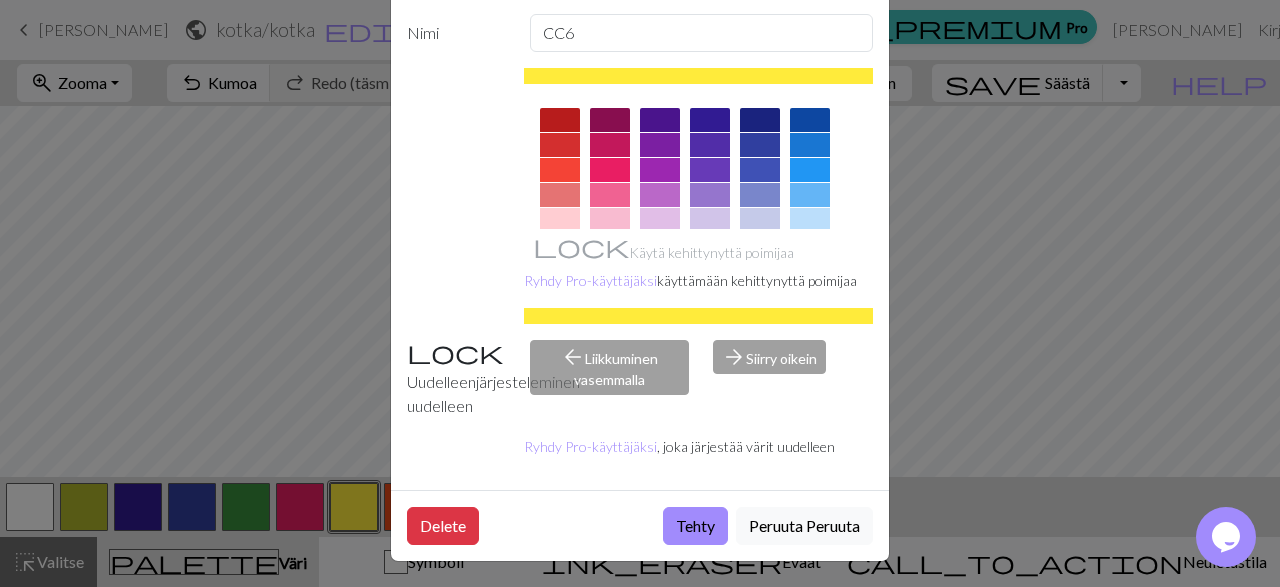 drag, startPoint x: 693, startPoint y: 525, endPoint x: 691, endPoint y: 499, distance: 26.076809 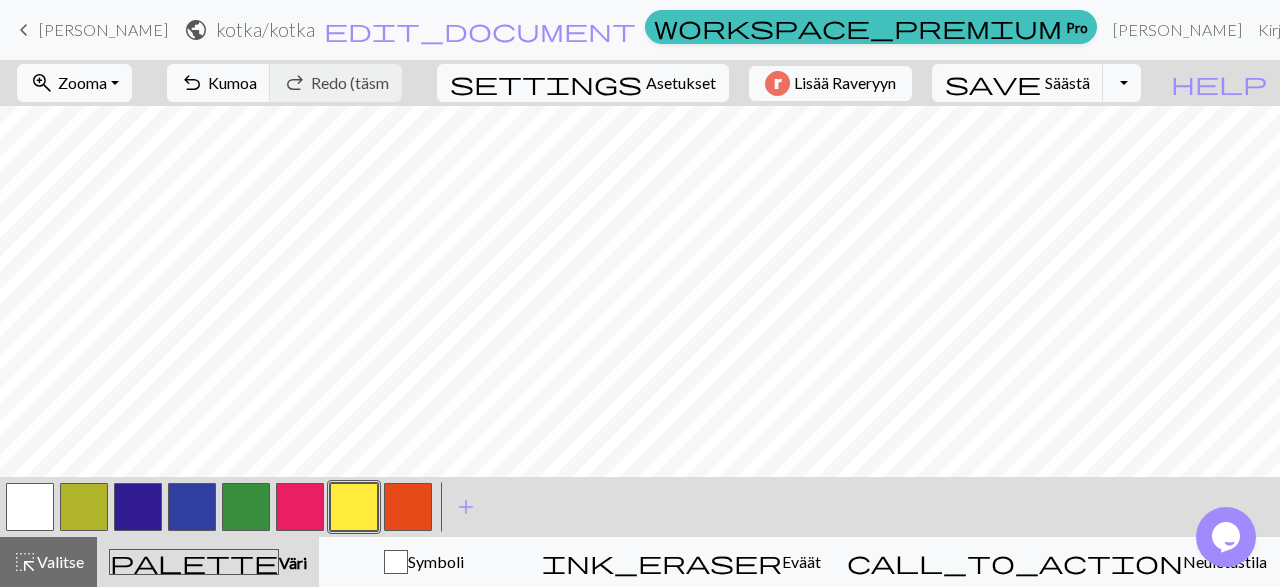 click at bounding box center [408, 507] 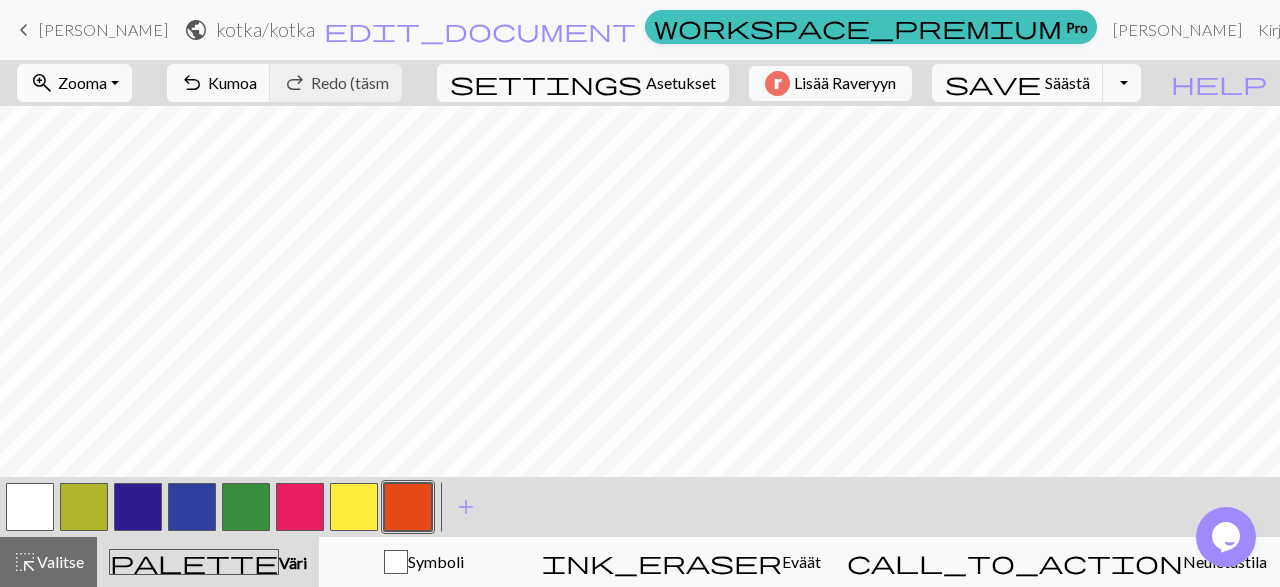 click at bounding box center (408, 507) 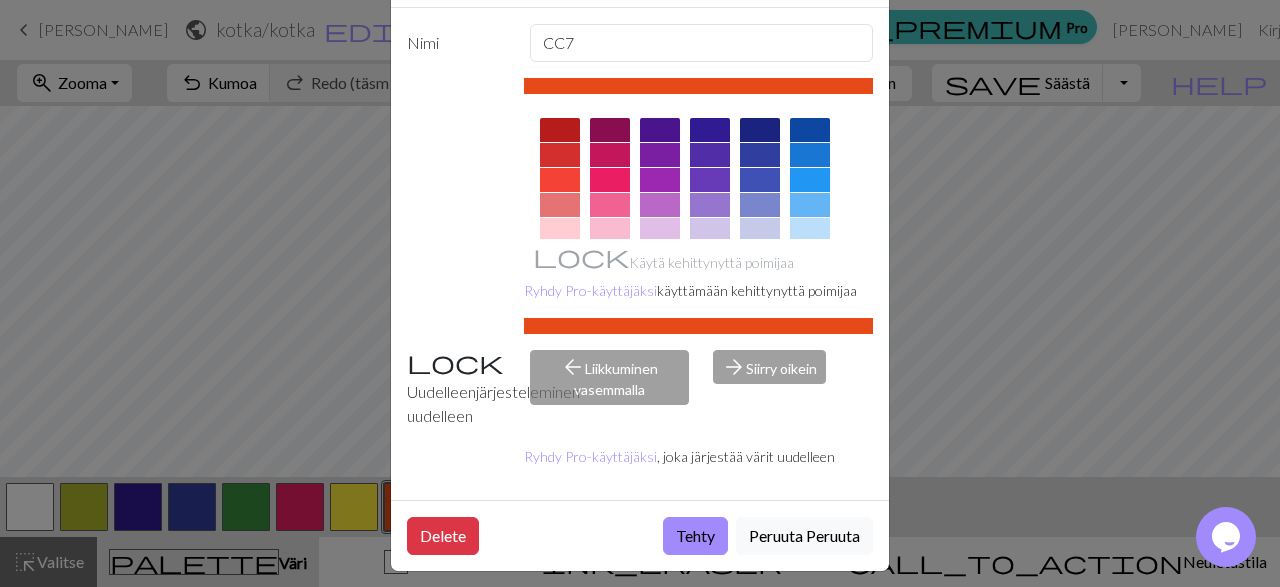 scroll, scrollTop: 94, scrollLeft: 0, axis: vertical 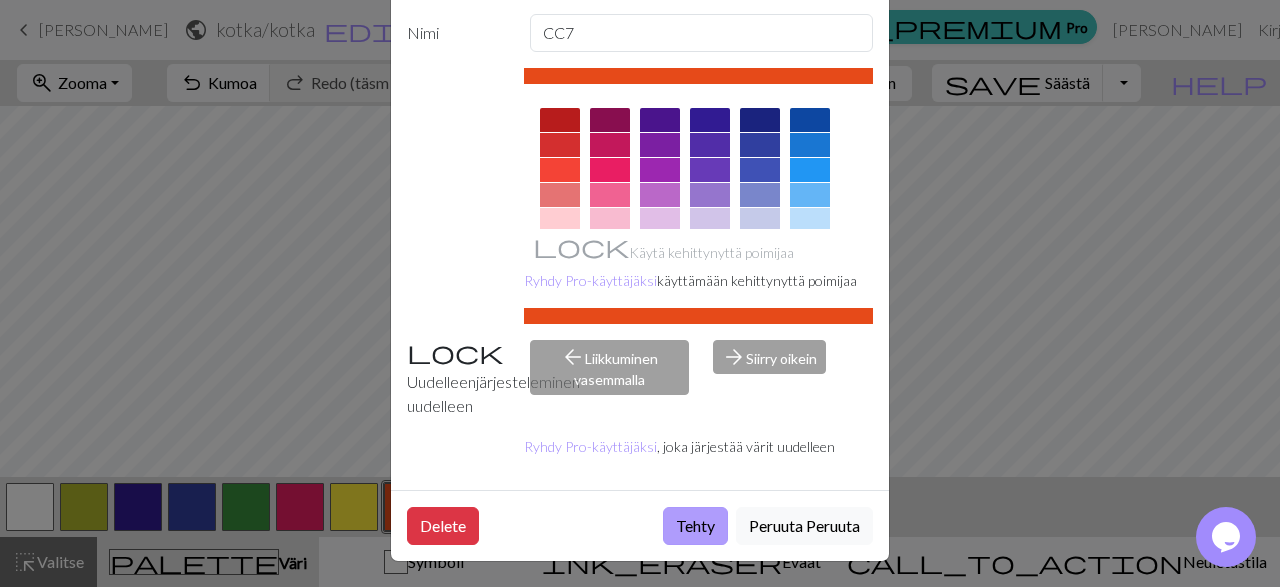 click on "Tehty" at bounding box center [695, 526] 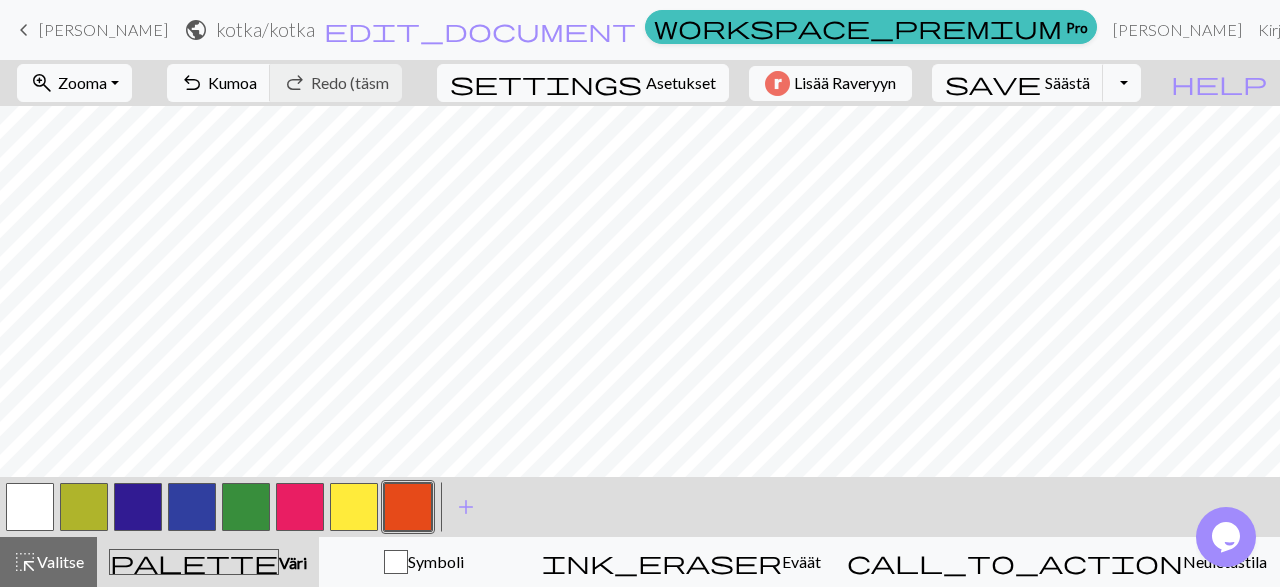 click at bounding box center (246, 507) 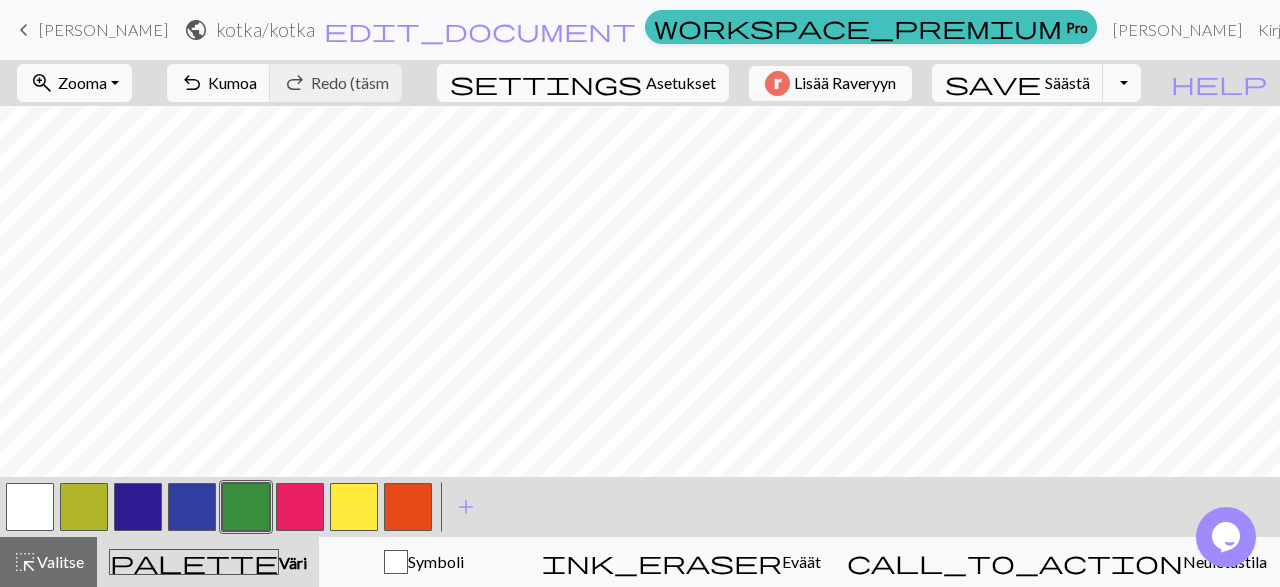 click at bounding box center (246, 507) 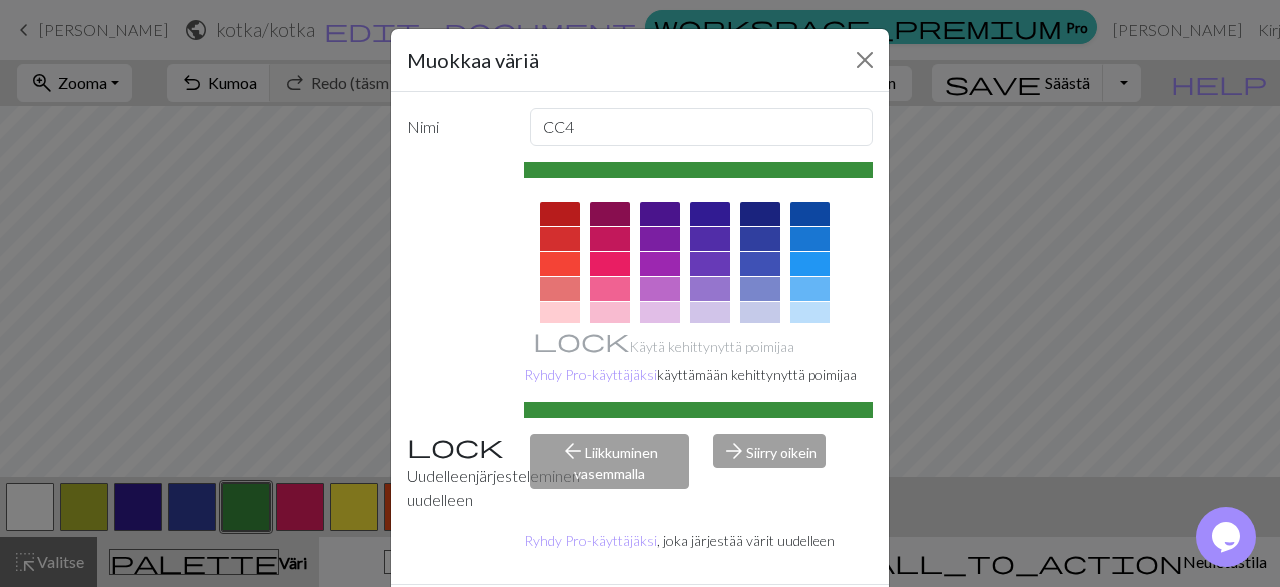 scroll, scrollTop: 94, scrollLeft: 0, axis: vertical 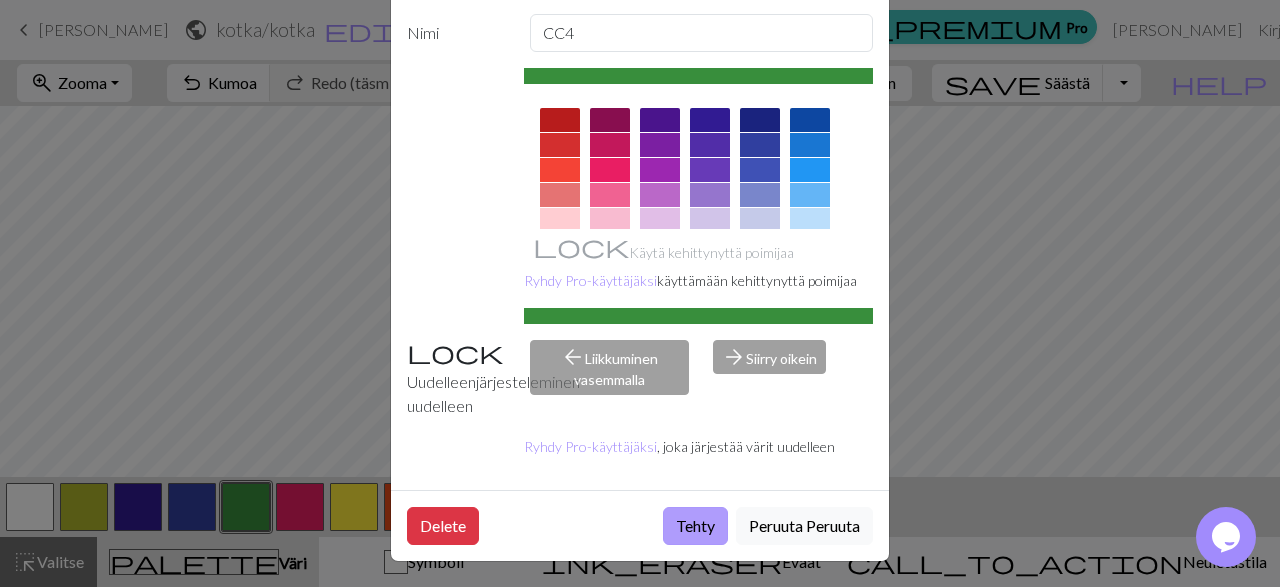 click on "Tehty" at bounding box center (695, 526) 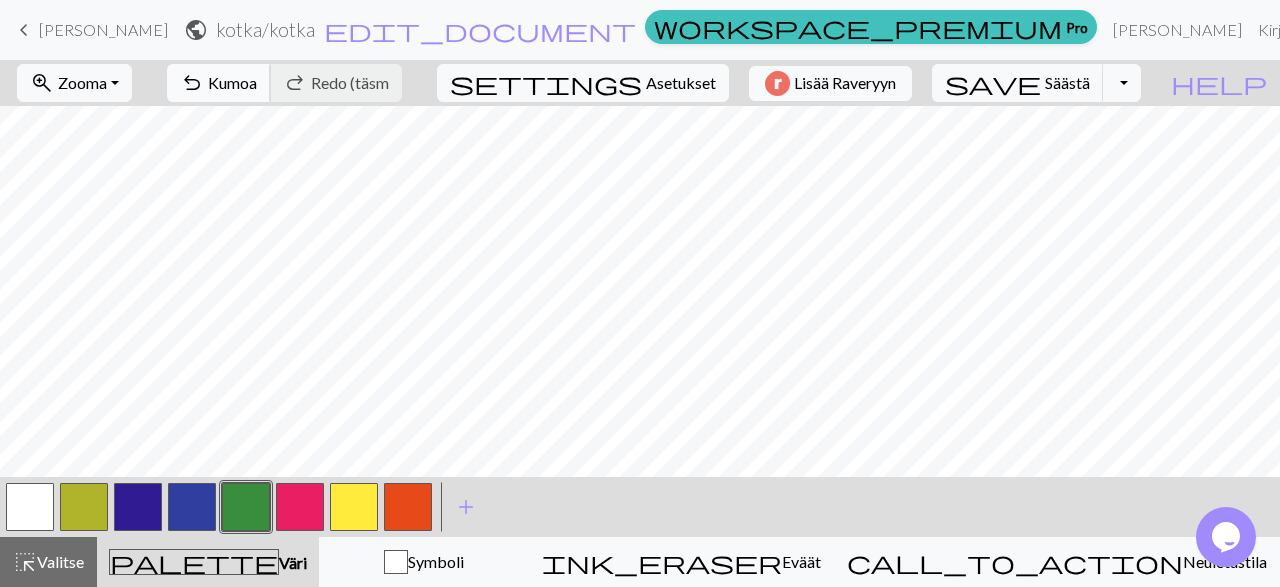 click on "Kumoa" at bounding box center (232, 82) 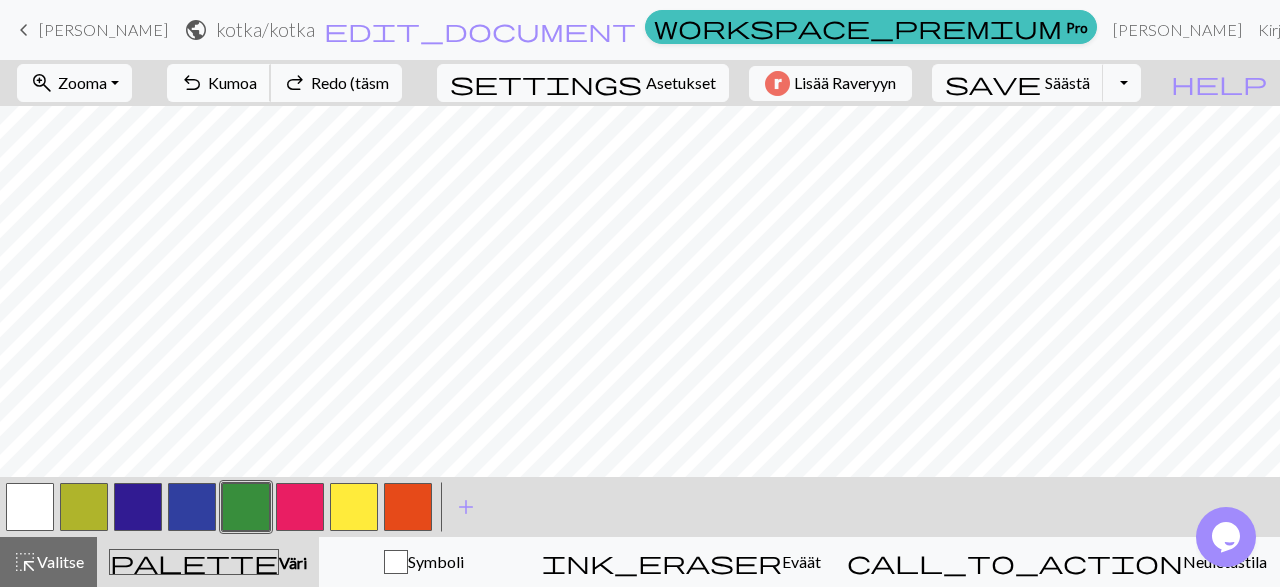 click on "Kumoa" at bounding box center (232, 82) 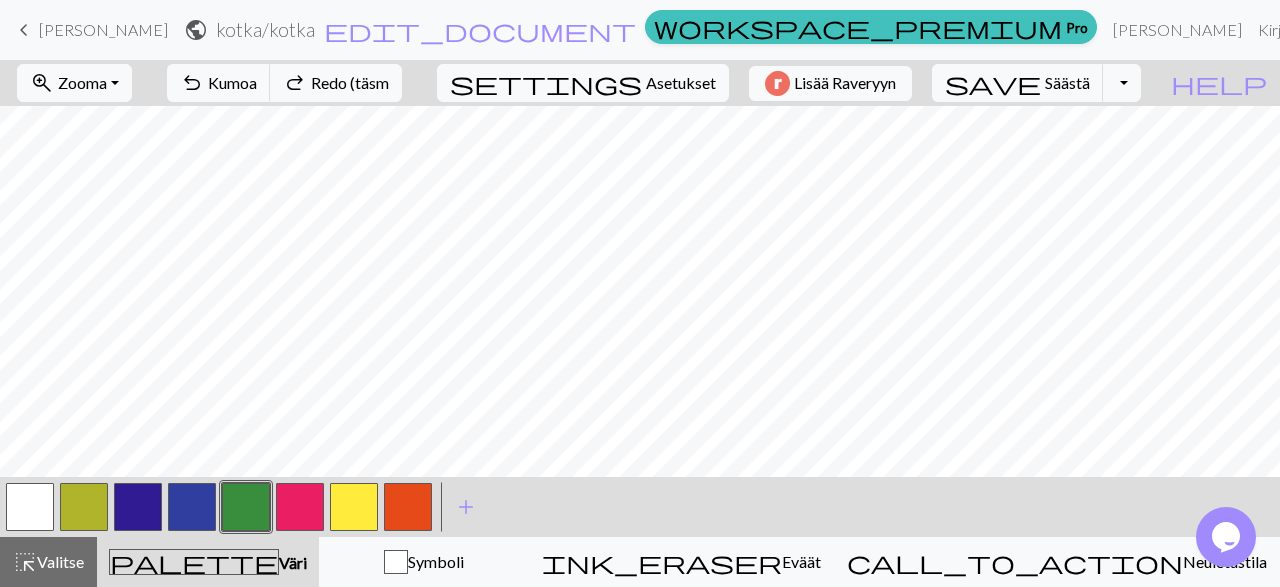 click at bounding box center [354, 507] 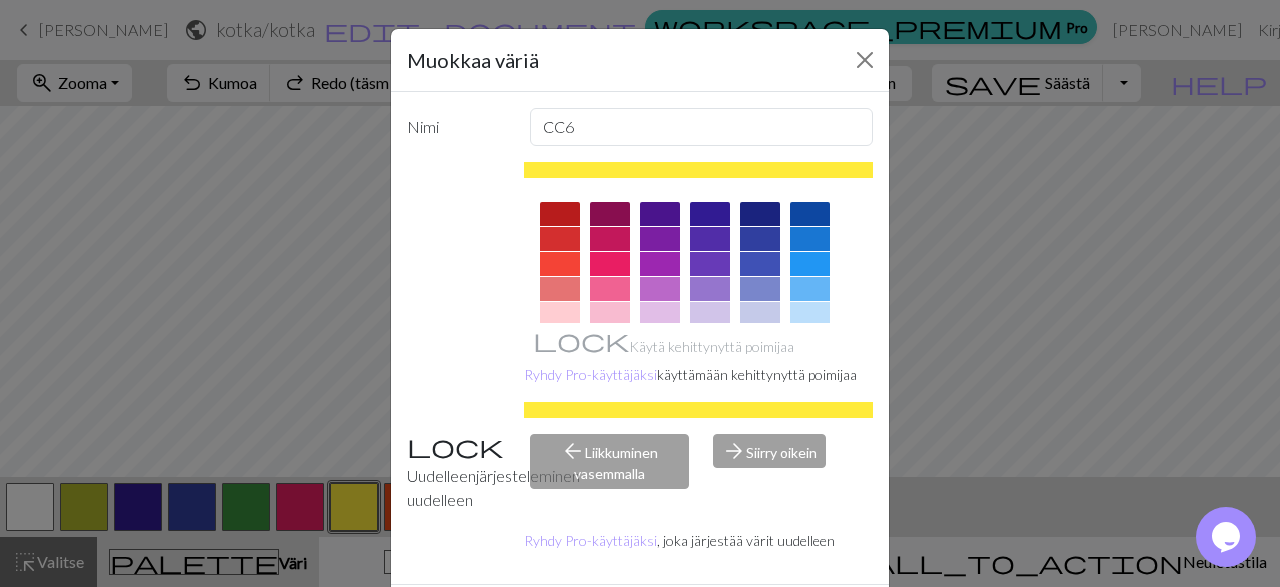 scroll, scrollTop: 94, scrollLeft: 0, axis: vertical 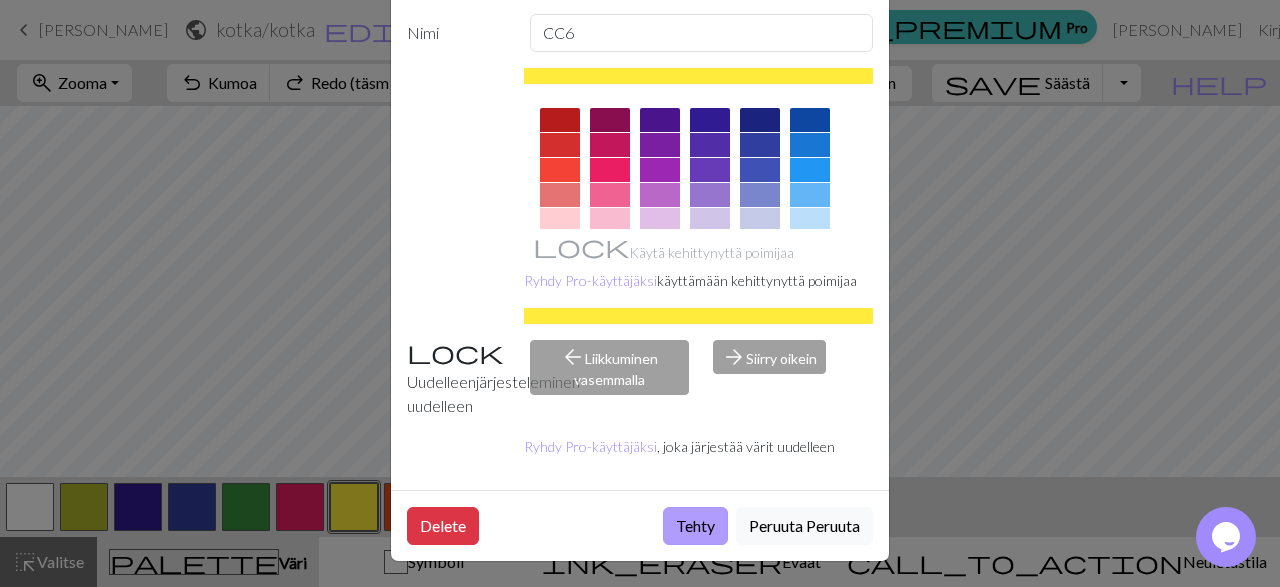 click on "Tehty" at bounding box center (695, 526) 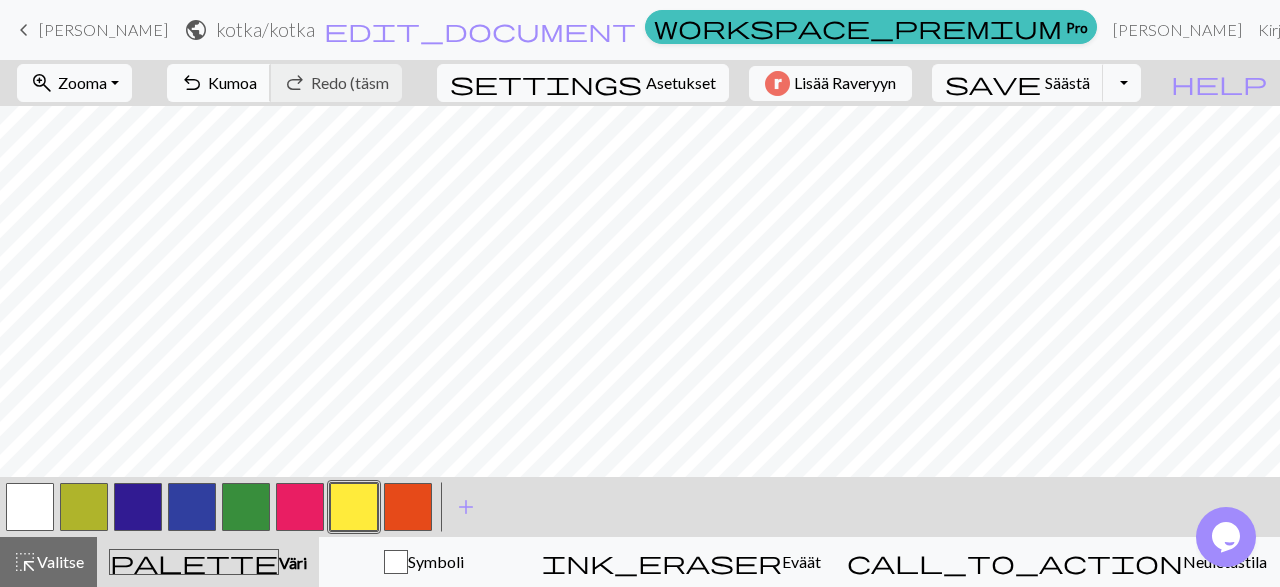 click on "Kumoa" at bounding box center [232, 82] 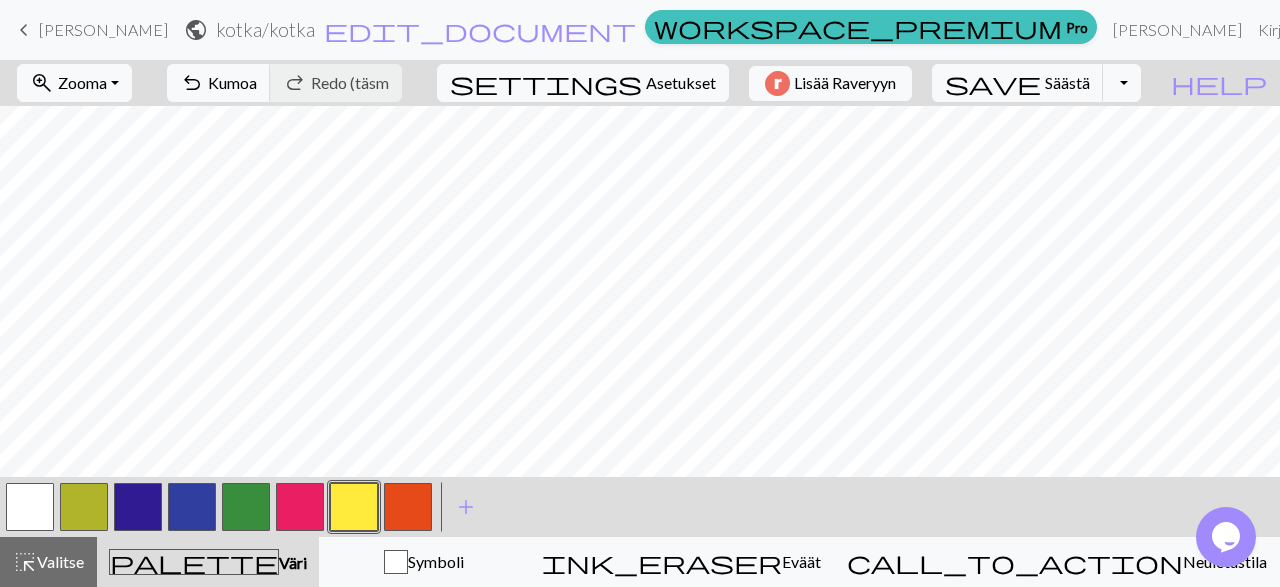 click at bounding box center (408, 507) 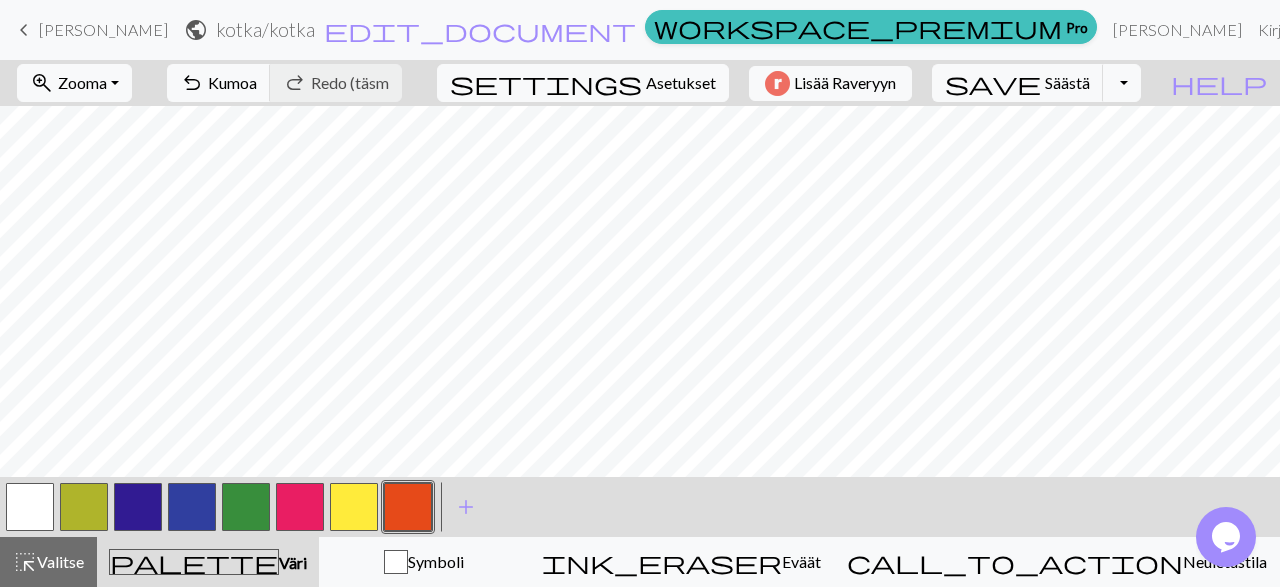 click at bounding box center (408, 507) 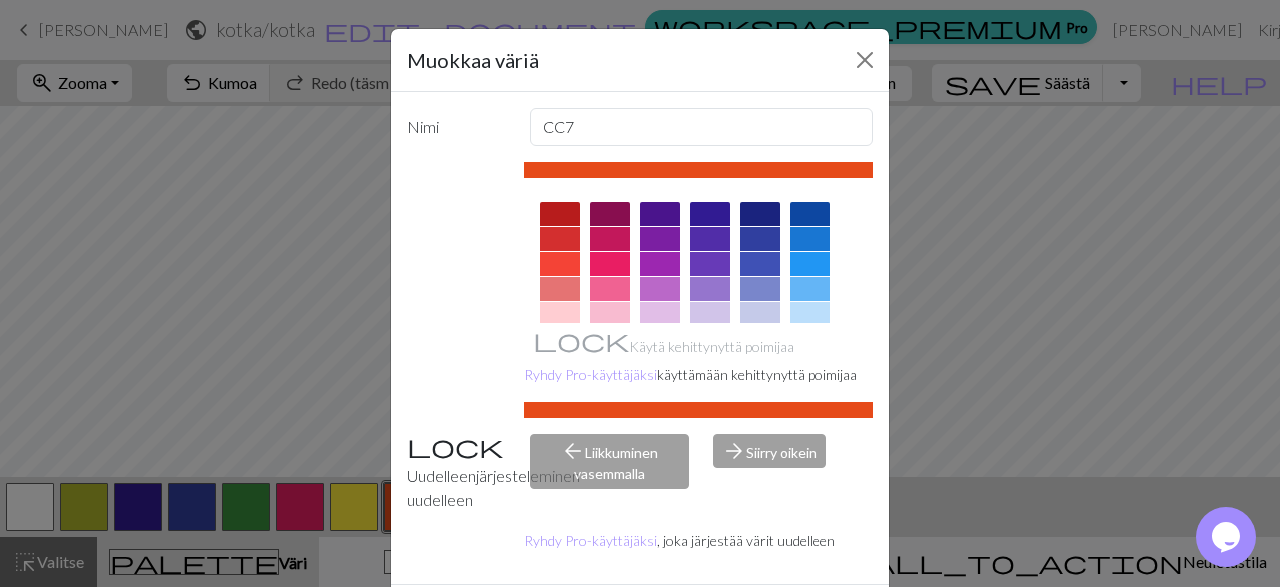 scroll, scrollTop: 94, scrollLeft: 0, axis: vertical 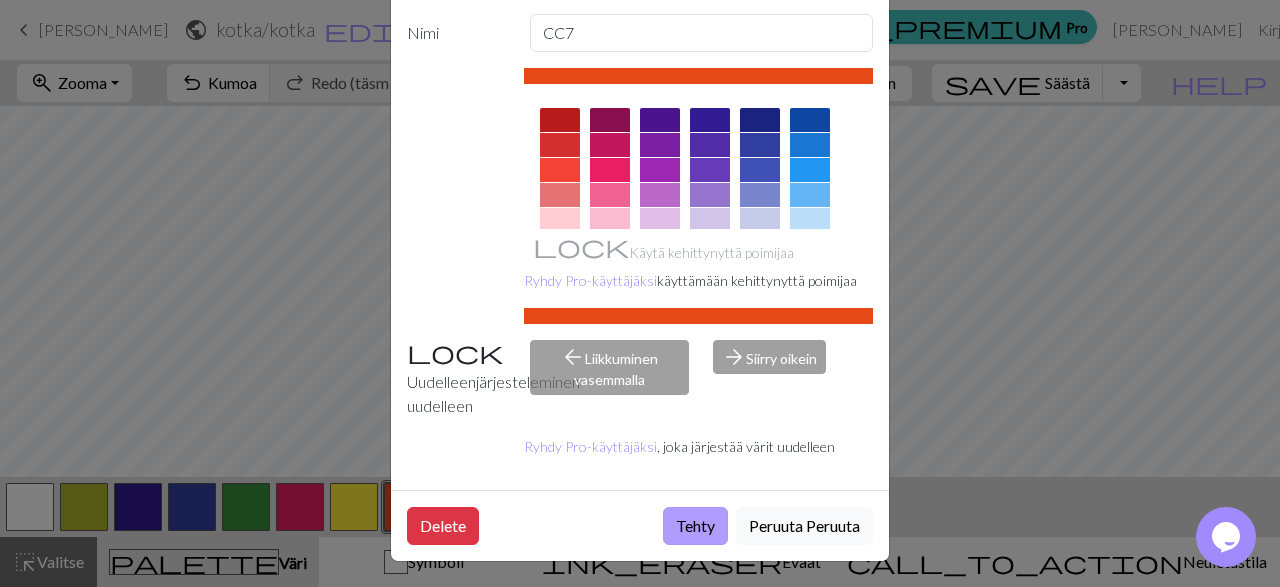 click on "Tehty" at bounding box center [695, 526] 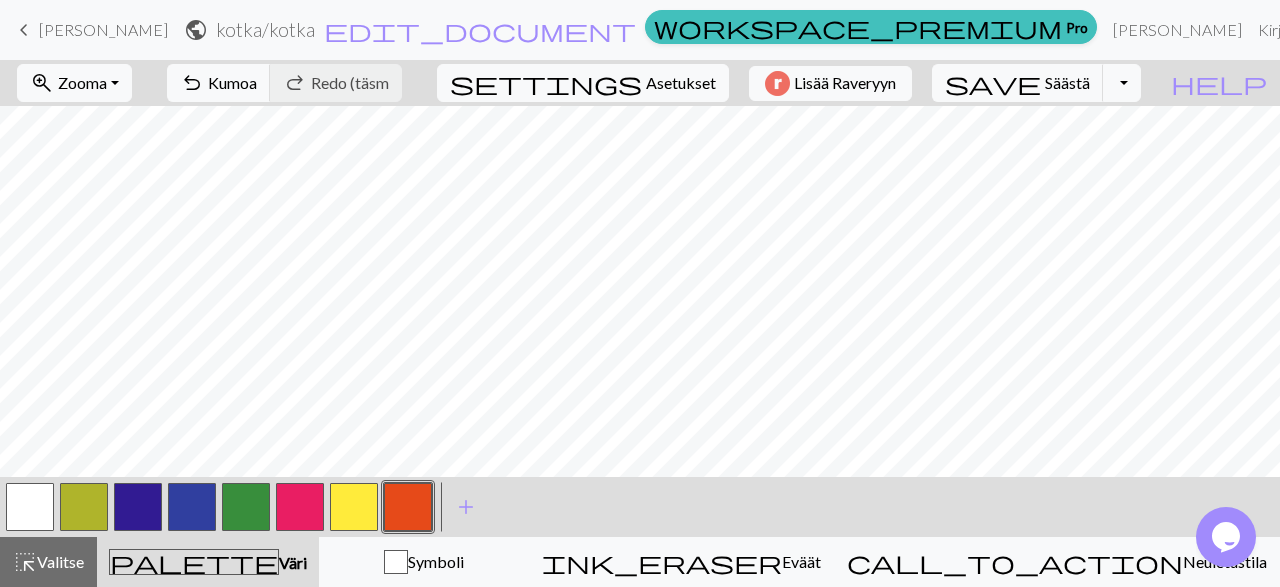 click at bounding box center [246, 507] 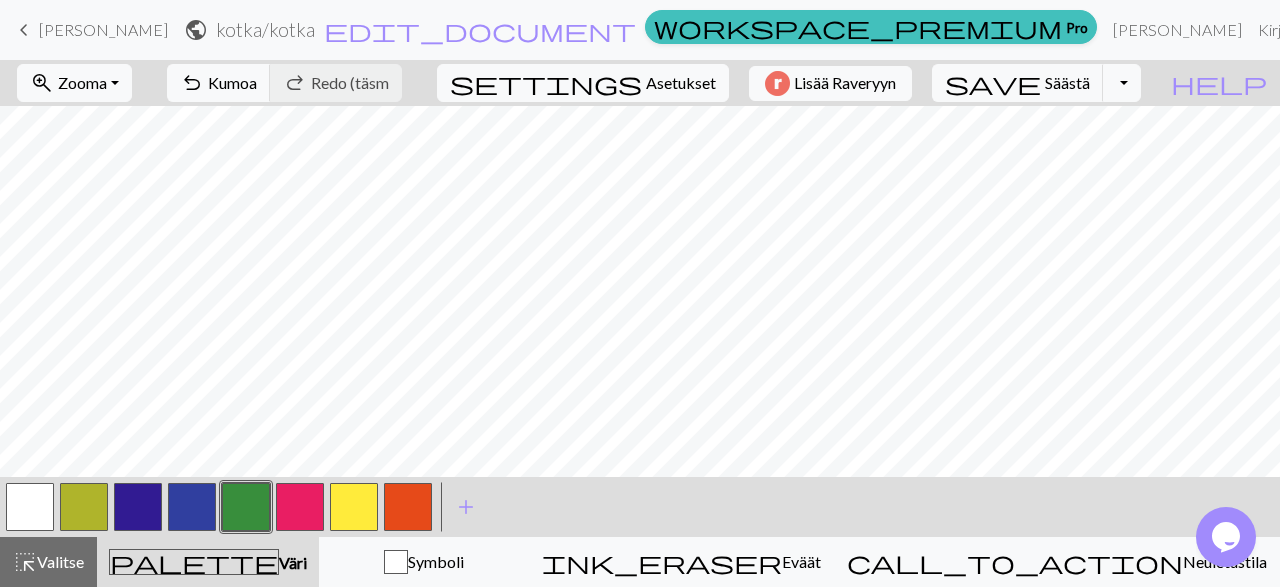 click at bounding box center (246, 507) 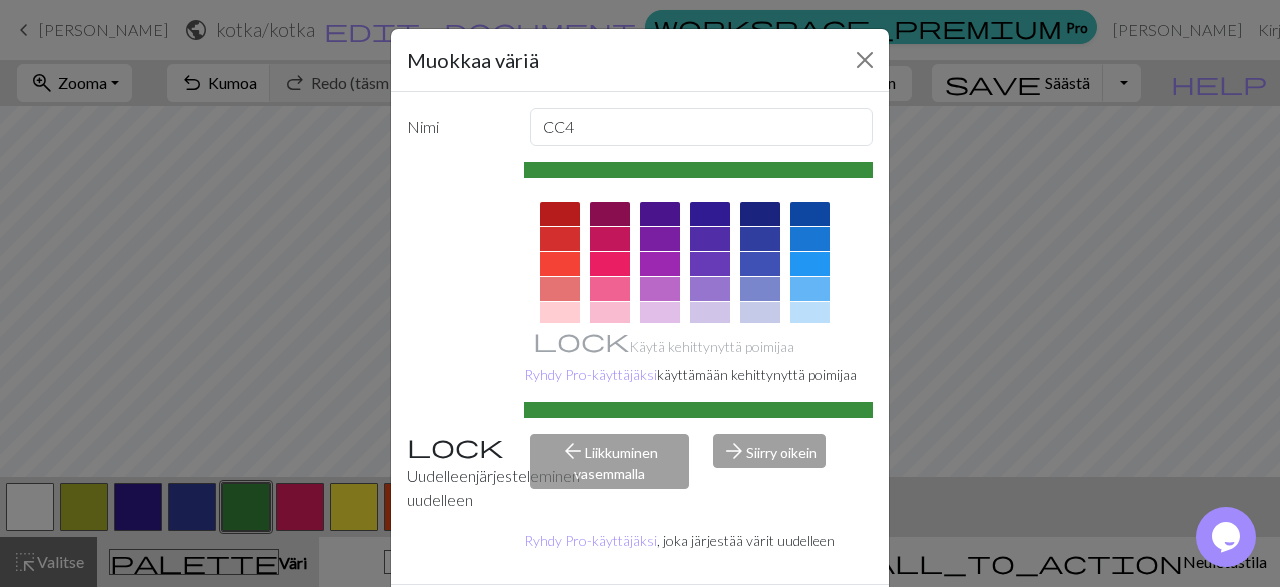 scroll, scrollTop: 431, scrollLeft: 0, axis: vertical 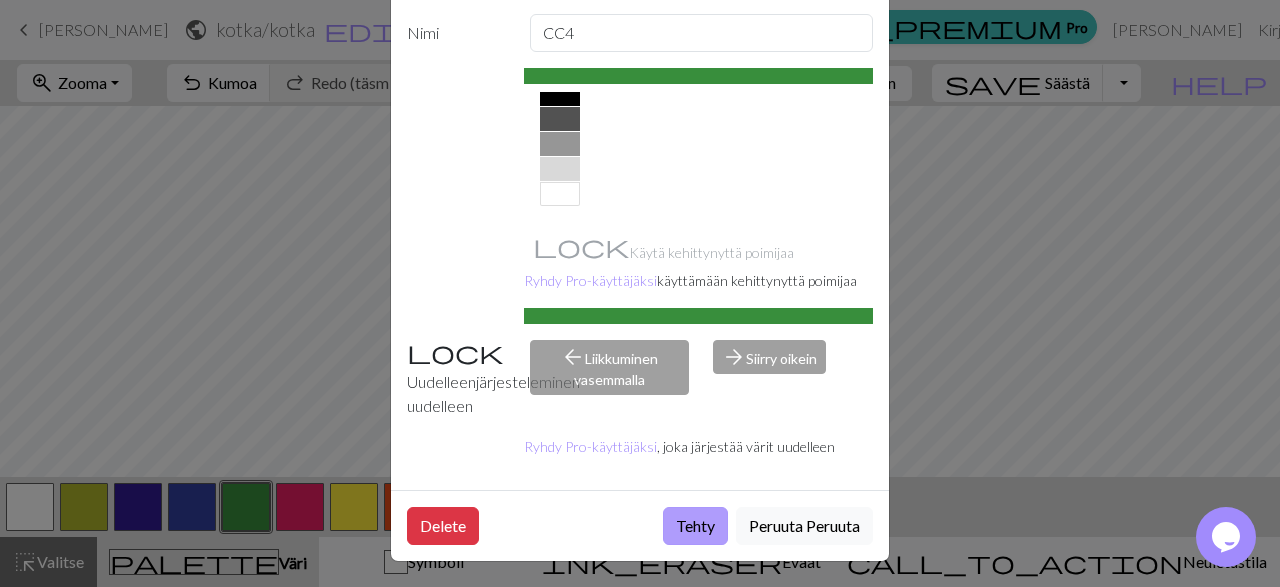click on "Tehty" at bounding box center [695, 526] 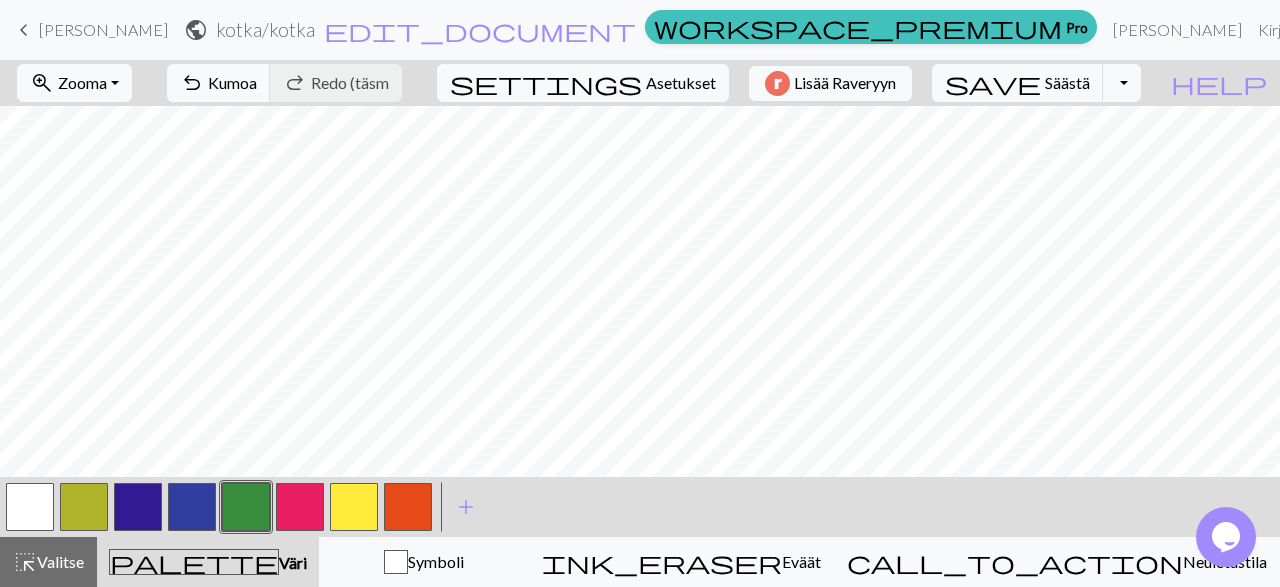 click at bounding box center (192, 507) 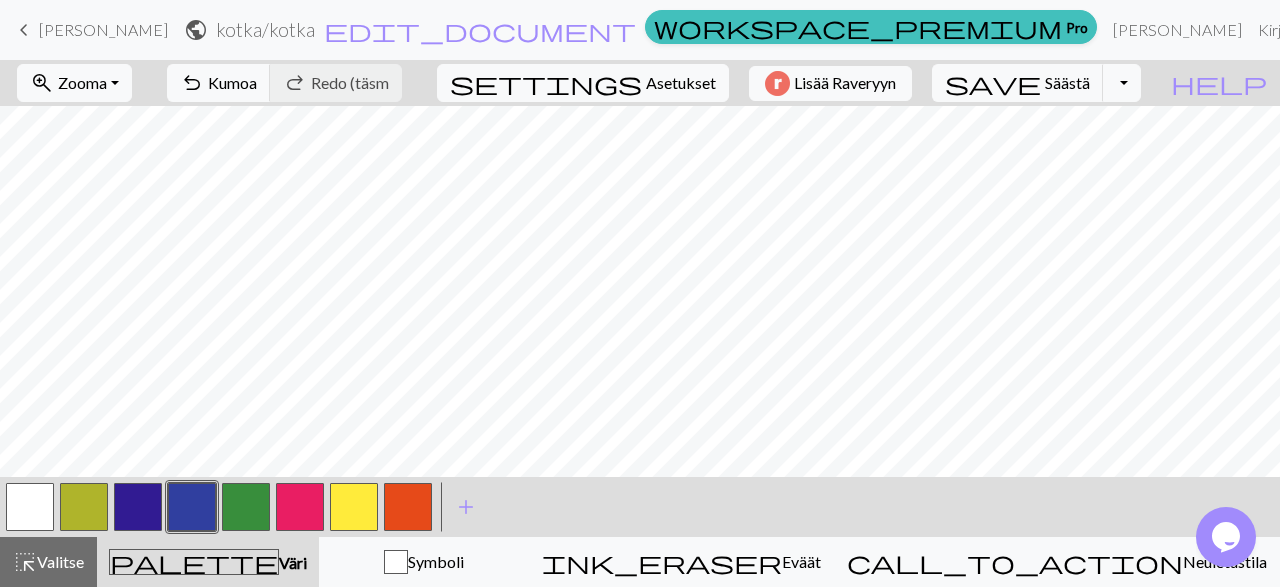 click at bounding box center [192, 507] 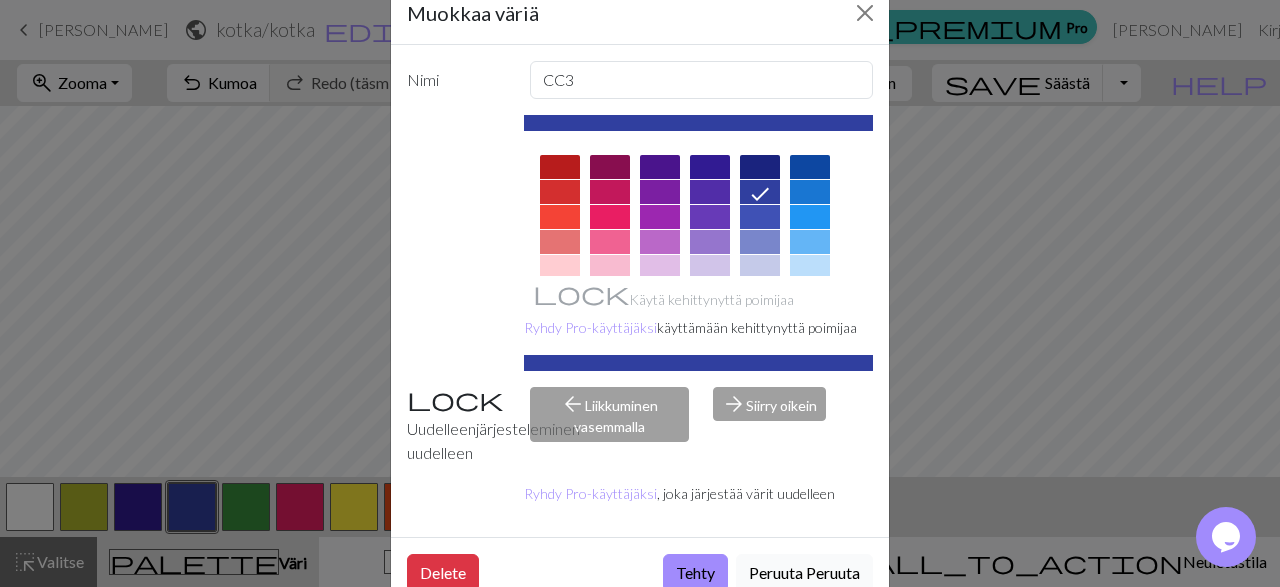 scroll, scrollTop: 94, scrollLeft: 0, axis: vertical 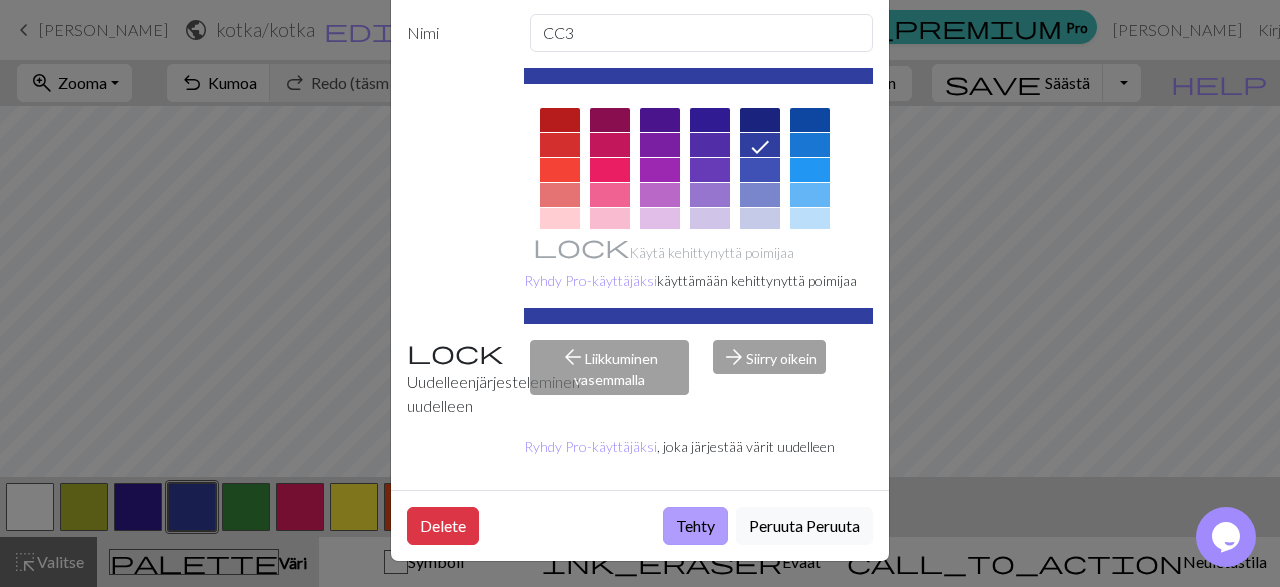 click on "Tehty" at bounding box center [695, 526] 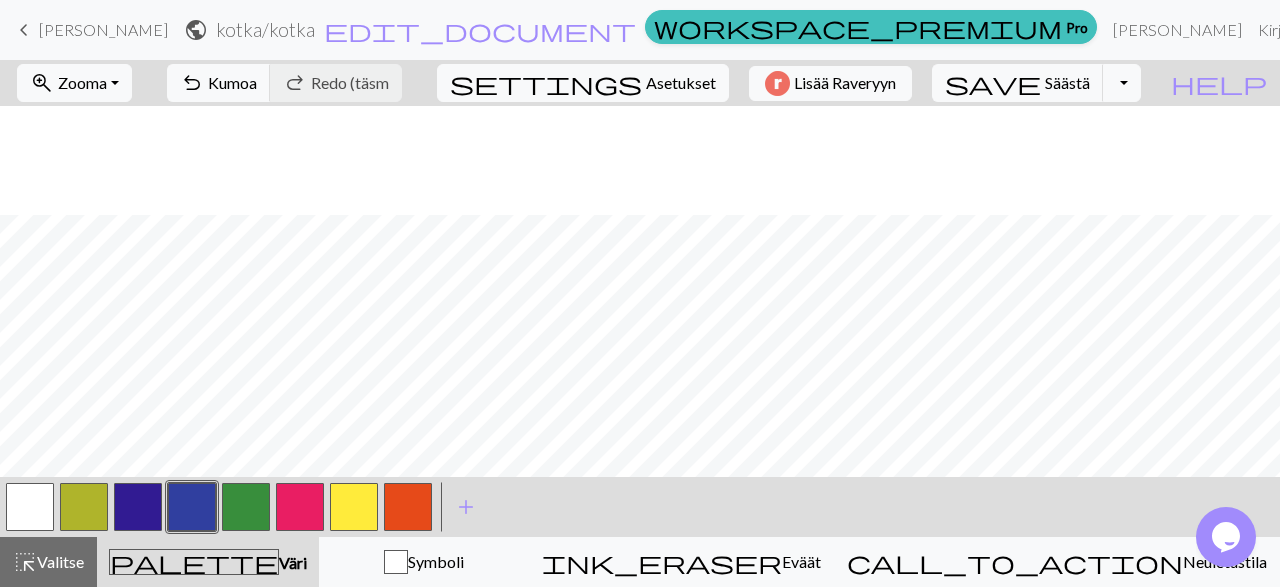 scroll, scrollTop: 118, scrollLeft: 0, axis: vertical 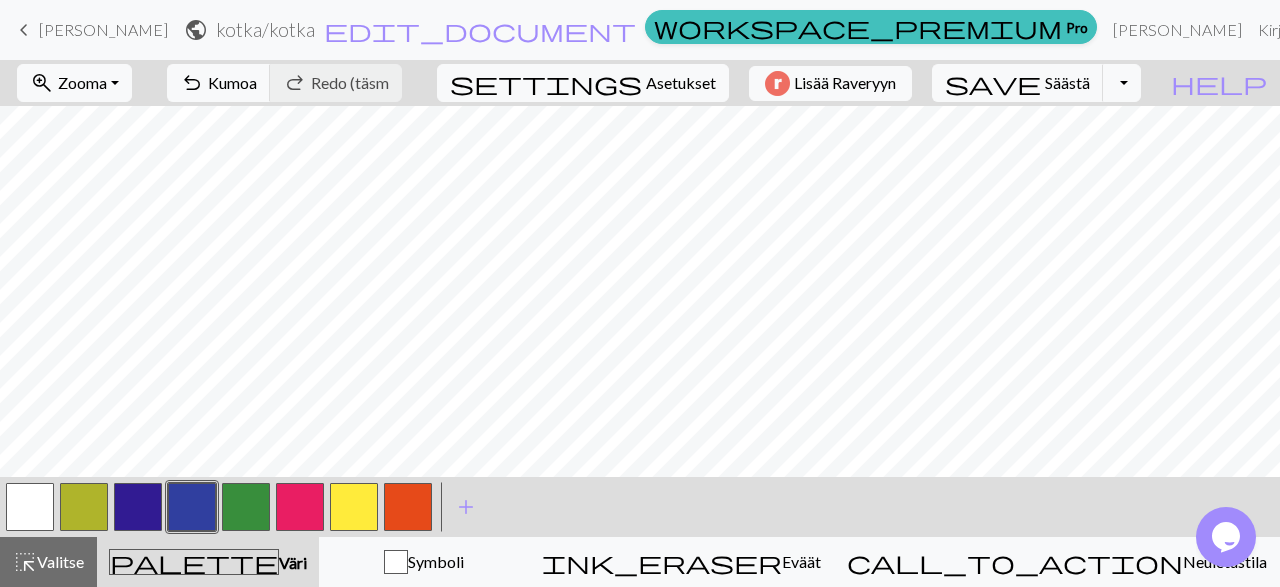 click at bounding box center (354, 507) 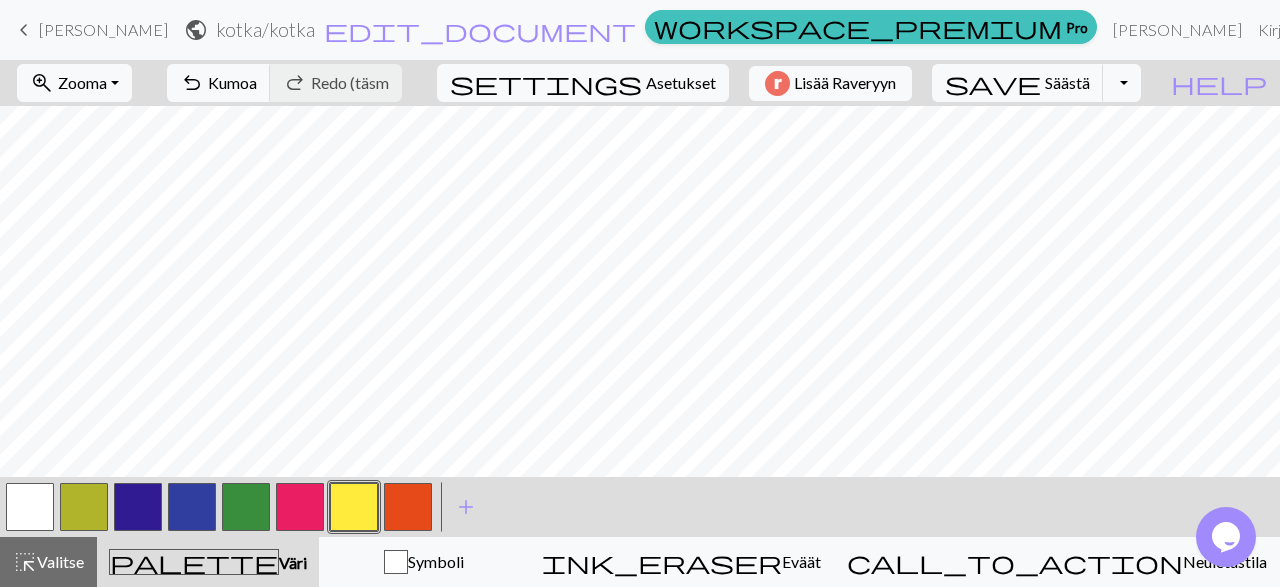 click at bounding box center [354, 507] 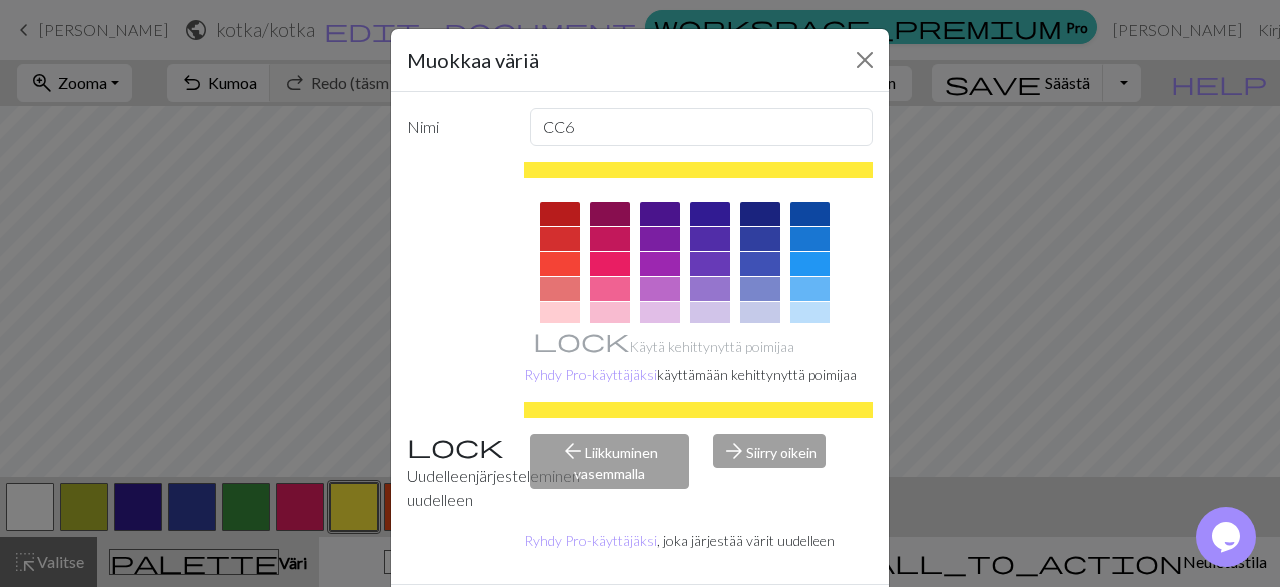 scroll, scrollTop: 94, scrollLeft: 0, axis: vertical 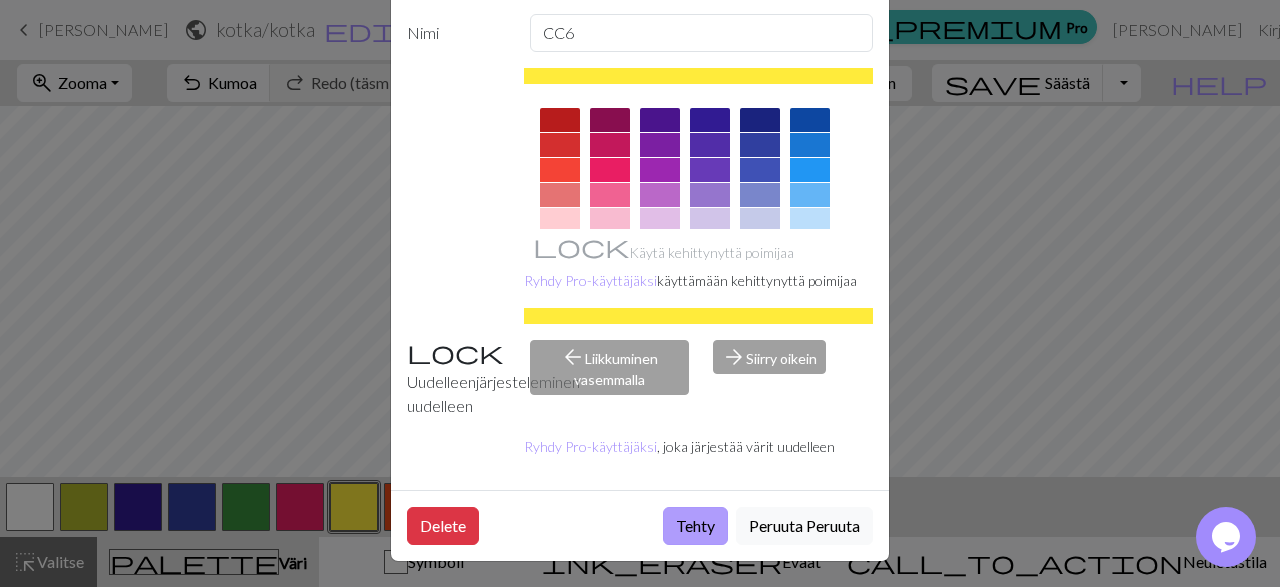 click on "Tehty" at bounding box center [695, 526] 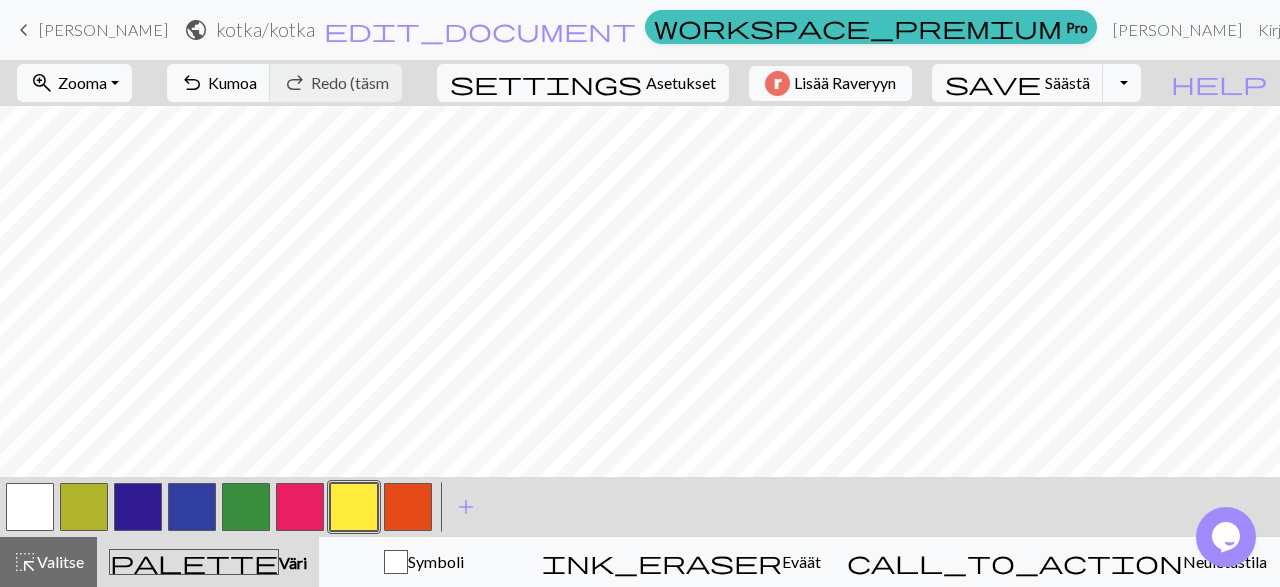 click at bounding box center (408, 507) 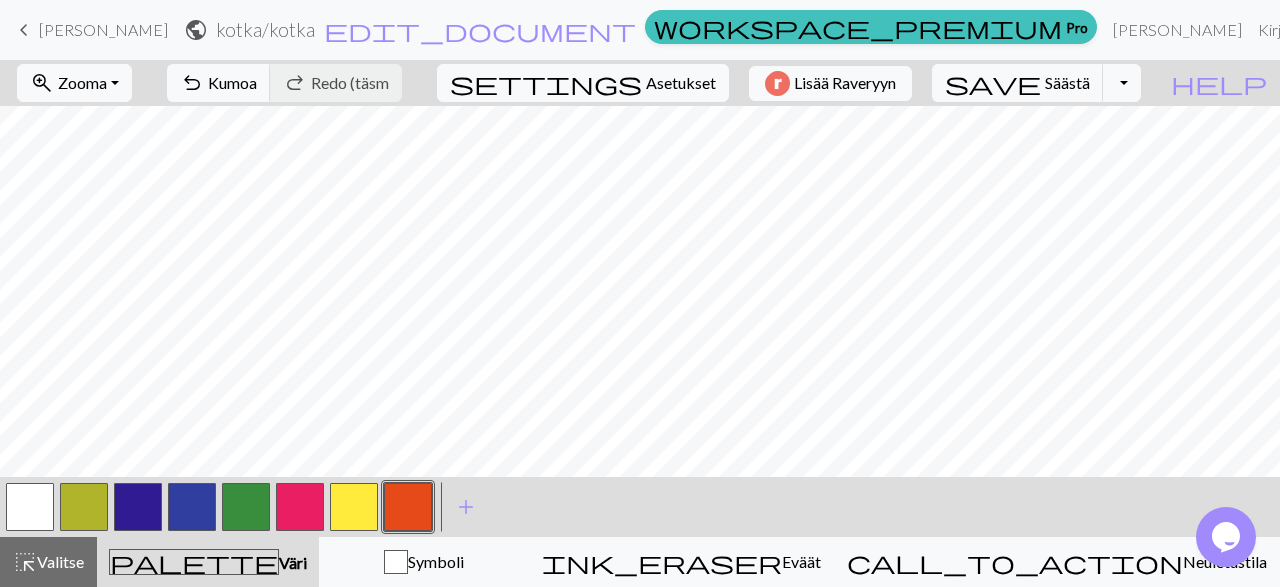 click at bounding box center [408, 507] 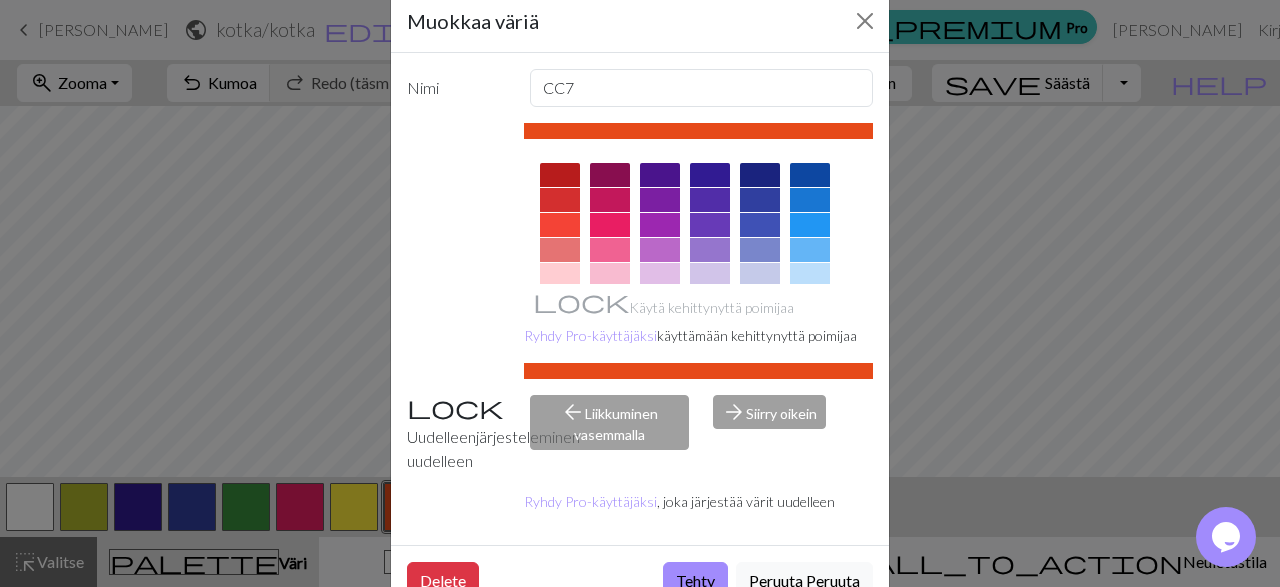 scroll, scrollTop: 94, scrollLeft: 0, axis: vertical 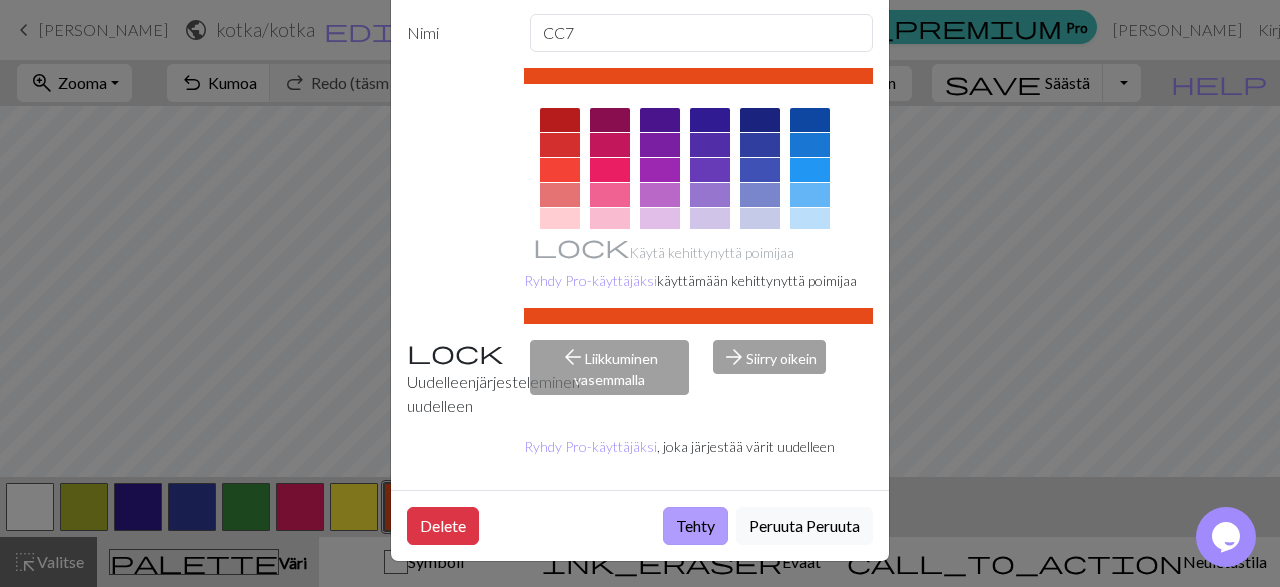 click on "Tehty" at bounding box center [695, 526] 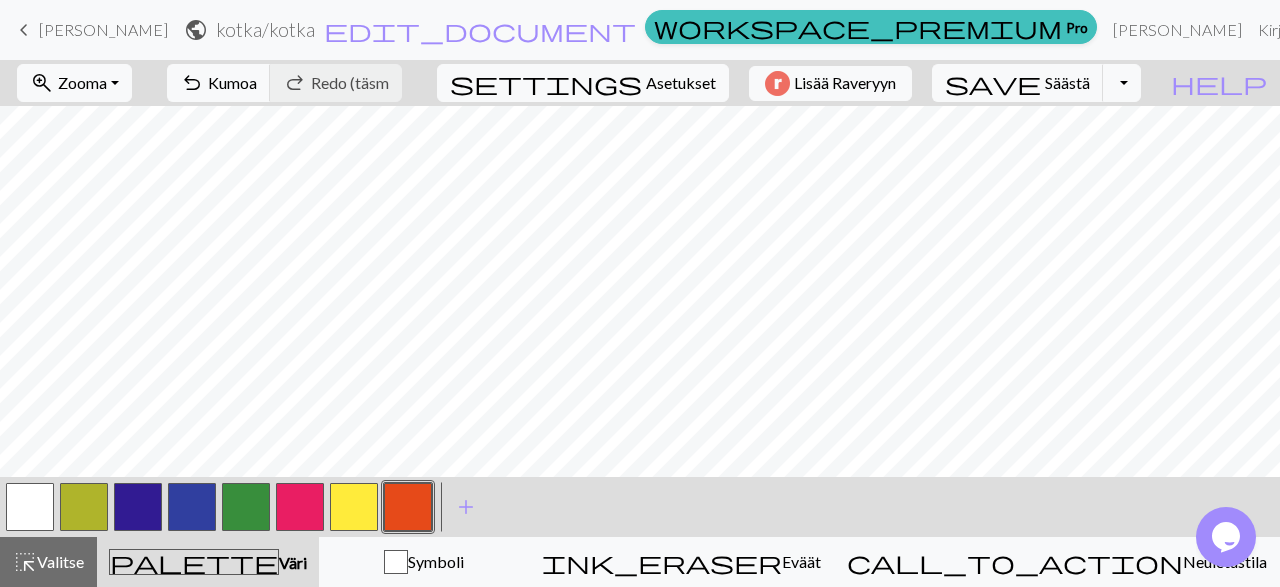 click at bounding box center (246, 507) 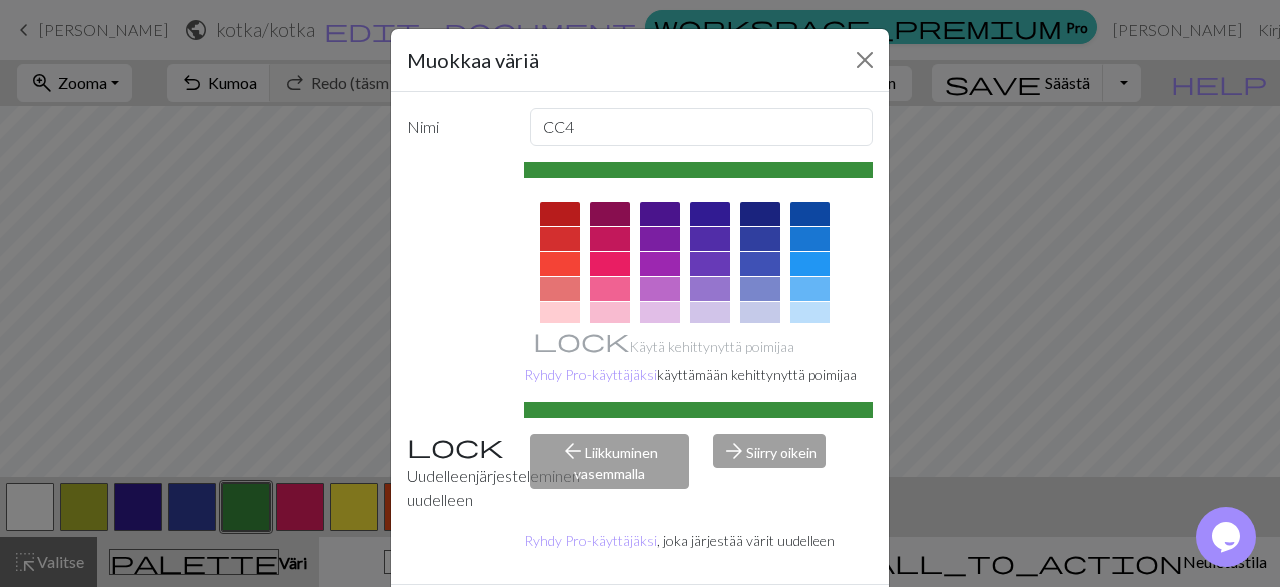 scroll, scrollTop: 94, scrollLeft: 0, axis: vertical 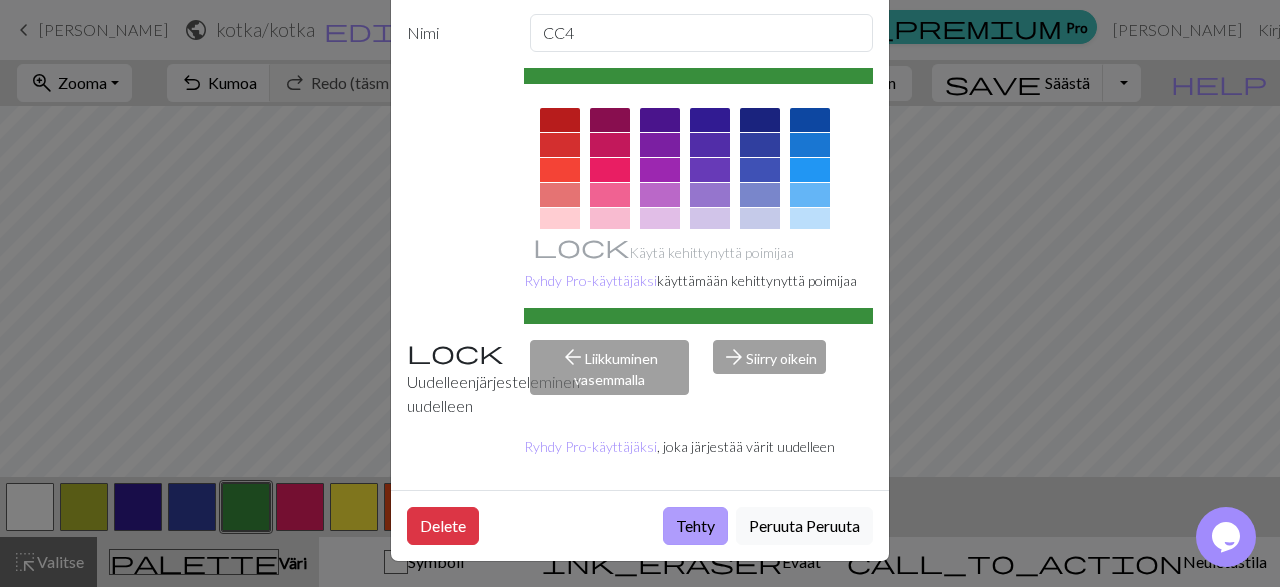 click on "Tehty" at bounding box center [695, 526] 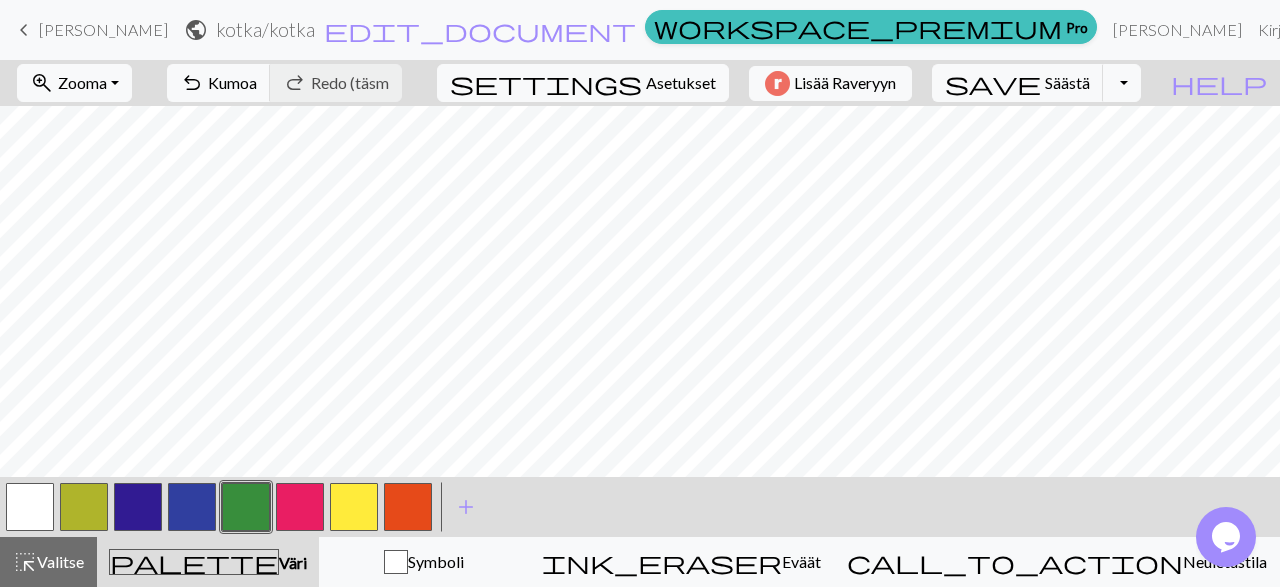 click at bounding box center [192, 507] 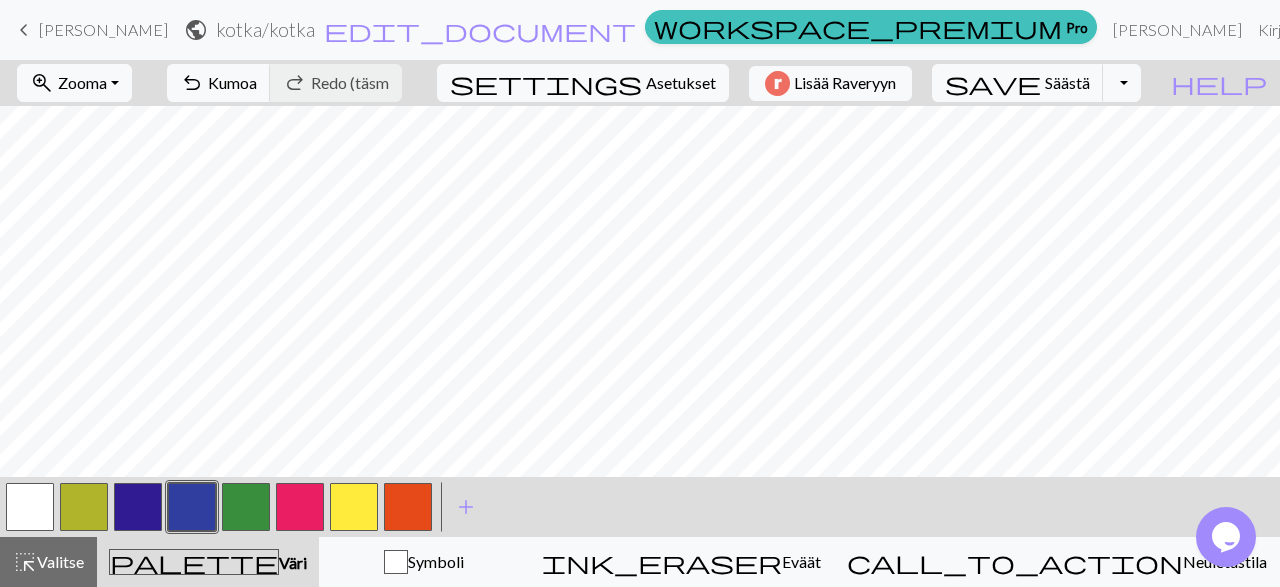 click at bounding box center [192, 507] 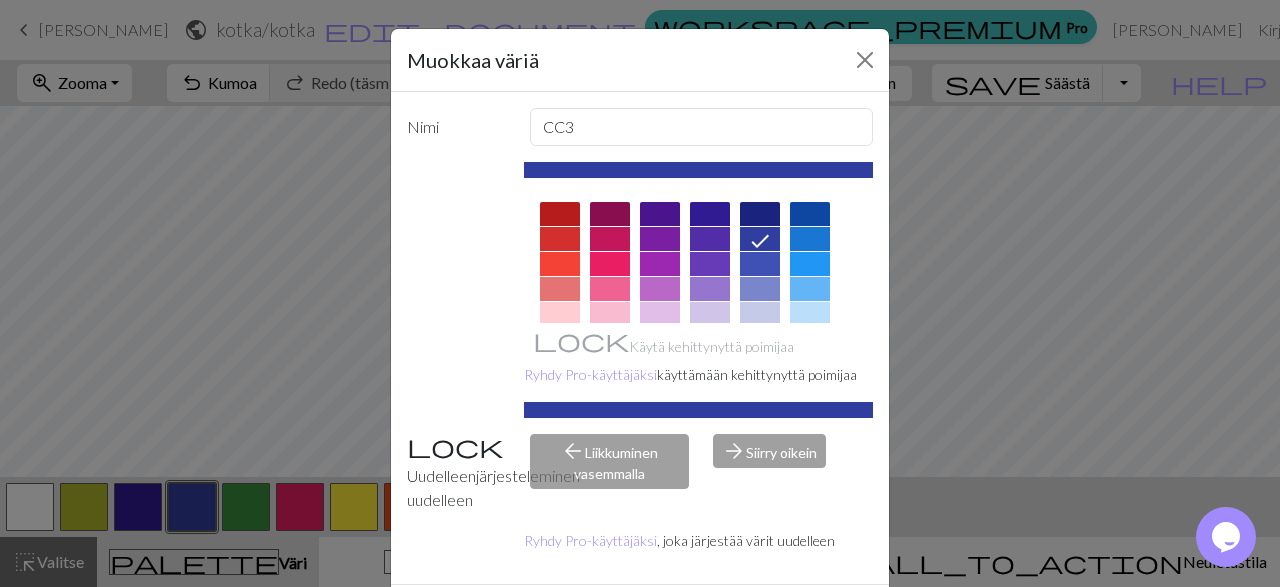 scroll, scrollTop: 94, scrollLeft: 0, axis: vertical 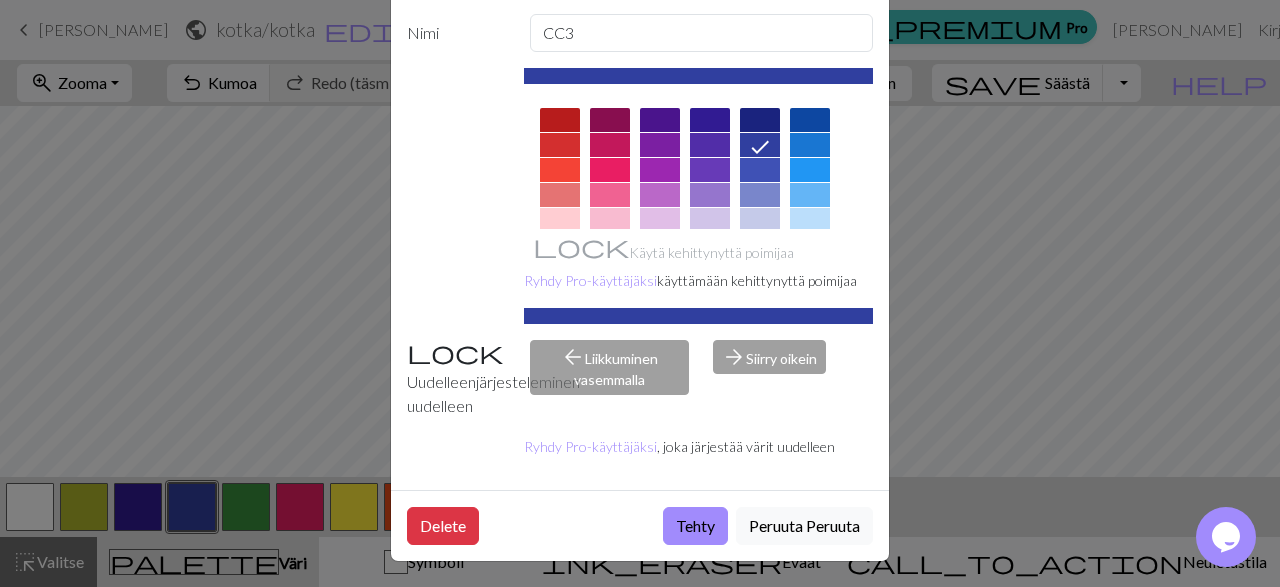click on "Delete Tehty Peruuta Peruuta" at bounding box center (640, 525) 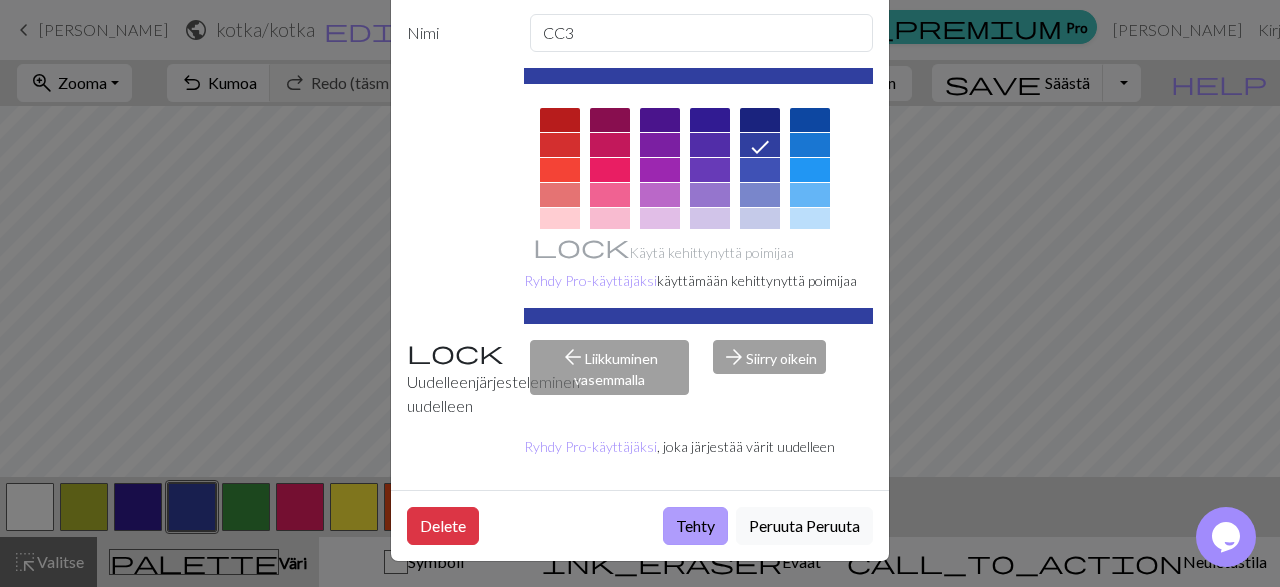 click on "Tehty" at bounding box center [695, 526] 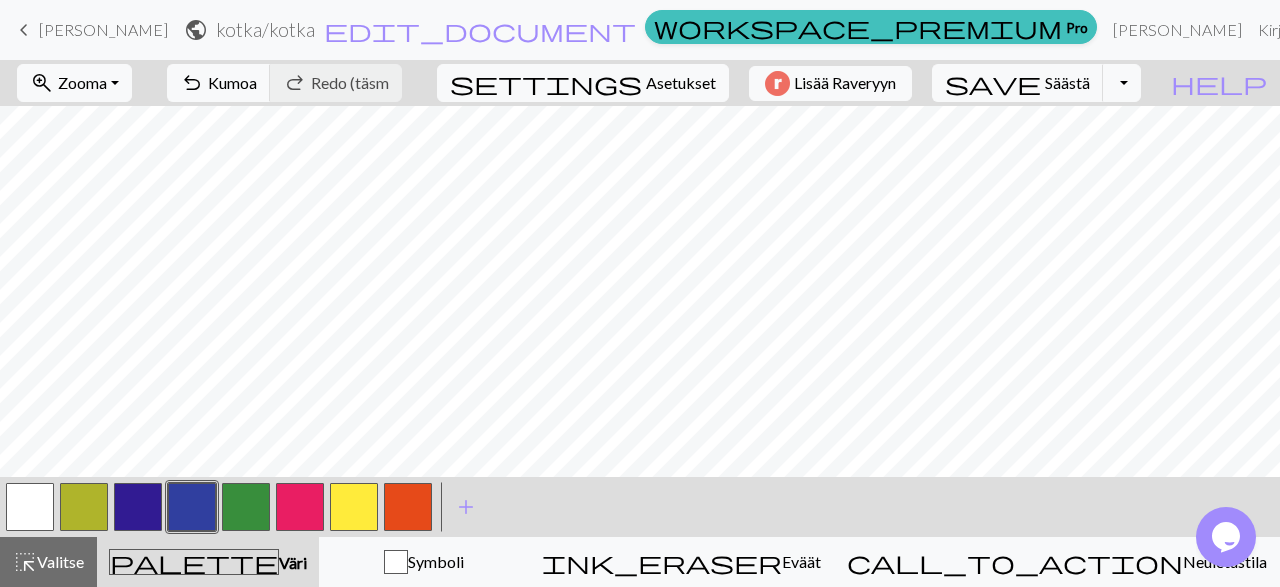 scroll, scrollTop: 118, scrollLeft: 0, axis: vertical 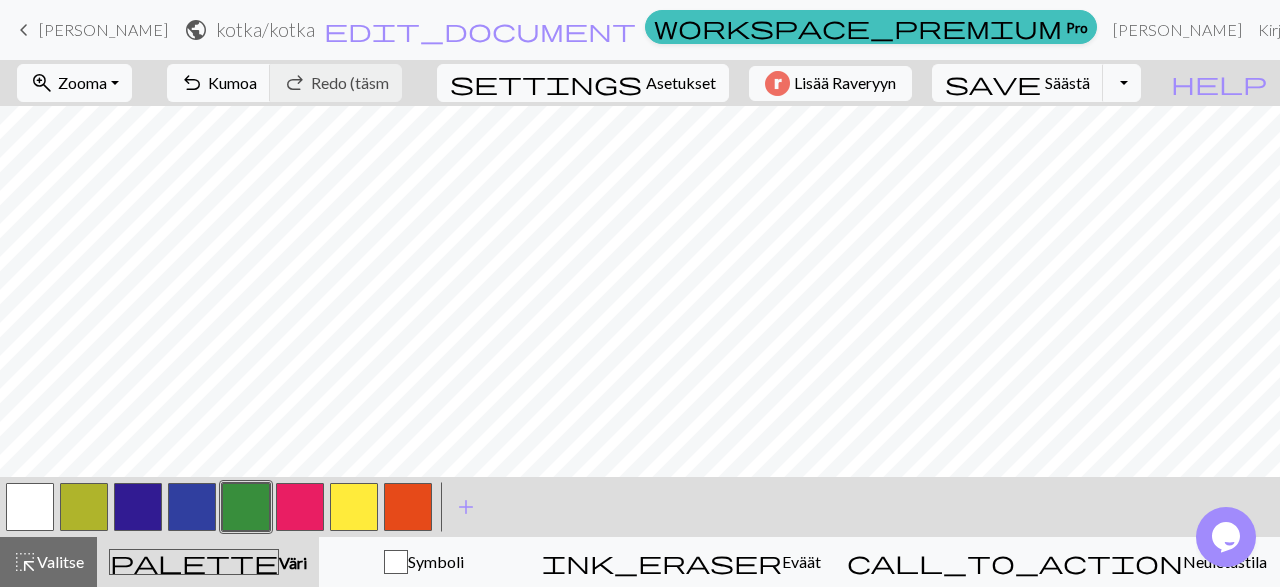 click at bounding box center [246, 507] 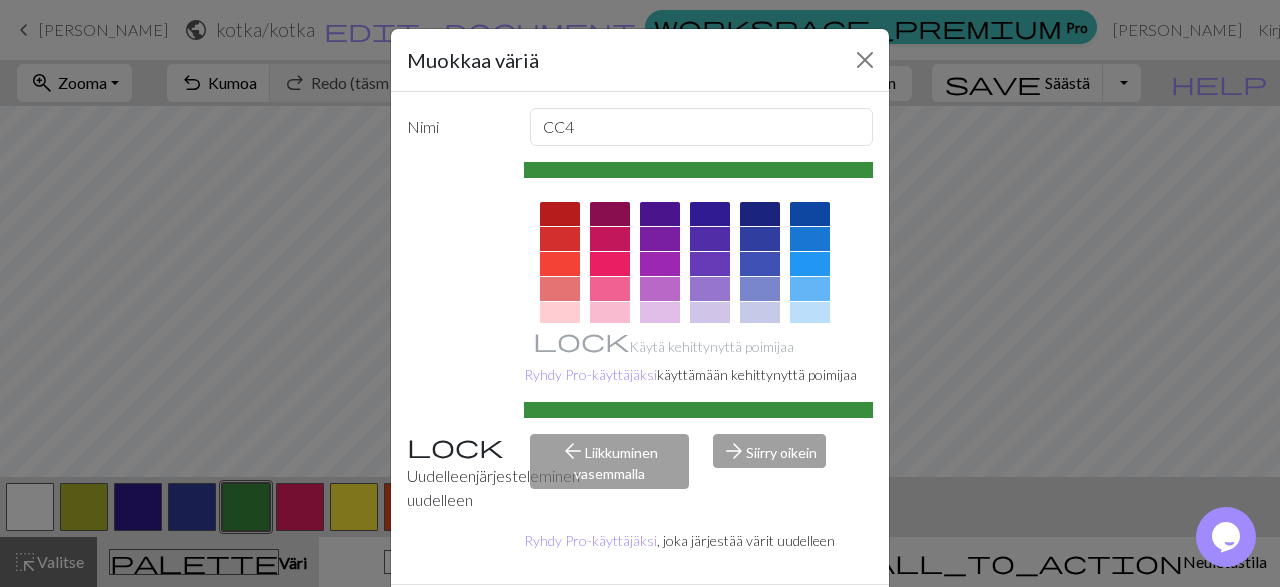 scroll, scrollTop: 94, scrollLeft: 0, axis: vertical 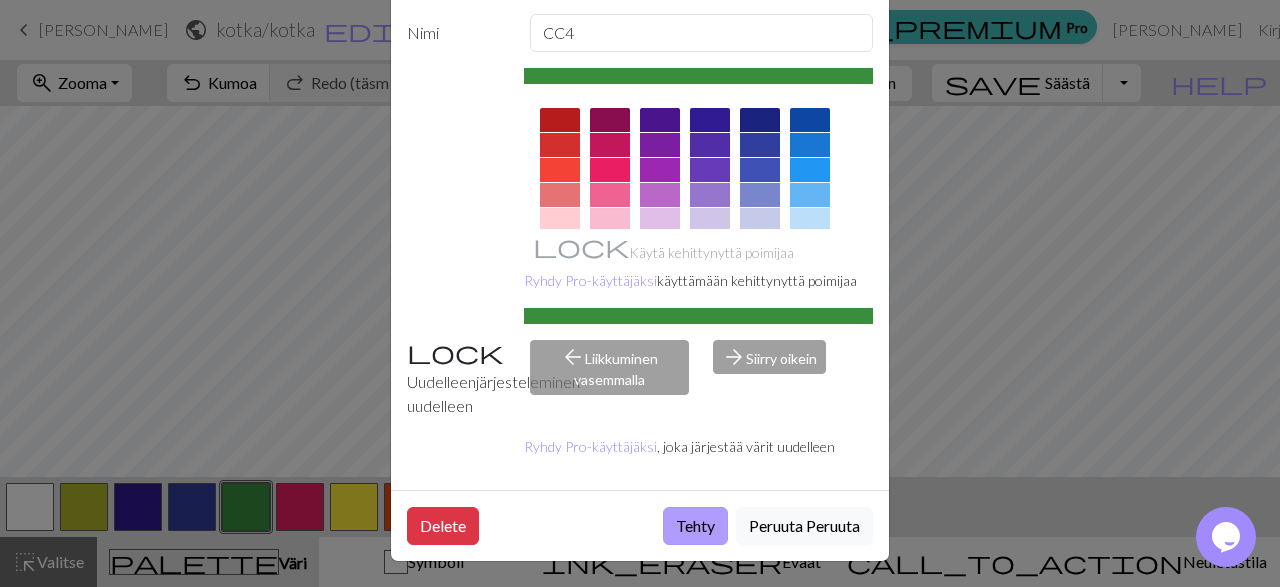 click on "Tehty" at bounding box center (695, 526) 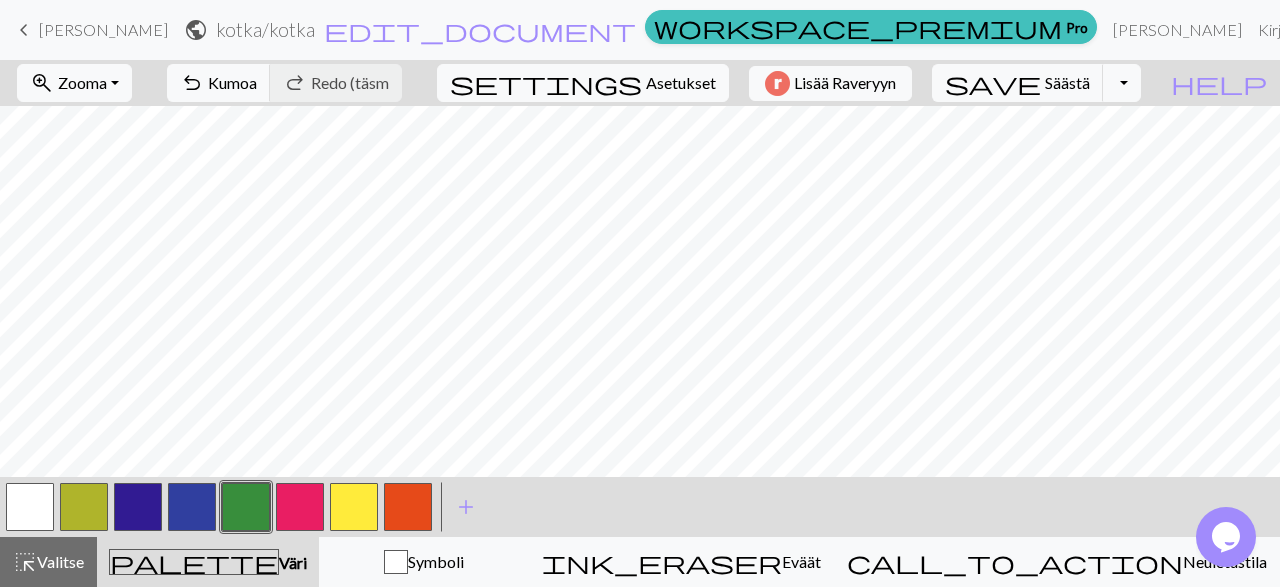 click at bounding box center [354, 507] 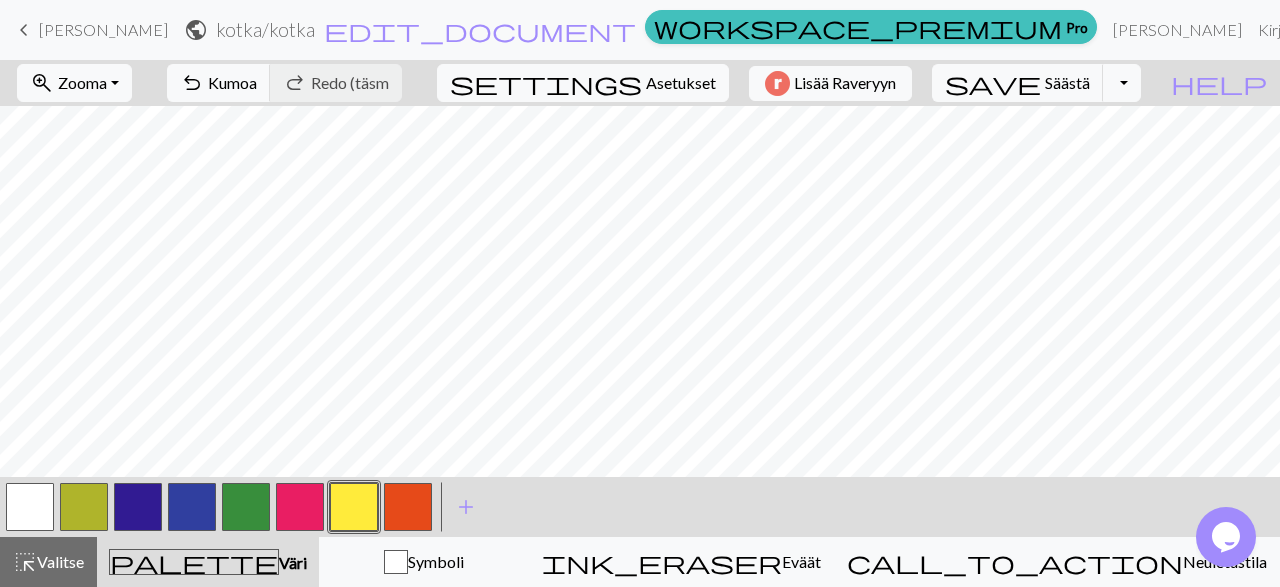 click at bounding box center (354, 507) 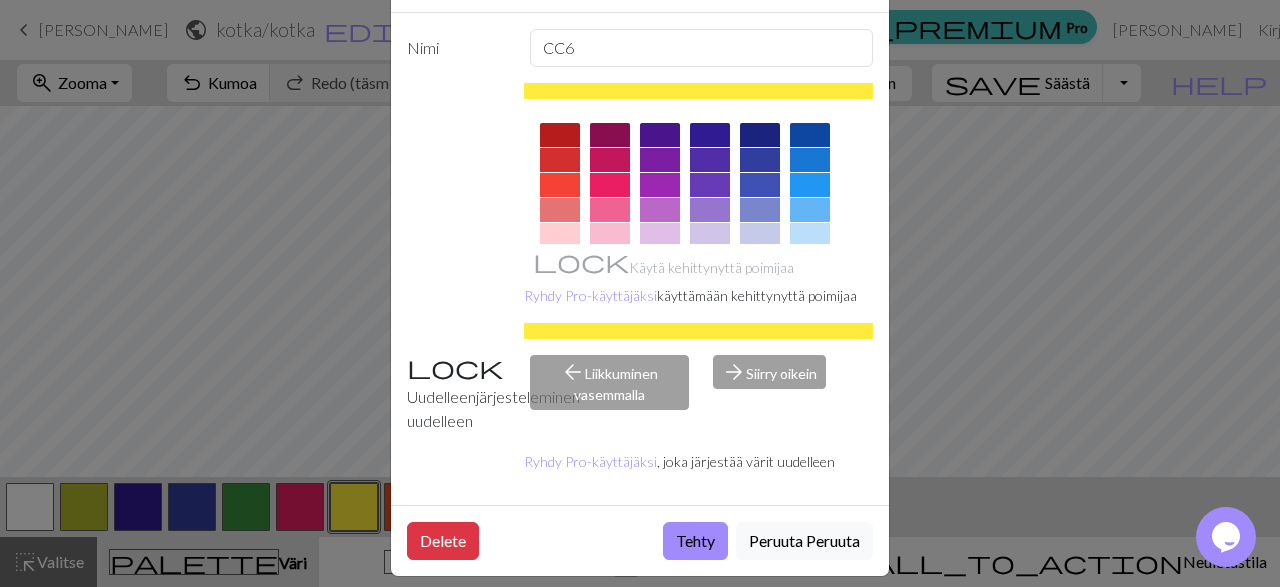 scroll, scrollTop: 94, scrollLeft: 0, axis: vertical 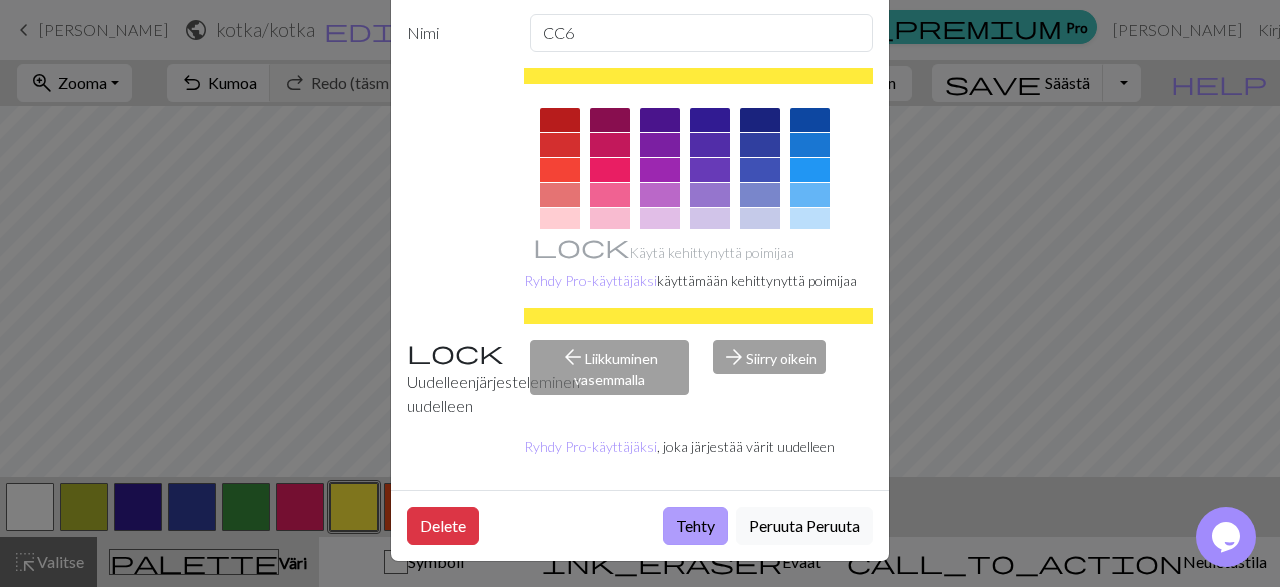 click on "Tehty" at bounding box center [695, 526] 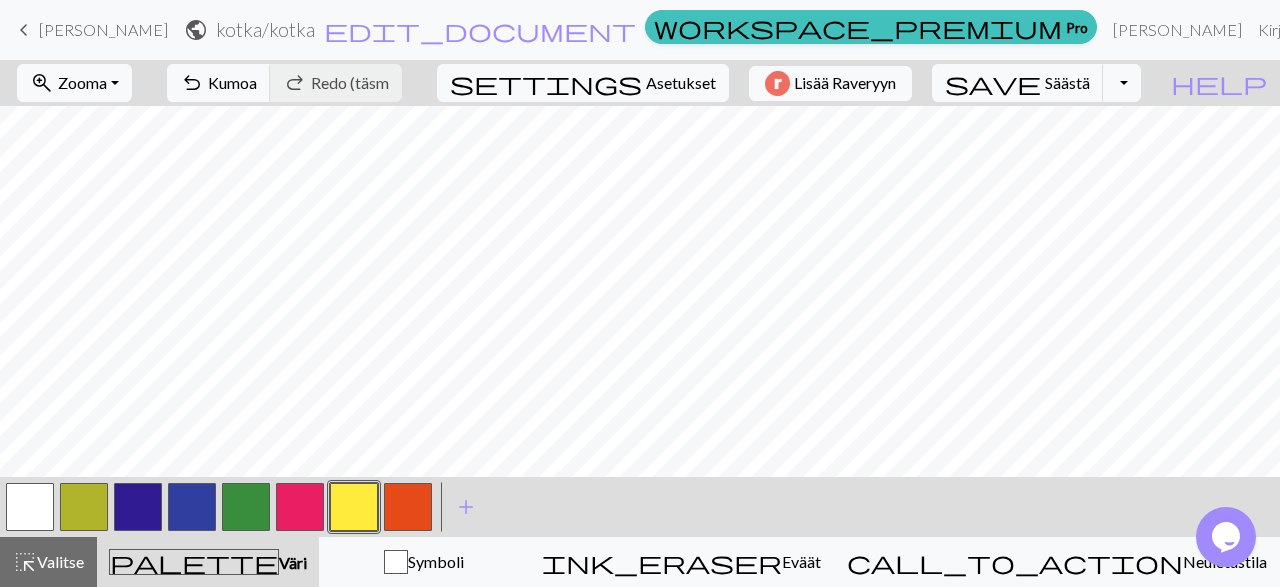 click at bounding box center (408, 507) 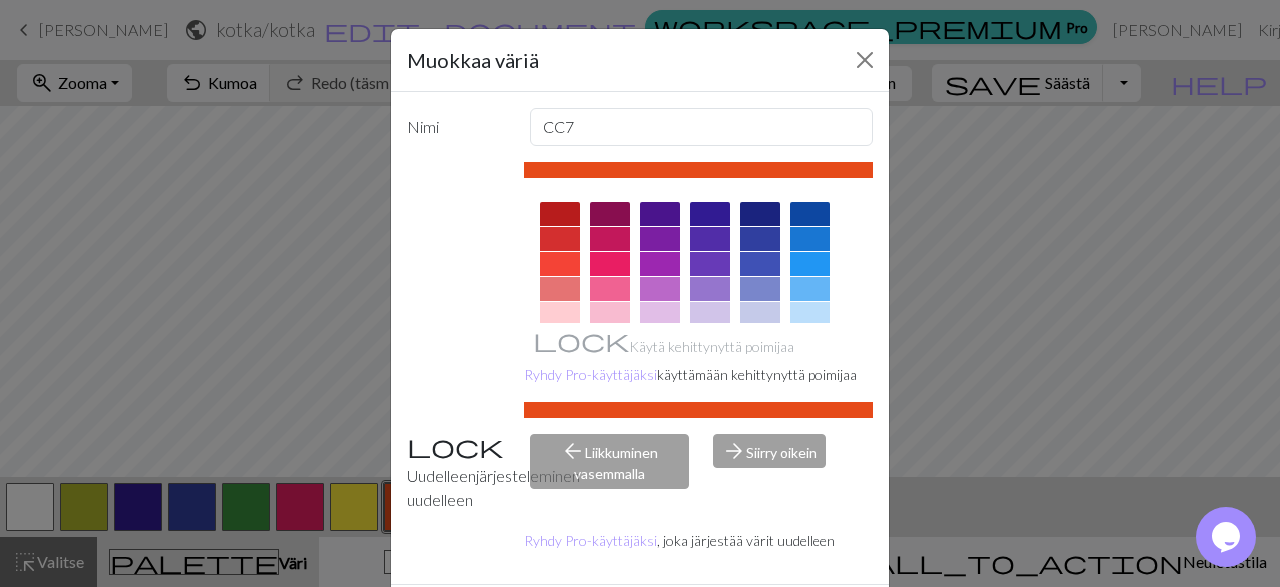 scroll, scrollTop: 94, scrollLeft: 0, axis: vertical 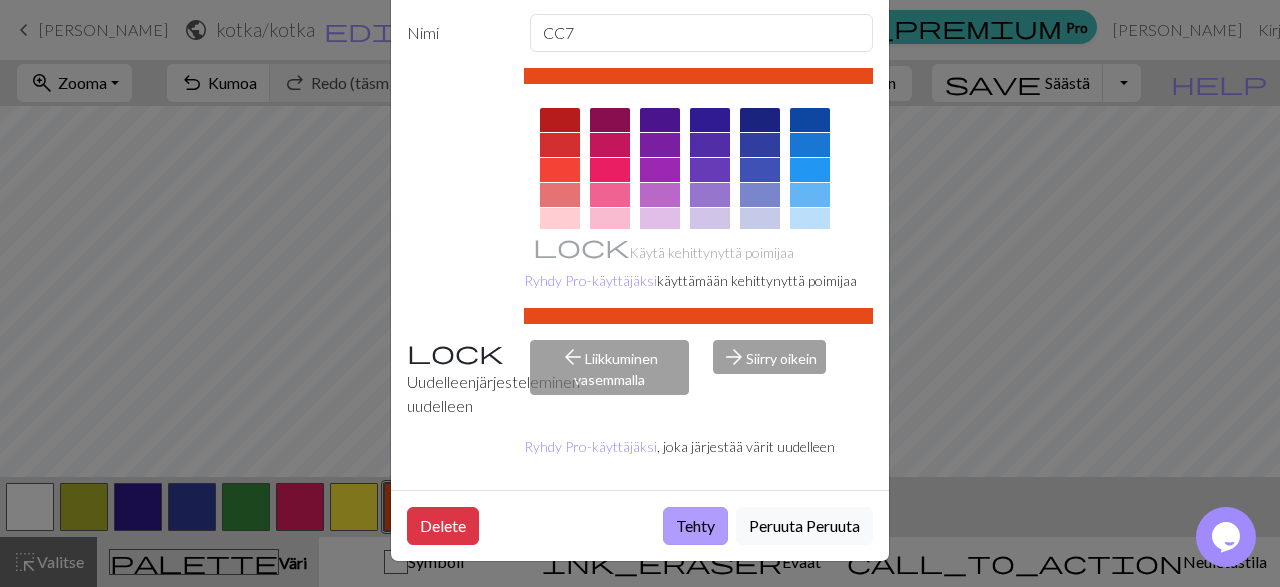 click on "Tehty" at bounding box center [695, 526] 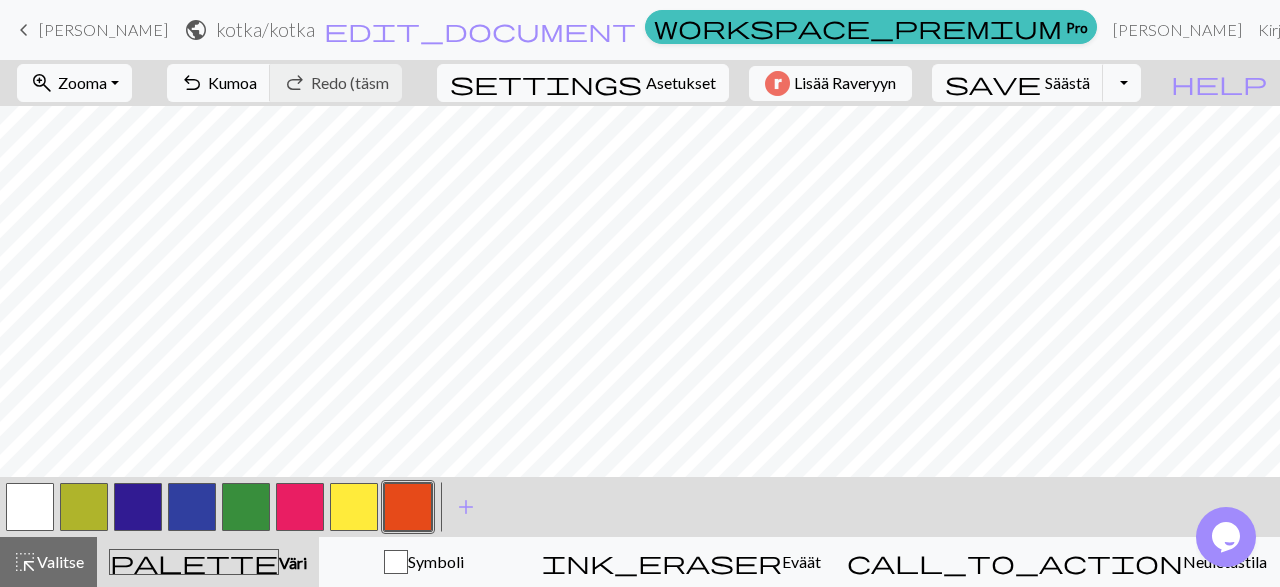 click at bounding box center [246, 507] 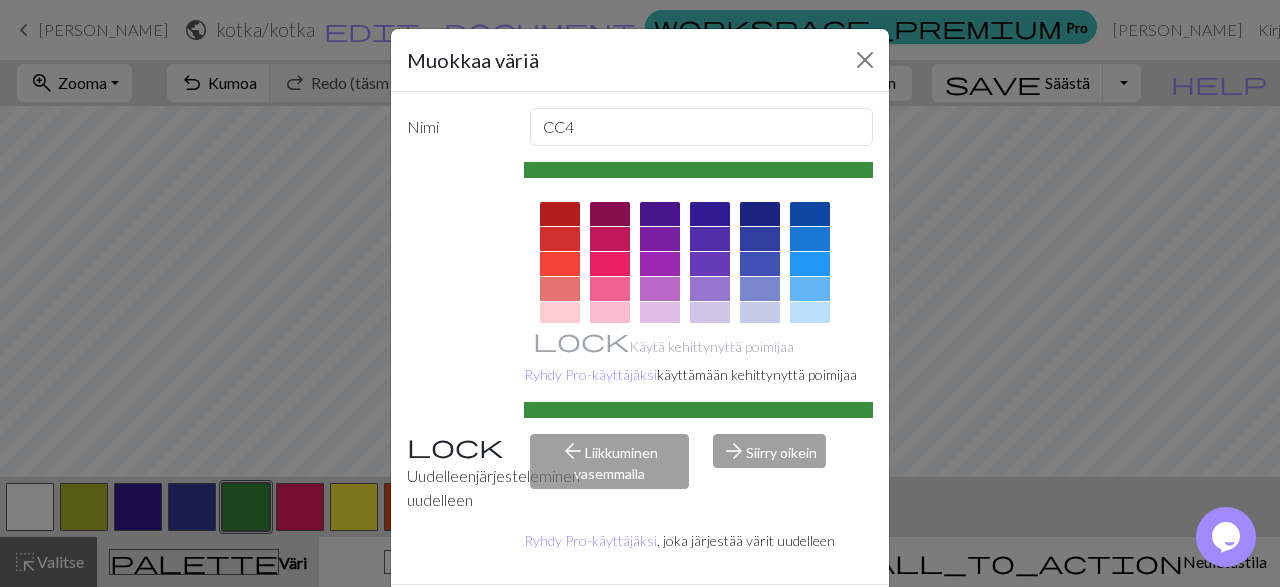 scroll, scrollTop: 94, scrollLeft: 0, axis: vertical 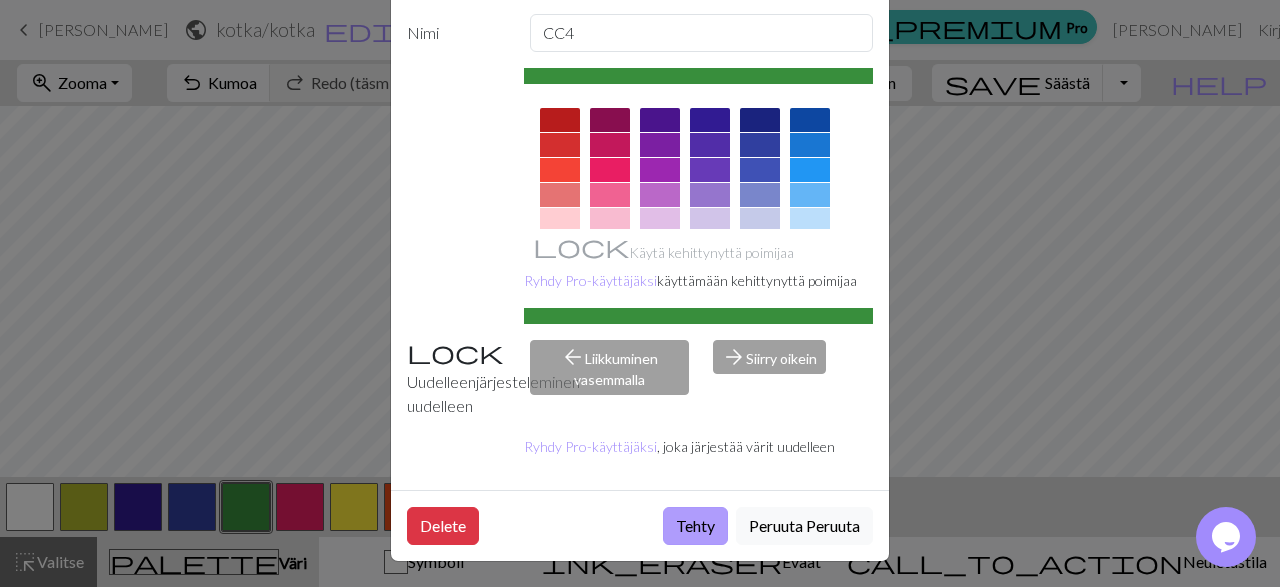 click on "Tehty" at bounding box center (695, 526) 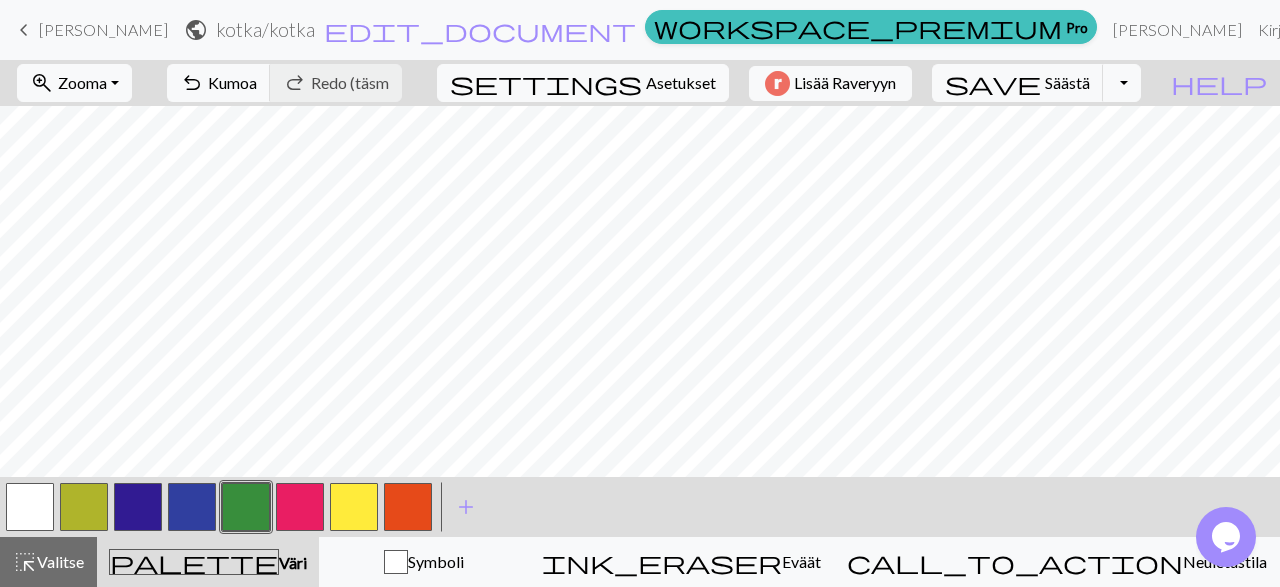 click at bounding box center [192, 507] 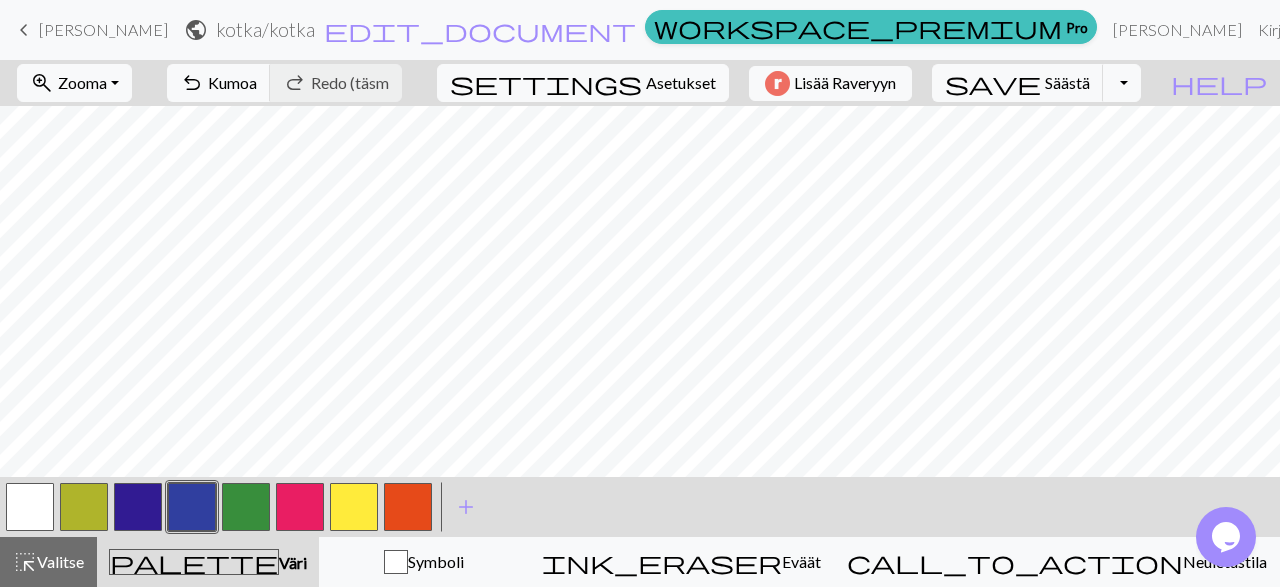 click at bounding box center [192, 507] 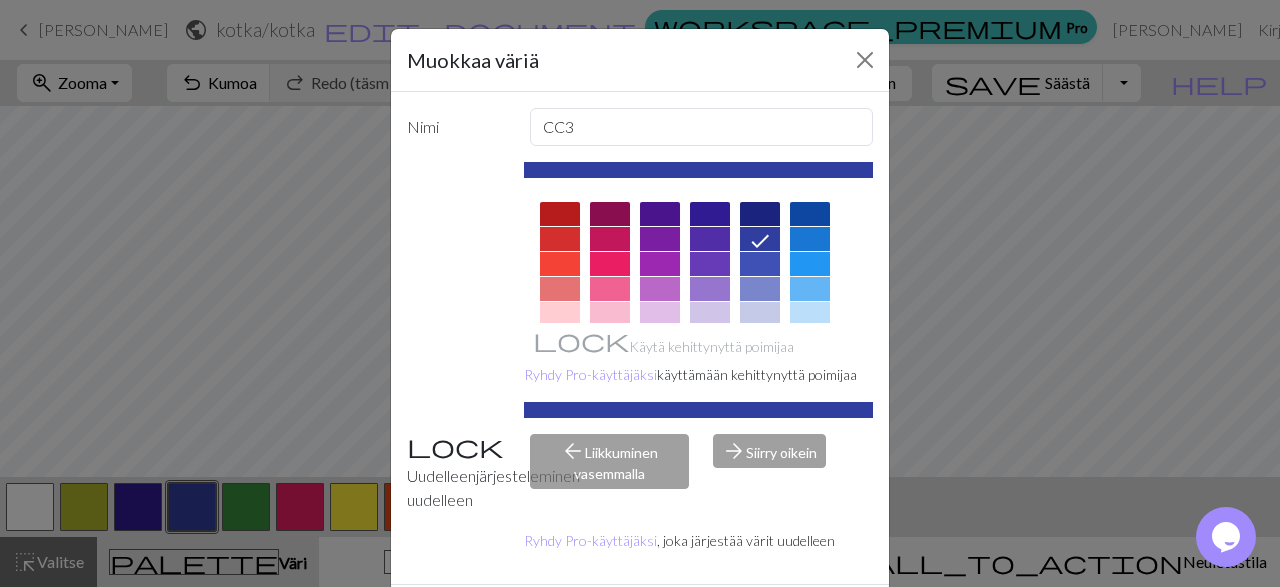 scroll, scrollTop: 94, scrollLeft: 0, axis: vertical 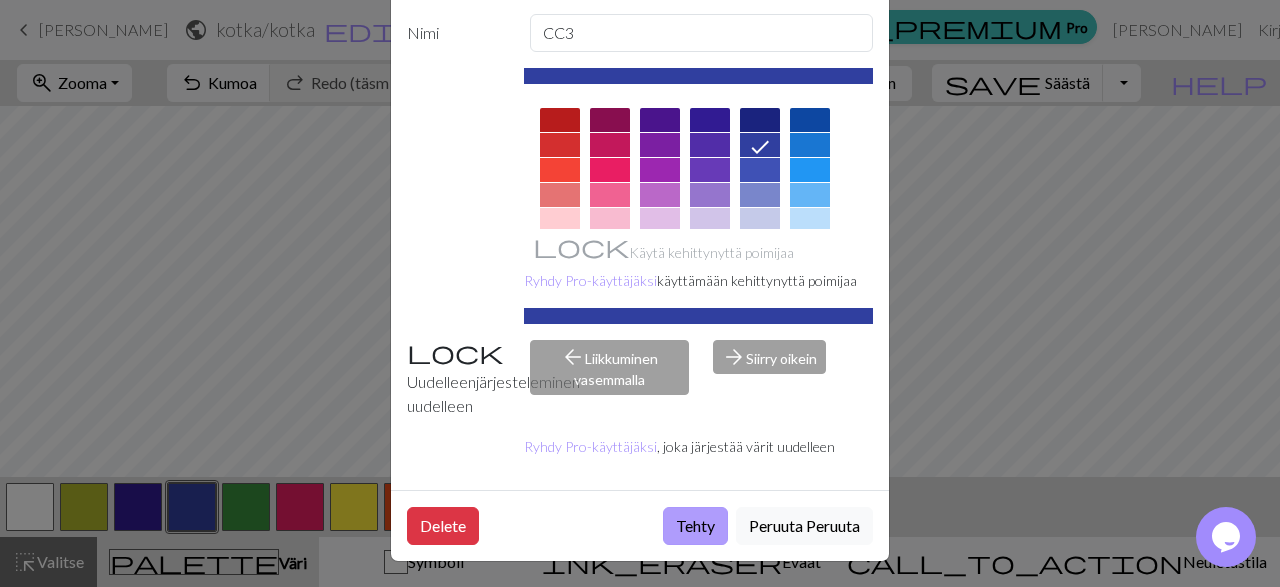 click on "Tehty" at bounding box center (695, 526) 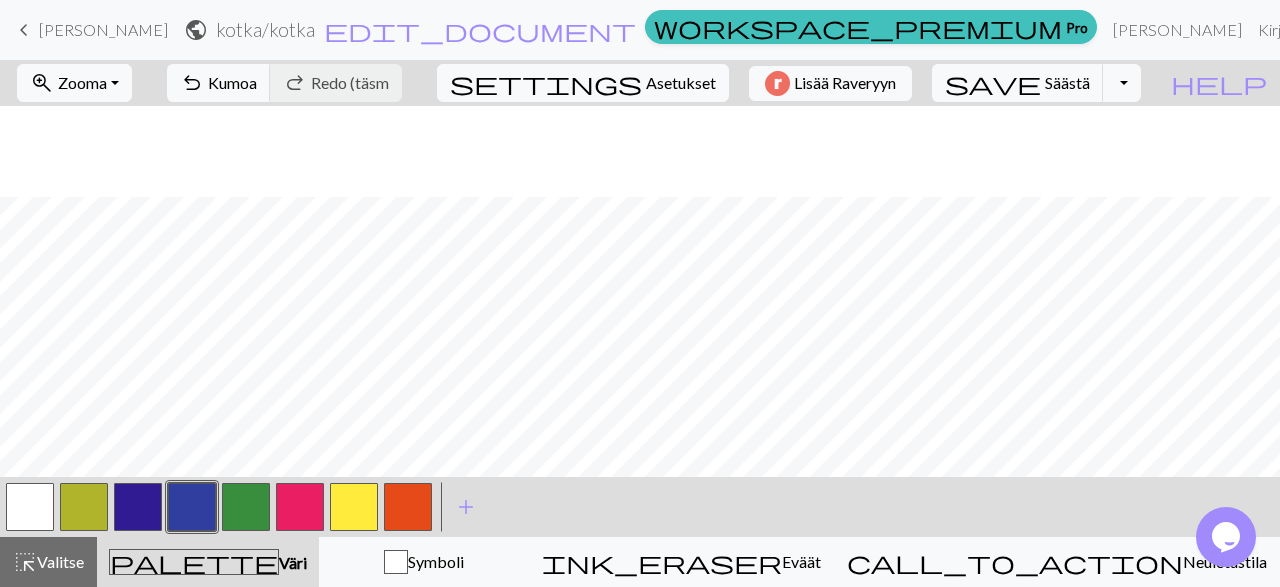scroll, scrollTop: 118, scrollLeft: 0, axis: vertical 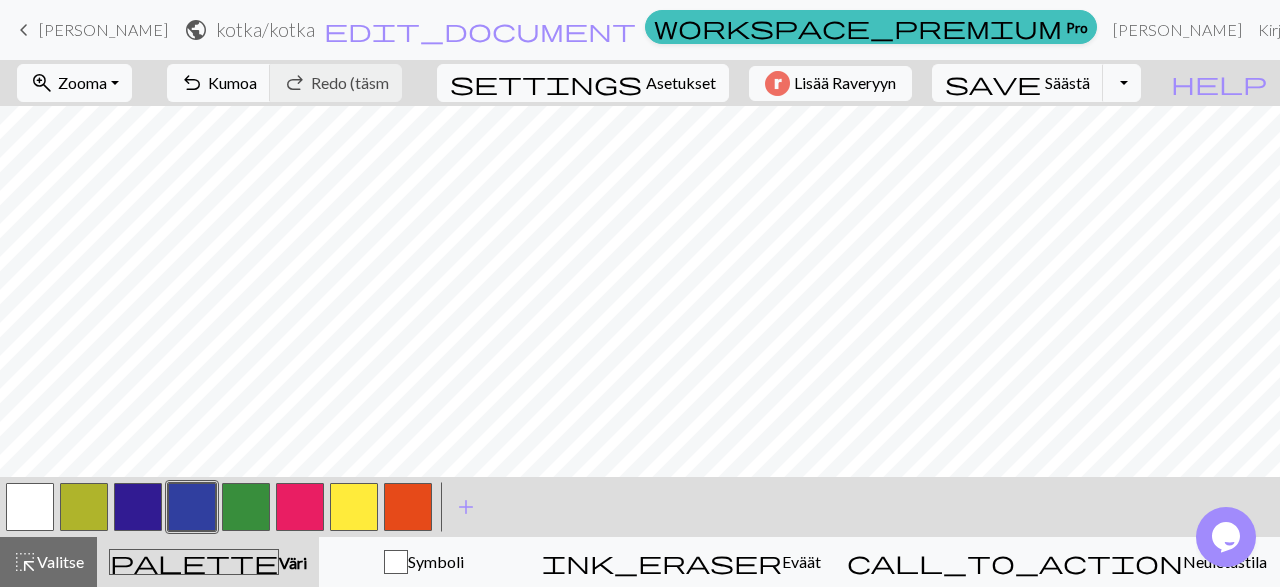 click at bounding box center [246, 507] 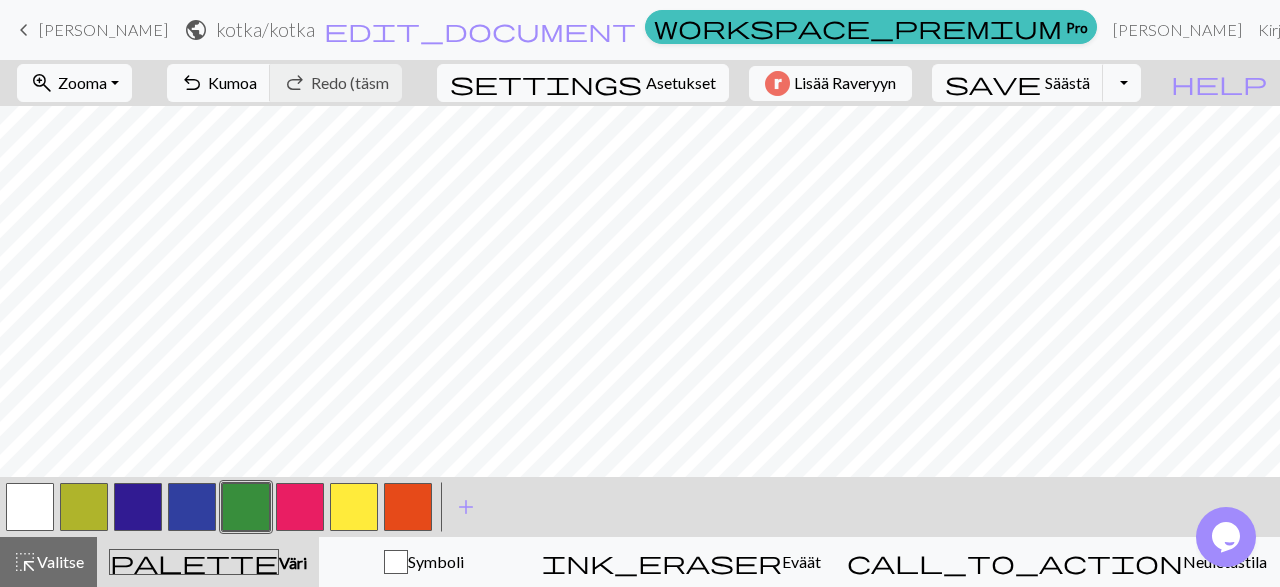 click at bounding box center [246, 507] 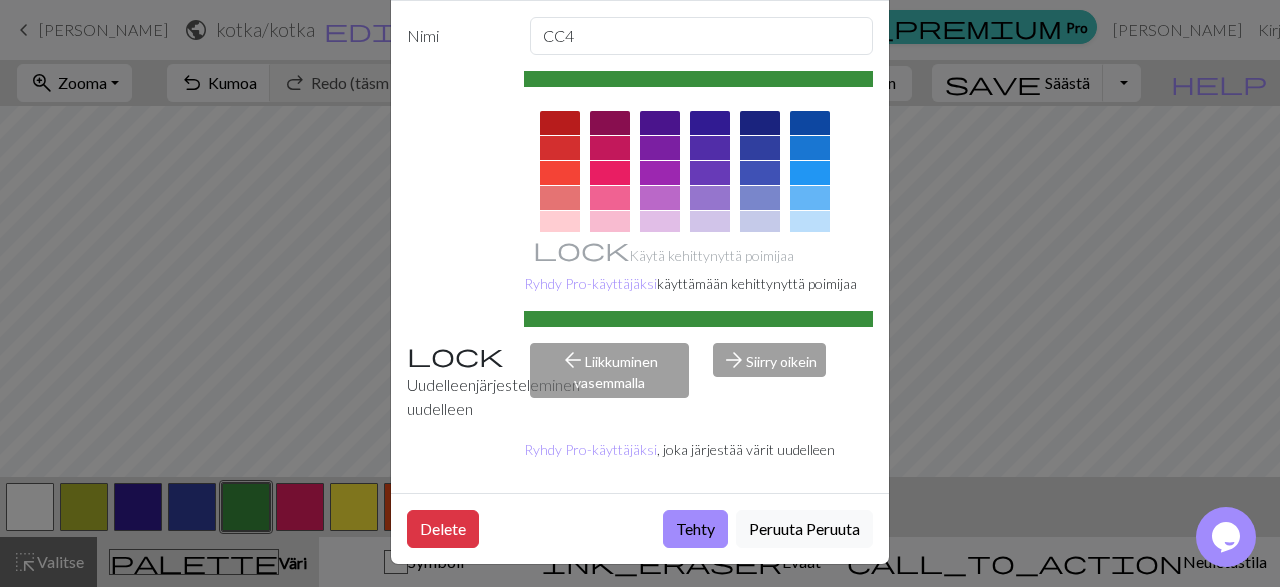 scroll, scrollTop: 94, scrollLeft: 0, axis: vertical 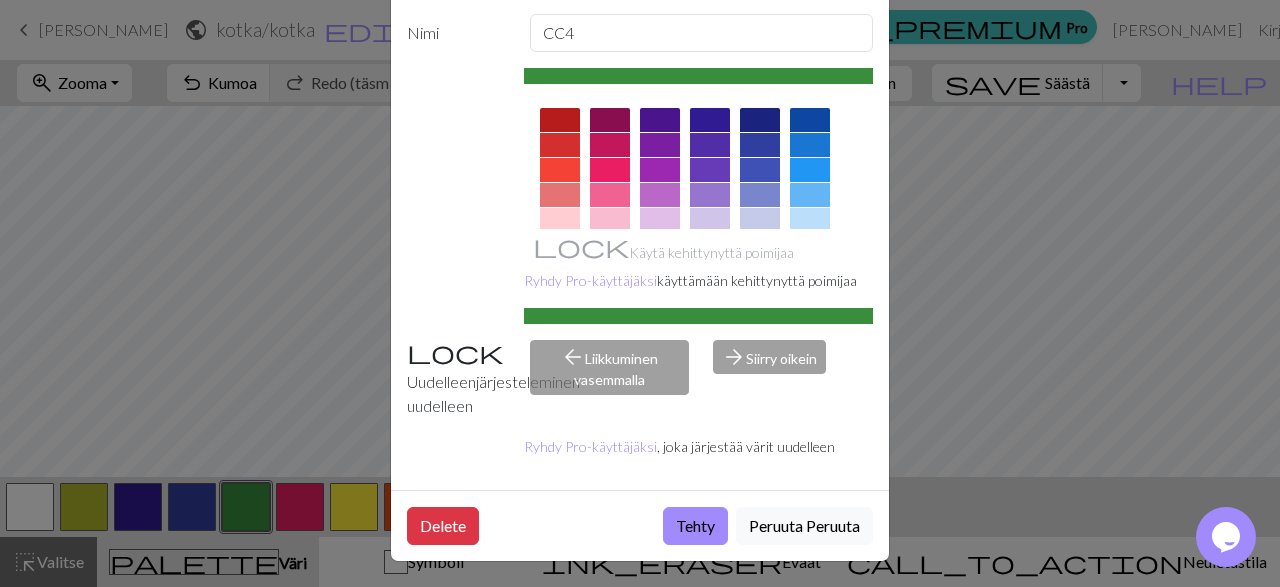 click on "Tehty" at bounding box center (695, 526) 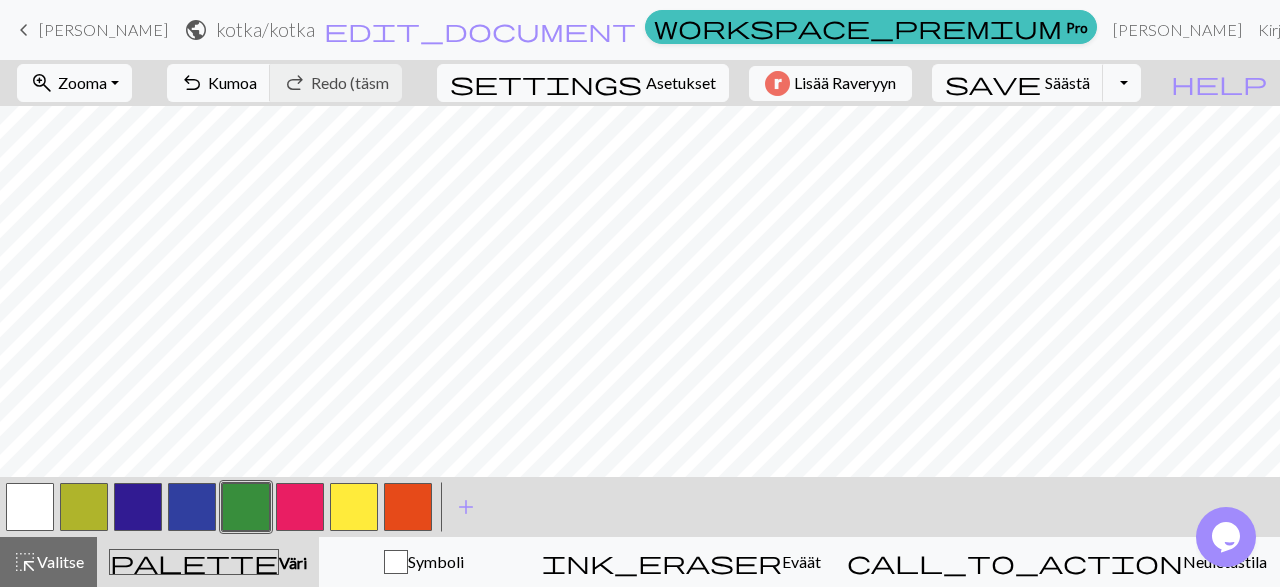 click at bounding box center (354, 507) 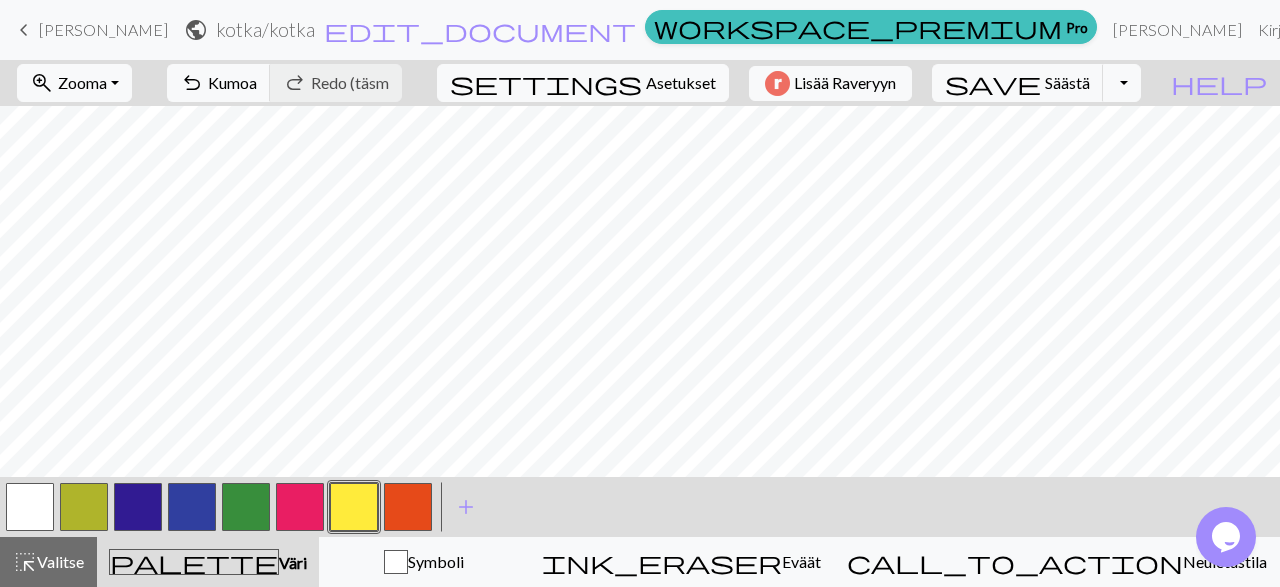 click at bounding box center (354, 507) 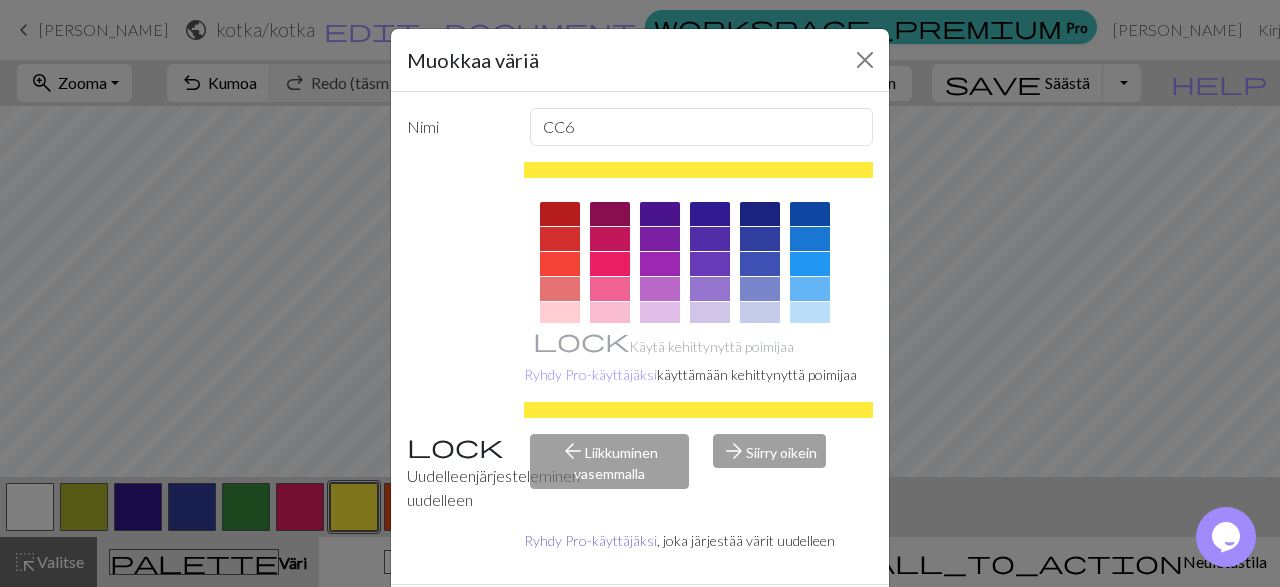 scroll, scrollTop: 94, scrollLeft: 0, axis: vertical 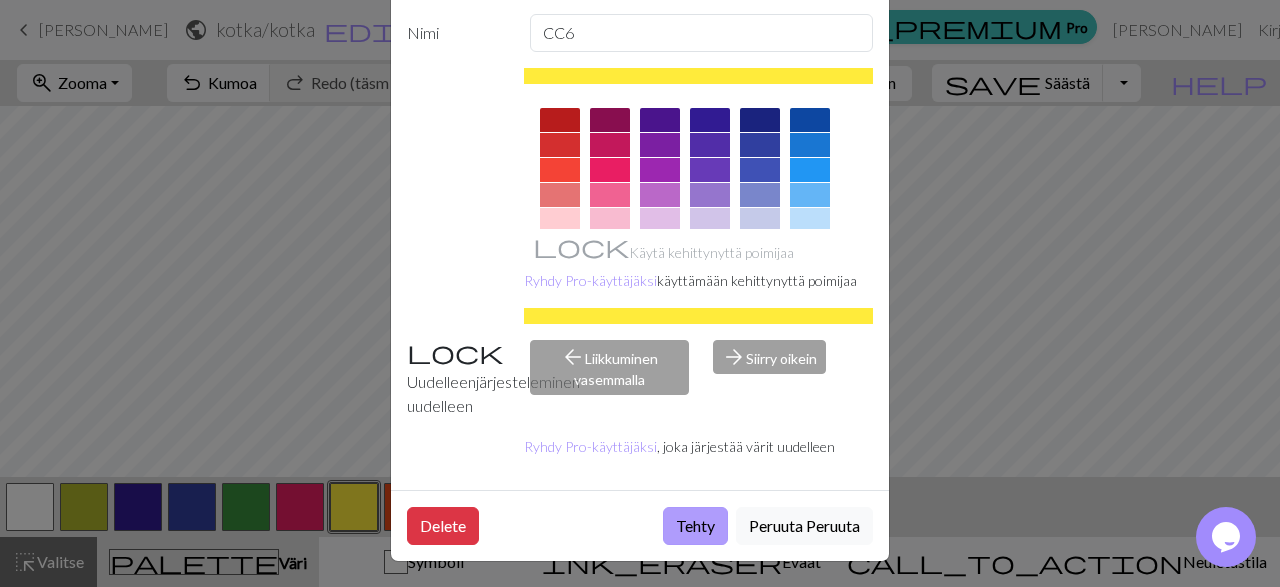click on "Tehty" at bounding box center (695, 526) 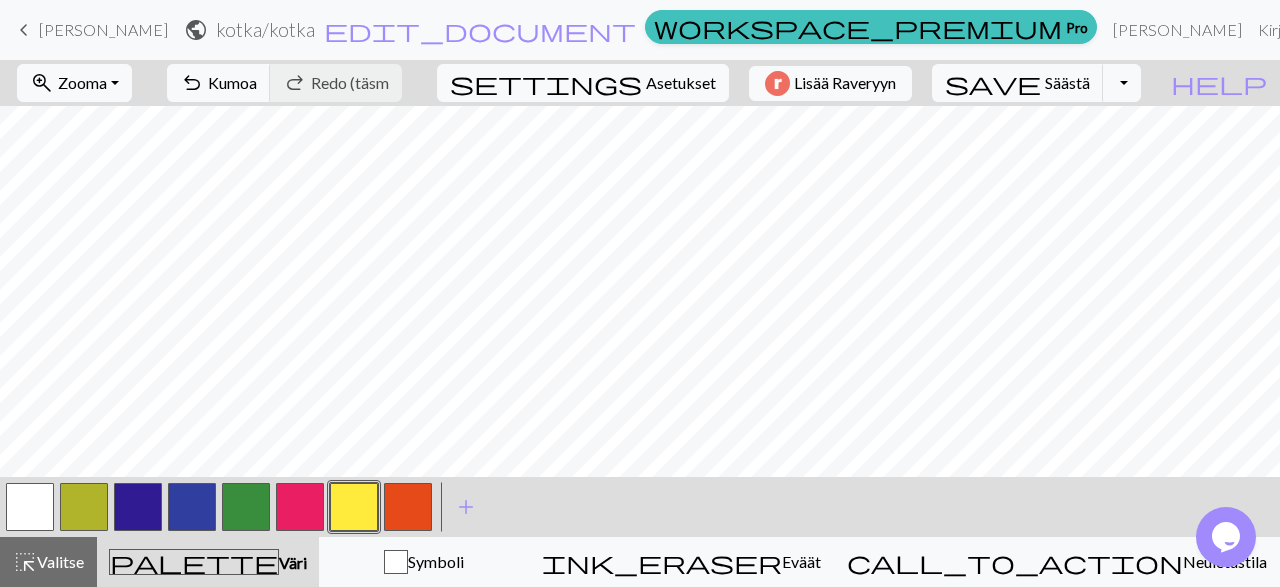 click at bounding box center [192, 507] 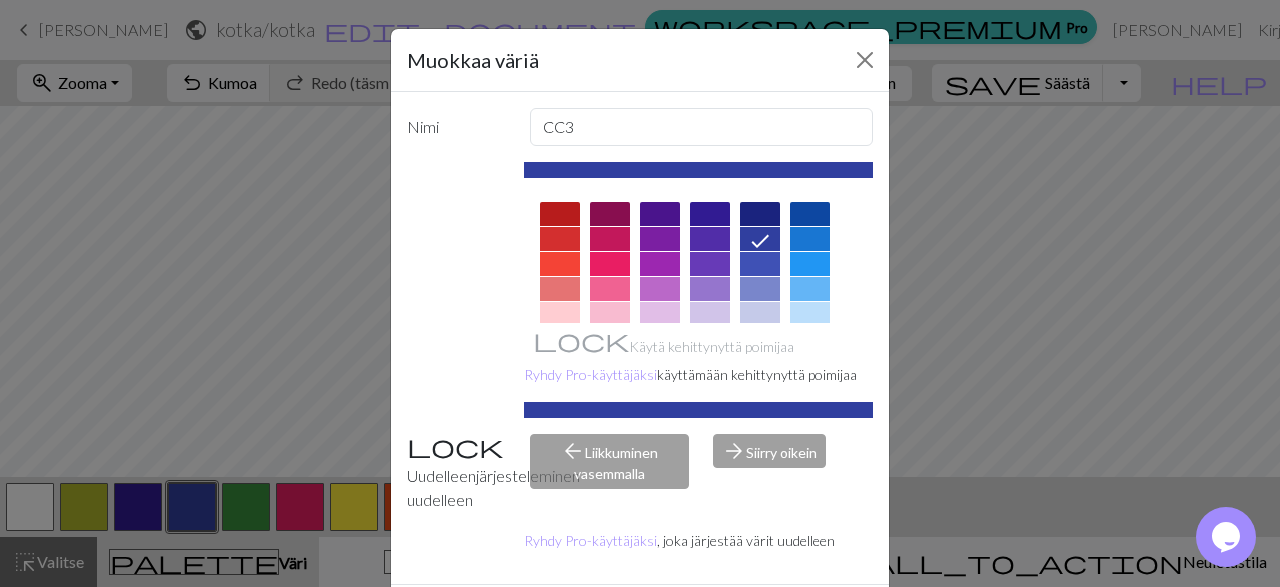 scroll, scrollTop: 94, scrollLeft: 0, axis: vertical 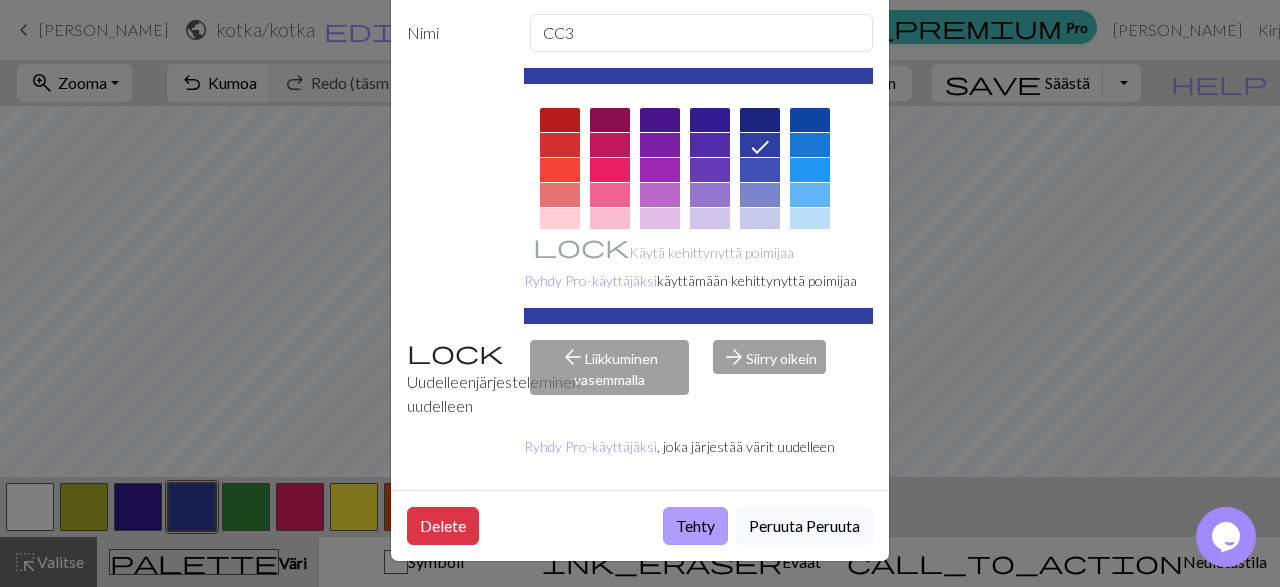 click on "Tehty" at bounding box center (695, 526) 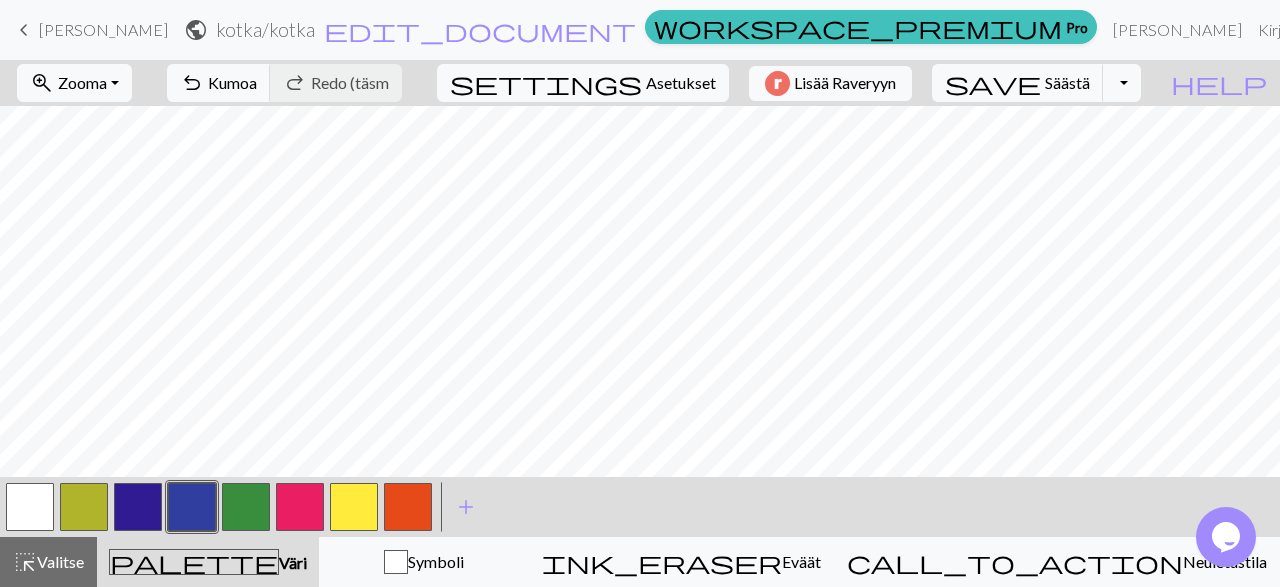 click at bounding box center [354, 507] 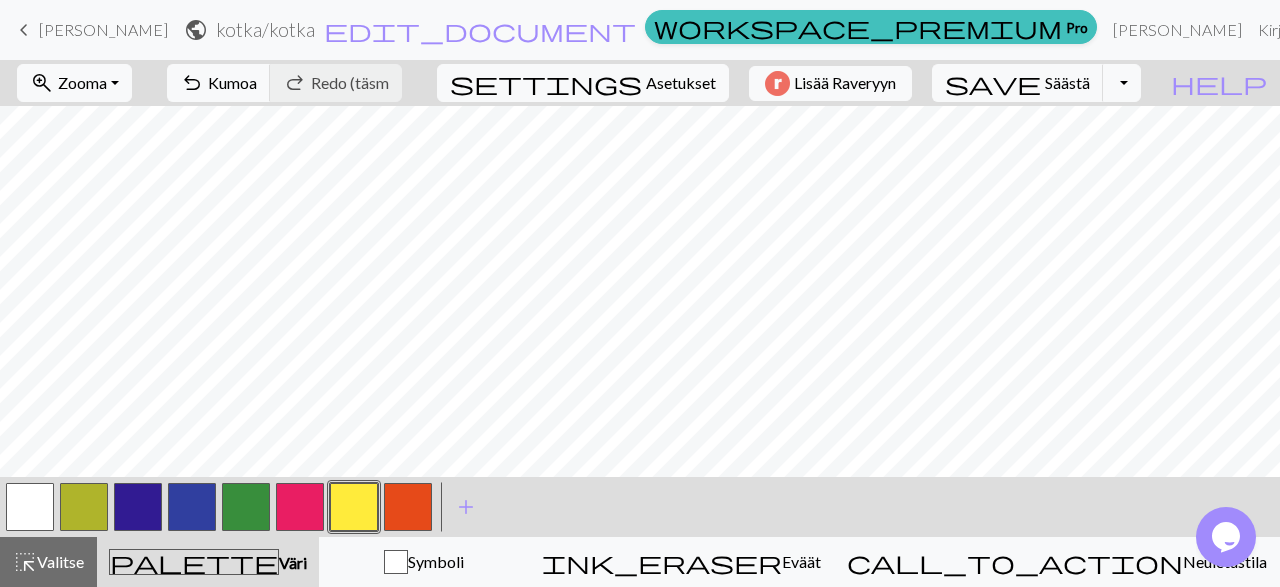 click at bounding box center [354, 507] 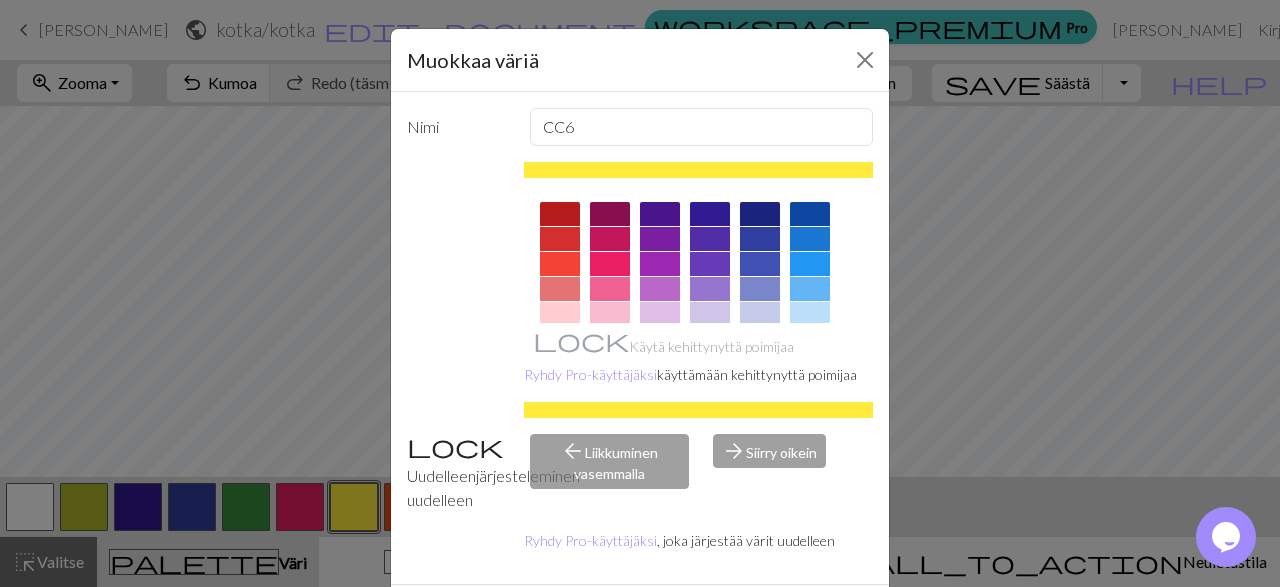scroll, scrollTop: 94, scrollLeft: 0, axis: vertical 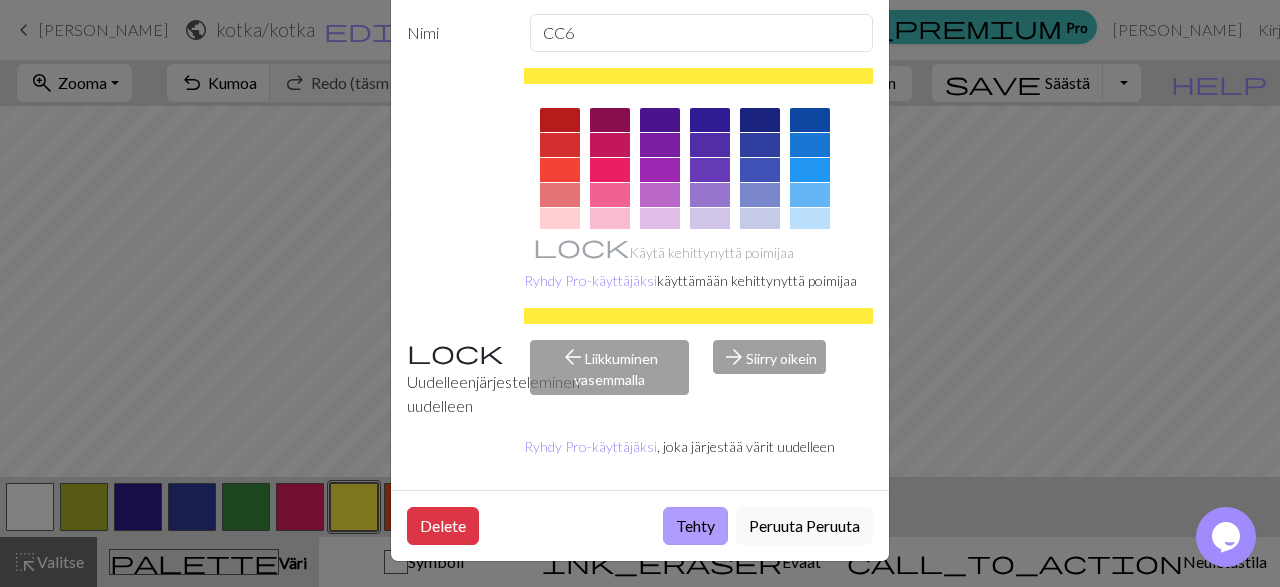 click on "Tehty" at bounding box center (695, 526) 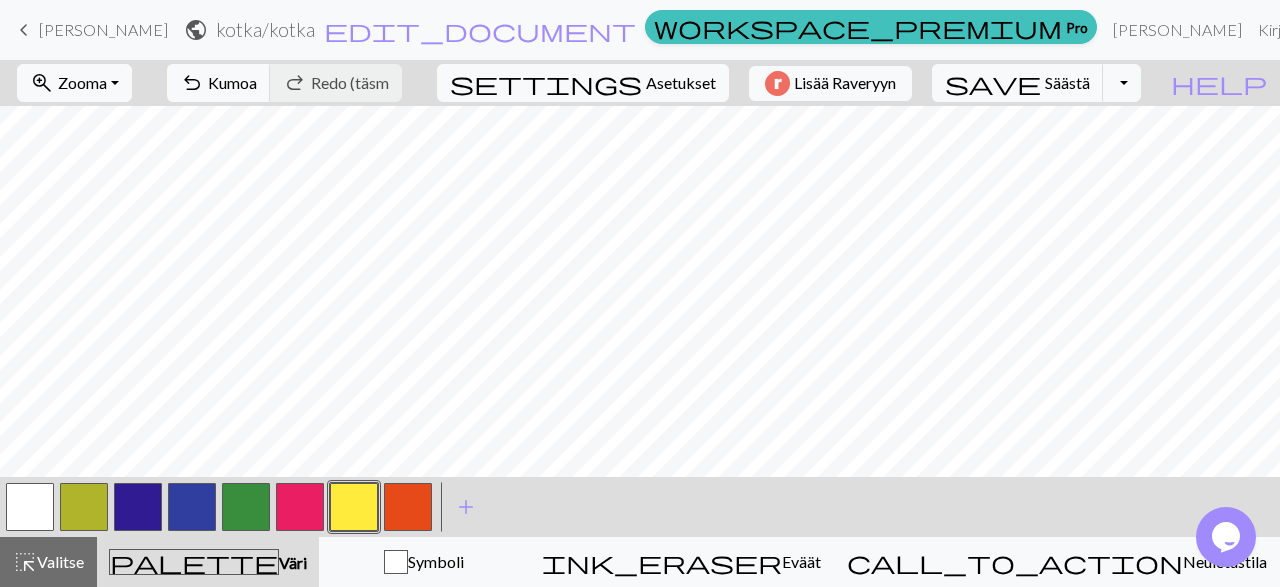 click at bounding box center [408, 507] 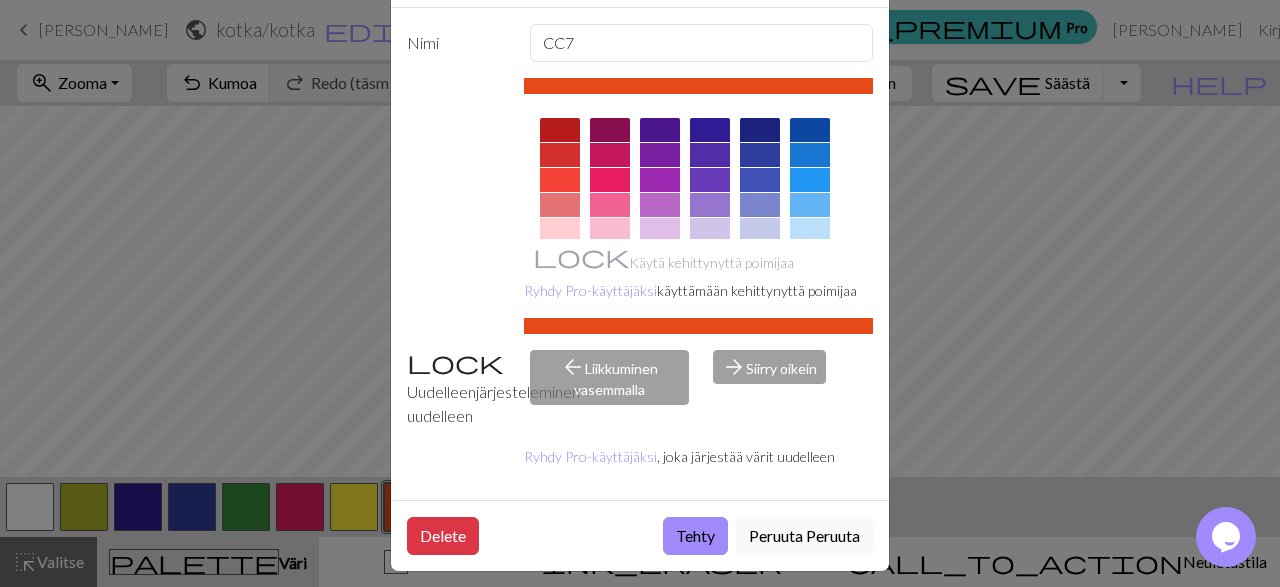 scroll, scrollTop: 94, scrollLeft: 0, axis: vertical 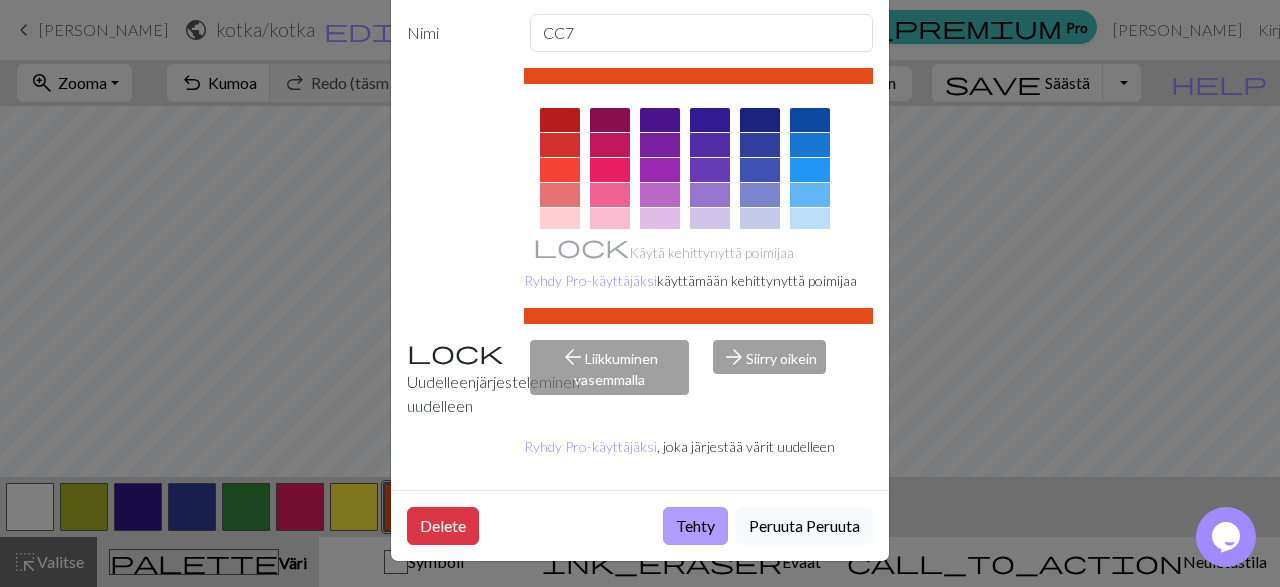 click on "Tehty" at bounding box center (695, 526) 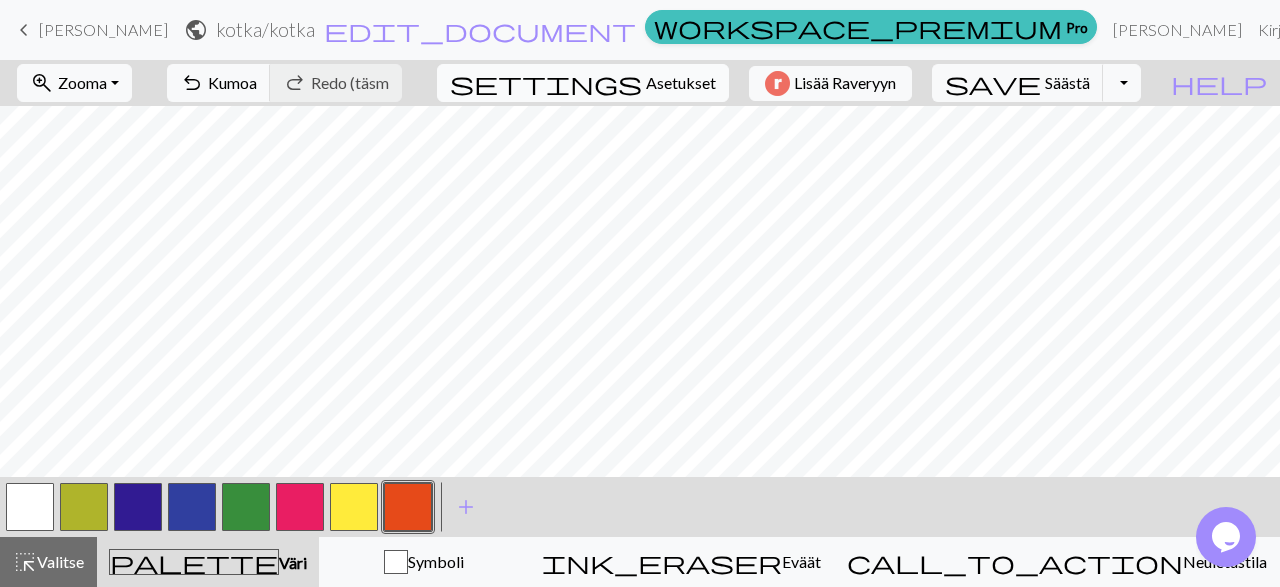 click on "settings" at bounding box center (546, 83) 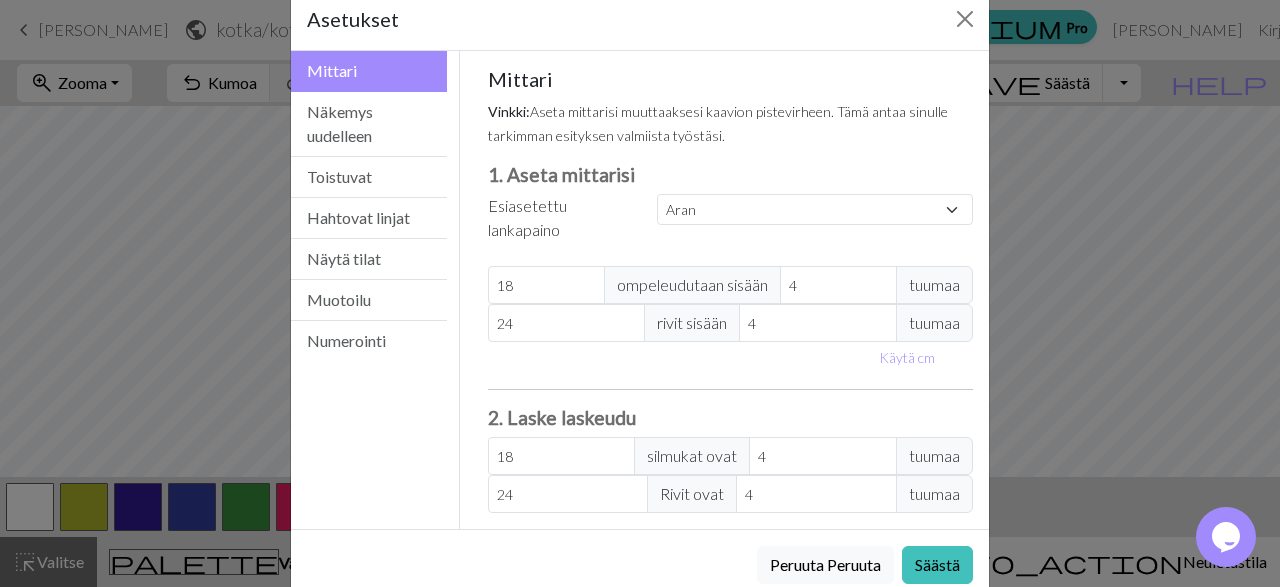 scroll, scrollTop: 0, scrollLeft: 0, axis: both 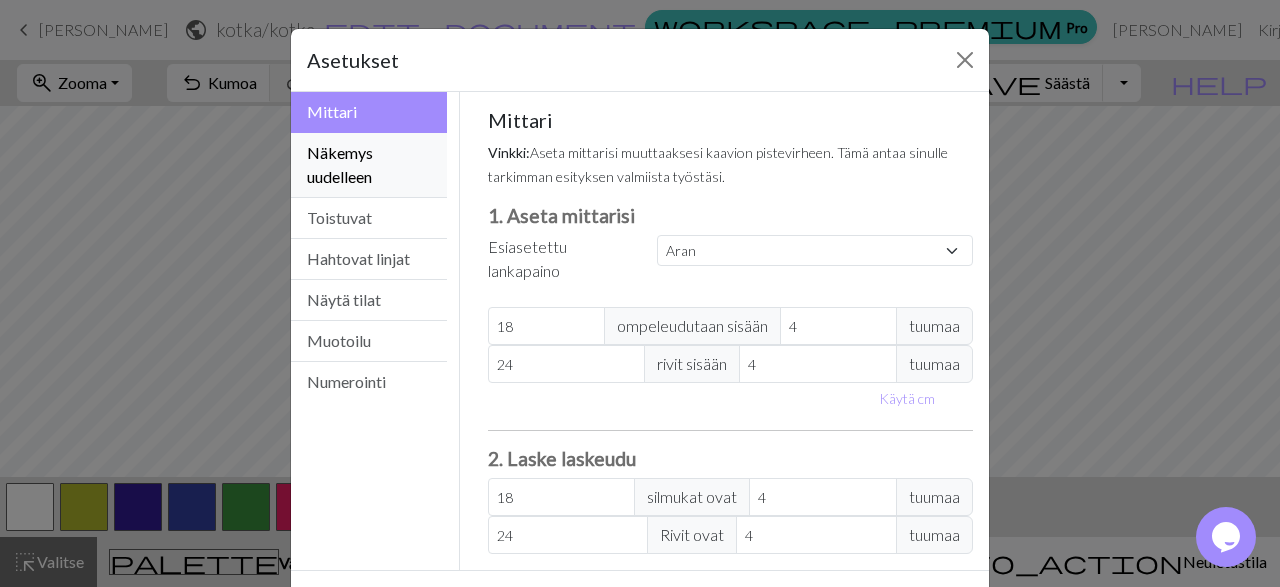 click on "Näkemys uudelleen" at bounding box center [369, 165] 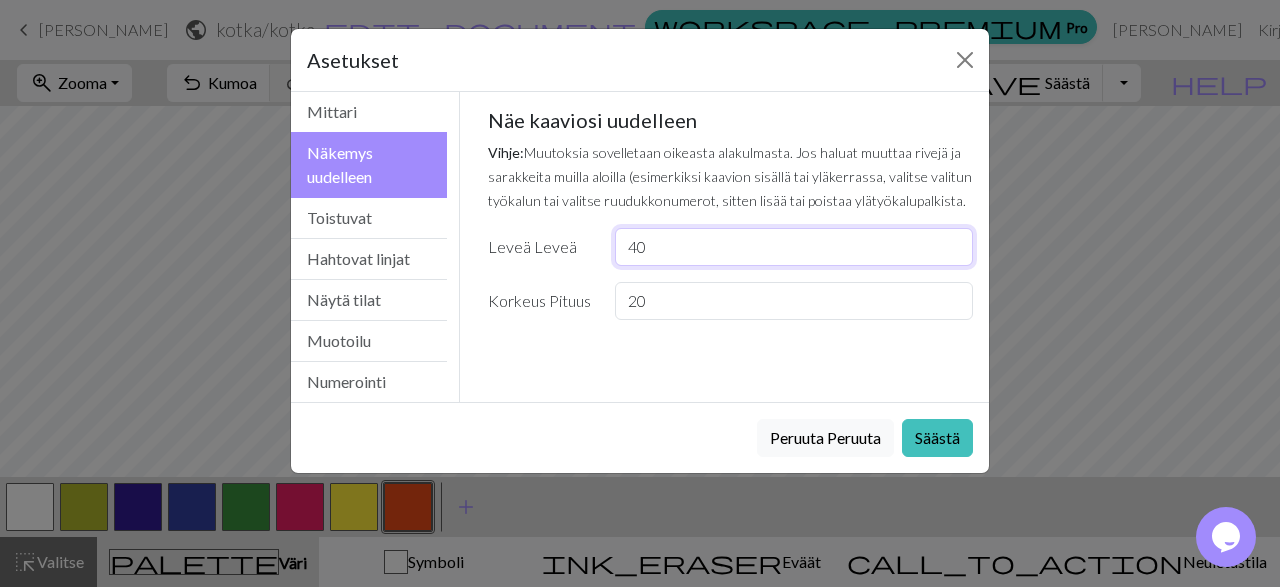 click on "40" at bounding box center (794, 247) 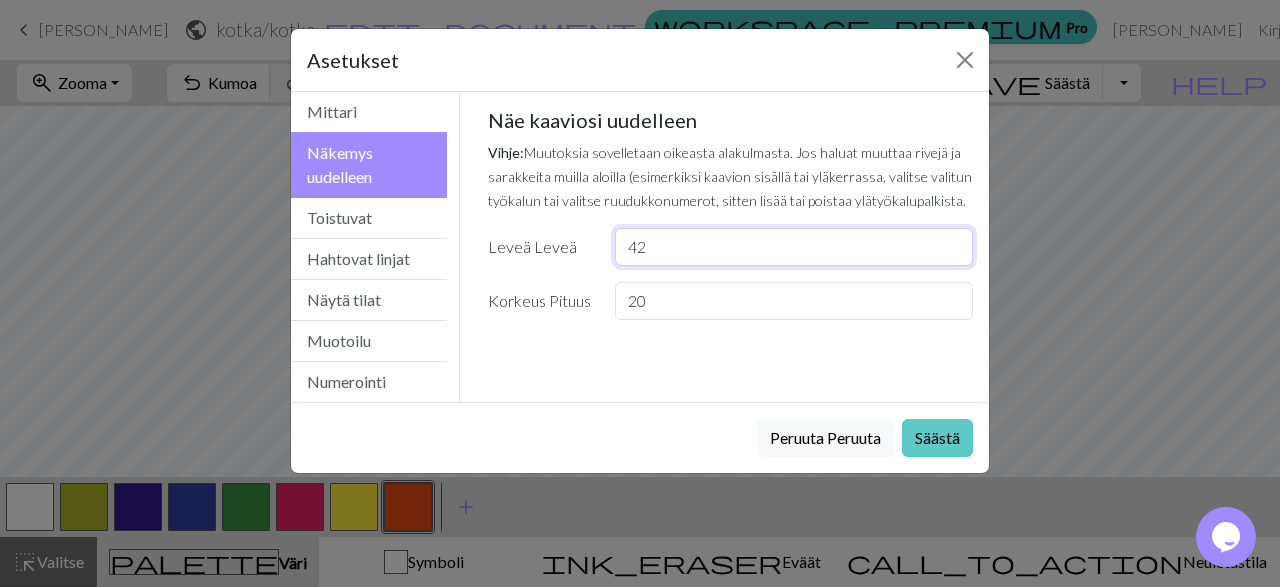 type on "42" 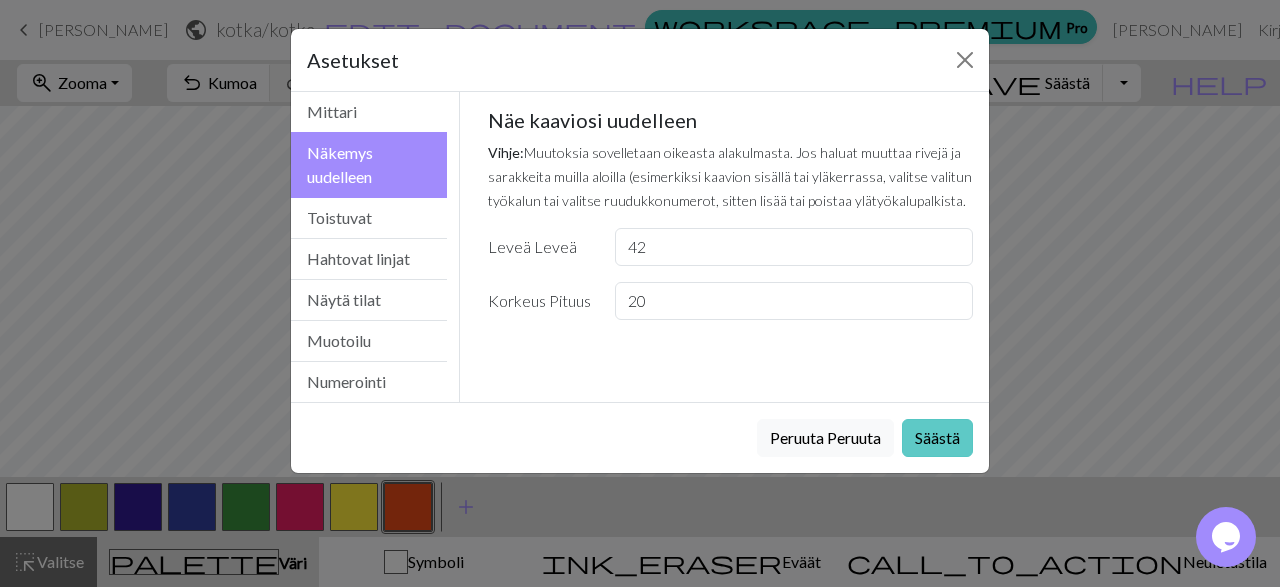 click on "Säästä" at bounding box center [937, 438] 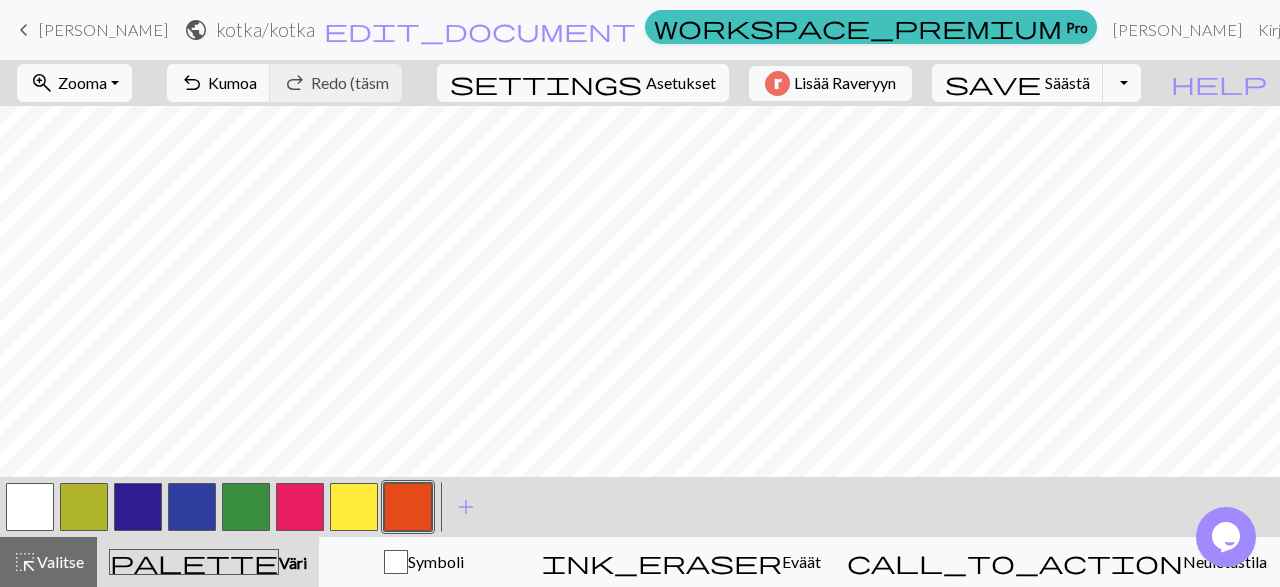 click at bounding box center [246, 507] 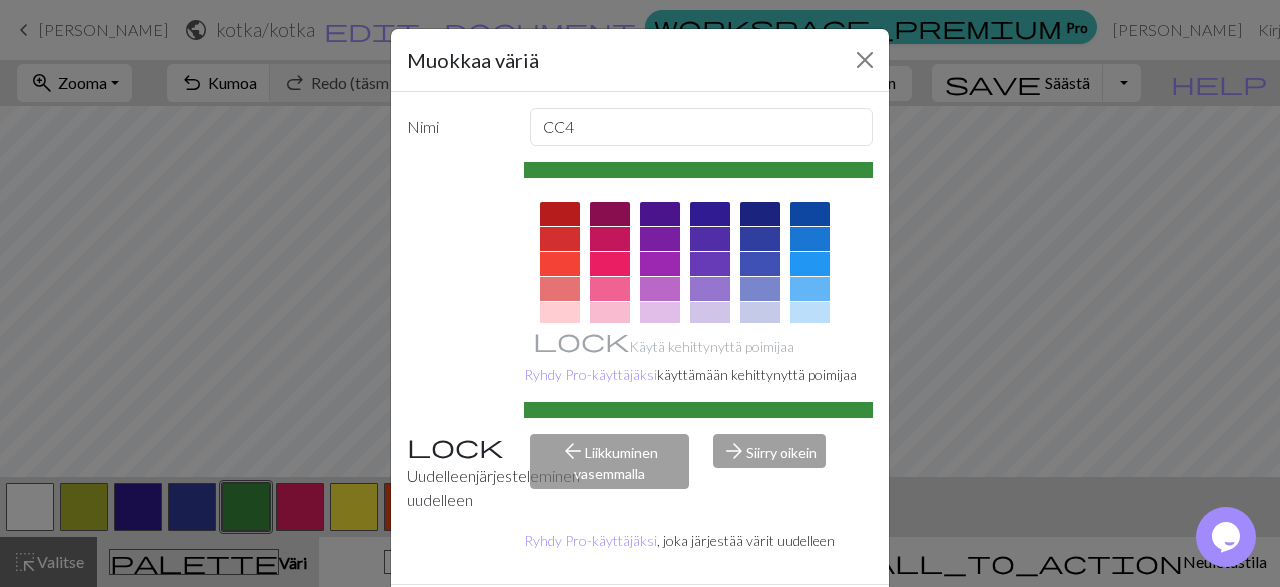 scroll, scrollTop: 94, scrollLeft: 0, axis: vertical 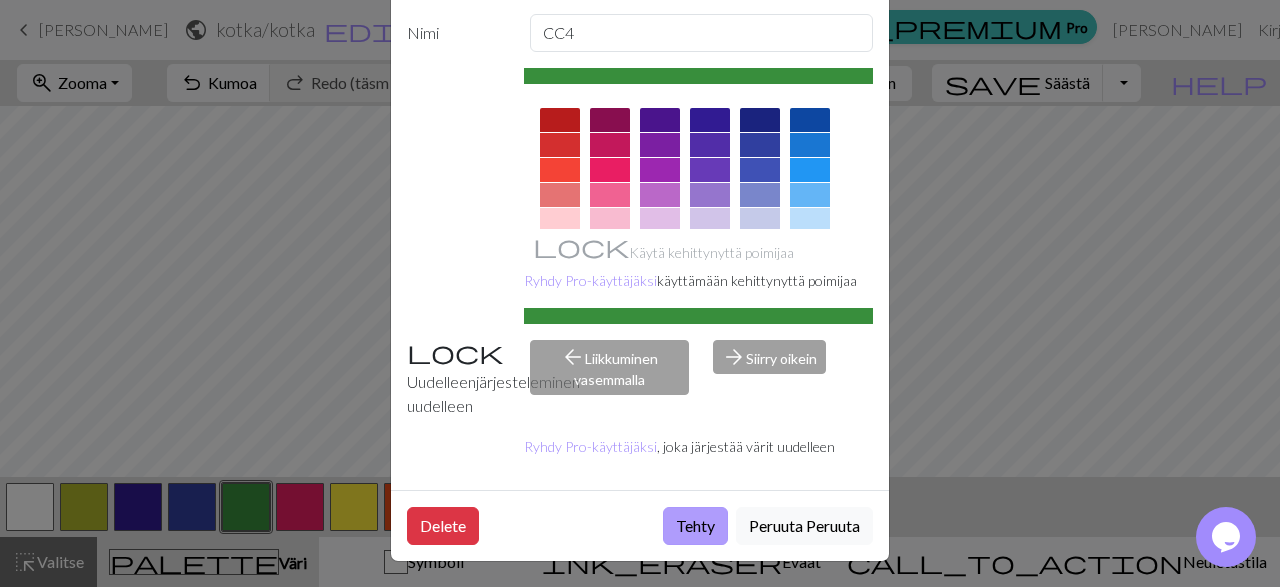 click on "Tehty" at bounding box center [695, 526] 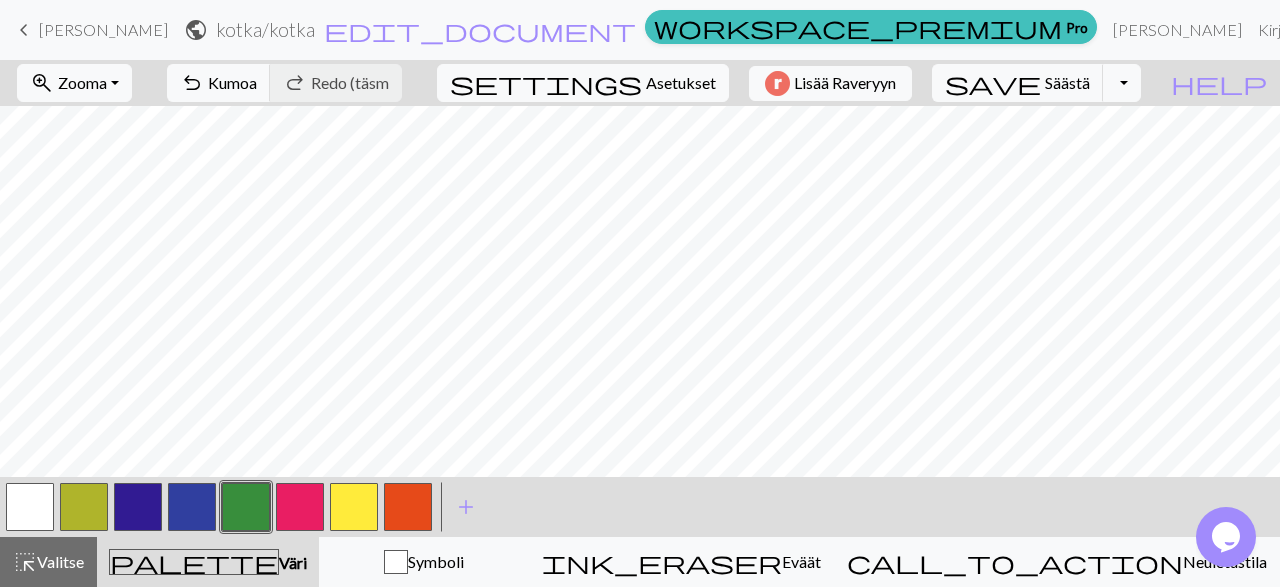 click at bounding box center (192, 507) 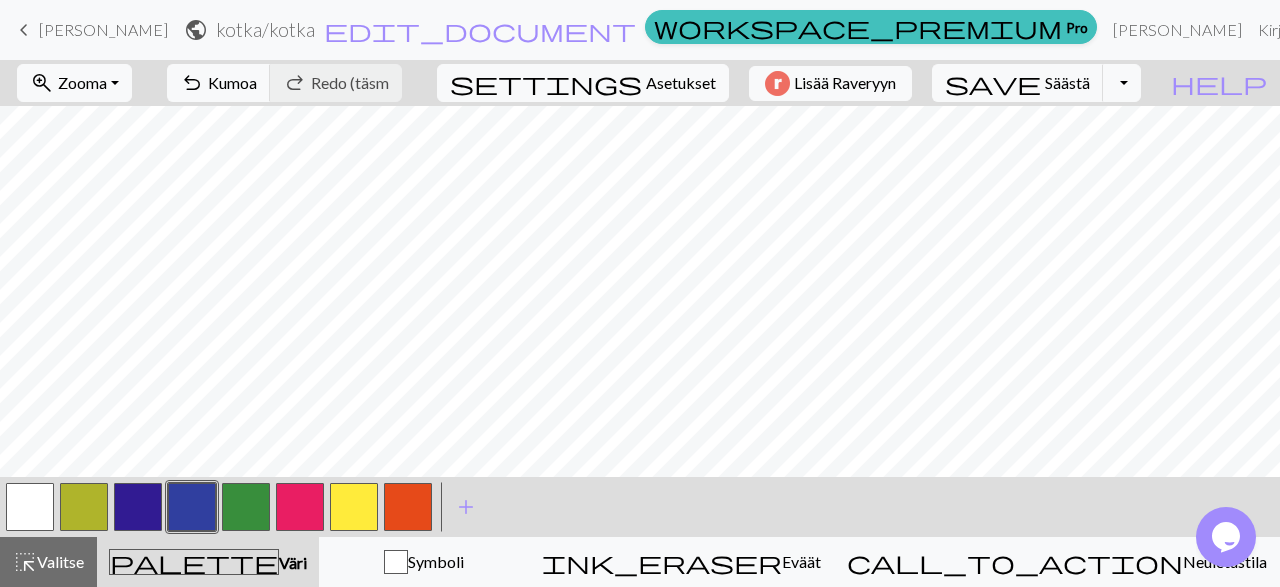 click at bounding box center (192, 507) 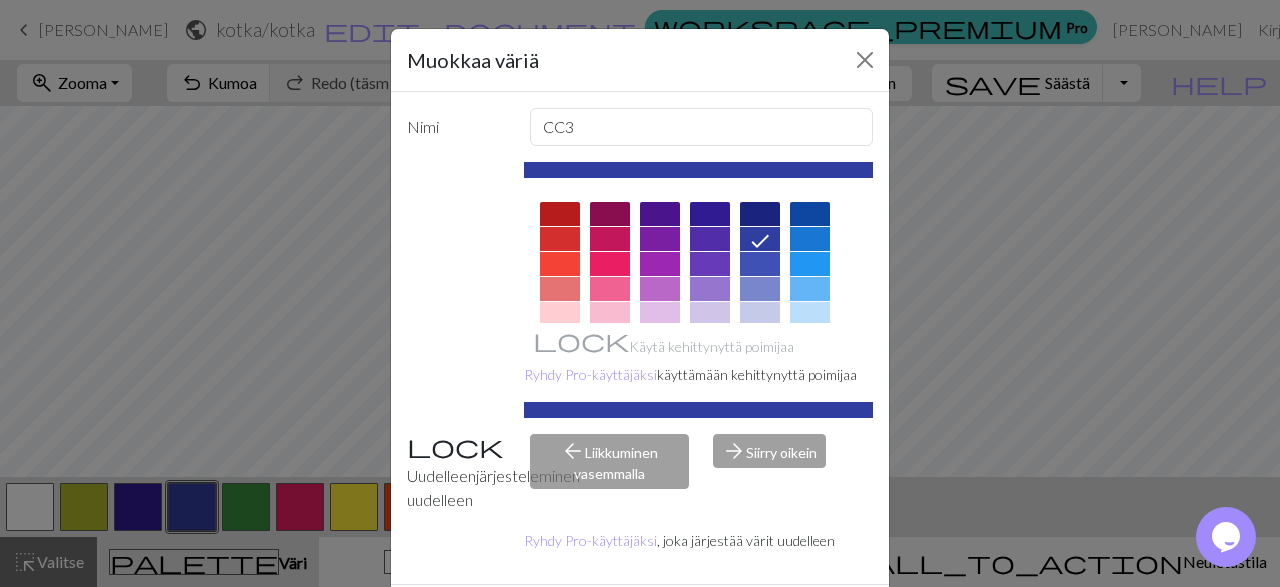 scroll, scrollTop: 94, scrollLeft: 0, axis: vertical 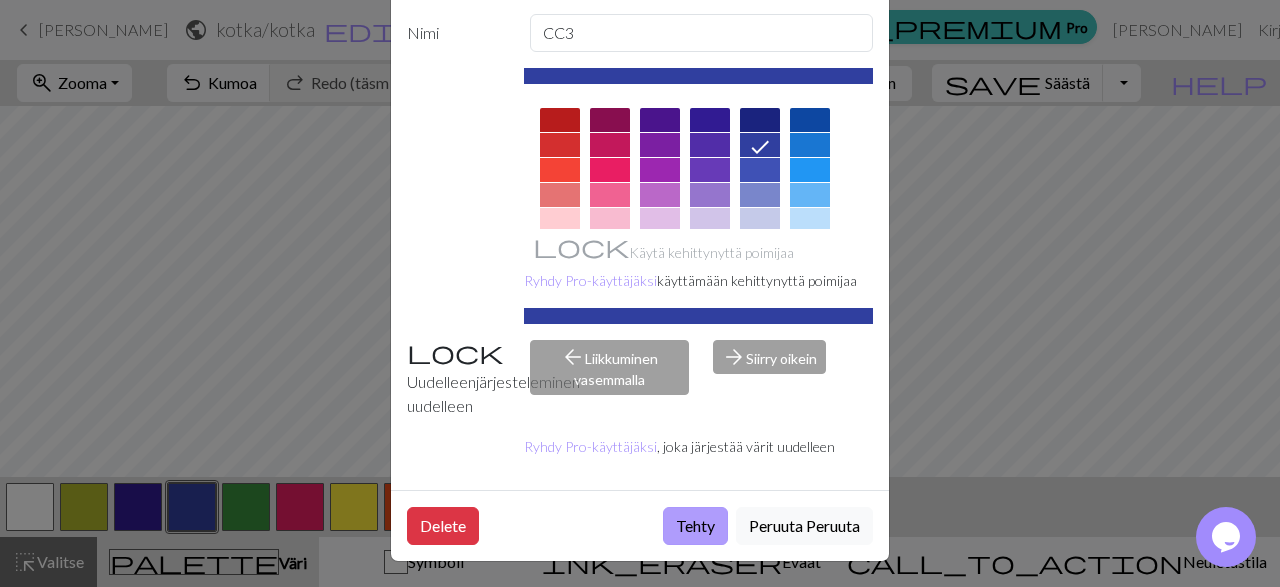 click on "Tehty" at bounding box center [695, 526] 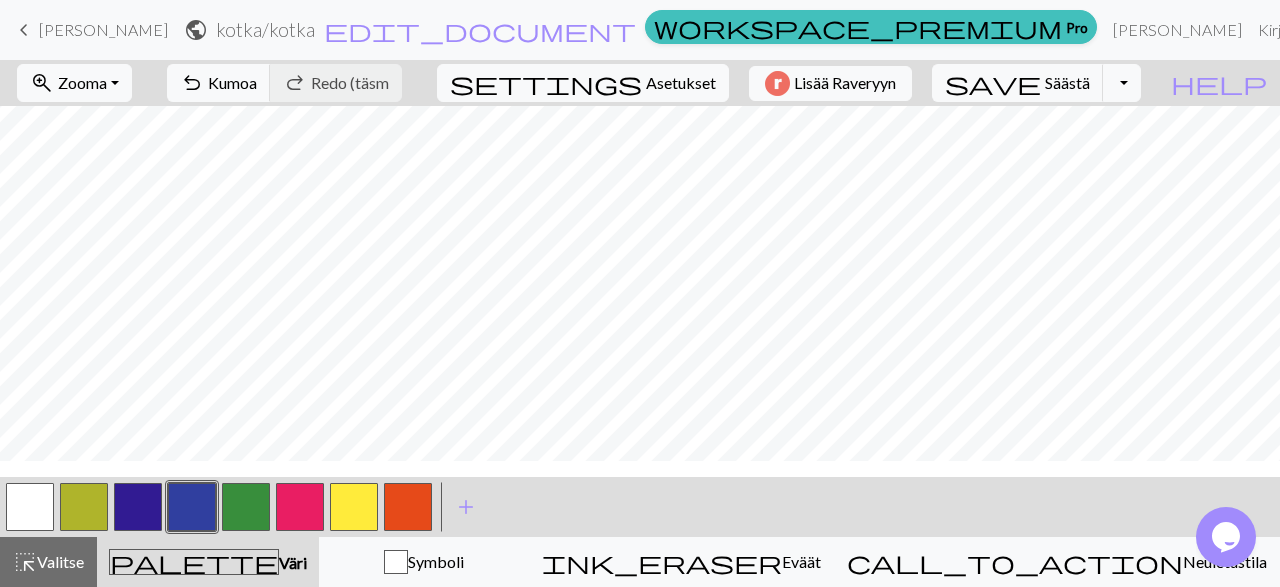 scroll, scrollTop: 2, scrollLeft: 0, axis: vertical 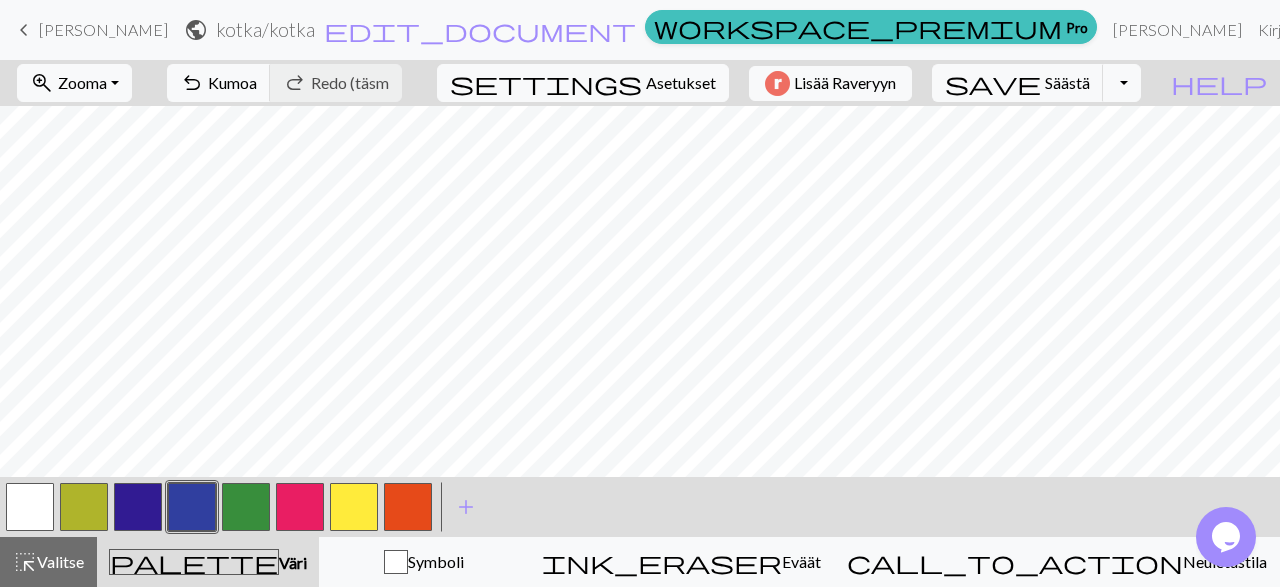 click at bounding box center (246, 507) 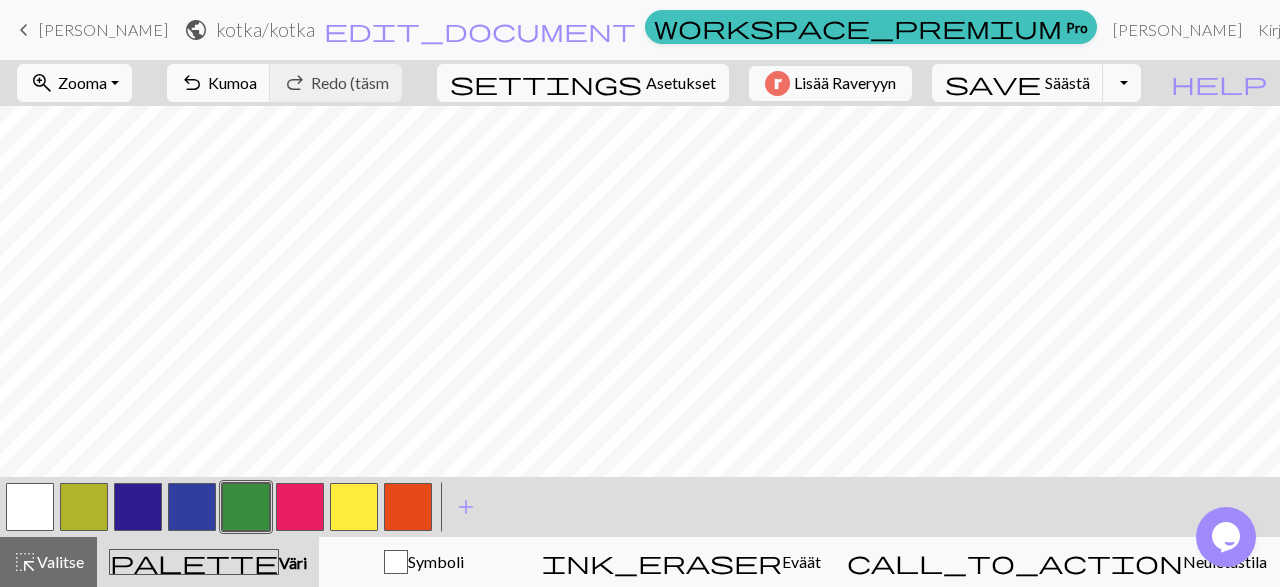 click at bounding box center (246, 507) 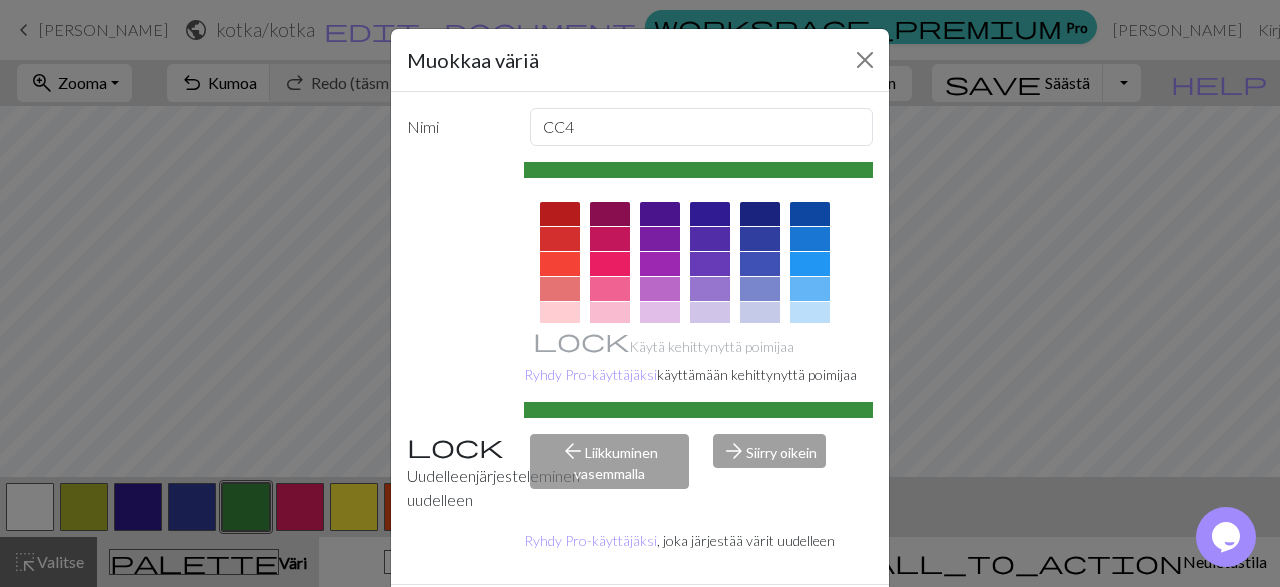scroll, scrollTop: 94, scrollLeft: 0, axis: vertical 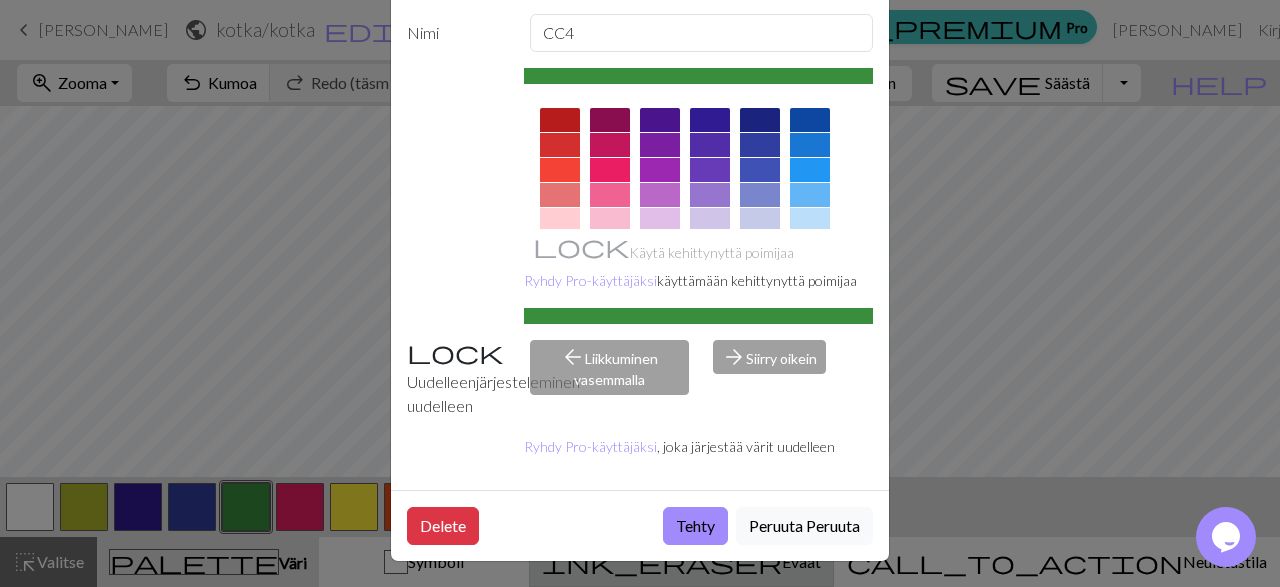 click on "Tehty" at bounding box center (695, 526) 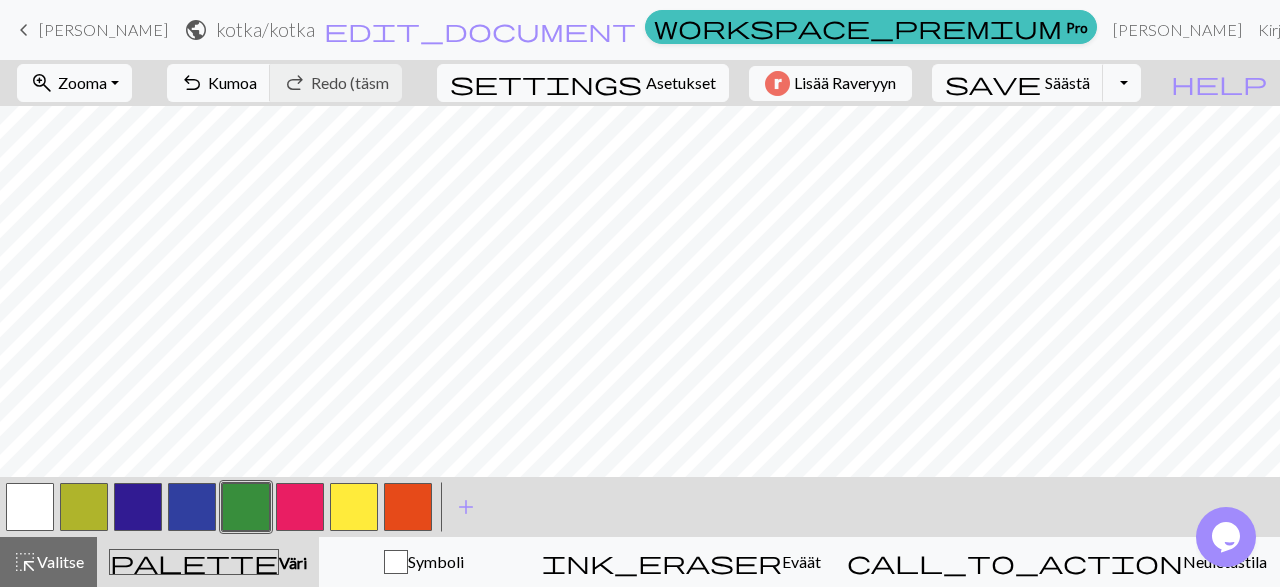click at bounding box center [192, 507] 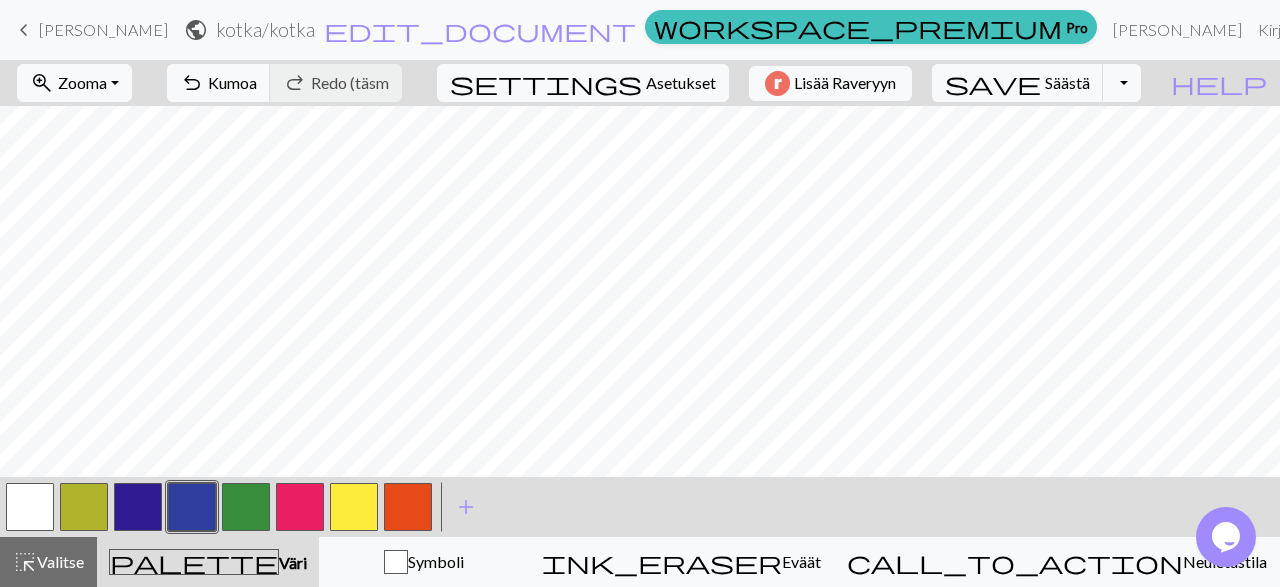 click at bounding box center (192, 507) 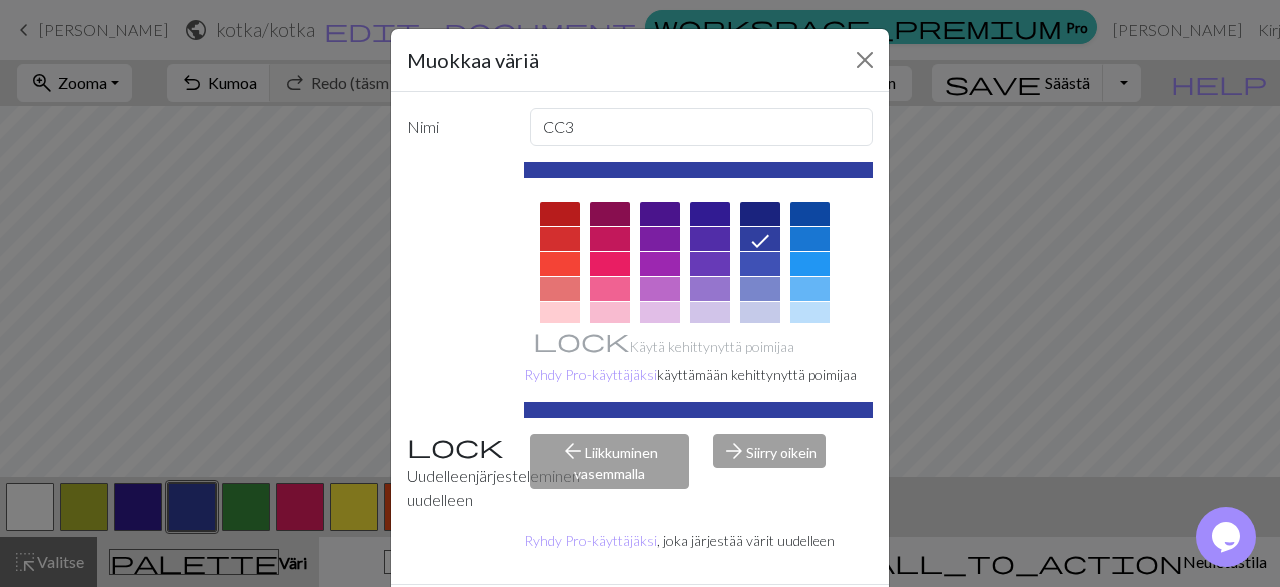 scroll, scrollTop: 94, scrollLeft: 0, axis: vertical 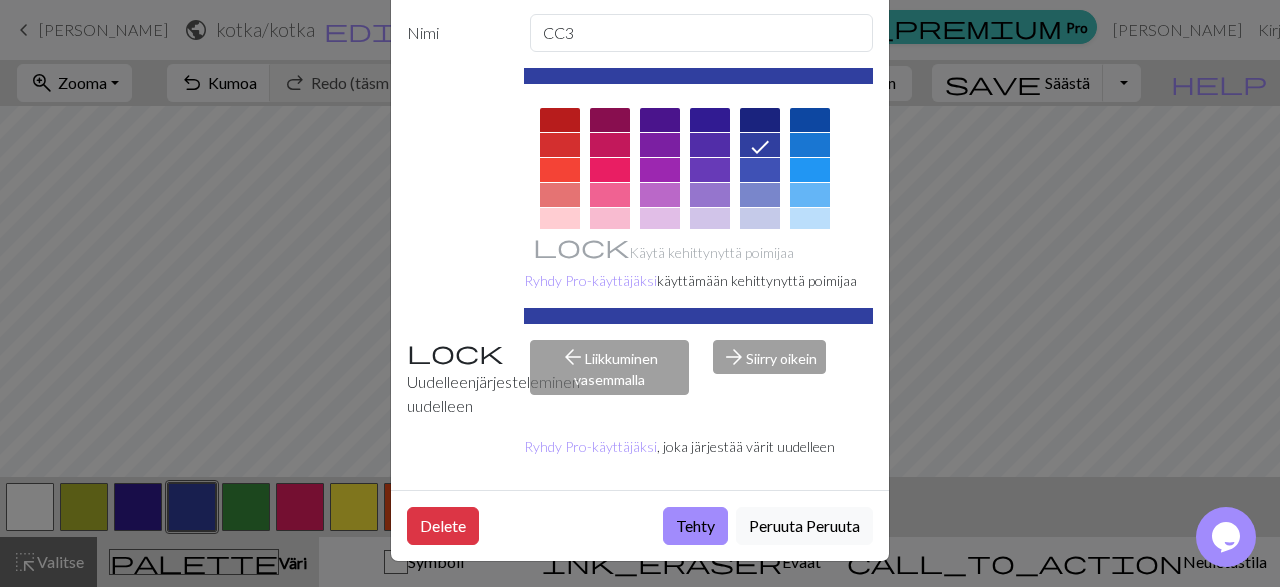click on "Tehty" at bounding box center [695, 526] 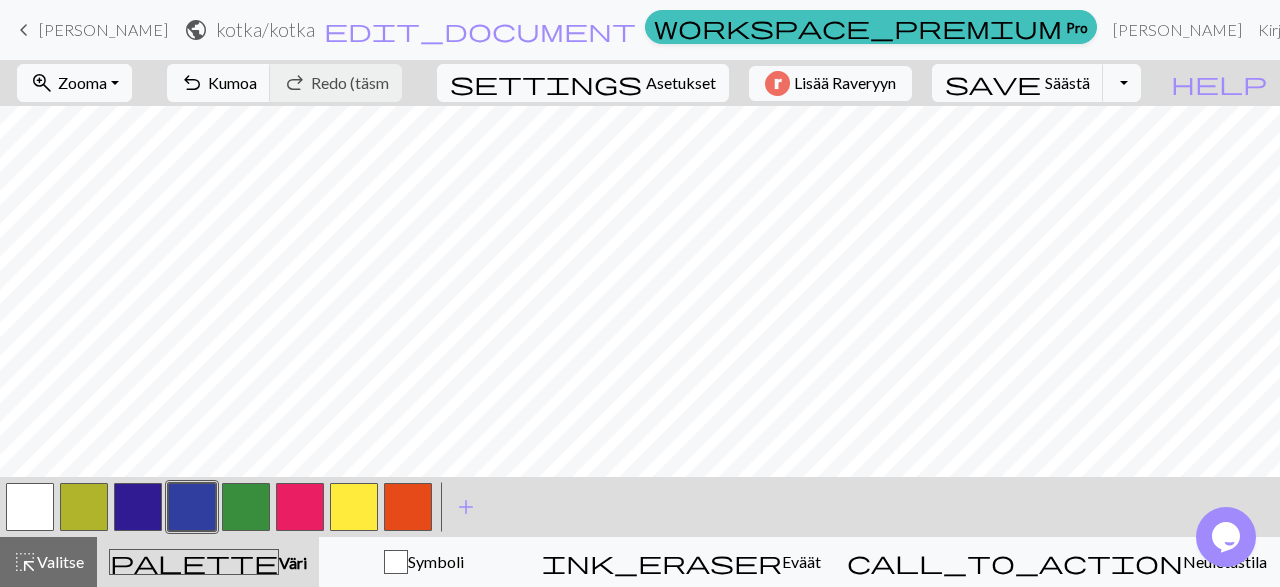 click at bounding box center (30, 507) 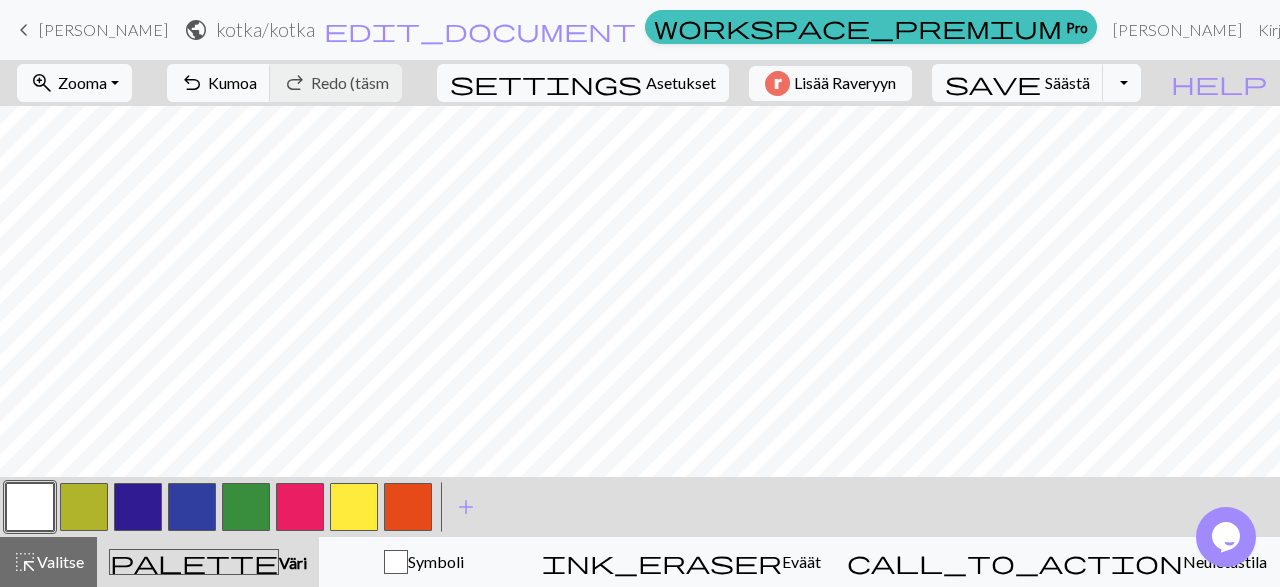 click at bounding box center [30, 507] 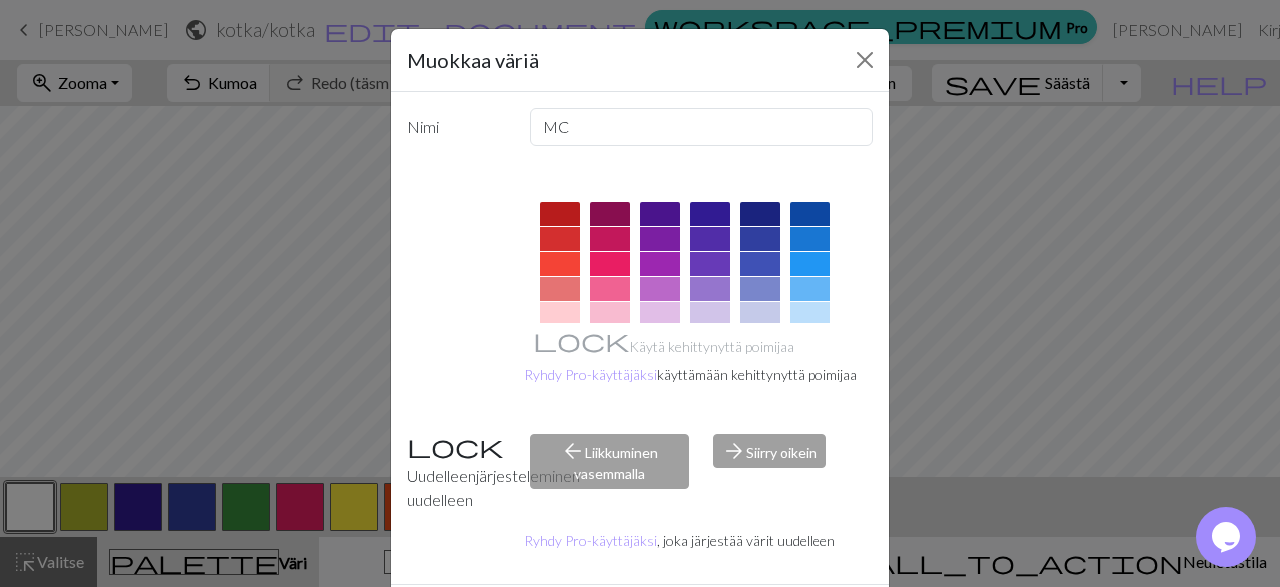scroll, scrollTop: 94, scrollLeft: 0, axis: vertical 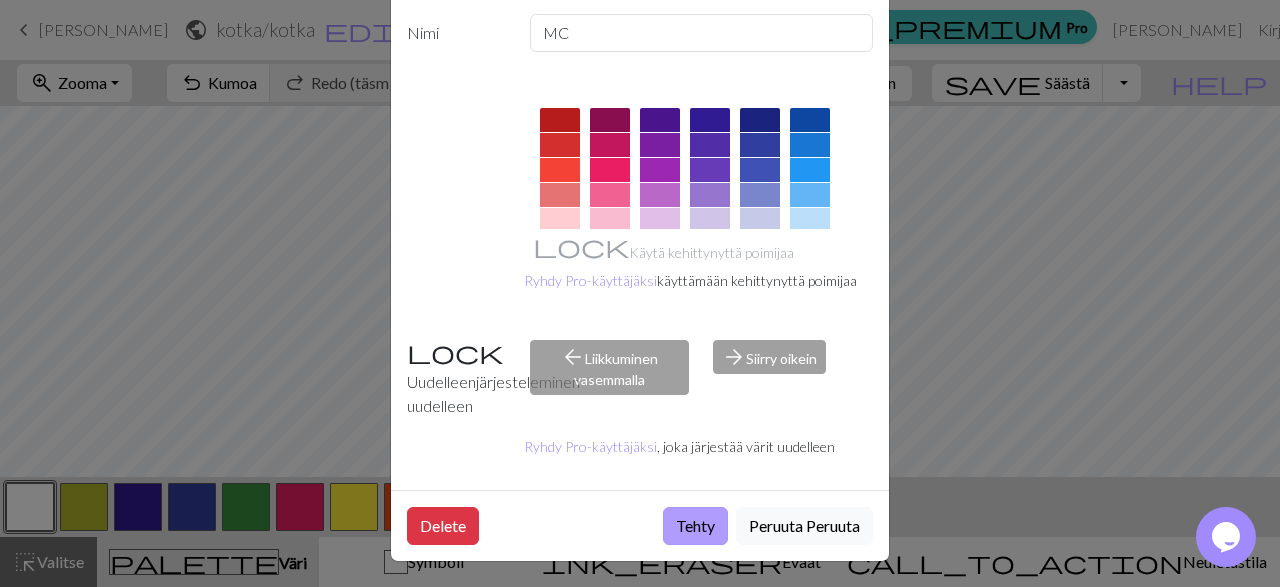 click on "Tehty" at bounding box center [695, 526] 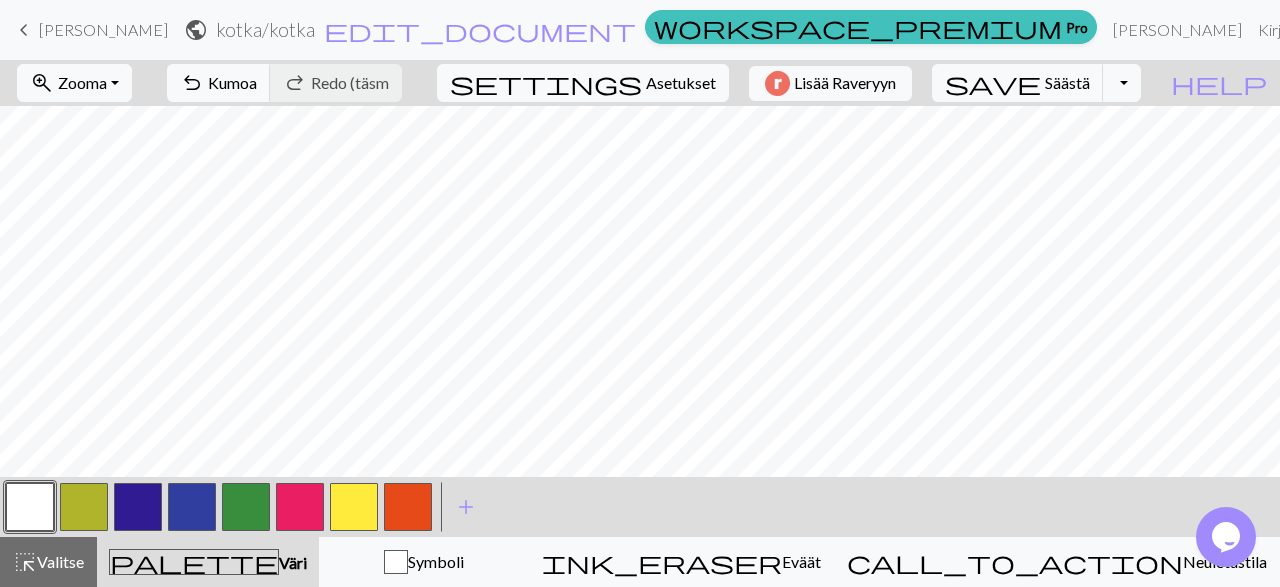 click at bounding box center [192, 507] 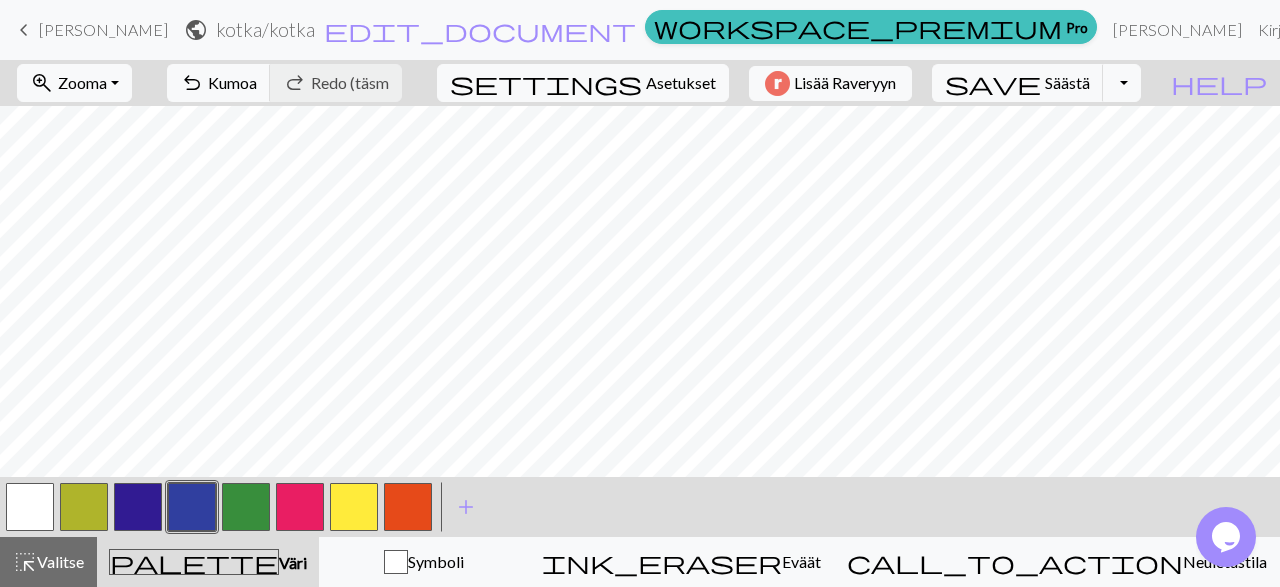 click at bounding box center [192, 507] 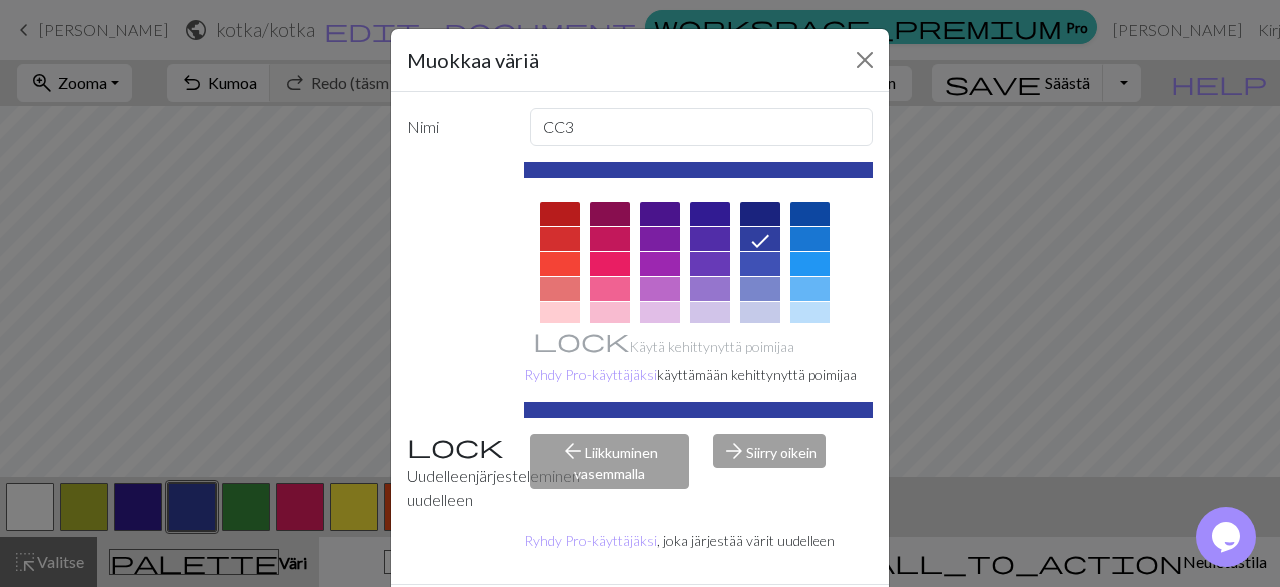 scroll, scrollTop: 94, scrollLeft: 0, axis: vertical 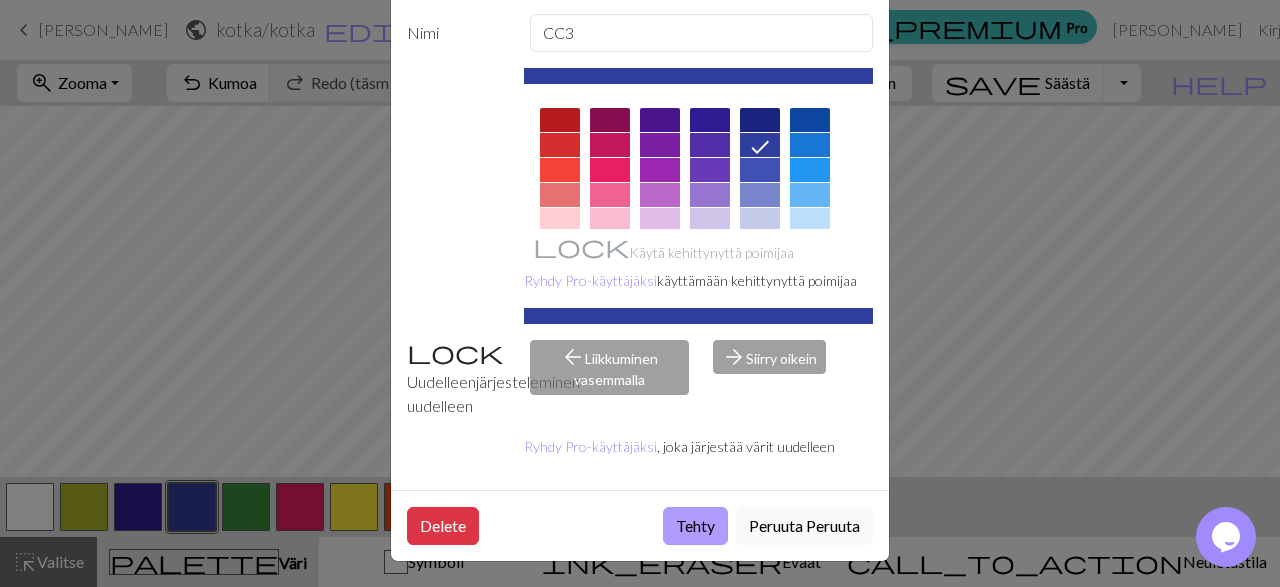 click on "Tehty" at bounding box center [695, 526] 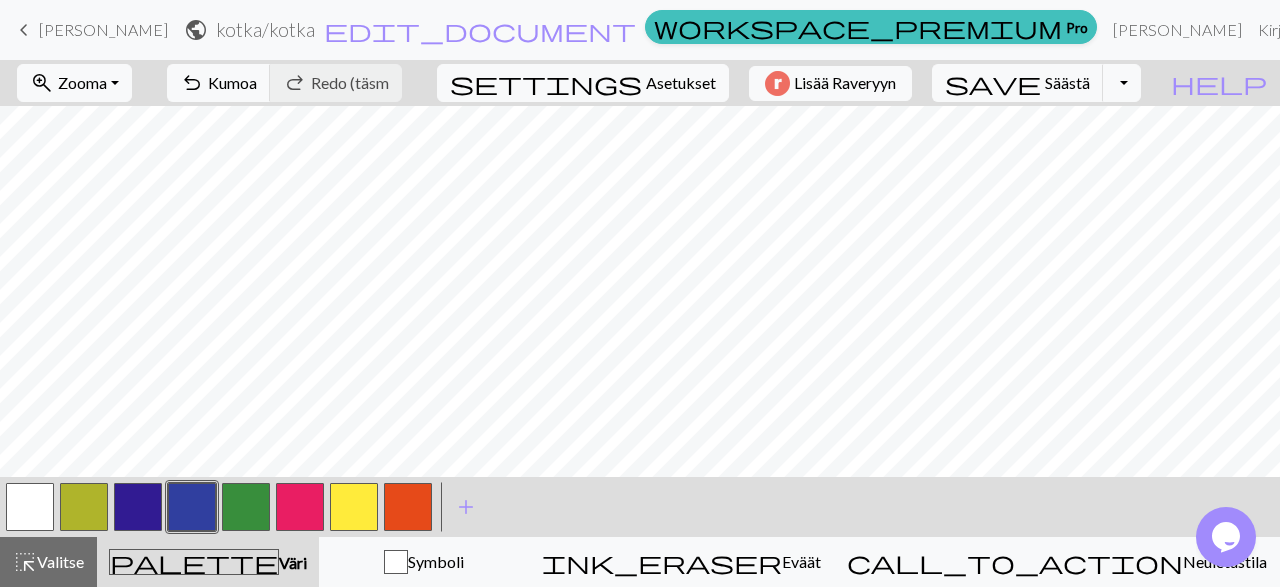 click at bounding box center (354, 507) 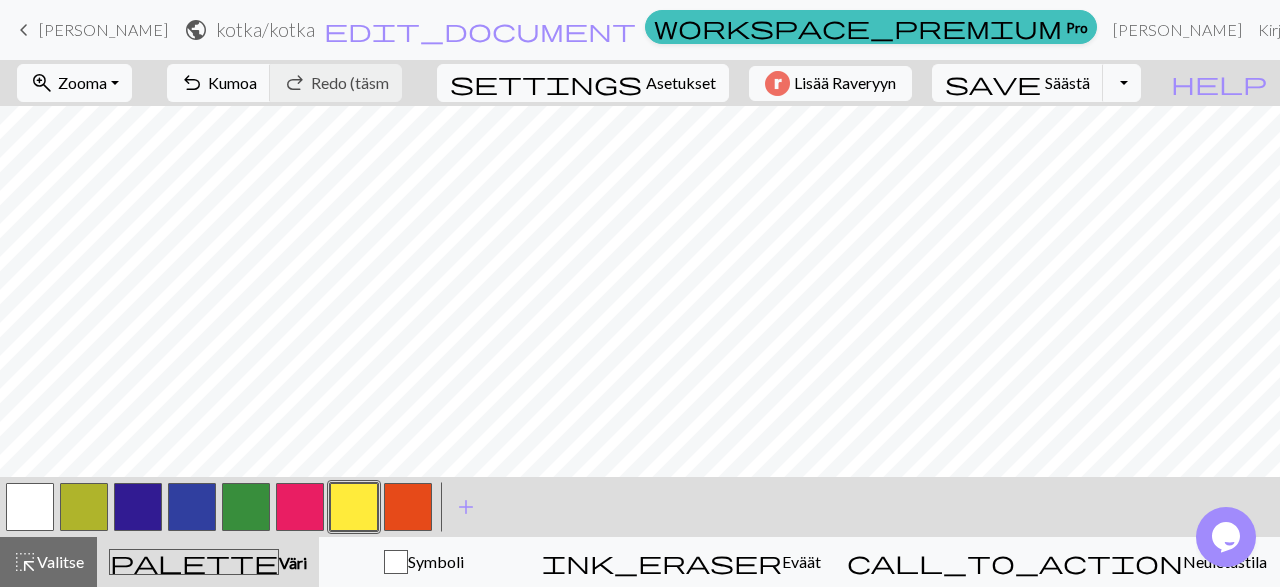 click at bounding box center (354, 507) 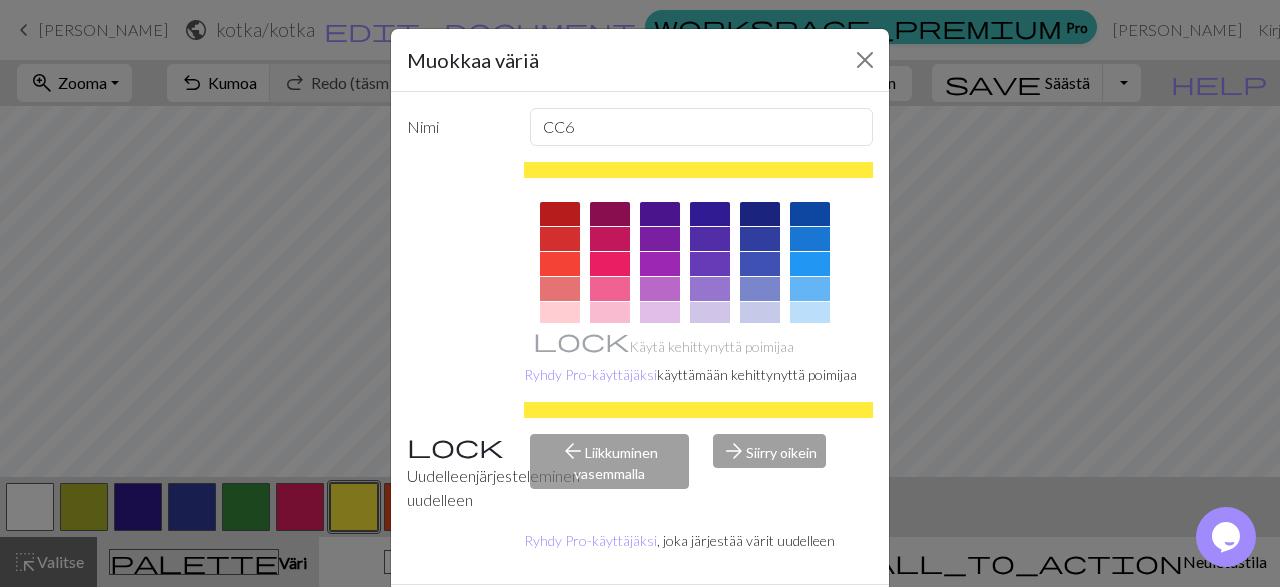 scroll, scrollTop: 94, scrollLeft: 0, axis: vertical 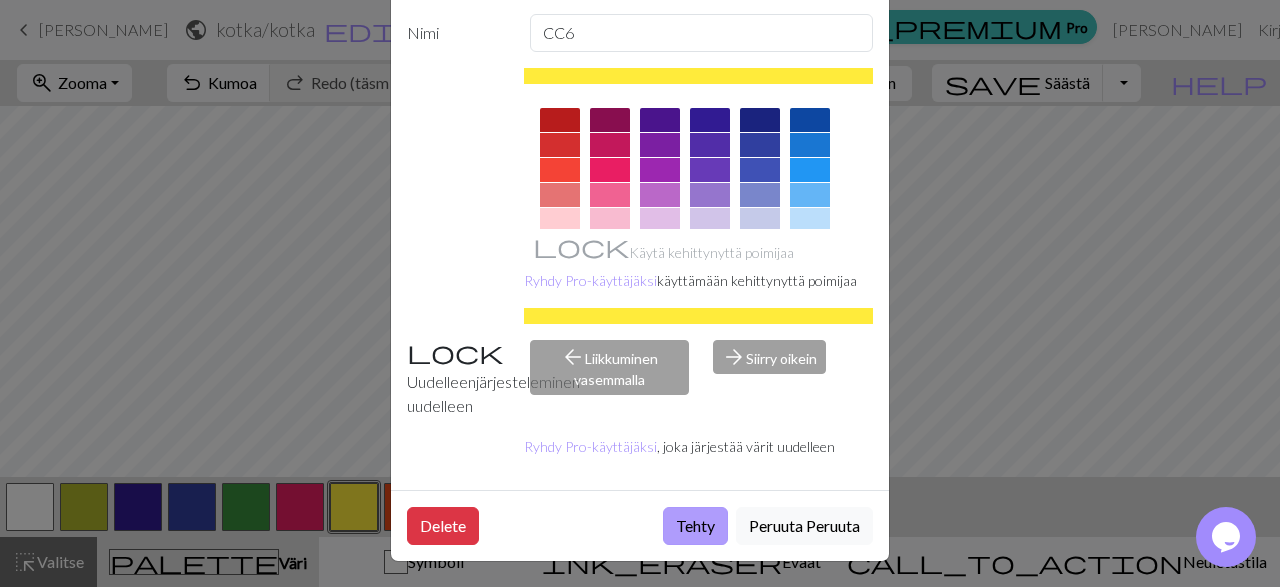 click on "Tehty" at bounding box center (695, 526) 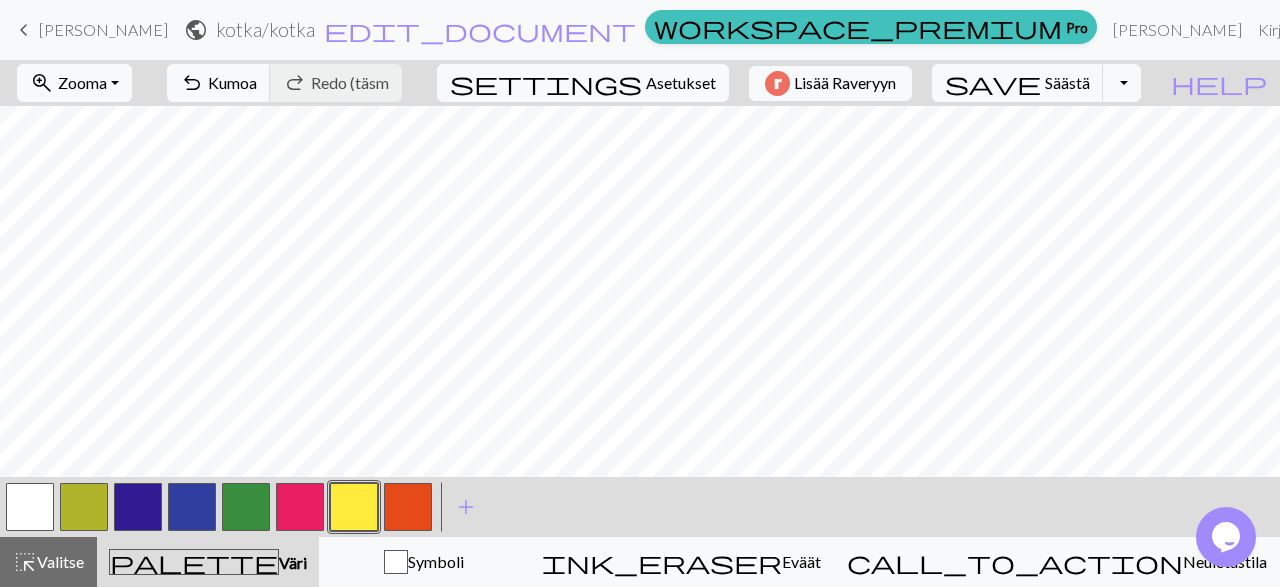 click at bounding box center (408, 507) 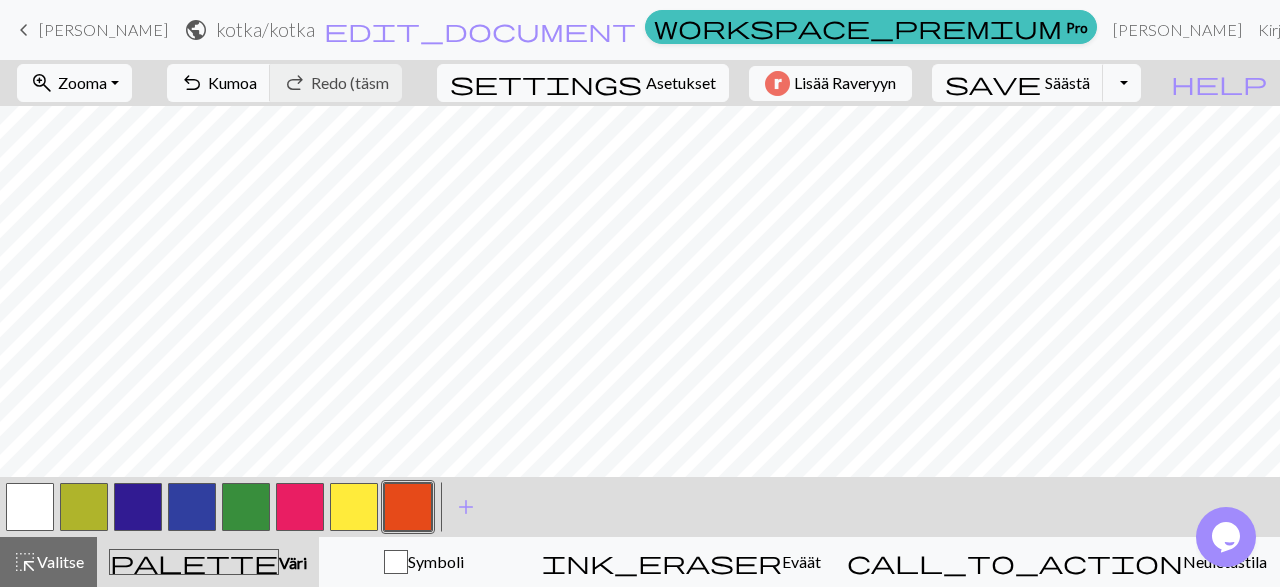 click at bounding box center (408, 507) 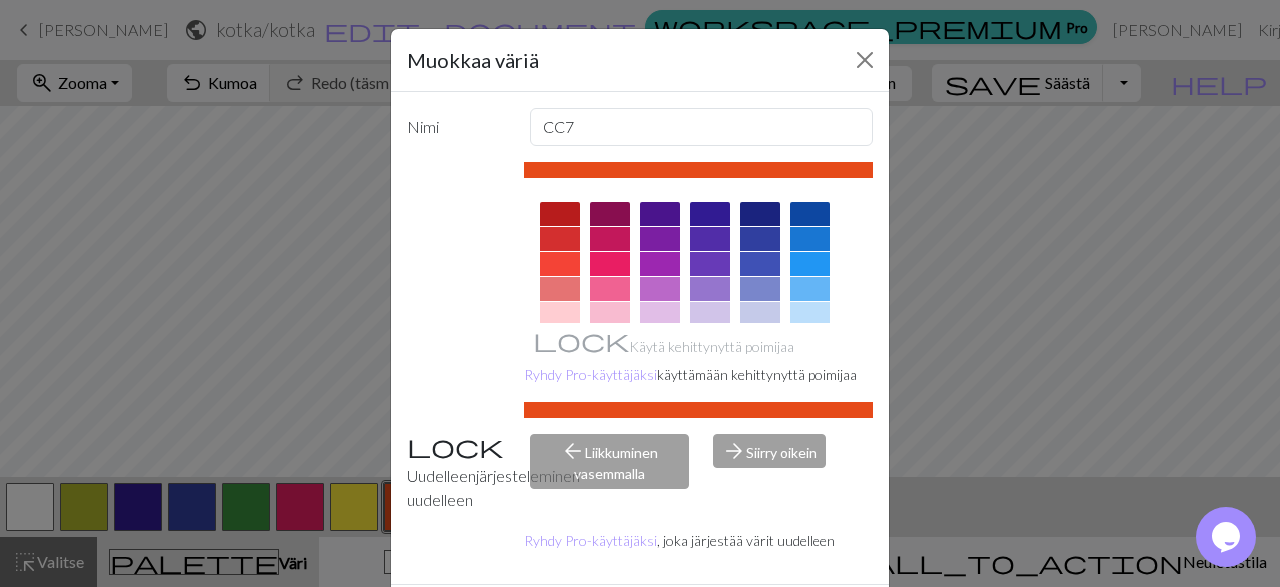 scroll, scrollTop: 94, scrollLeft: 0, axis: vertical 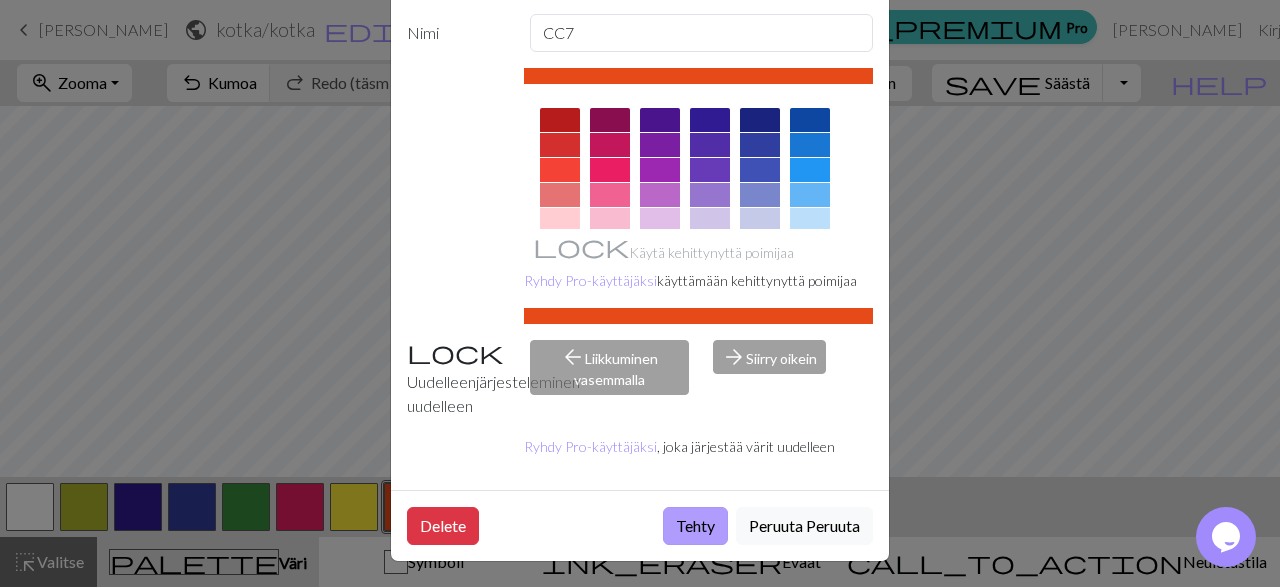 click on "Tehty" at bounding box center (695, 526) 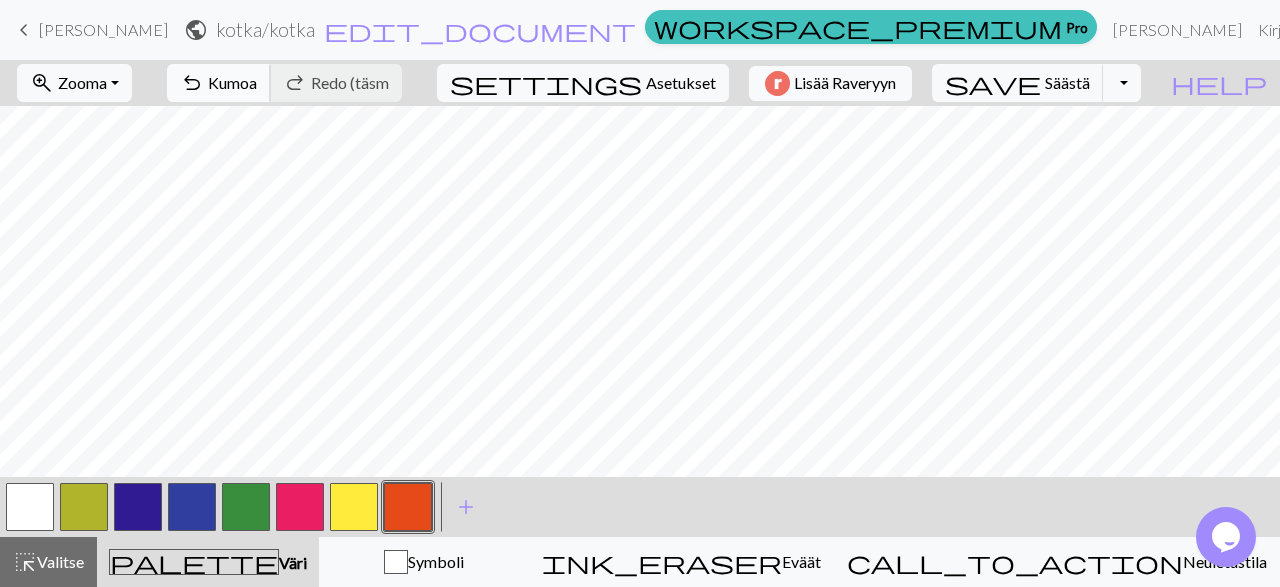click on "Kumoa" at bounding box center (232, 82) 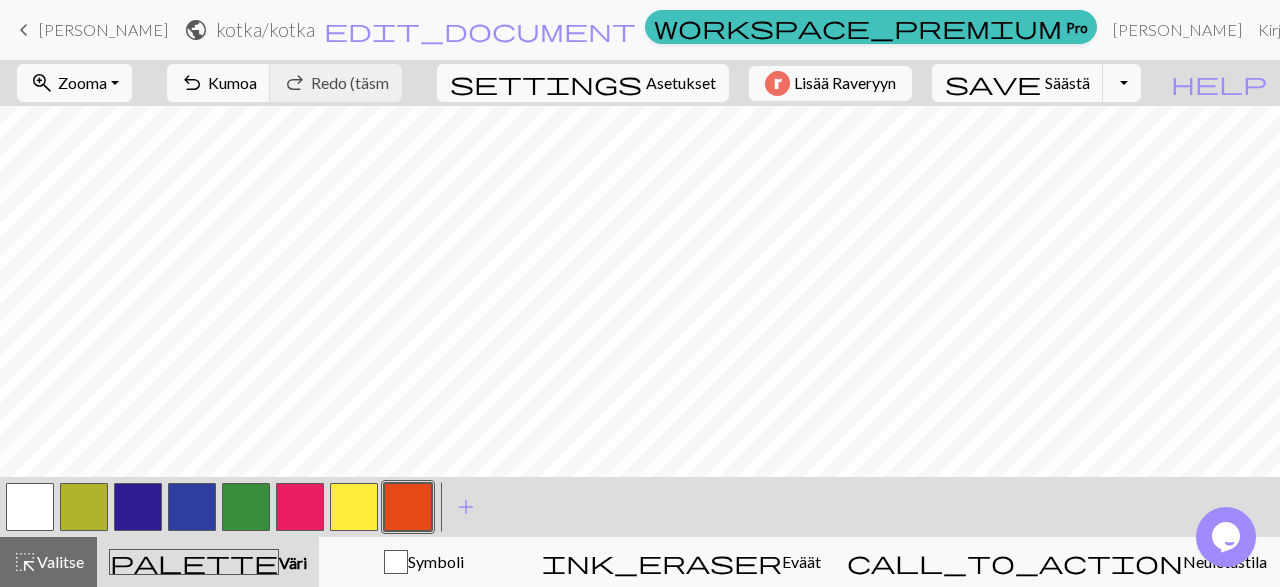 click at bounding box center [246, 507] 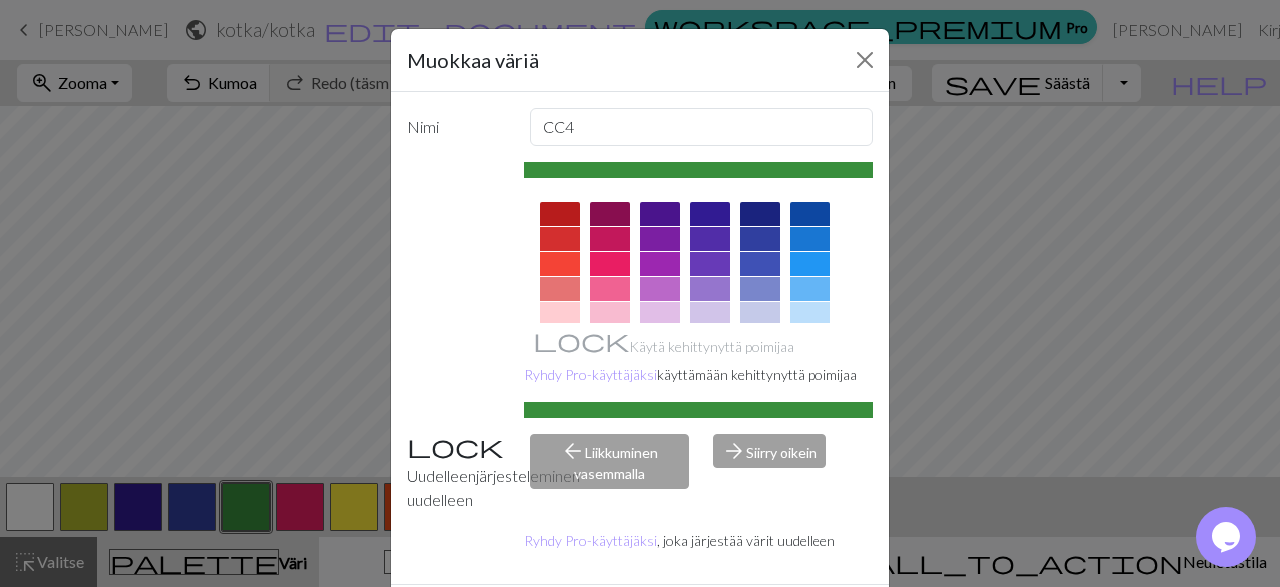 scroll, scrollTop: 94, scrollLeft: 0, axis: vertical 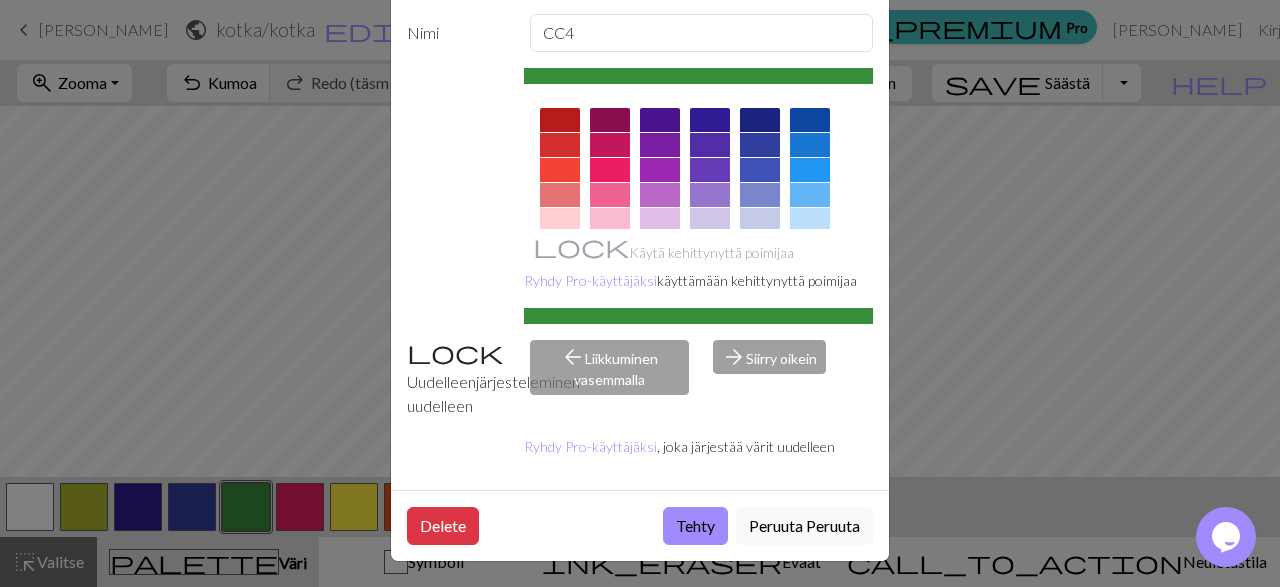 click on "Tehty" at bounding box center [695, 526] 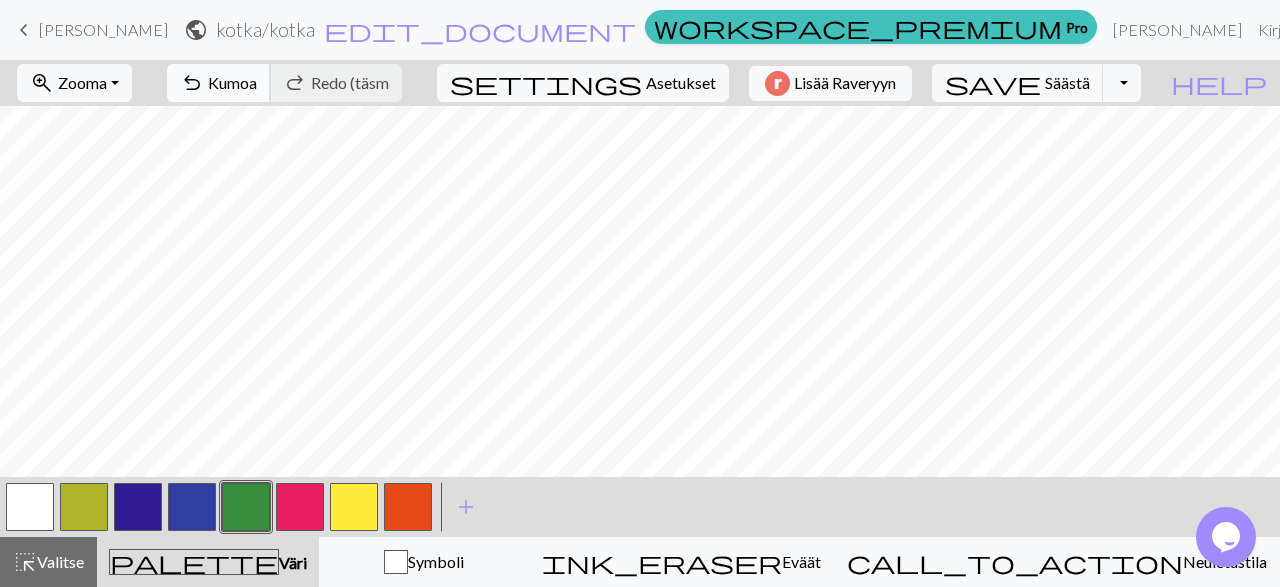 click on "Kumoa" at bounding box center [232, 82] 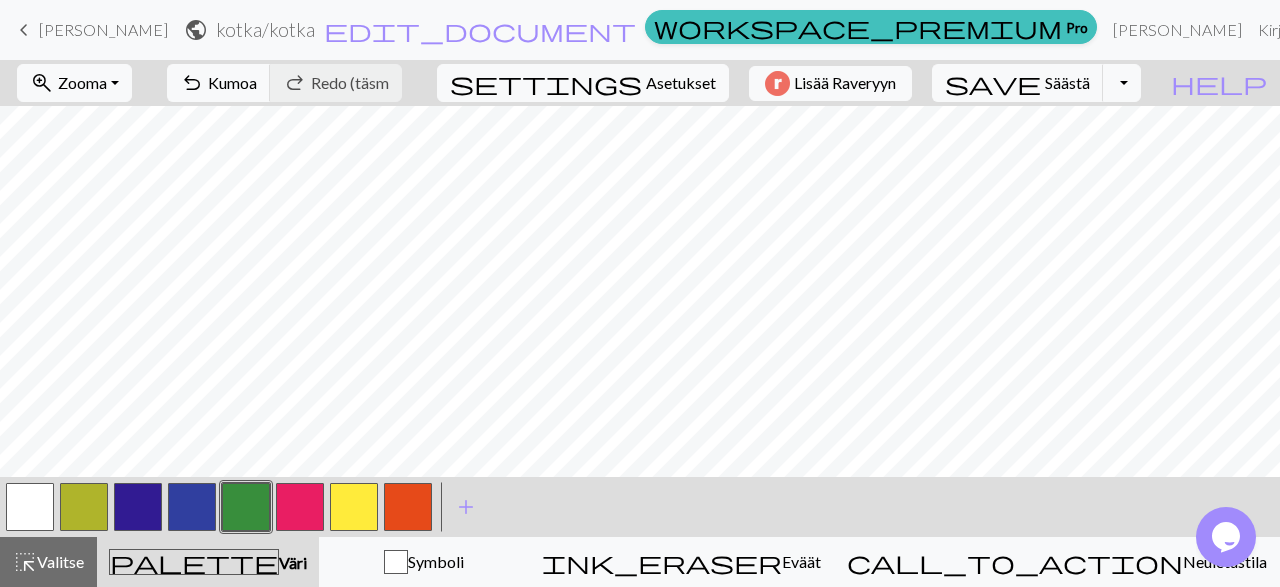 click at bounding box center [192, 507] 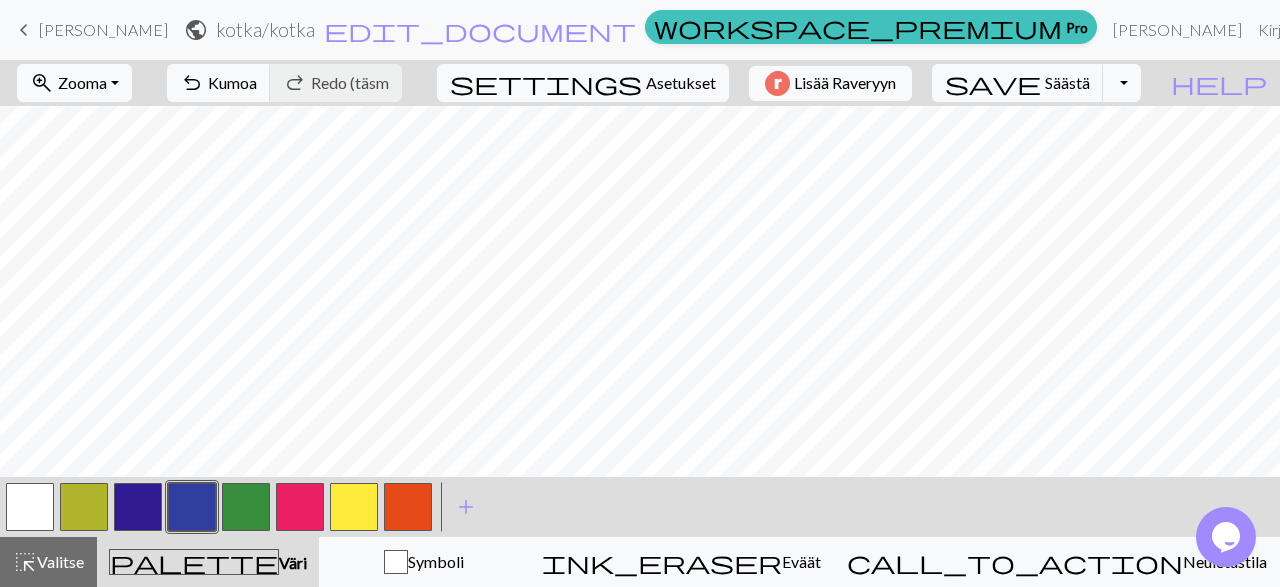 click at bounding box center (192, 507) 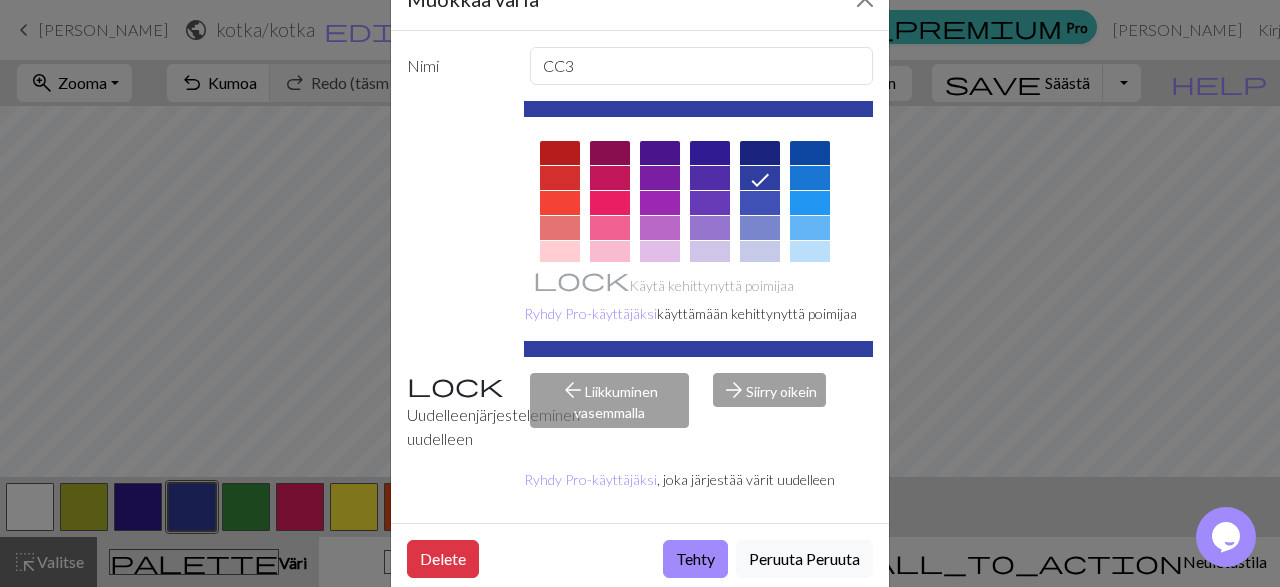 scroll, scrollTop: 94, scrollLeft: 0, axis: vertical 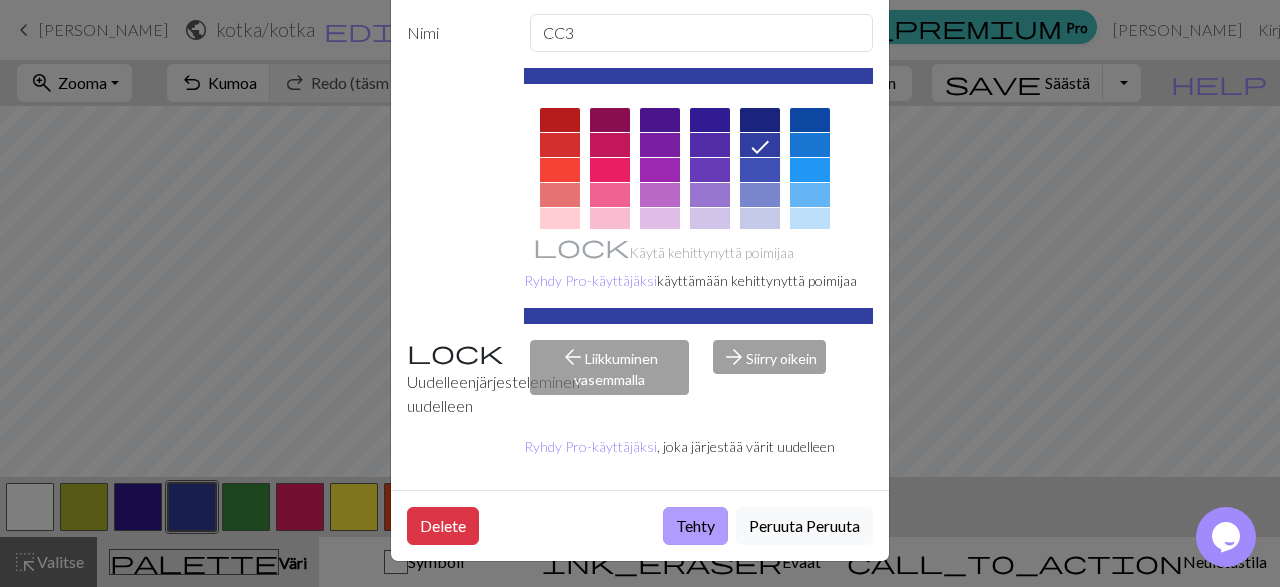 click on "Tehty" at bounding box center (695, 526) 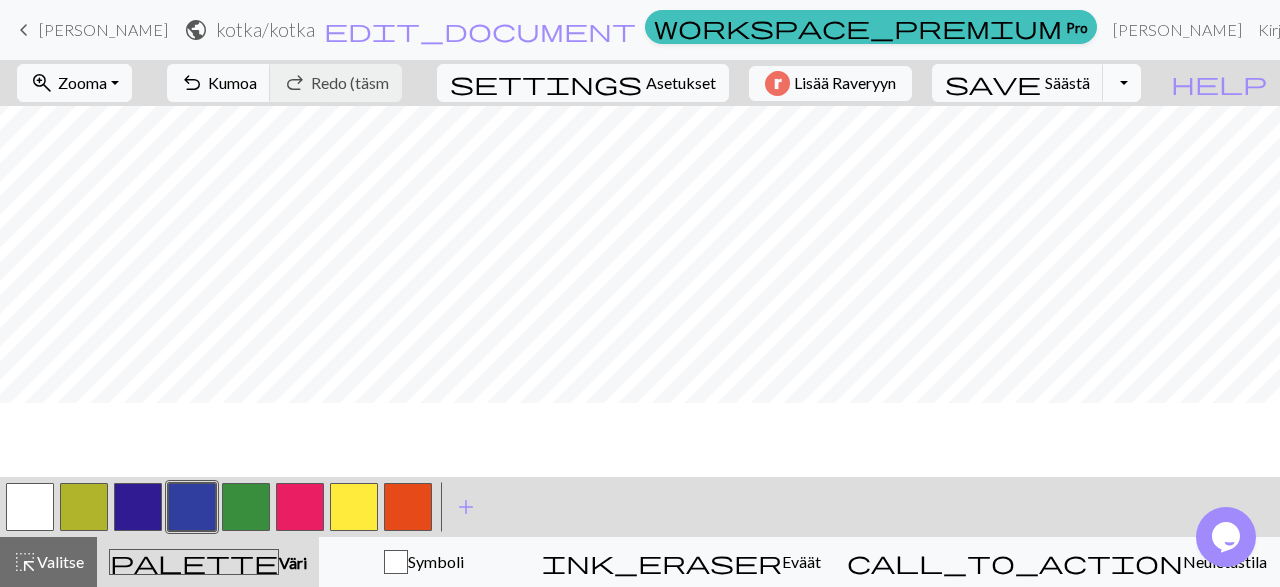 scroll, scrollTop: 2, scrollLeft: 0, axis: vertical 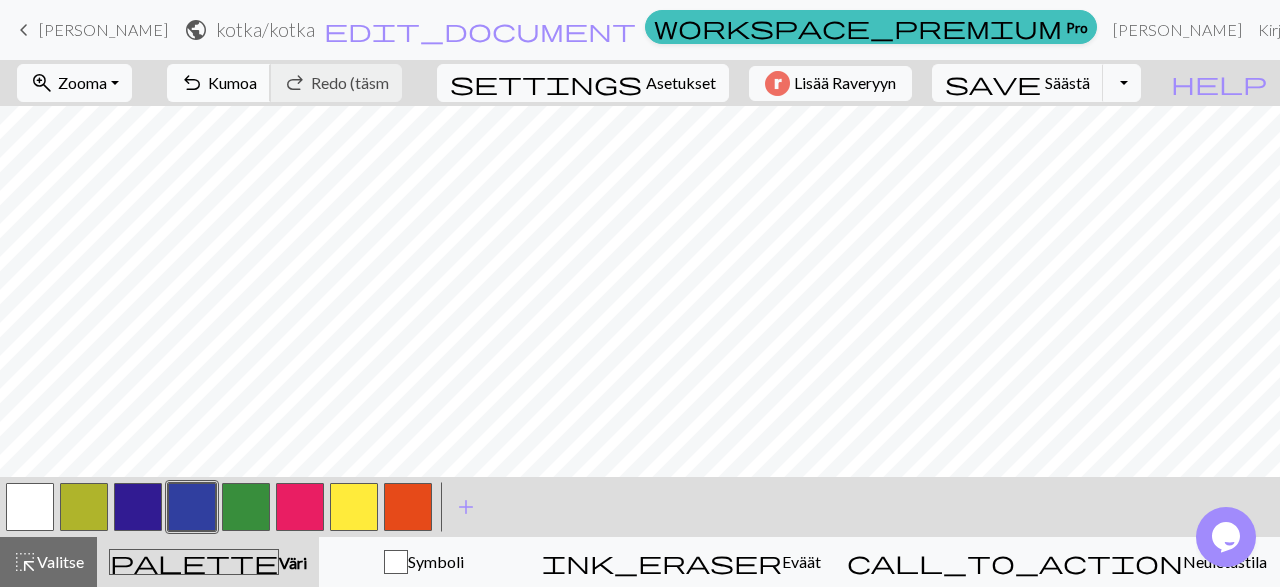click on "Kumoa" at bounding box center (232, 82) 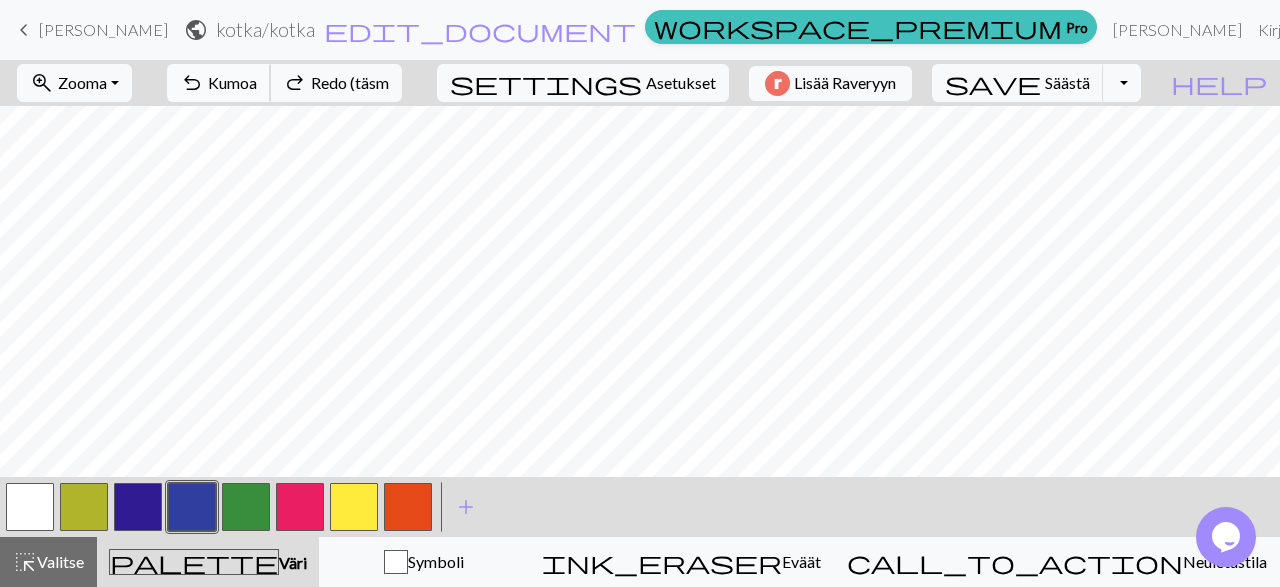 click on "Kumoa" at bounding box center (232, 82) 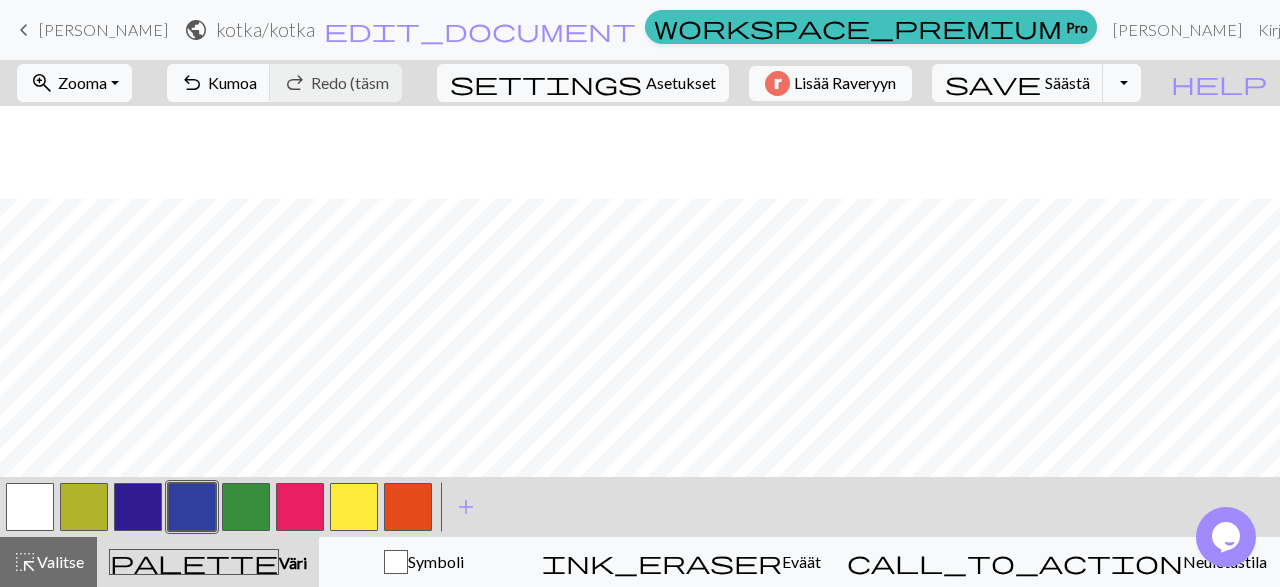 scroll, scrollTop: 118, scrollLeft: 0, axis: vertical 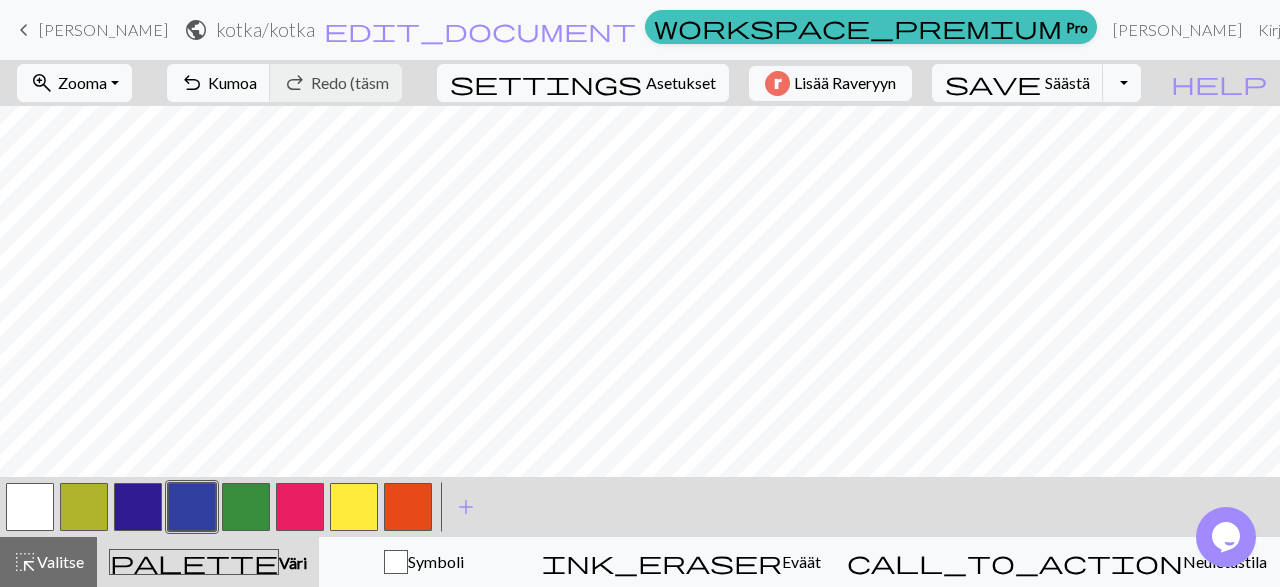 click at bounding box center [354, 507] 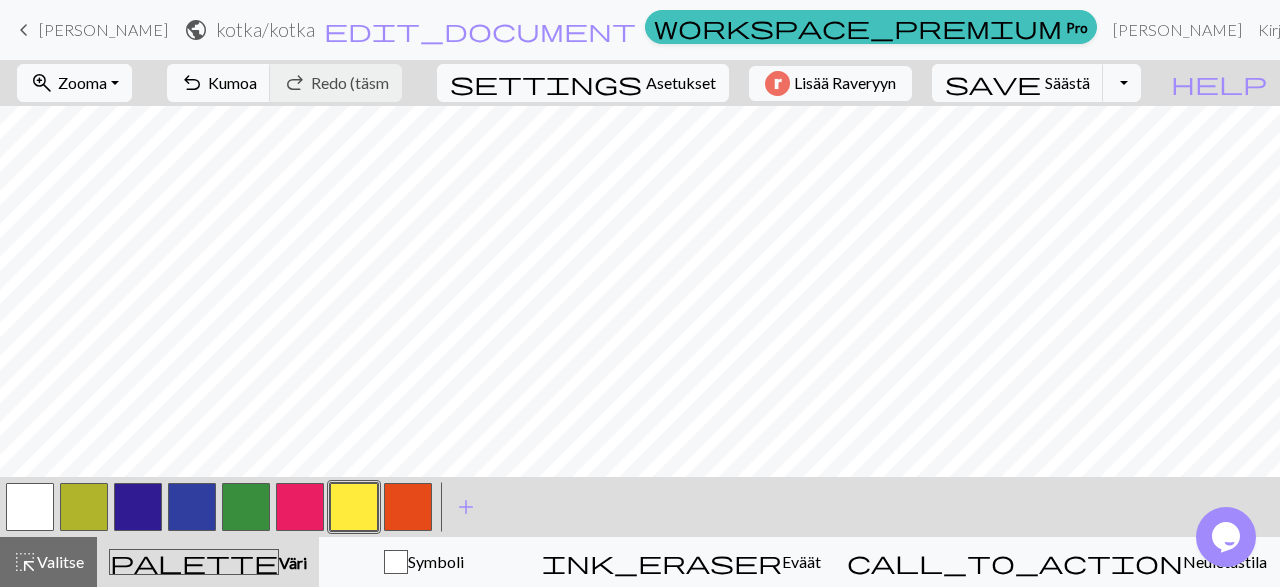 click at bounding box center [354, 507] 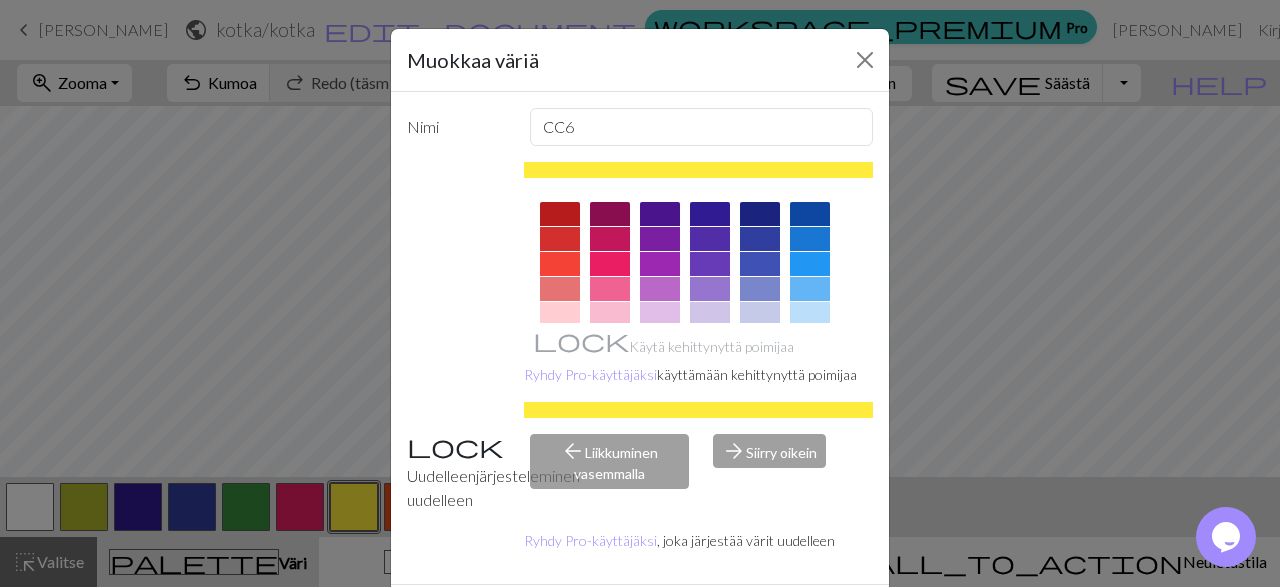 scroll, scrollTop: 94, scrollLeft: 0, axis: vertical 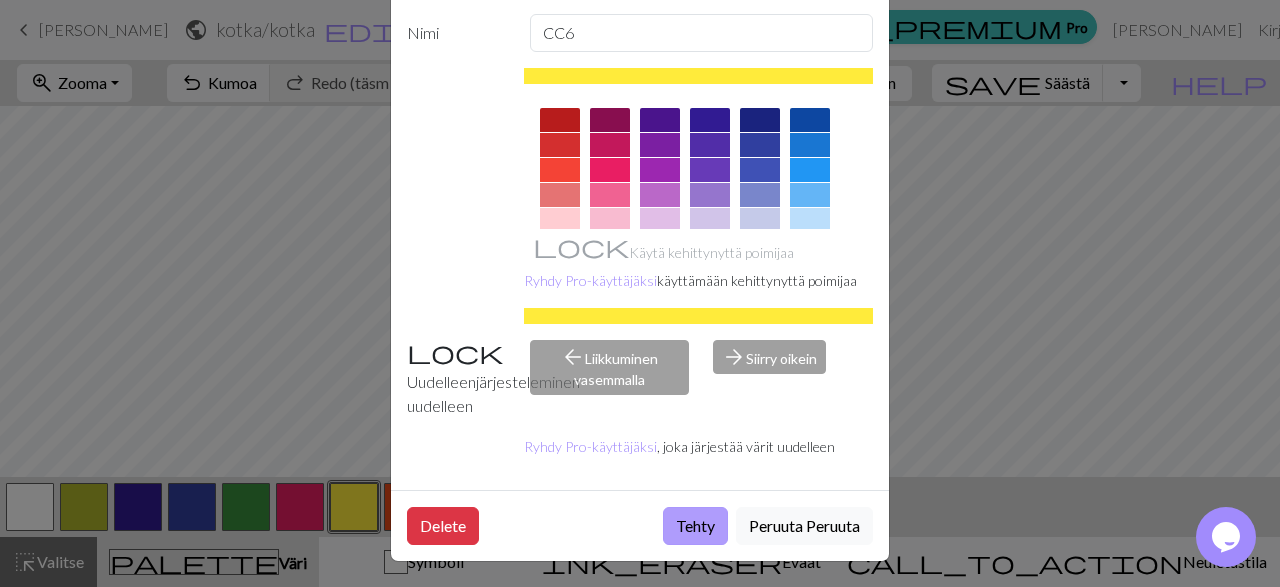 click on "Tehty" at bounding box center (695, 526) 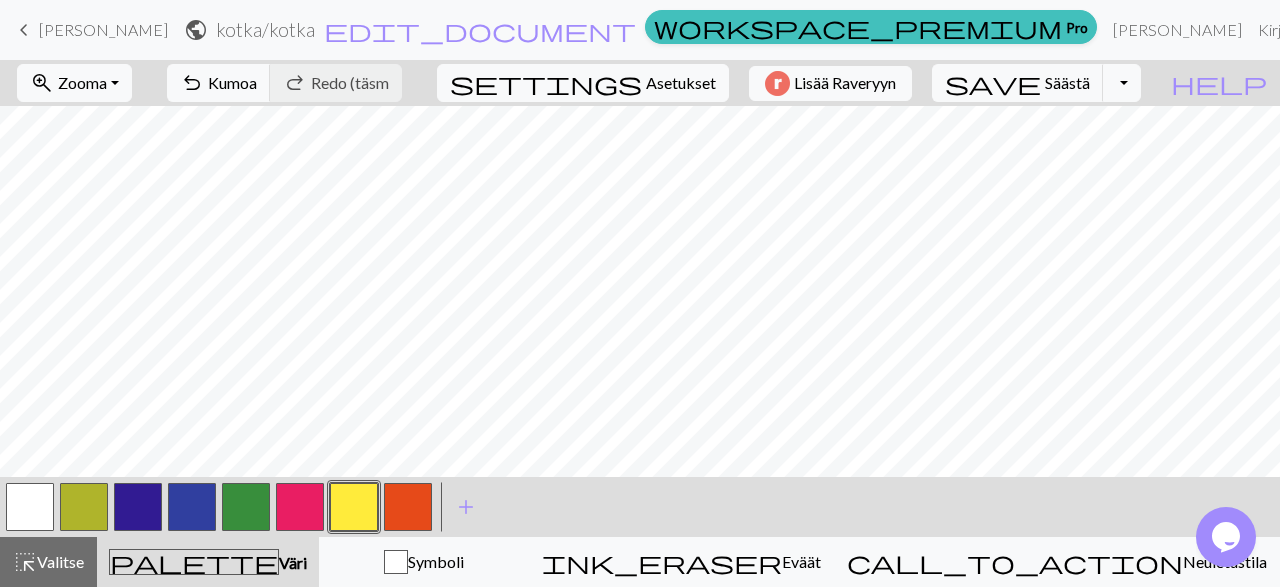 click at bounding box center [30, 507] 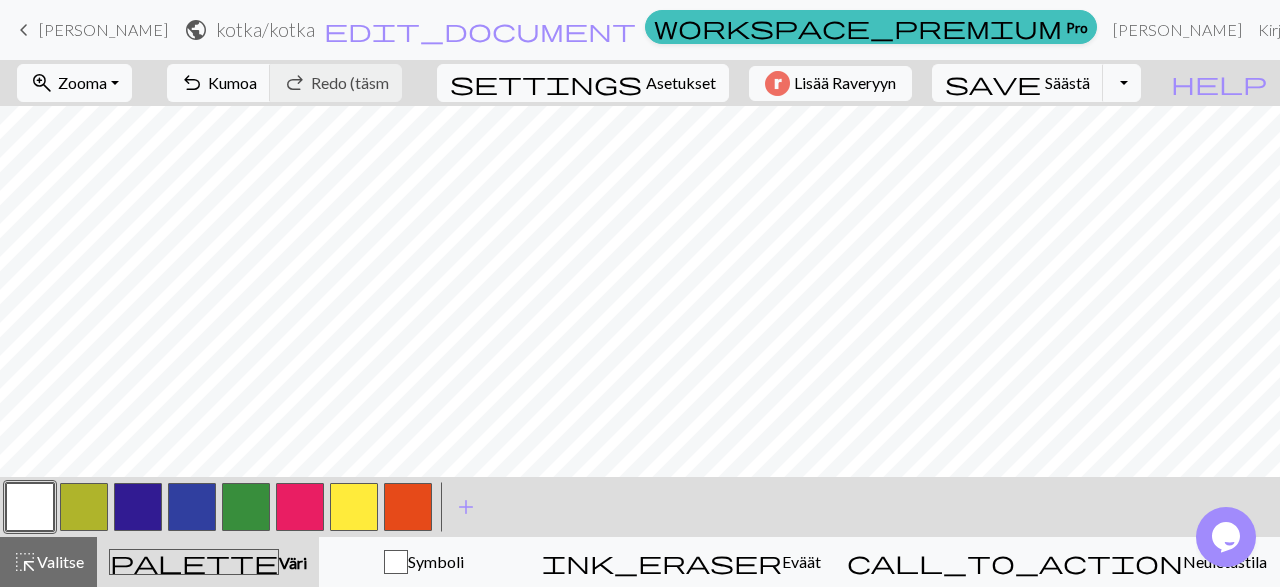 click at bounding box center [30, 507] 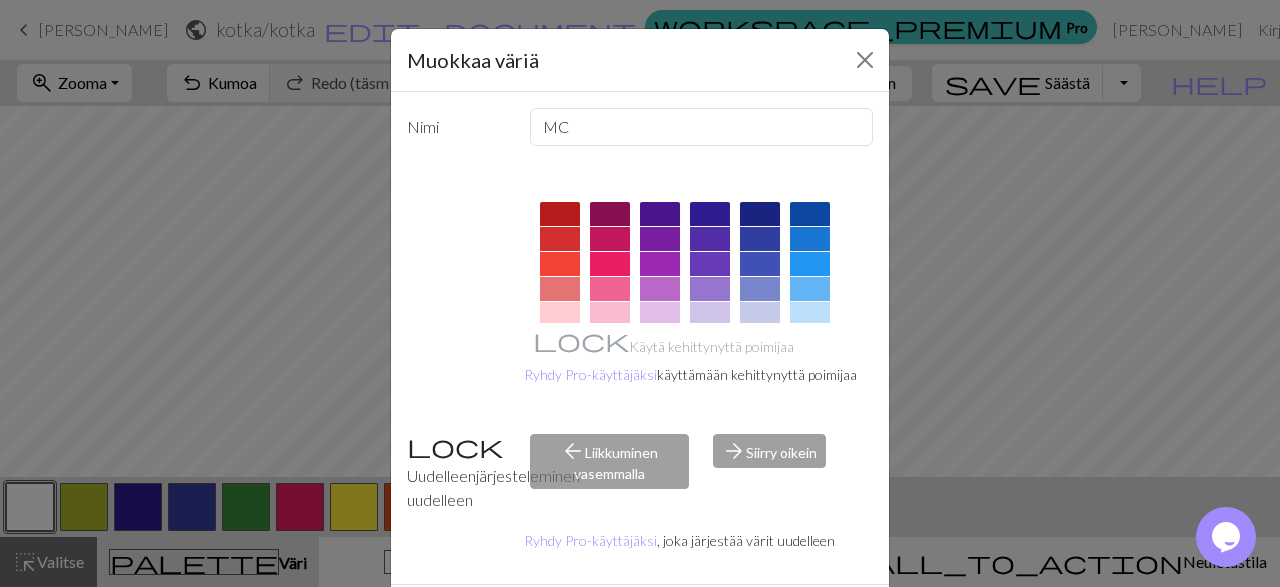 scroll, scrollTop: 94, scrollLeft: 0, axis: vertical 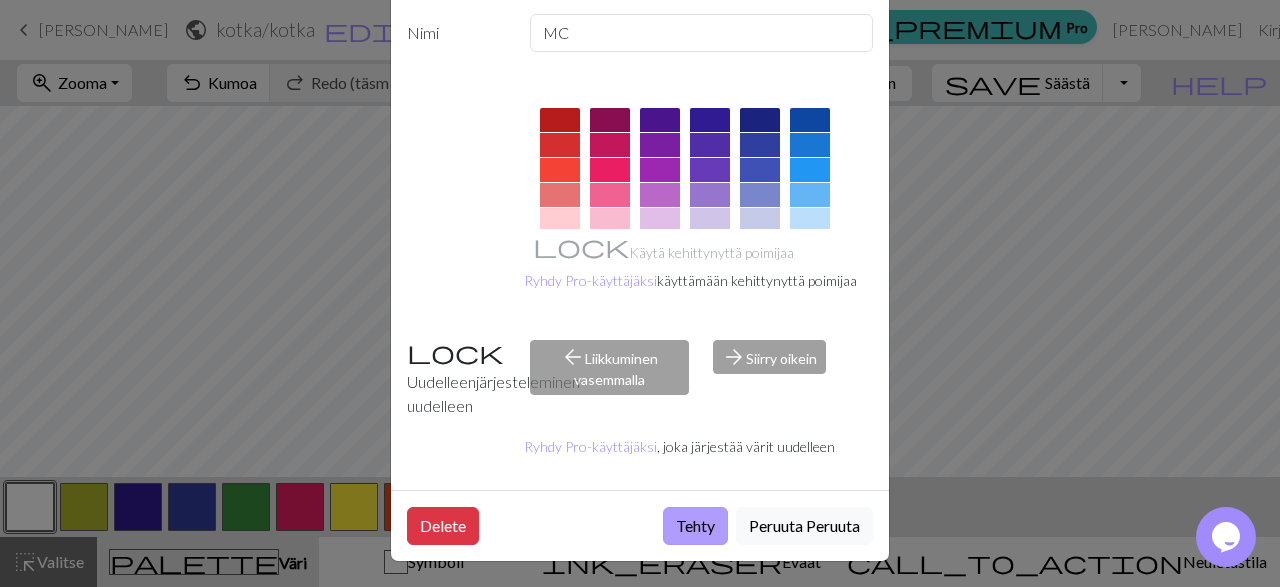 click on "Tehty" at bounding box center [695, 526] 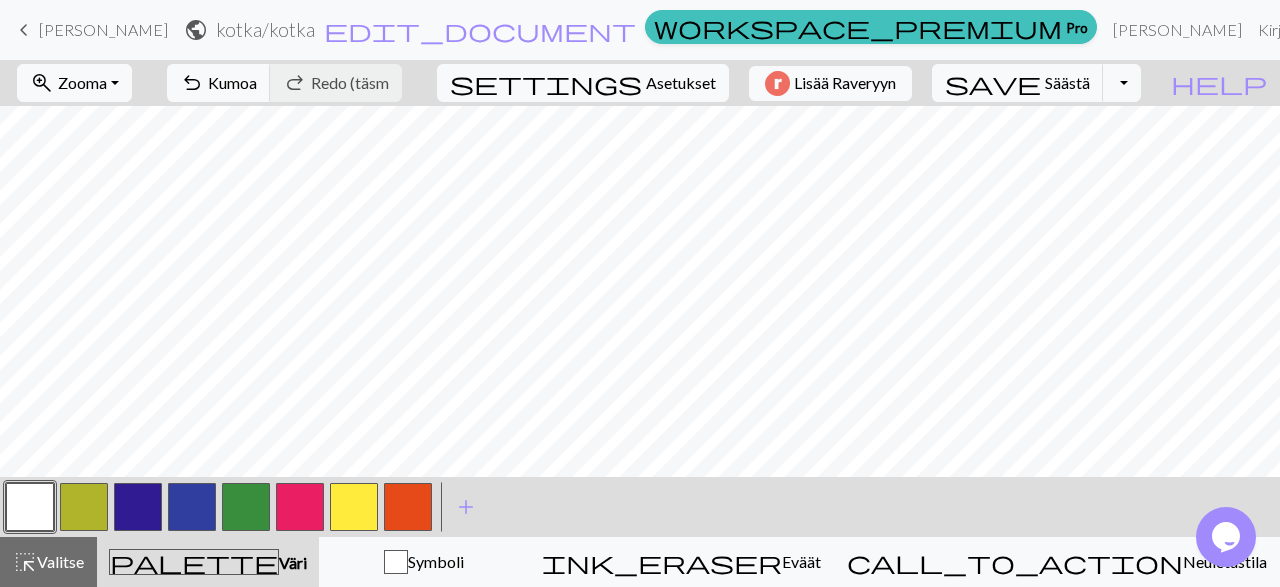 click at bounding box center [354, 507] 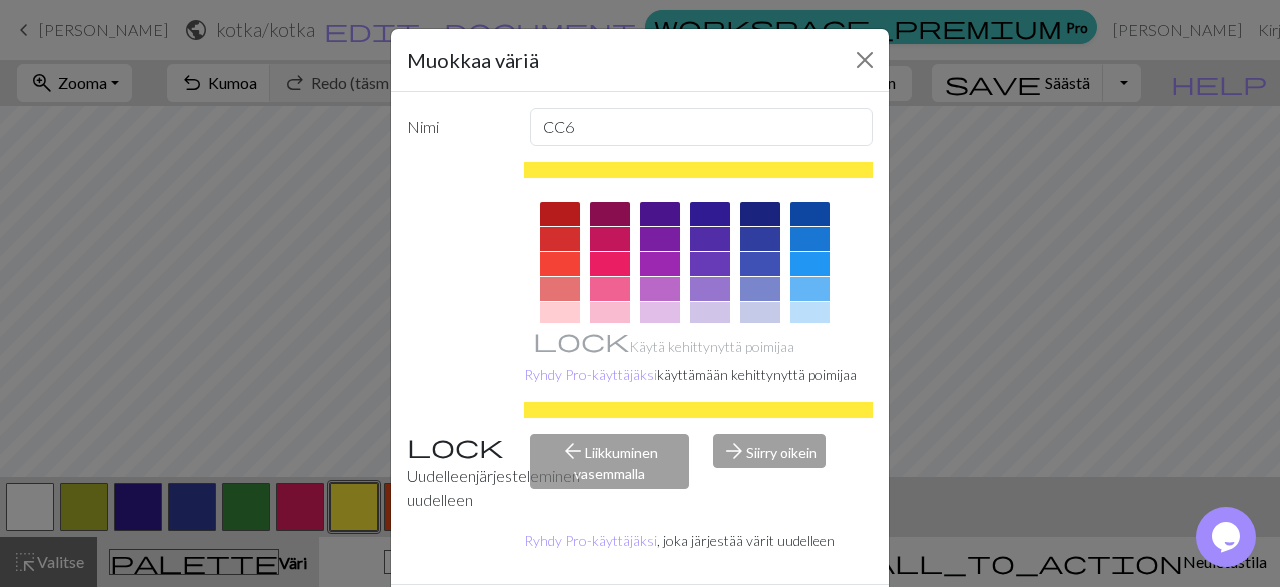 scroll, scrollTop: 94, scrollLeft: 0, axis: vertical 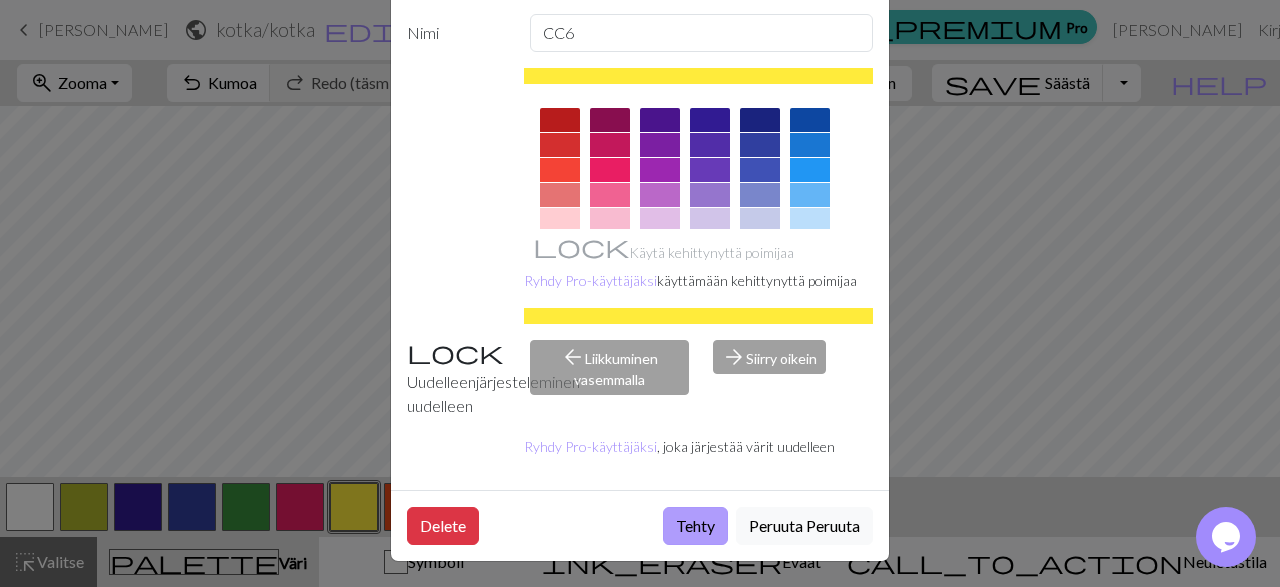 click on "Tehty" at bounding box center (695, 526) 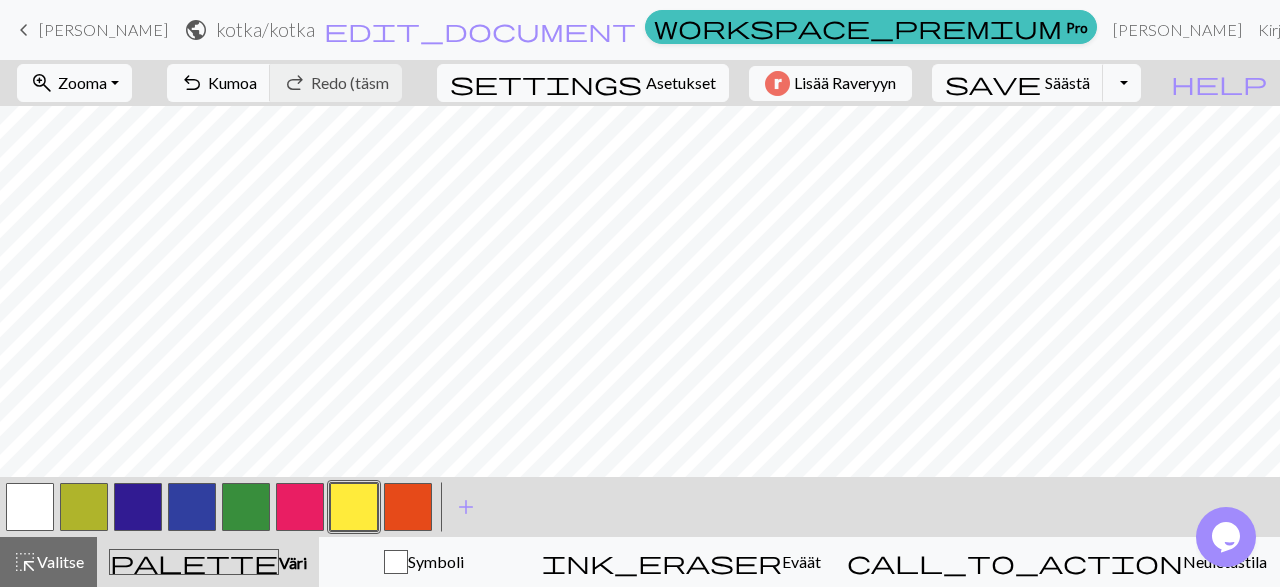 click at bounding box center [408, 507] 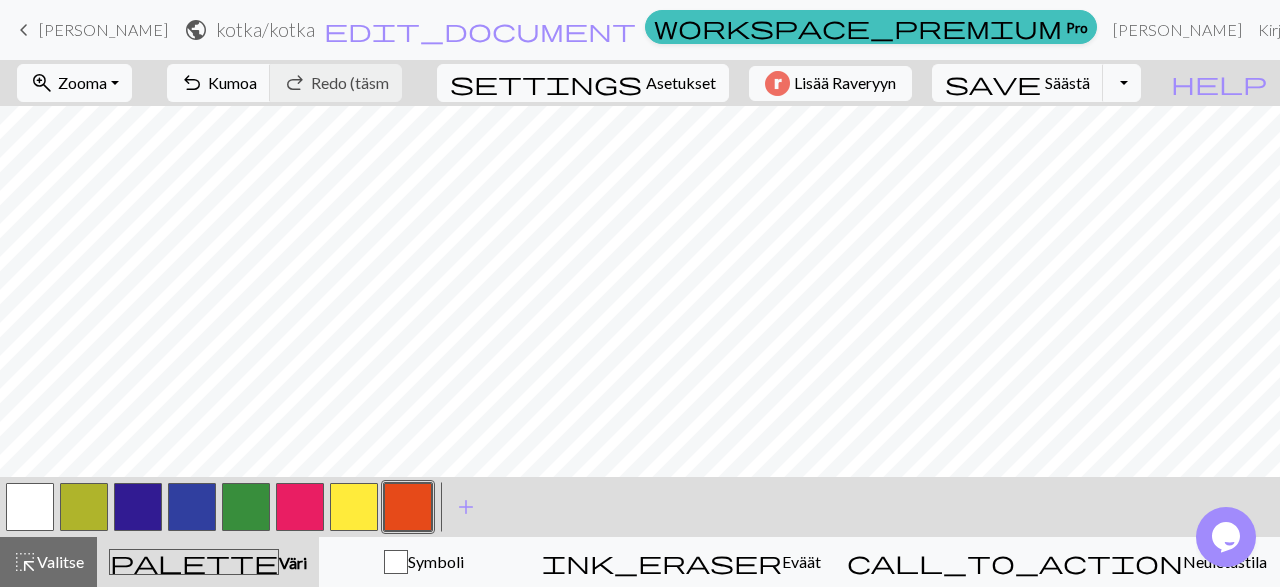 click at bounding box center [408, 507] 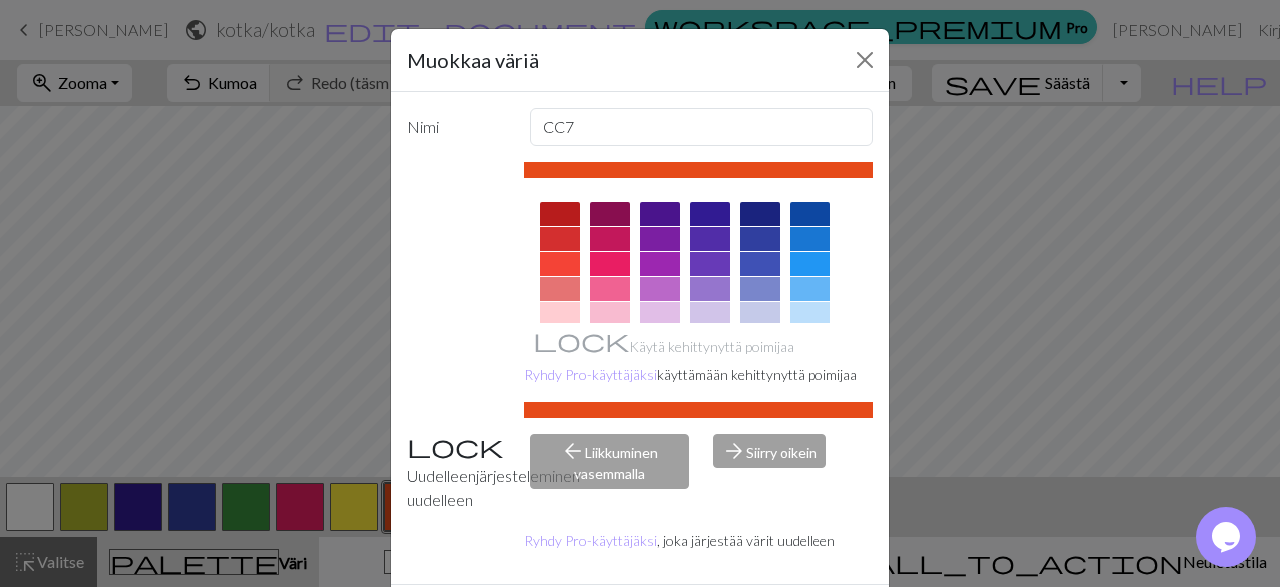 scroll, scrollTop: 94, scrollLeft: 0, axis: vertical 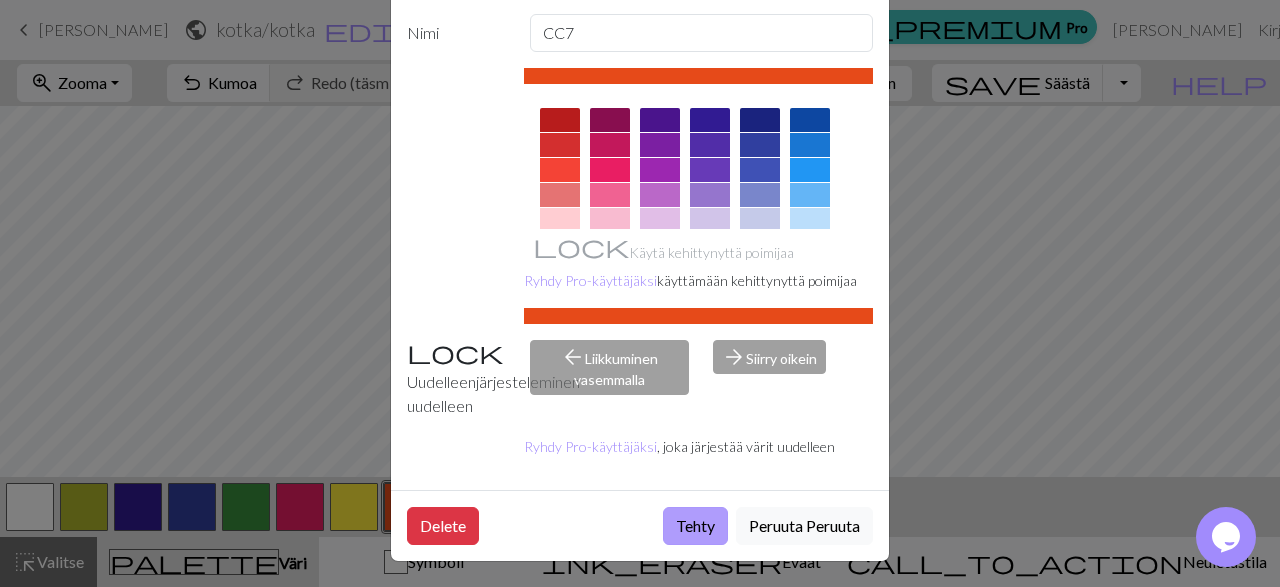 click on "Tehty" at bounding box center [695, 526] 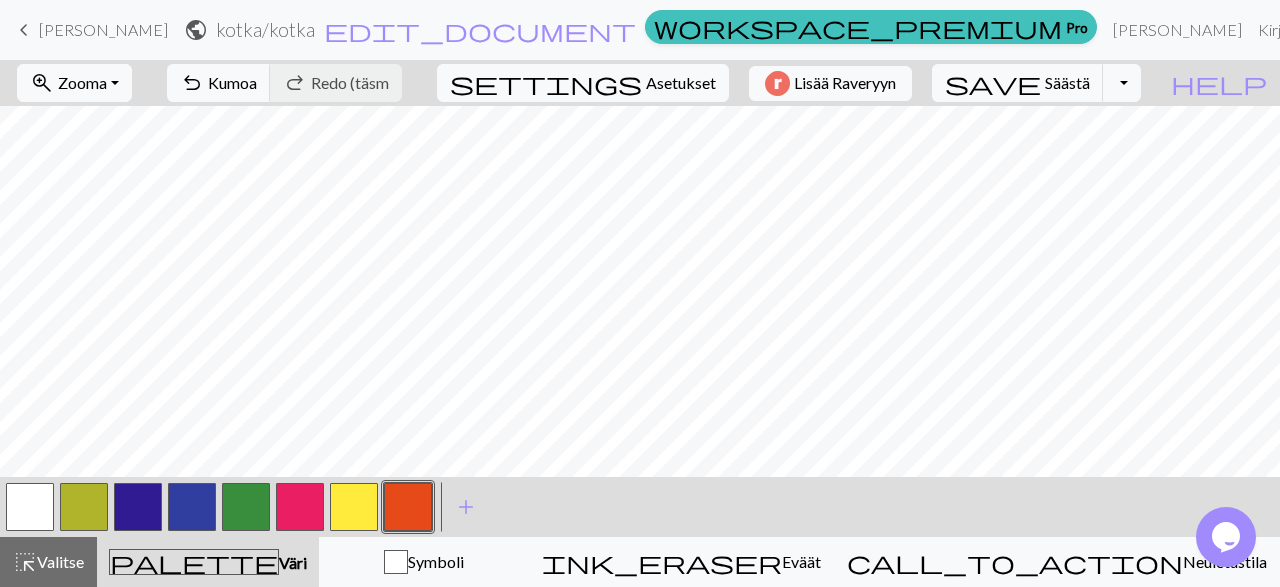 click at bounding box center [246, 507] 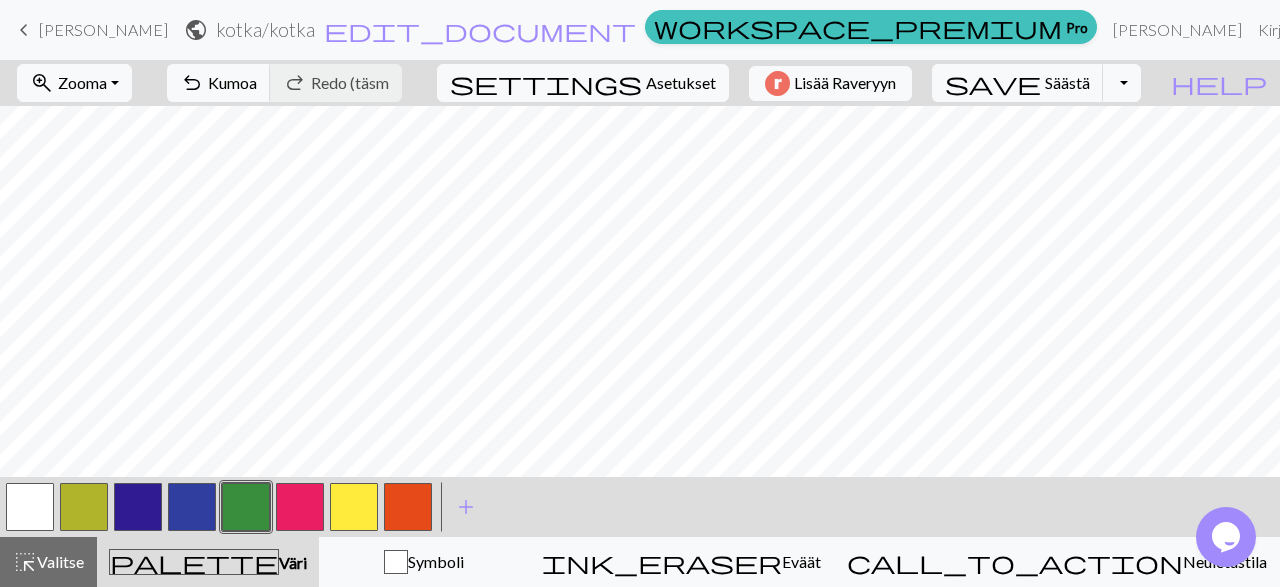 click at bounding box center [246, 507] 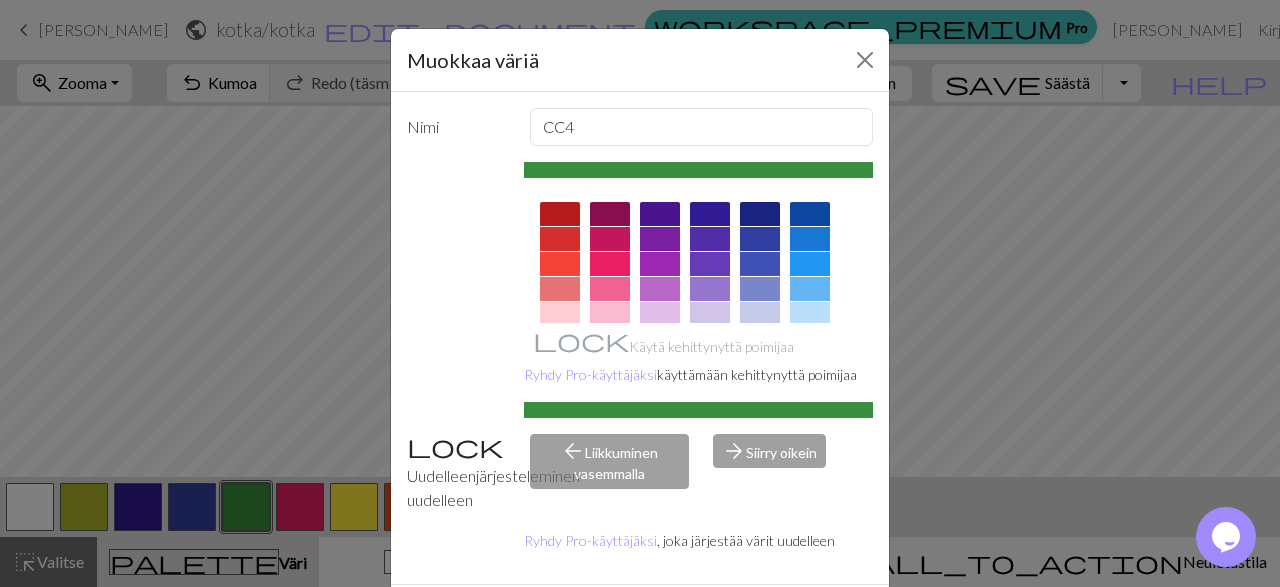 scroll, scrollTop: 94, scrollLeft: 0, axis: vertical 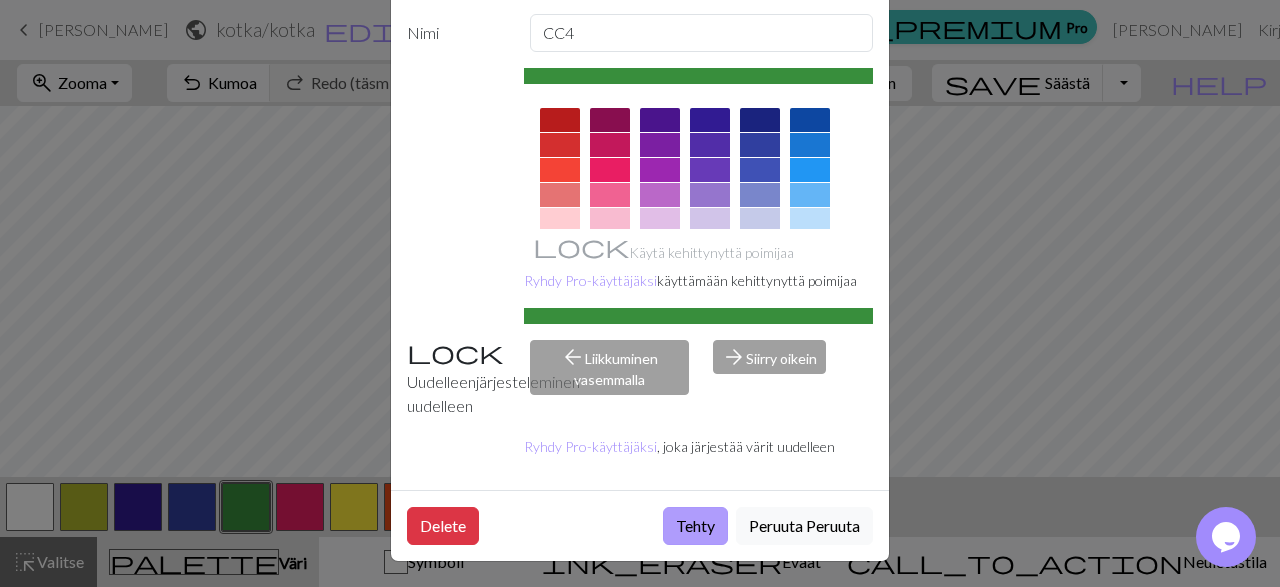 click on "Tehty" at bounding box center (695, 526) 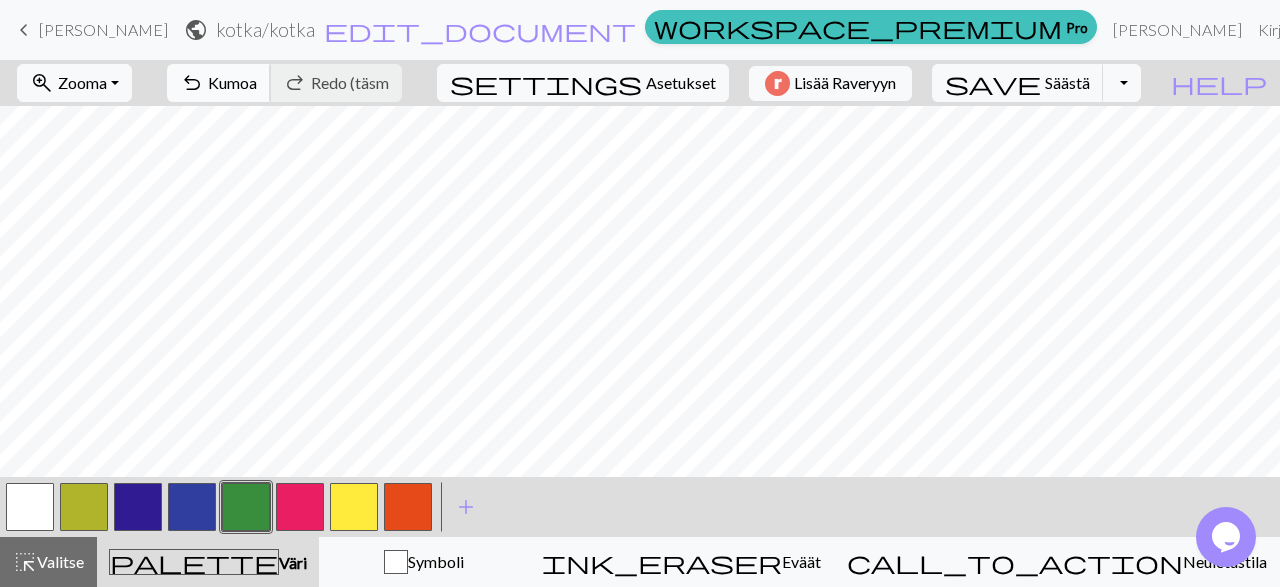 click on "Kumoa" at bounding box center [232, 82] 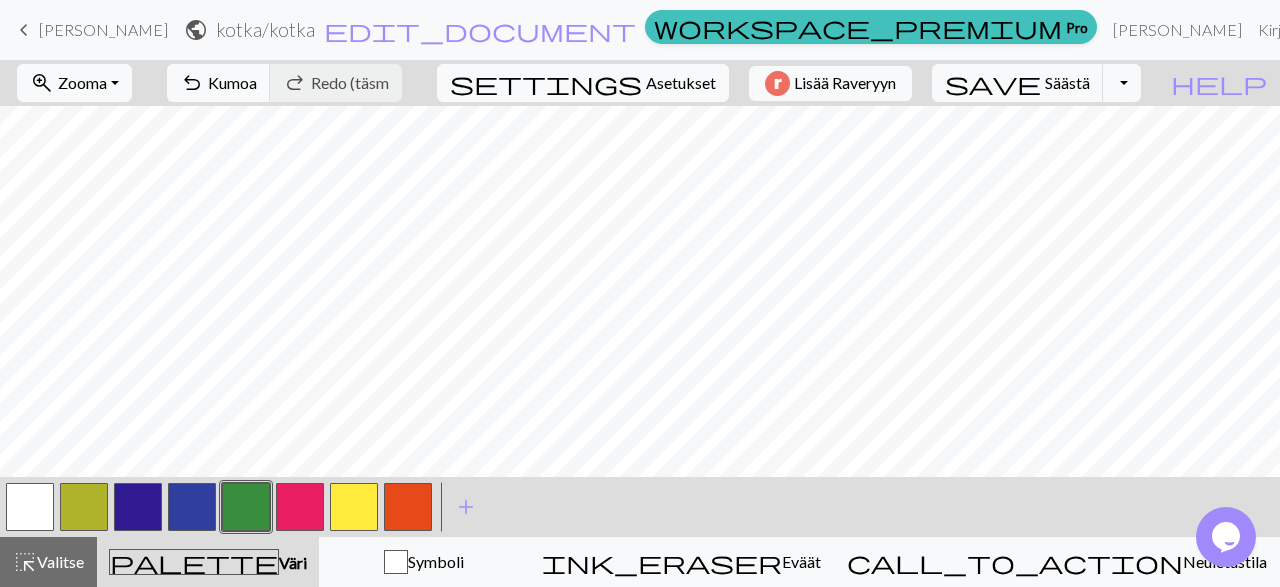 click at bounding box center (192, 507) 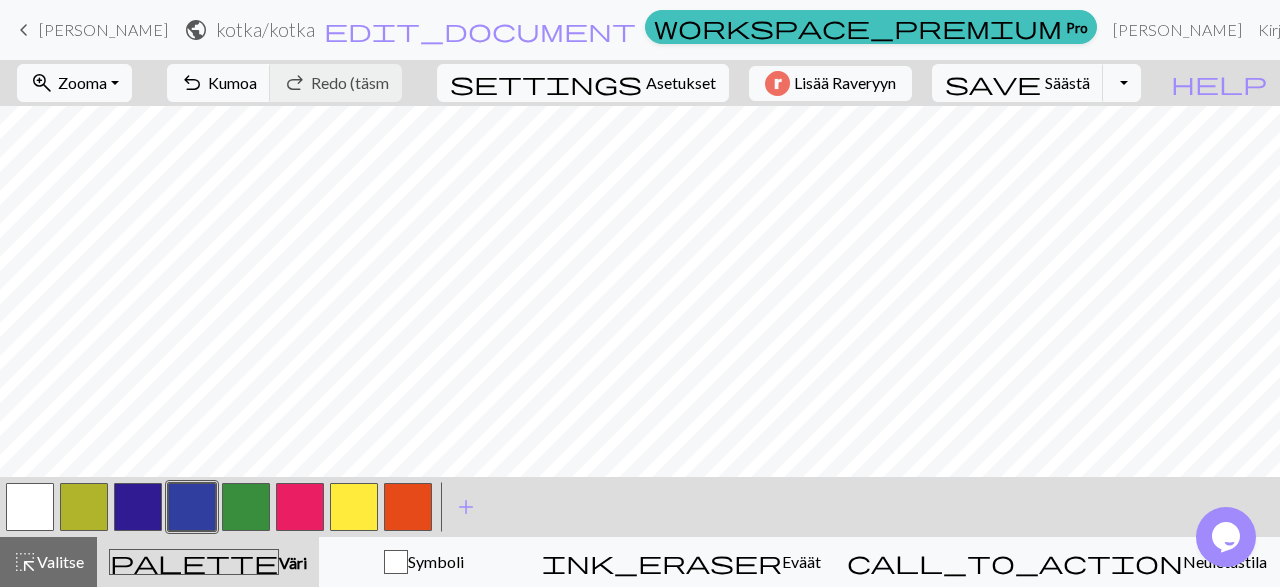 click at bounding box center [192, 507] 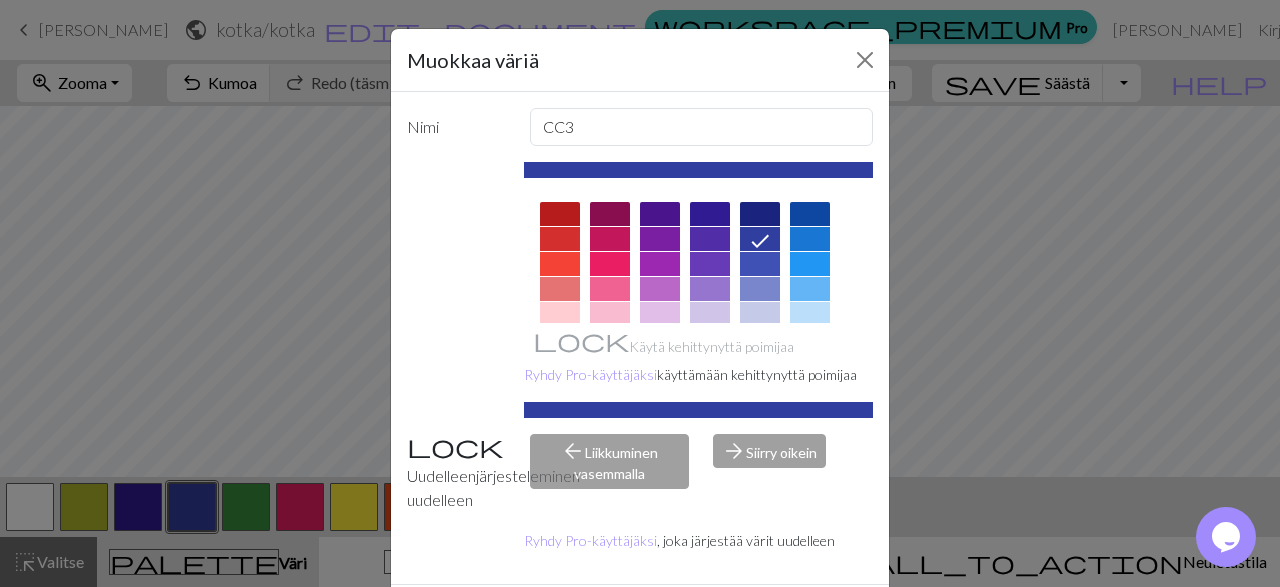 scroll, scrollTop: 94, scrollLeft: 0, axis: vertical 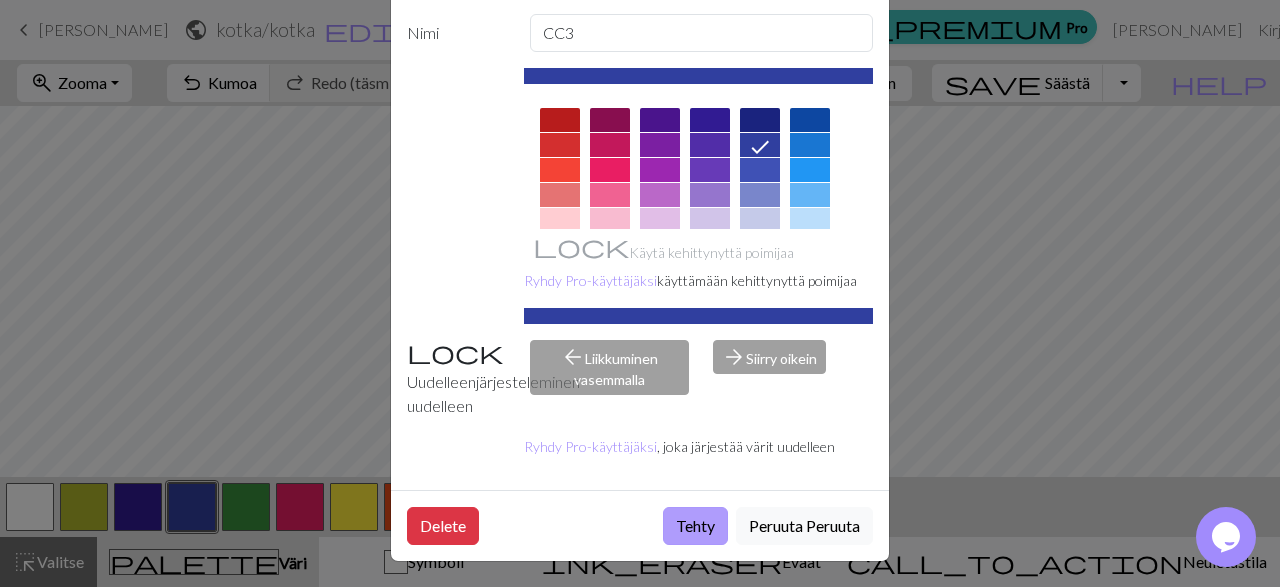 click on "Tehty" at bounding box center [695, 526] 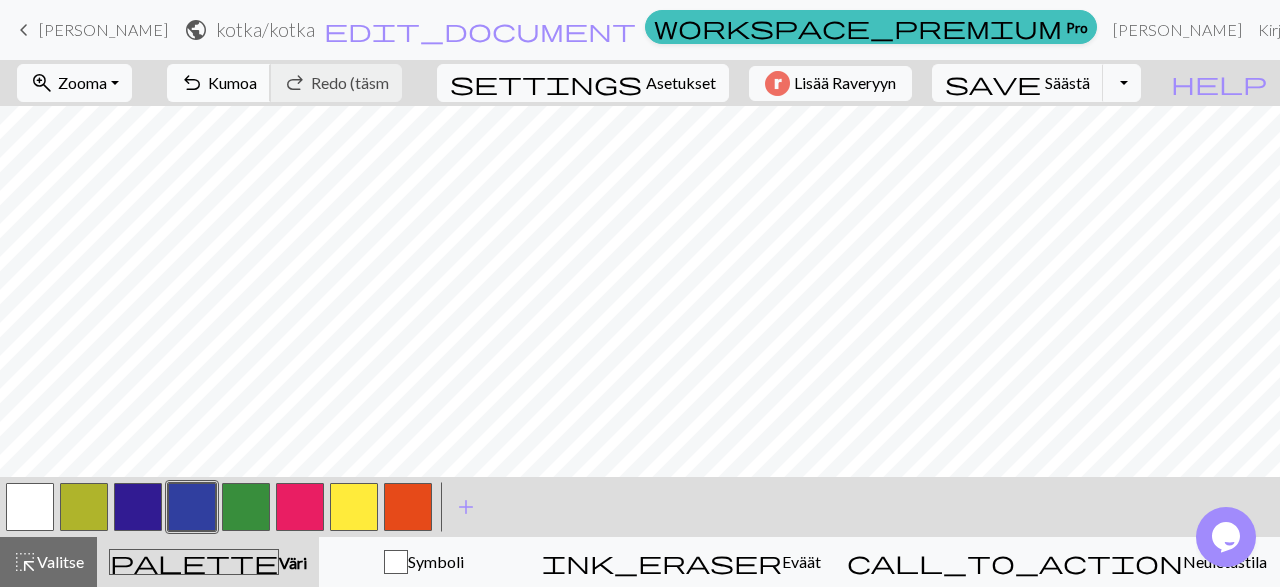 click on "Kumoa" at bounding box center [232, 82] 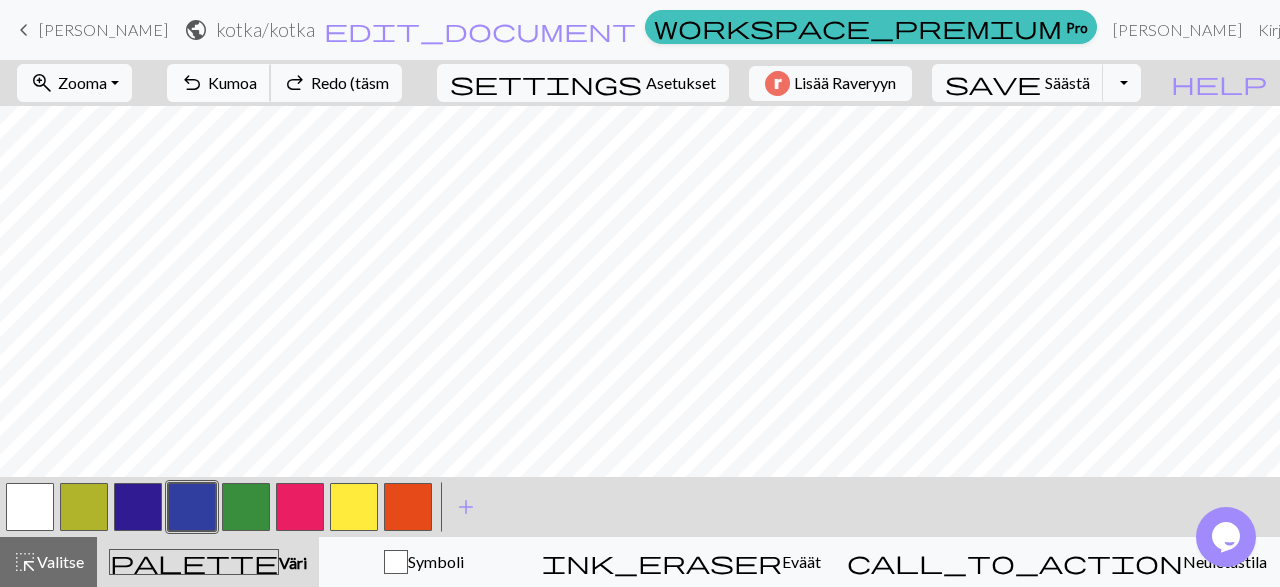 click on "Kumoa" at bounding box center [232, 82] 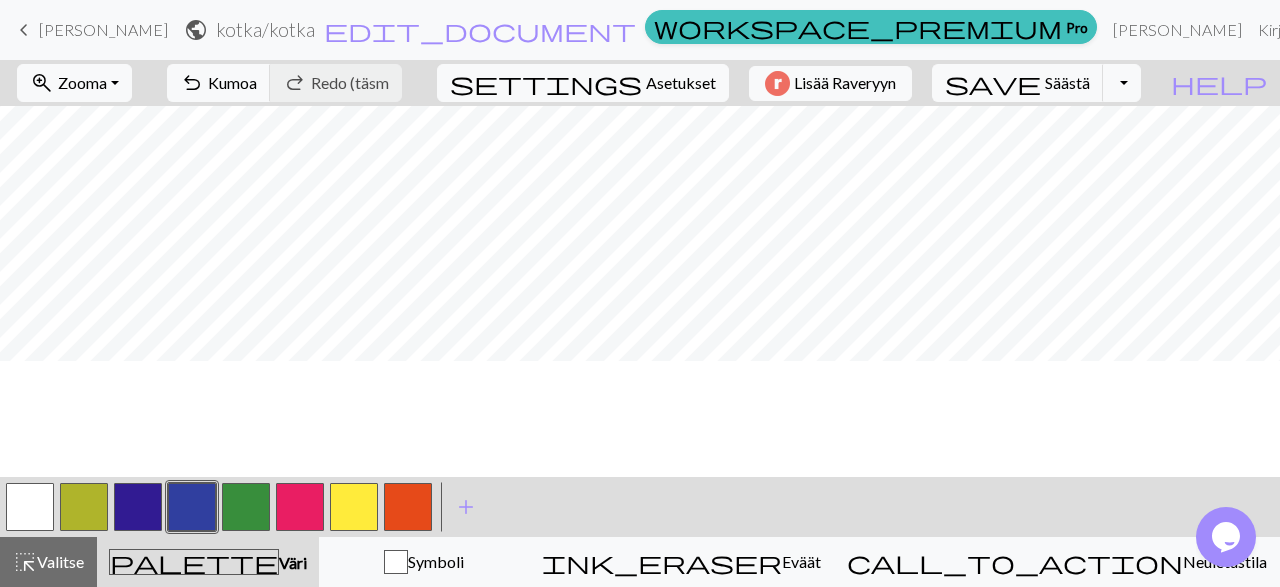 scroll, scrollTop: 0, scrollLeft: 0, axis: both 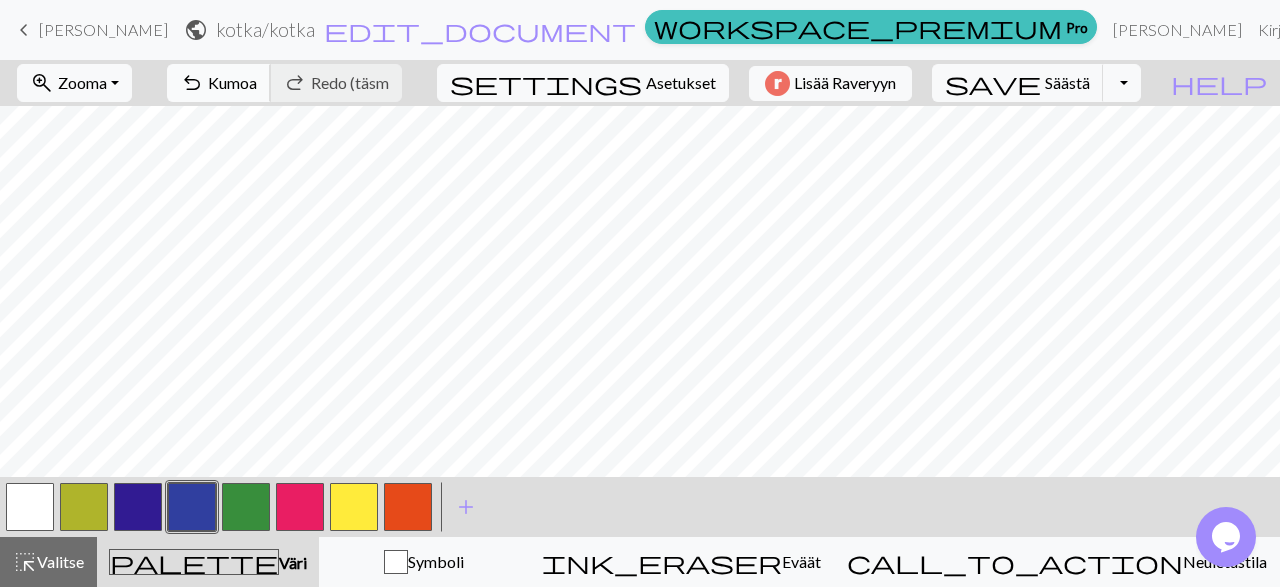 click on "undo Kumoa Undo" at bounding box center [219, 83] 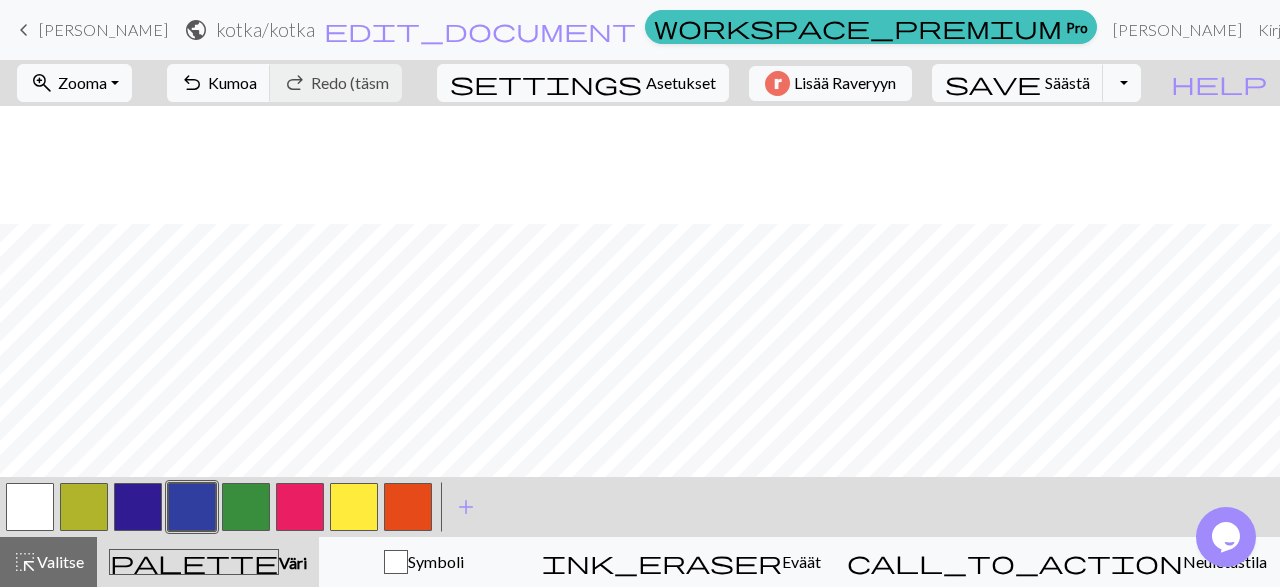 scroll, scrollTop: 118, scrollLeft: 0, axis: vertical 